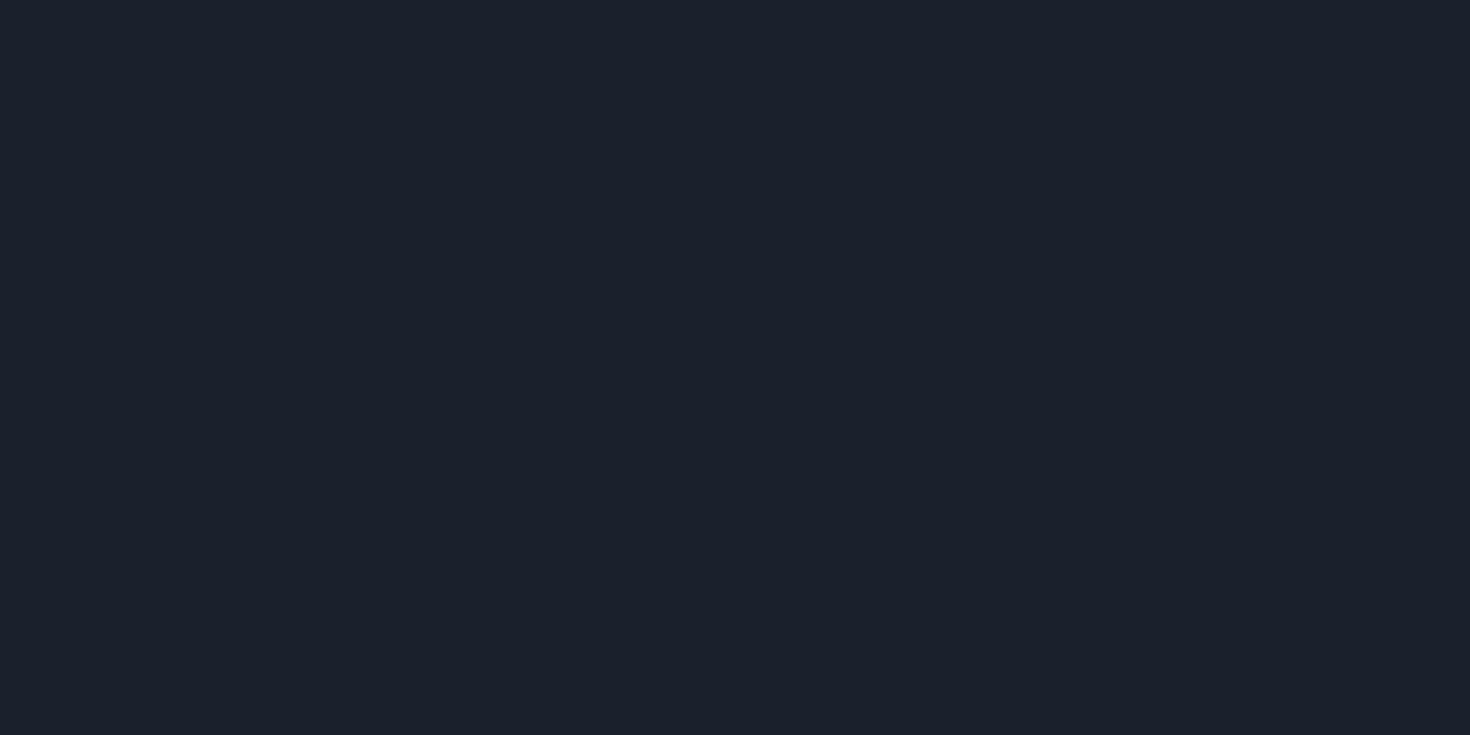 scroll, scrollTop: 0, scrollLeft: 0, axis: both 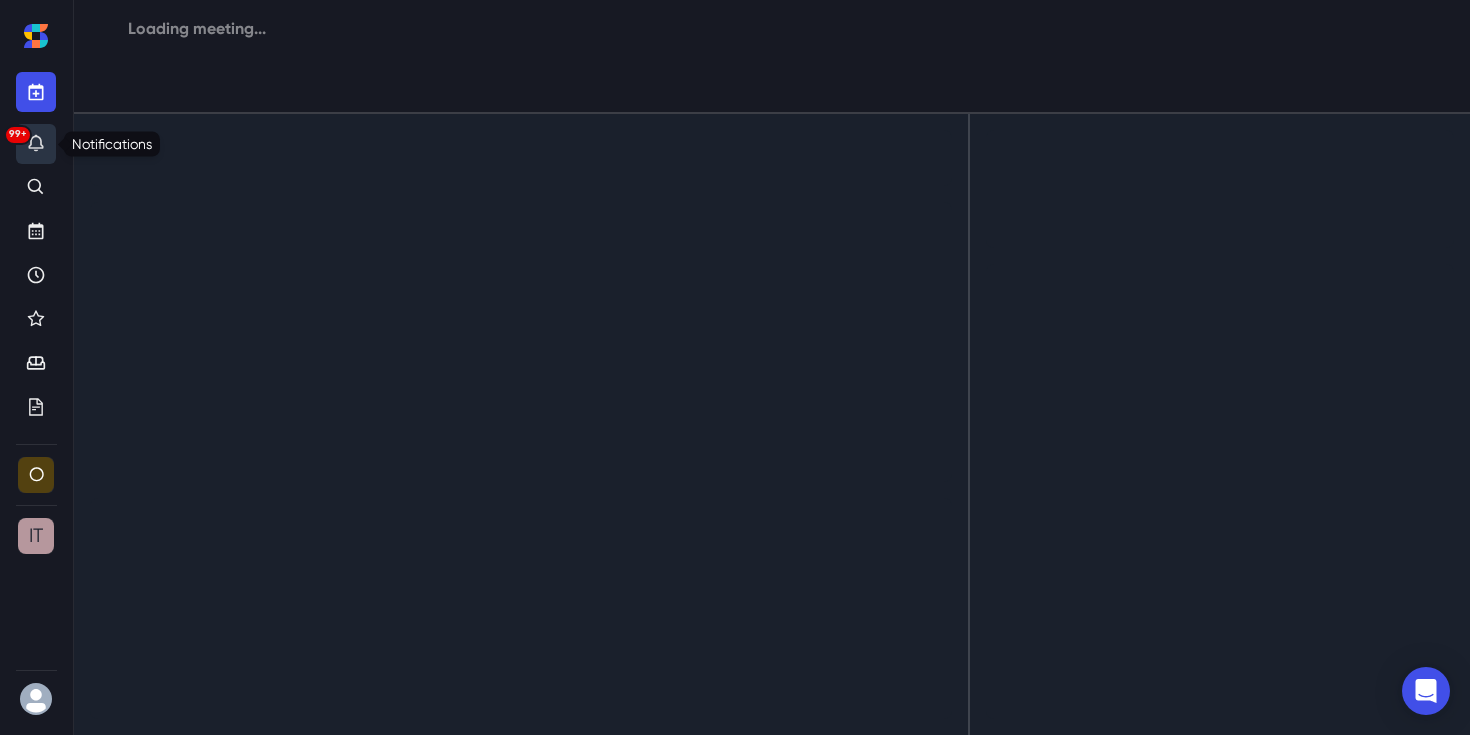 click 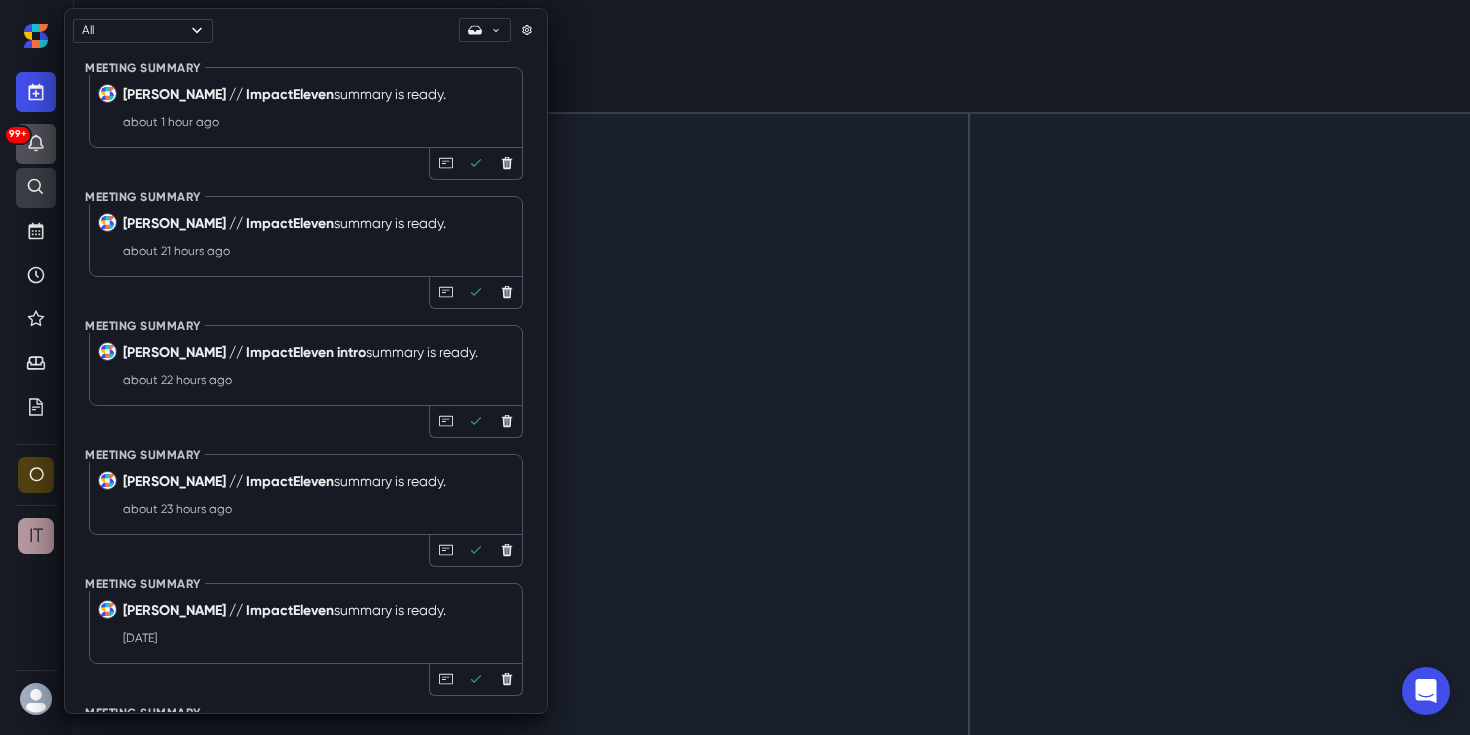 click 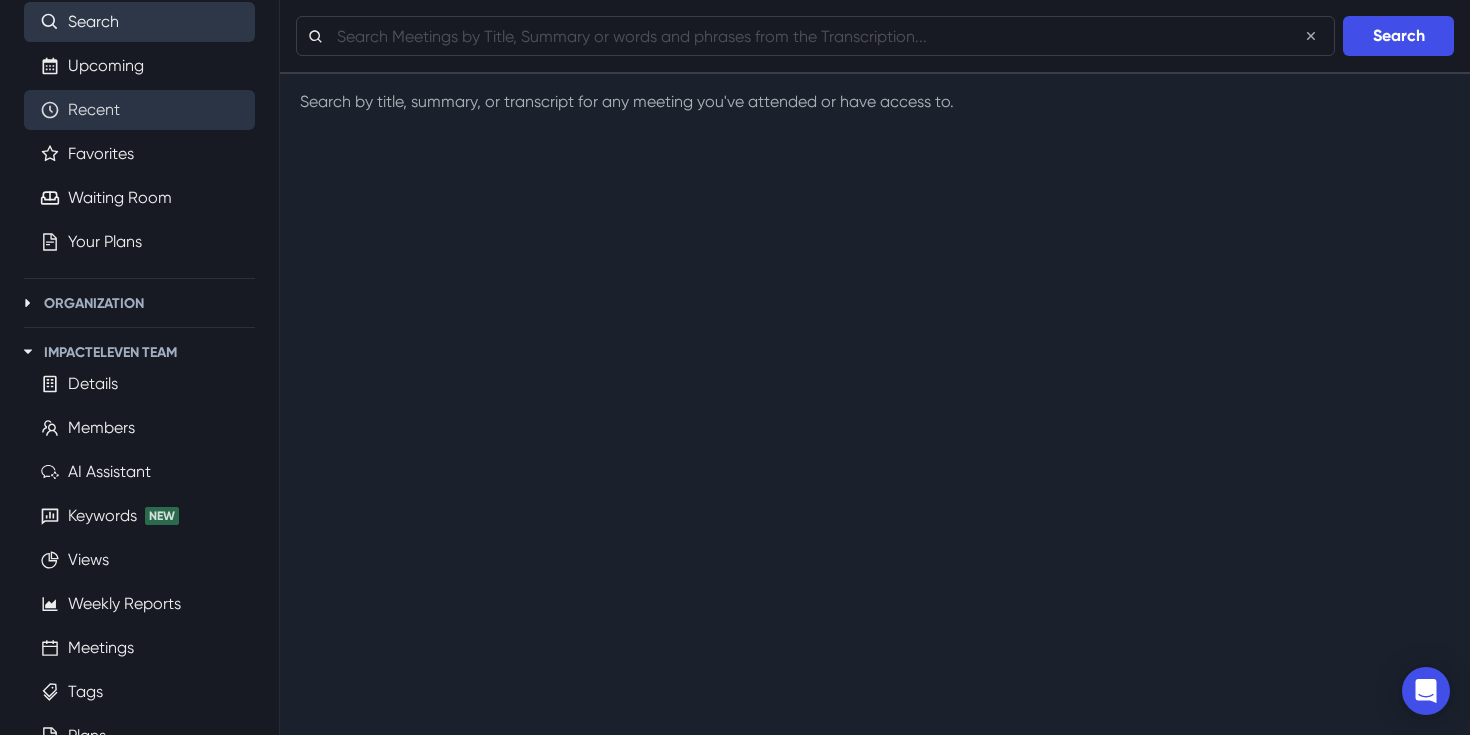scroll, scrollTop: 167, scrollLeft: 0, axis: vertical 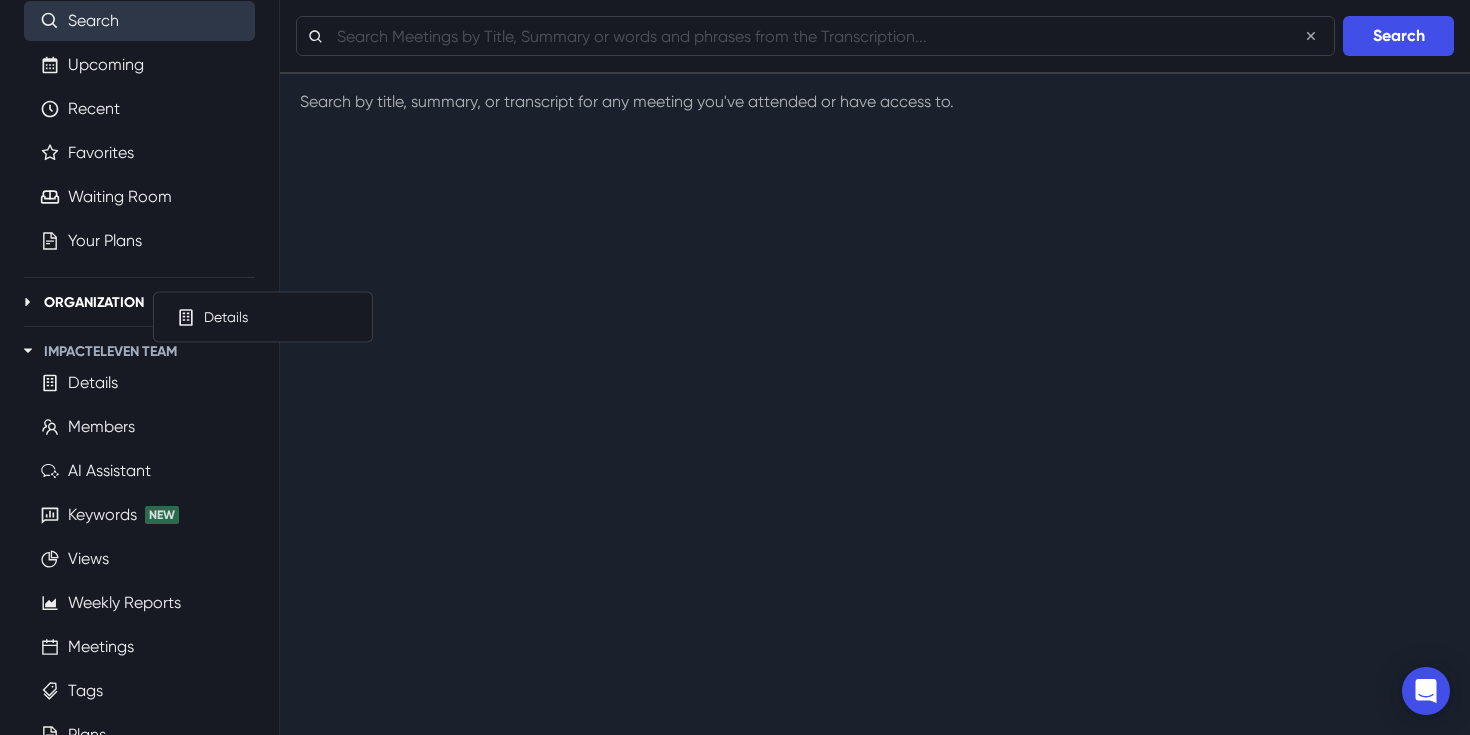 click on "Organization" at bounding box center (94, 302) 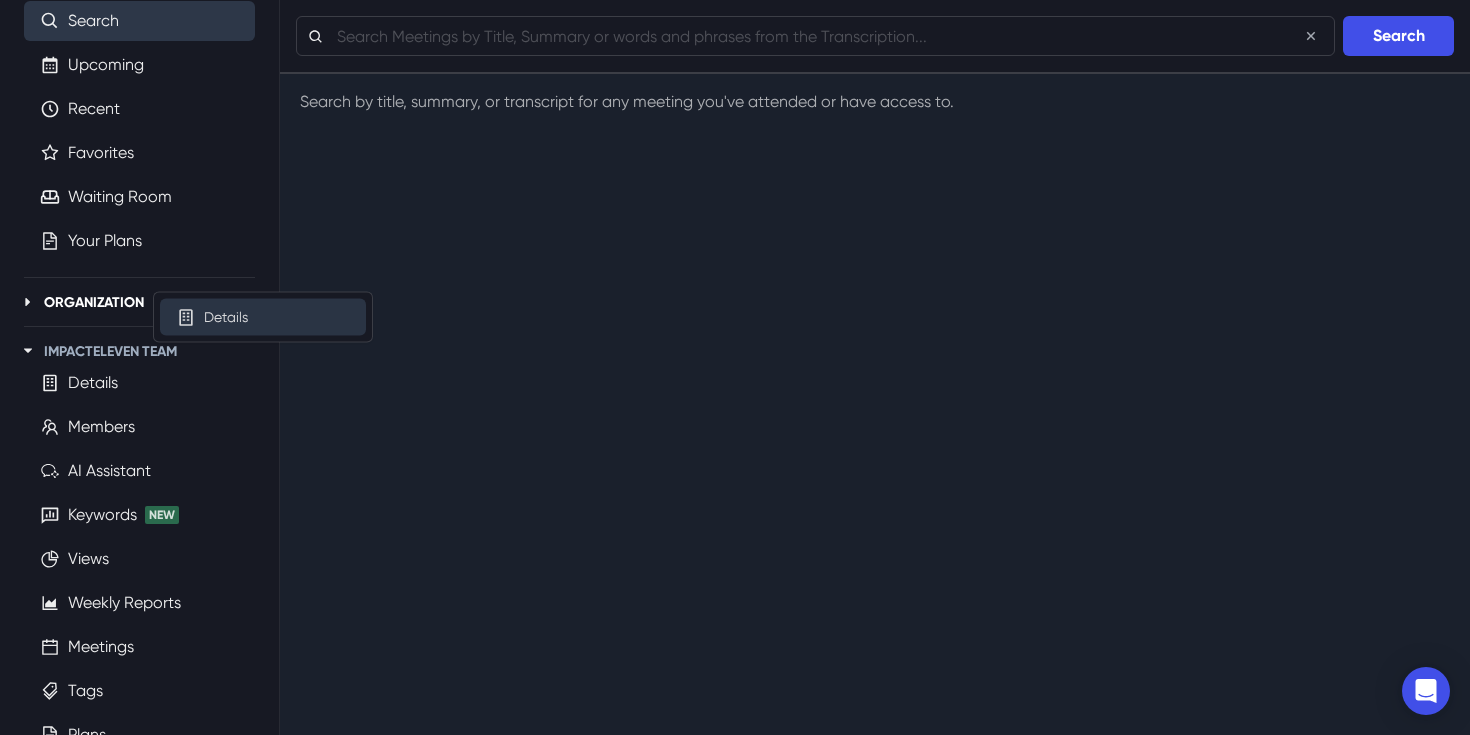 click on "Details" at bounding box center [226, 317] 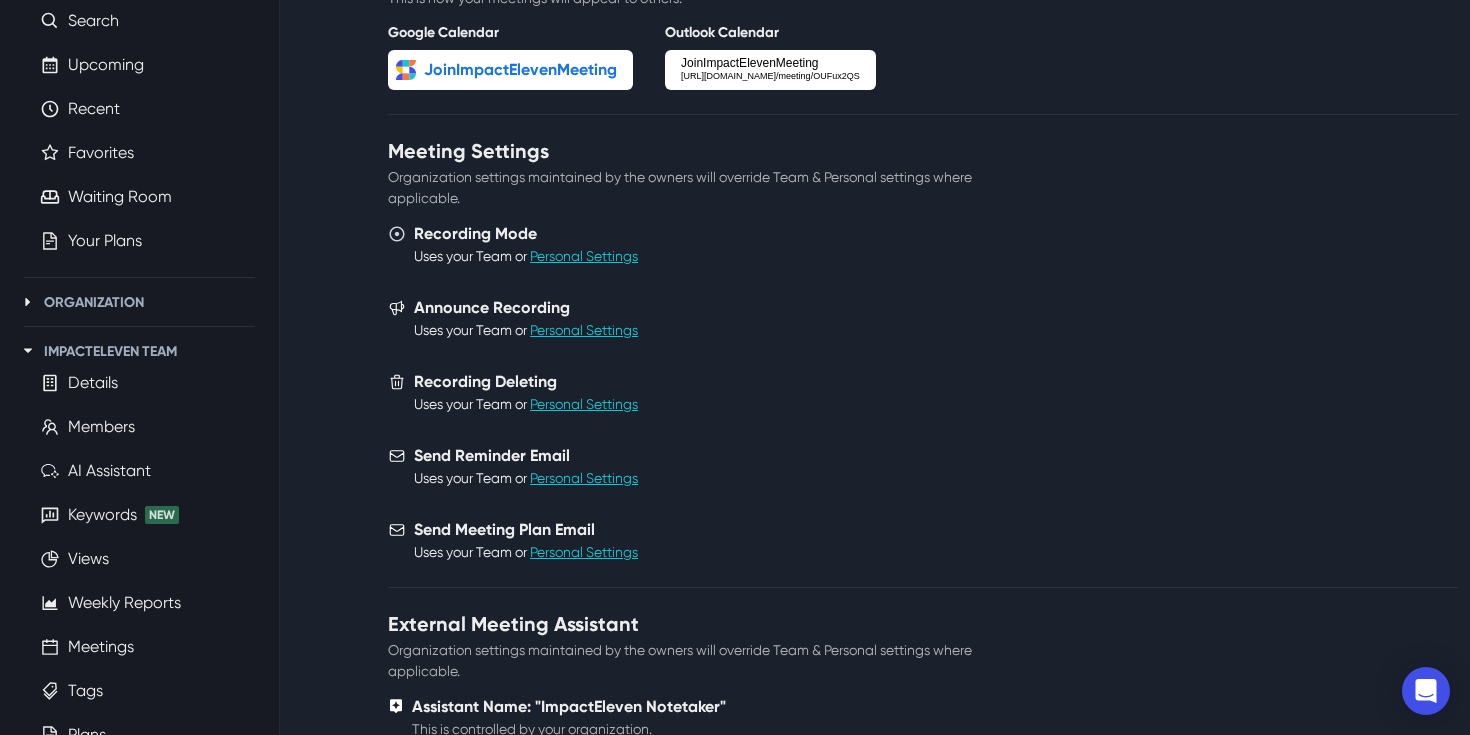scroll, scrollTop: 463, scrollLeft: 0, axis: vertical 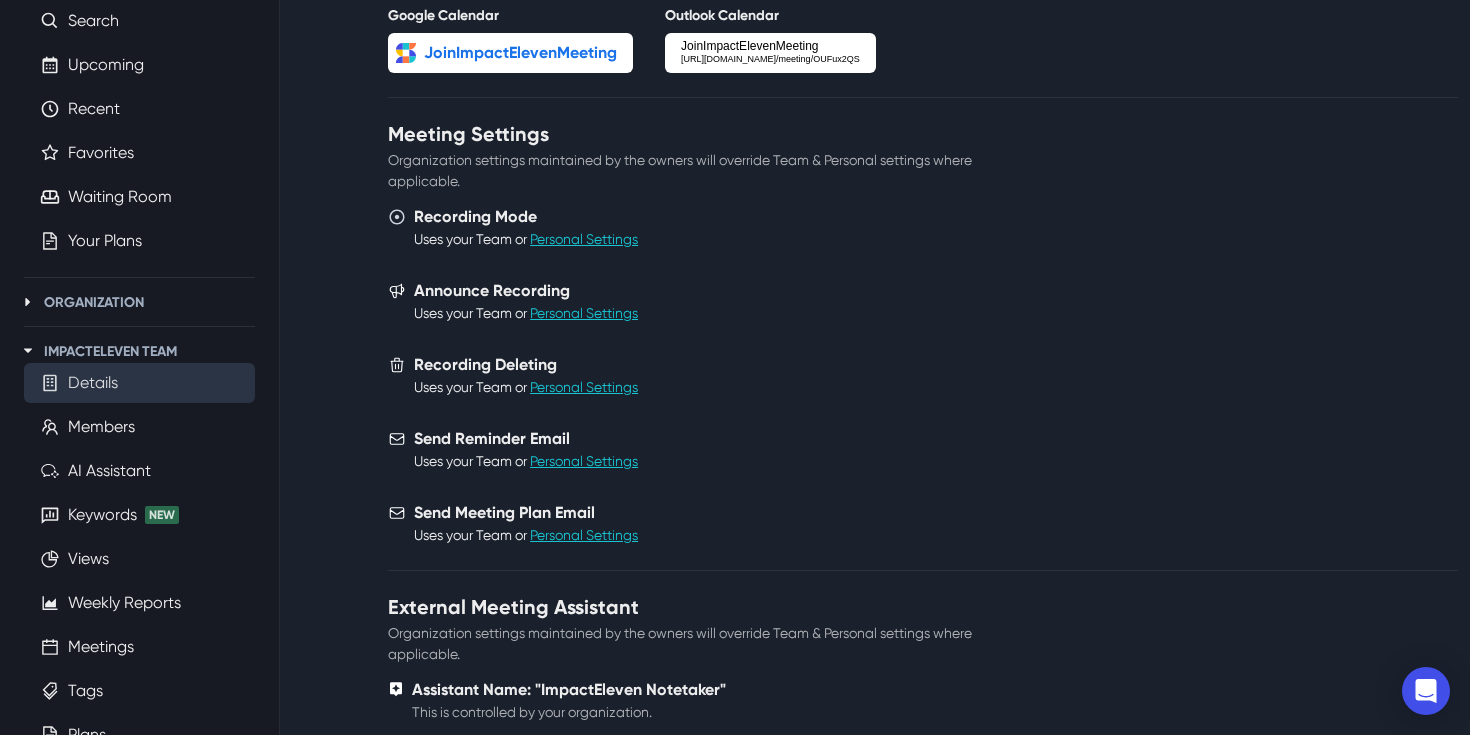 click on "Details" at bounding box center [93, 383] 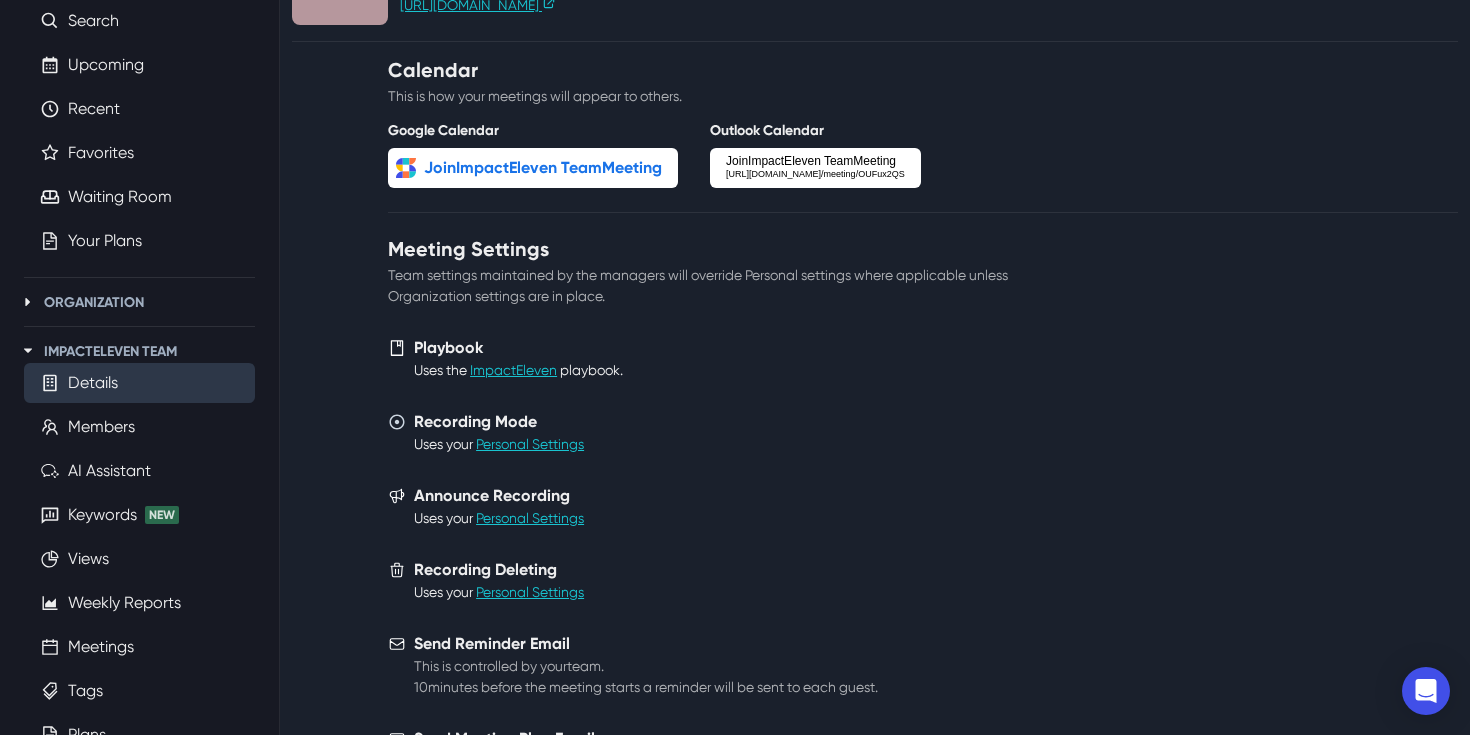 scroll, scrollTop: 158, scrollLeft: 0, axis: vertical 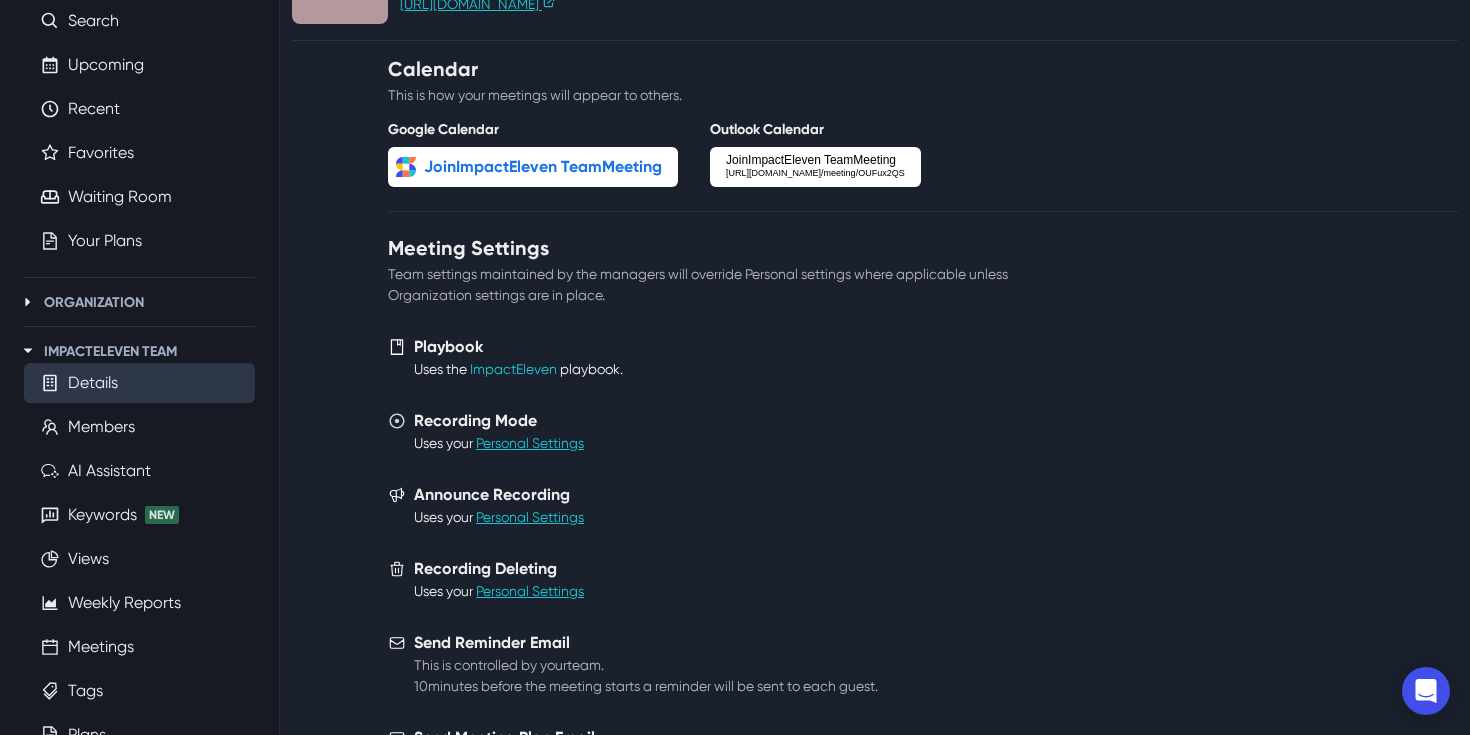 click on "ImpactEleven" at bounding box center [513, 369] 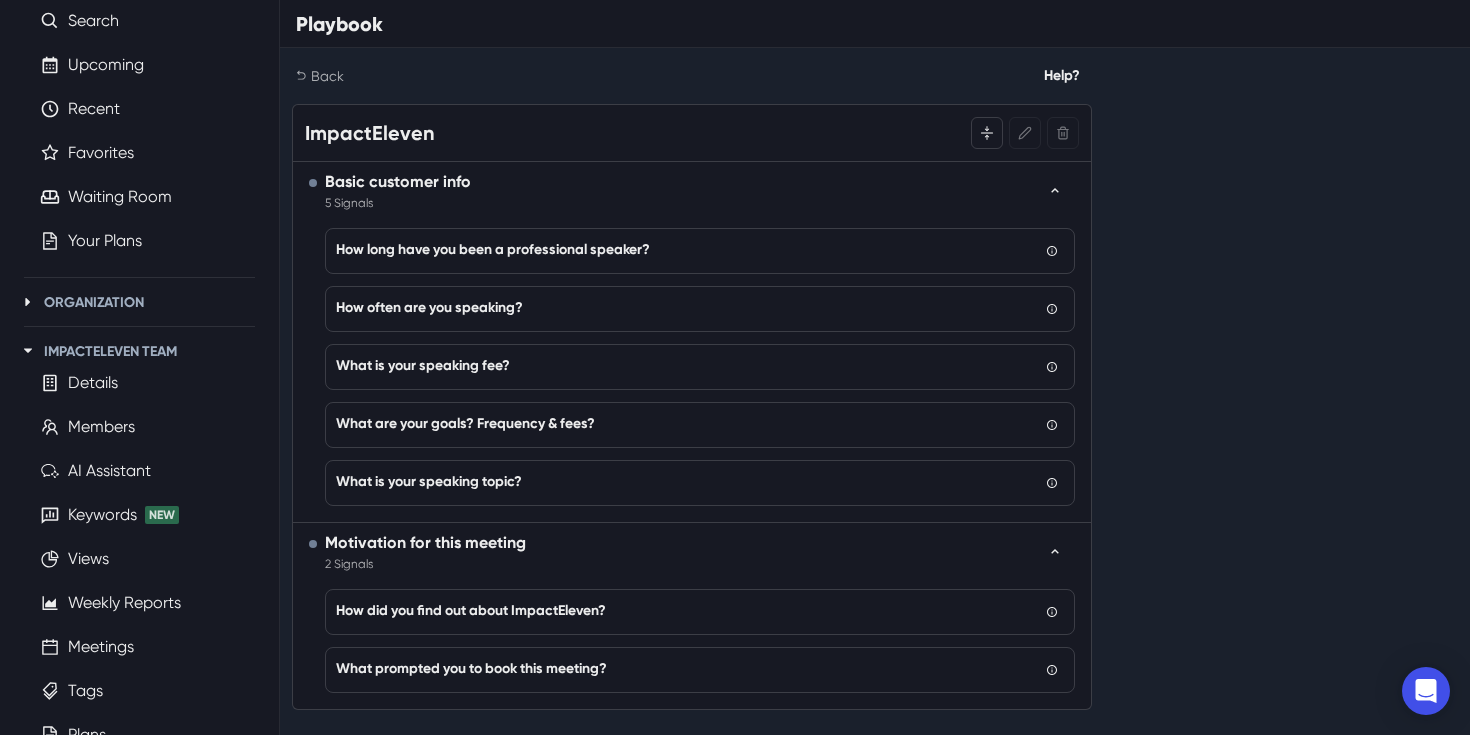 scroll, scrollTop: 0, scrollLeft: 0, axis: both 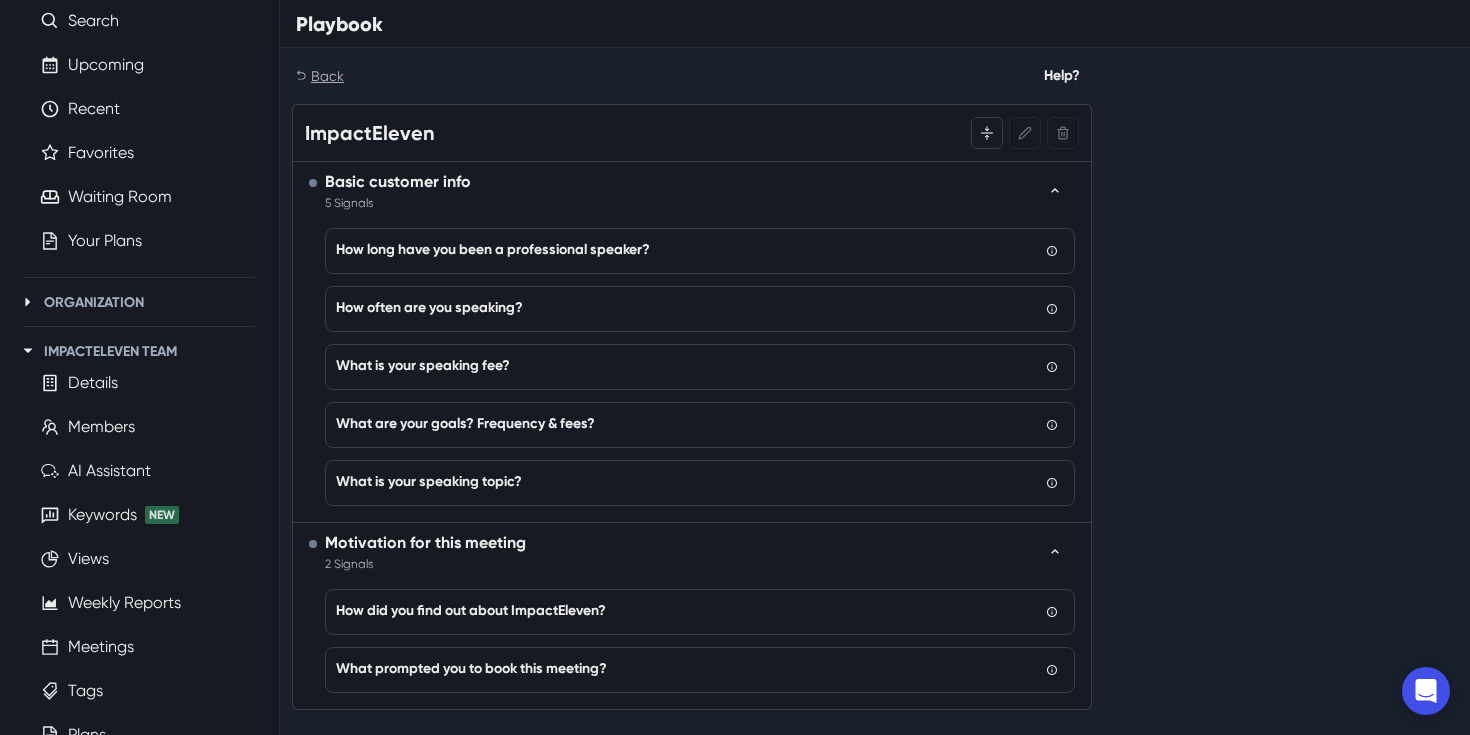 click on "Back" at bounding box center (318, 76) 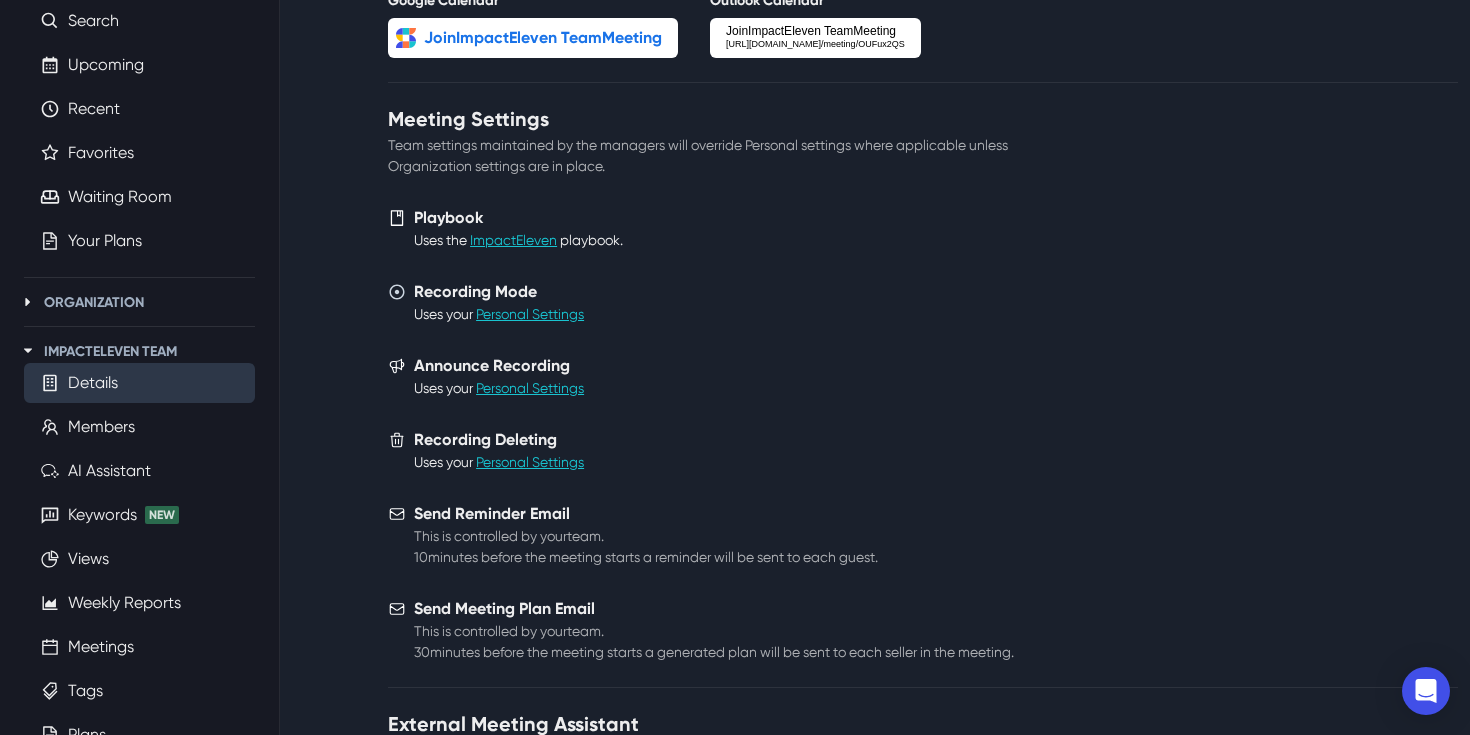 scroll, scrollTop: 404, scrollLeft: 0, axis: vertical 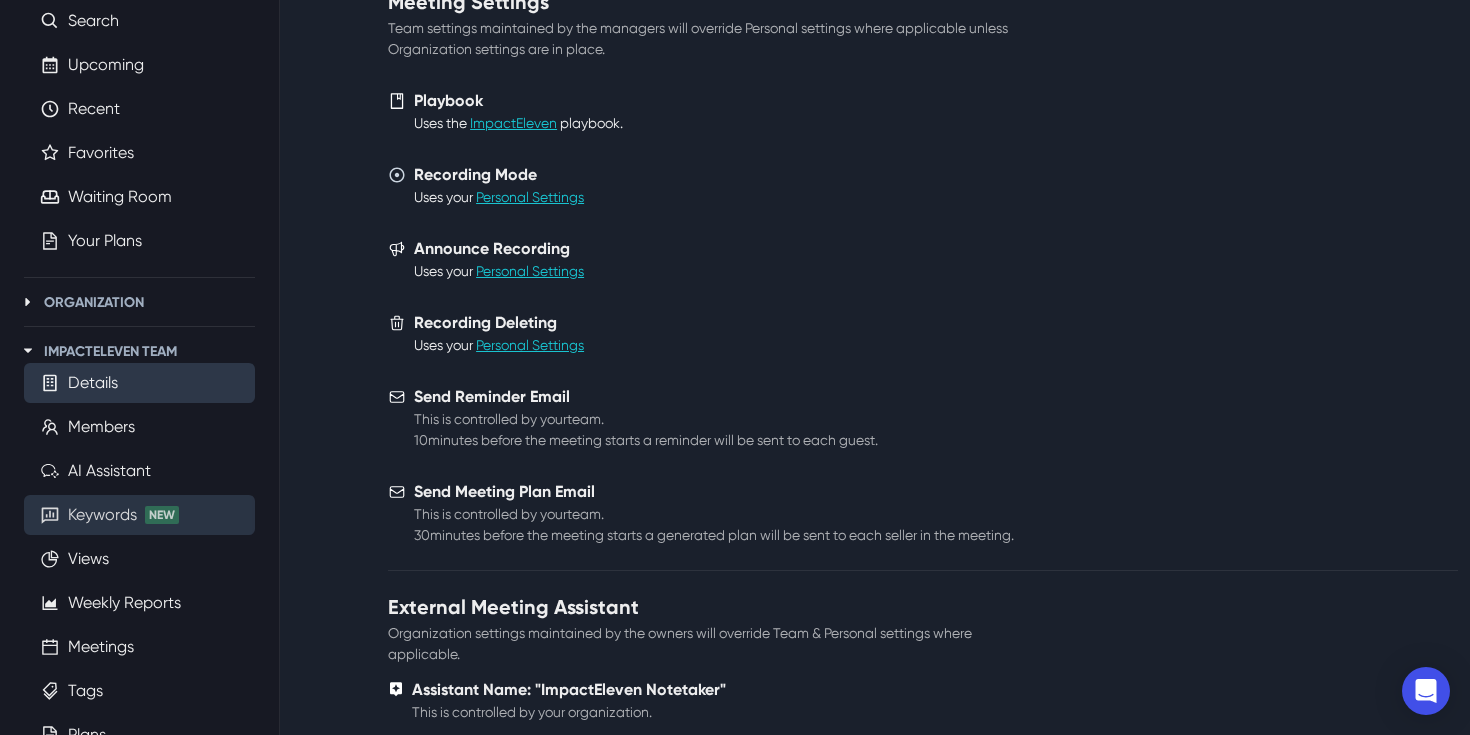 click on "Keywords" at bounding box center (102, 515) 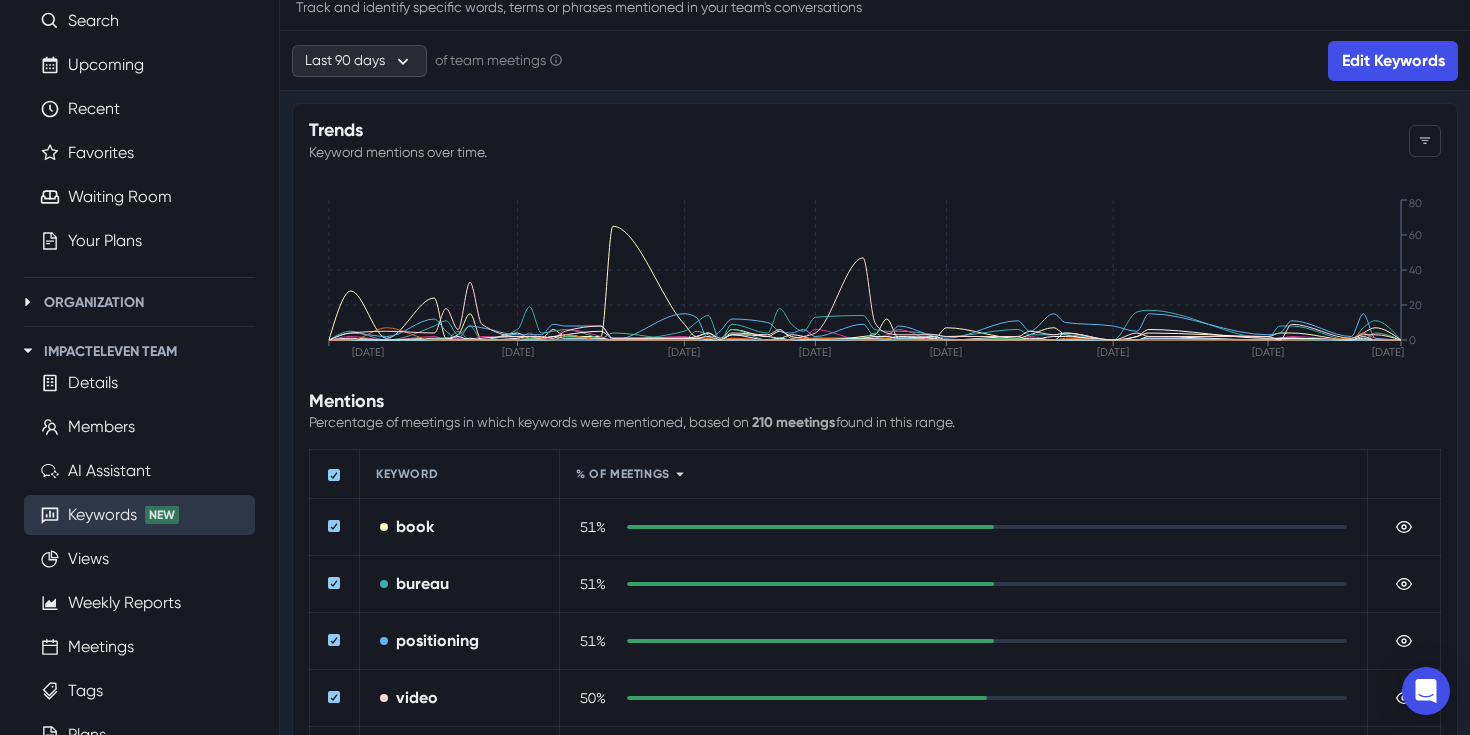 scroll, scrollTop: 0, scrollLeft: 0, axis: both 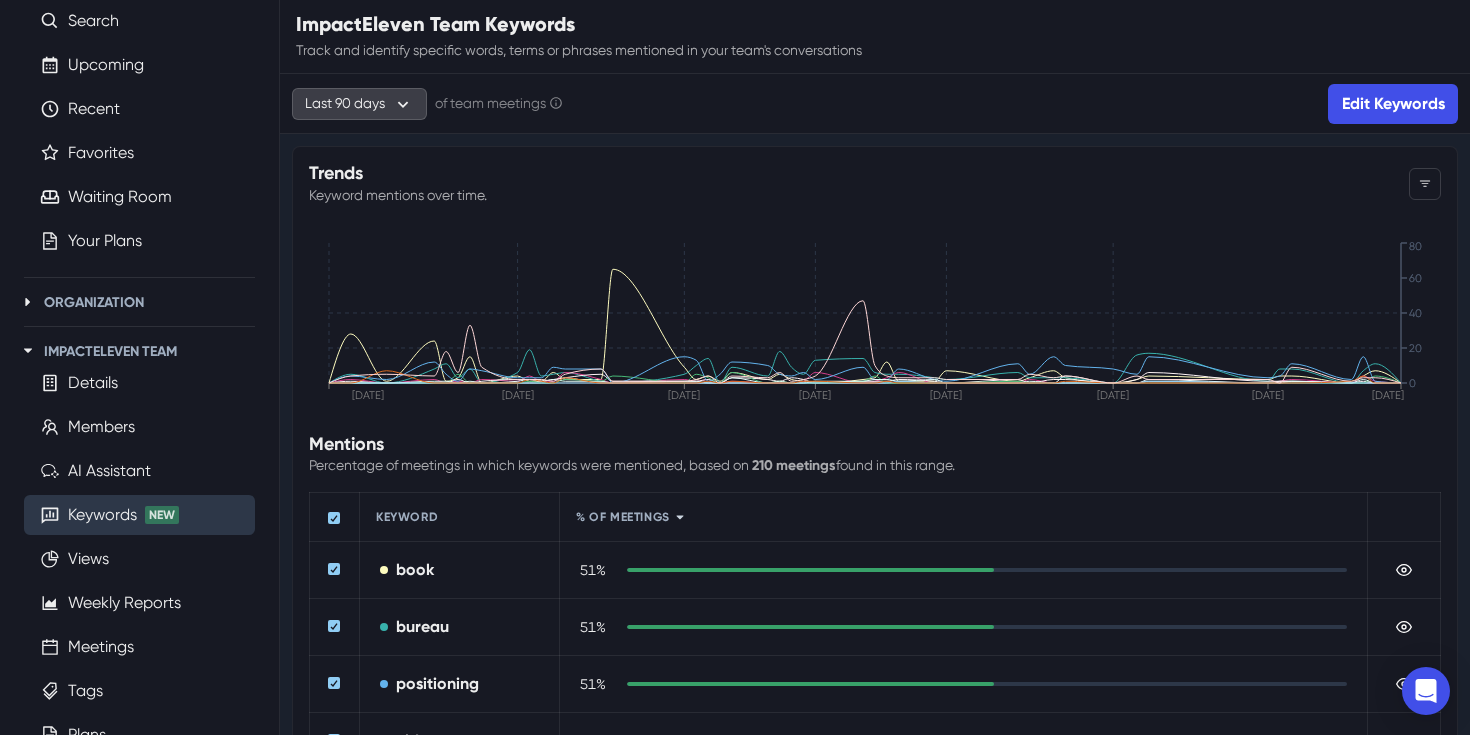 click on "Last 90 days" at bounding box center (359, 104) 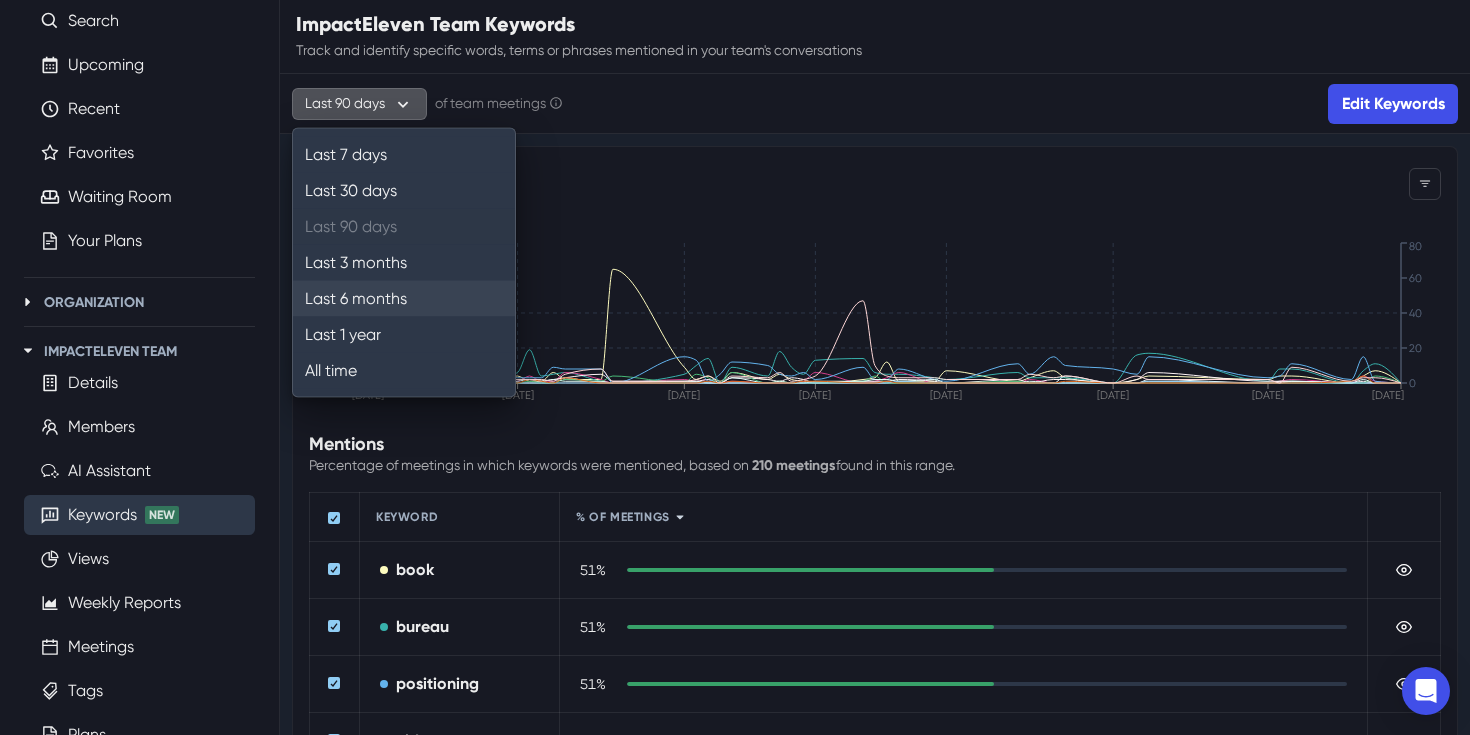 click on "Last 6 months" at bounding box center [404, 299] 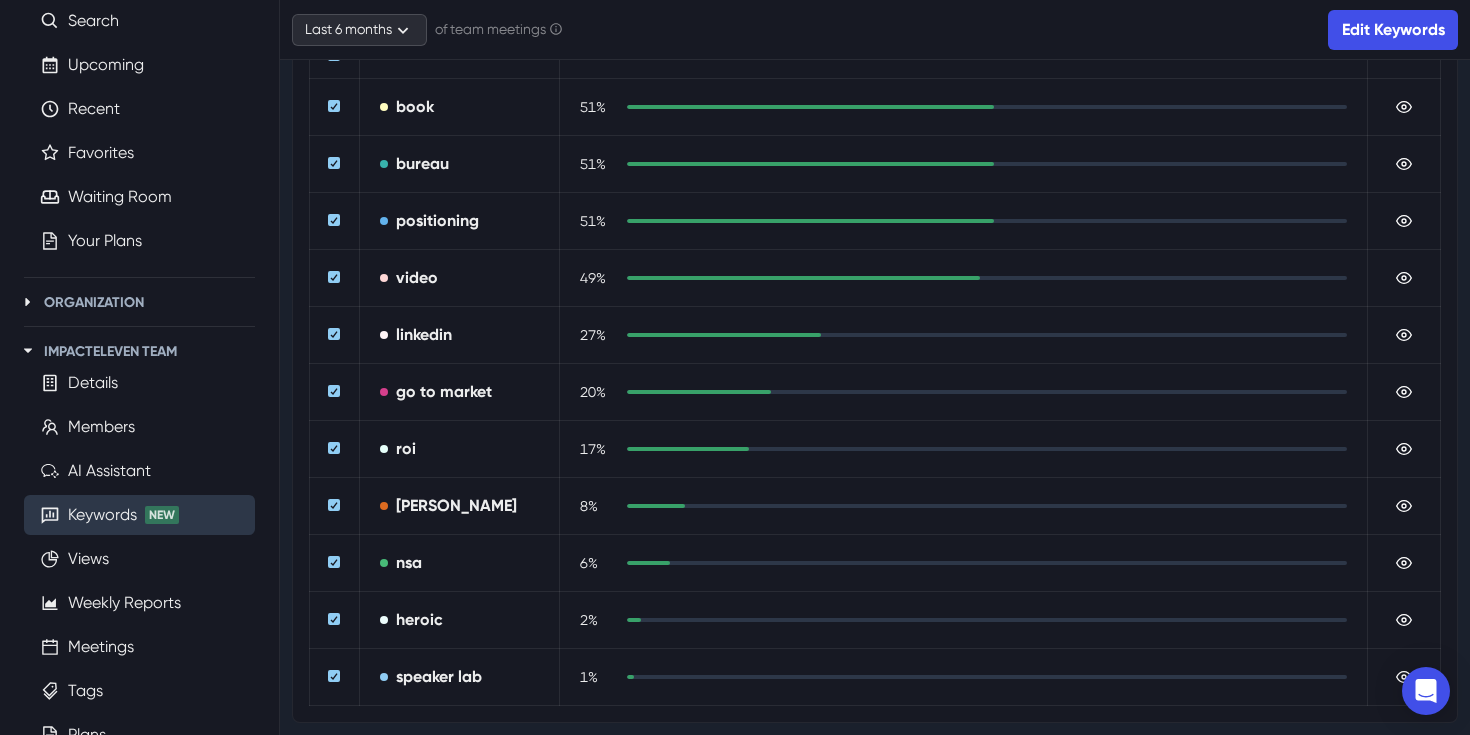 scroll, scrollTop: 0, scrollLeft: 0, axis: both 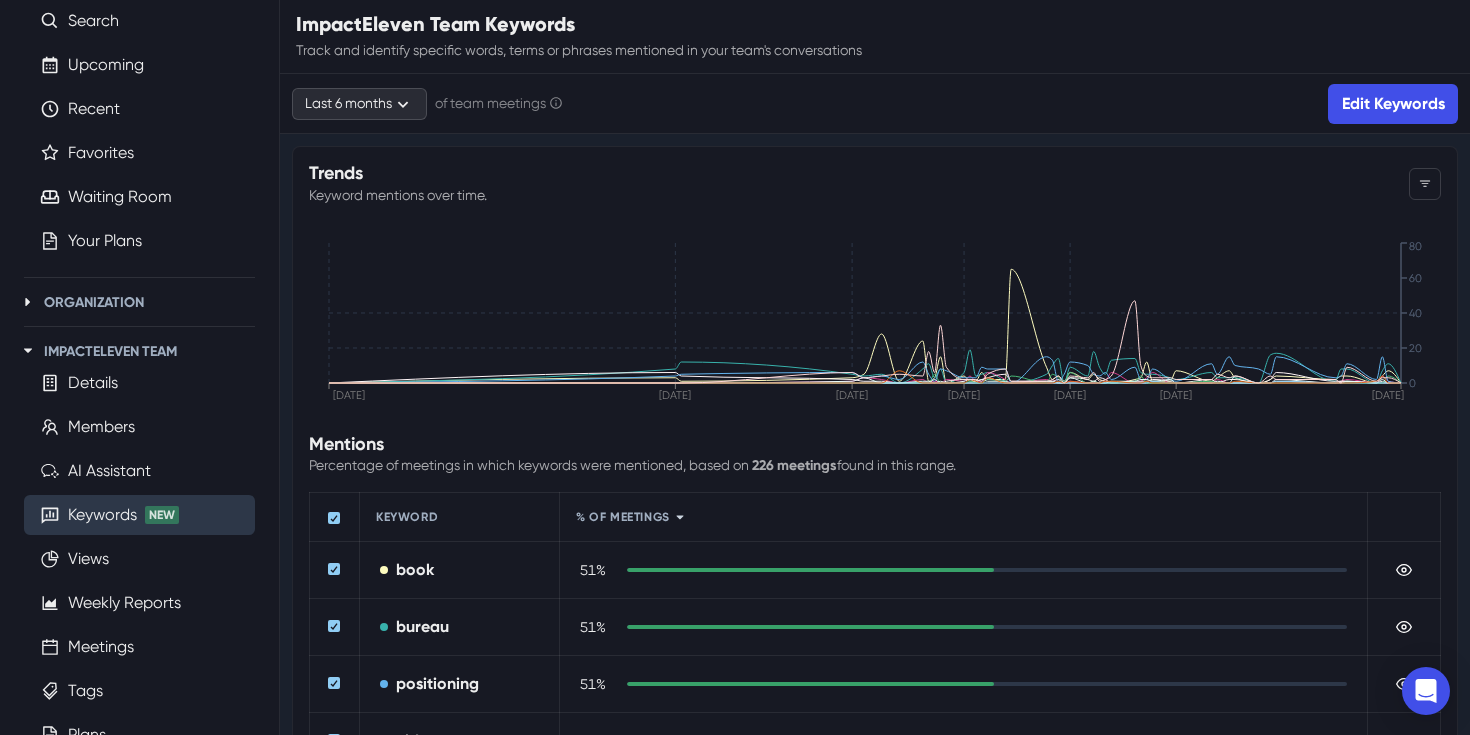 click on "Details Members AI Assistant Keywords New Views Weekly Reports Meetings Tags Plans Live Coaching" at bounding box center (139, 581) 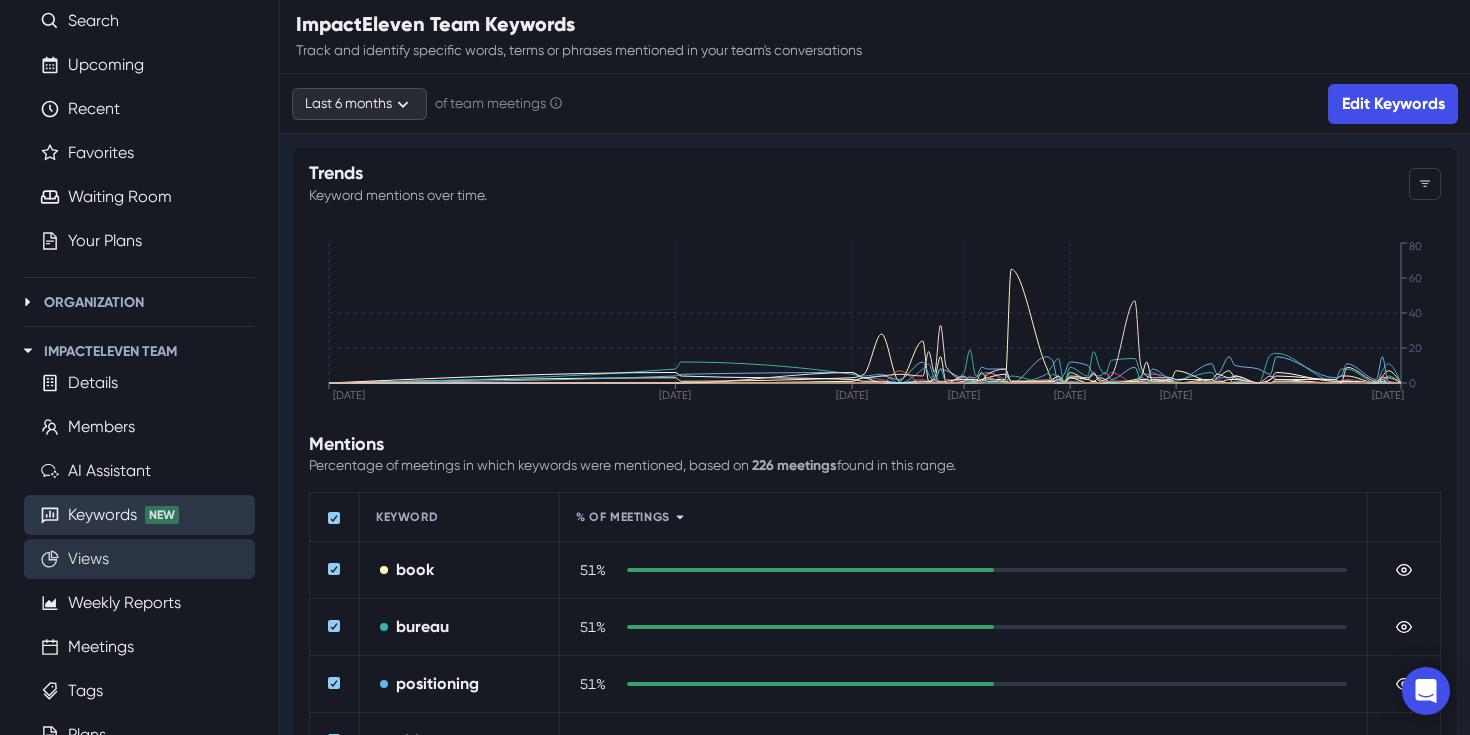 click on "Views" at bounding box center (88, 559) 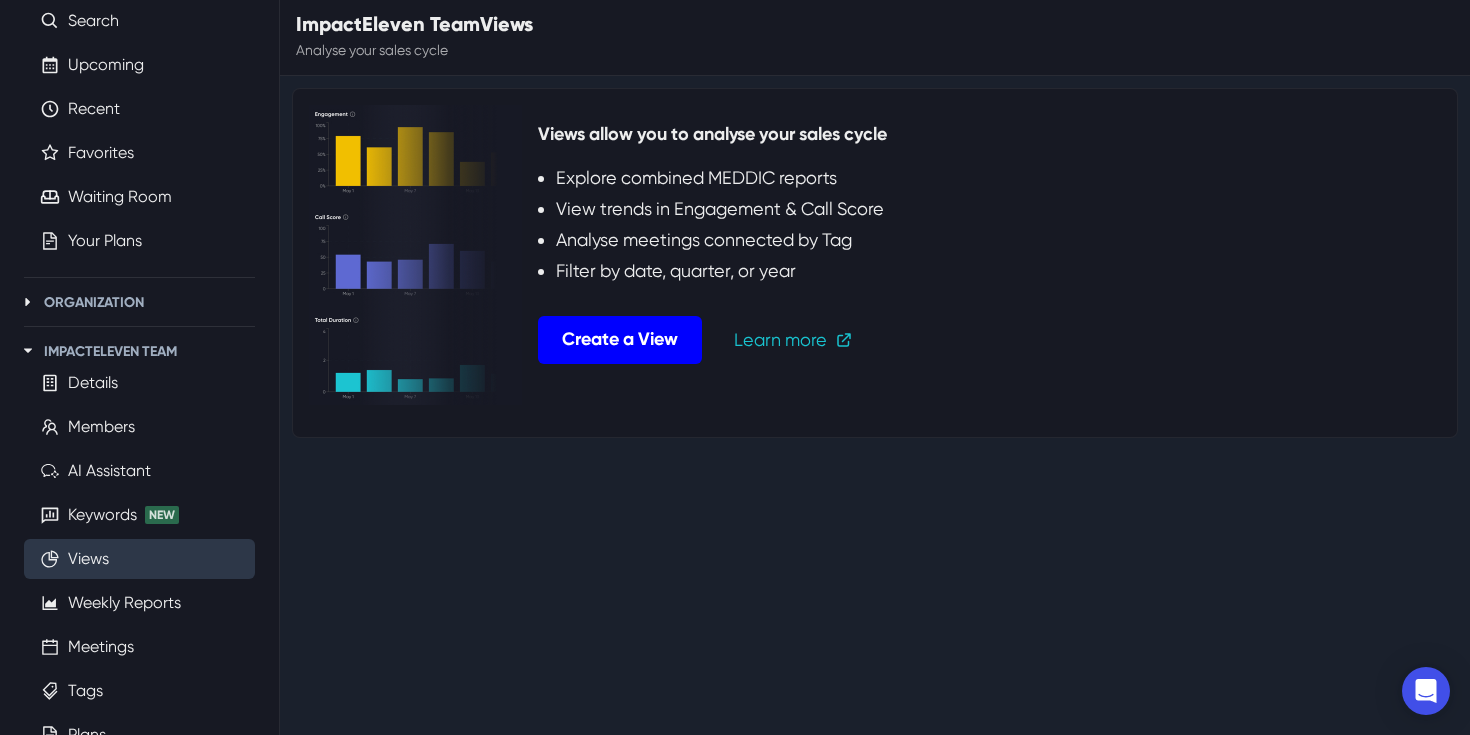 click on "Create a View" at bounding box center [620, 340] 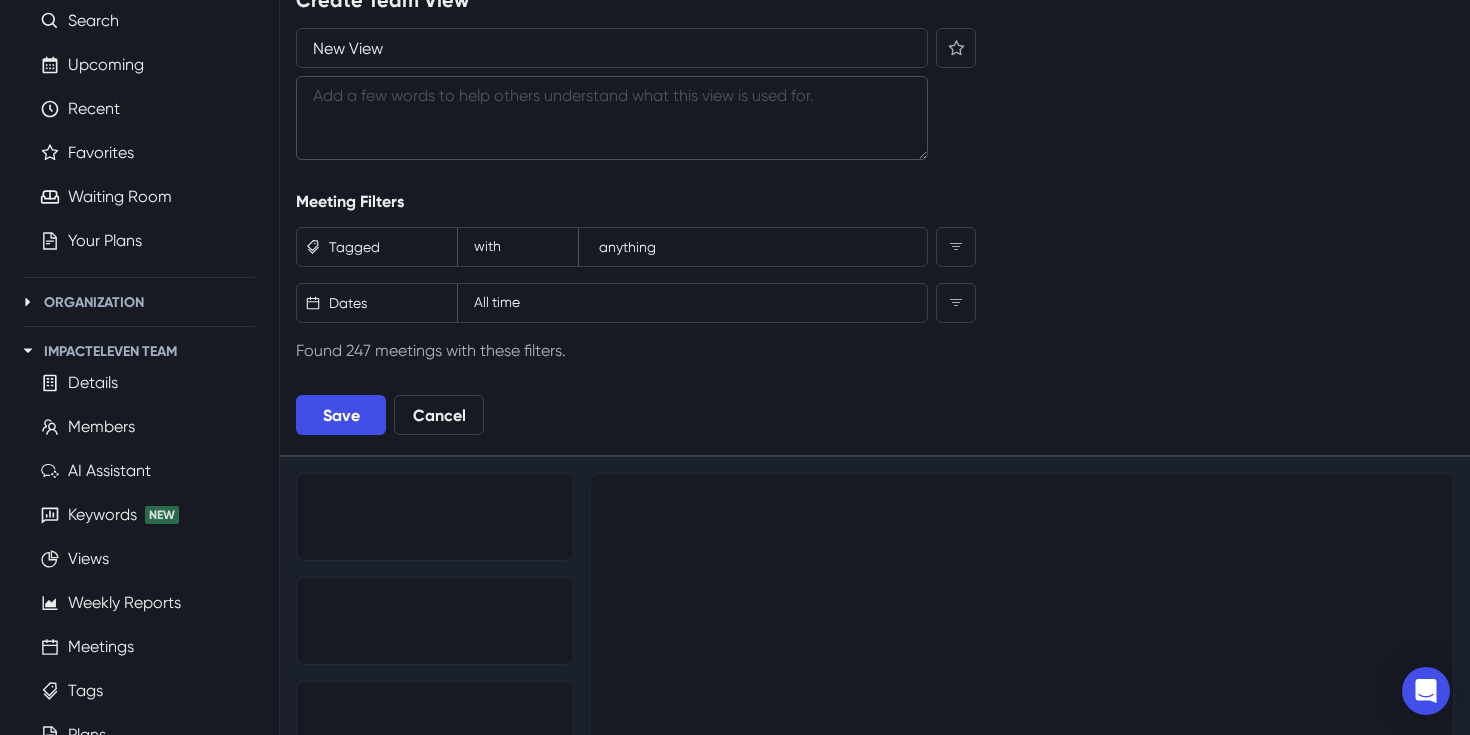 scroll, scrollTop: 0, scrollLeft: 0, axis: both 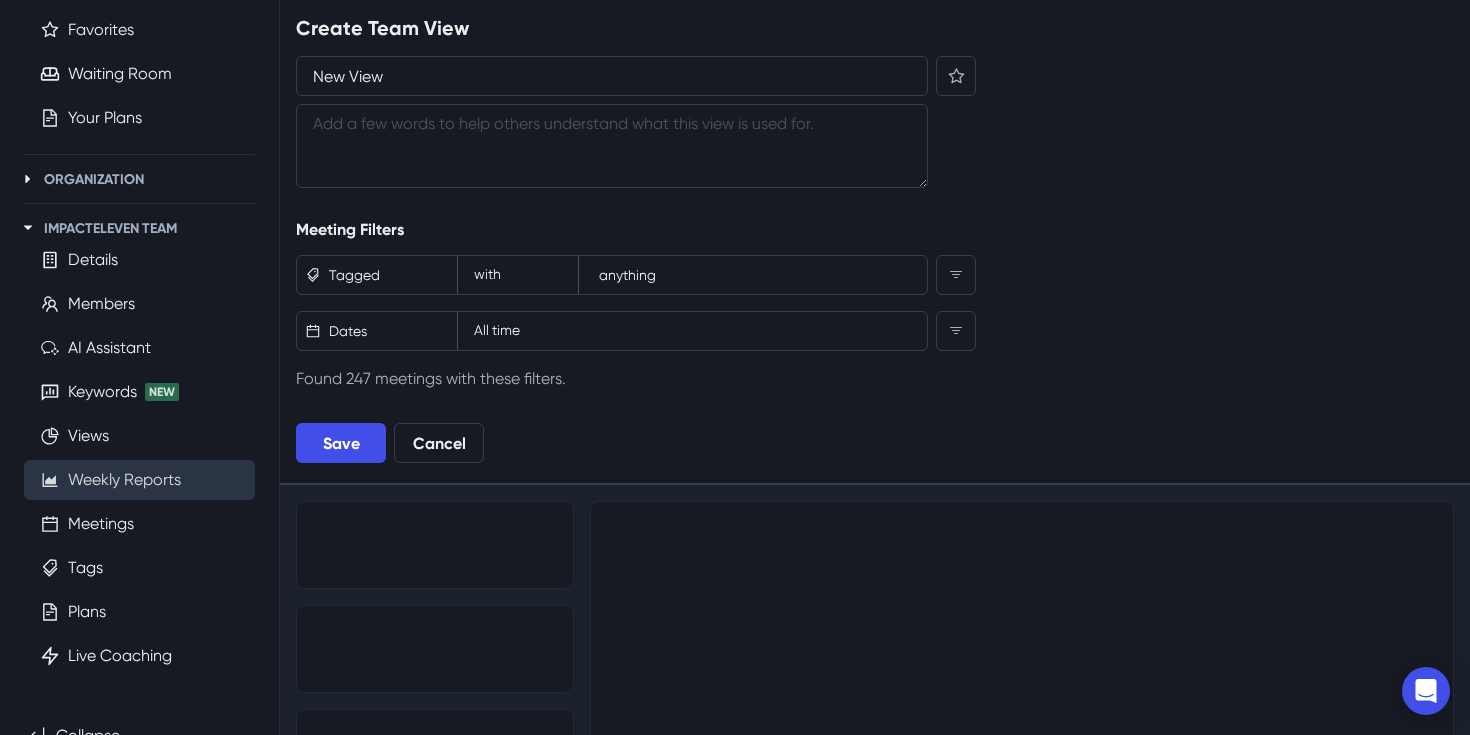 click on "Weekly Reports" at bounding box center [124, 480] 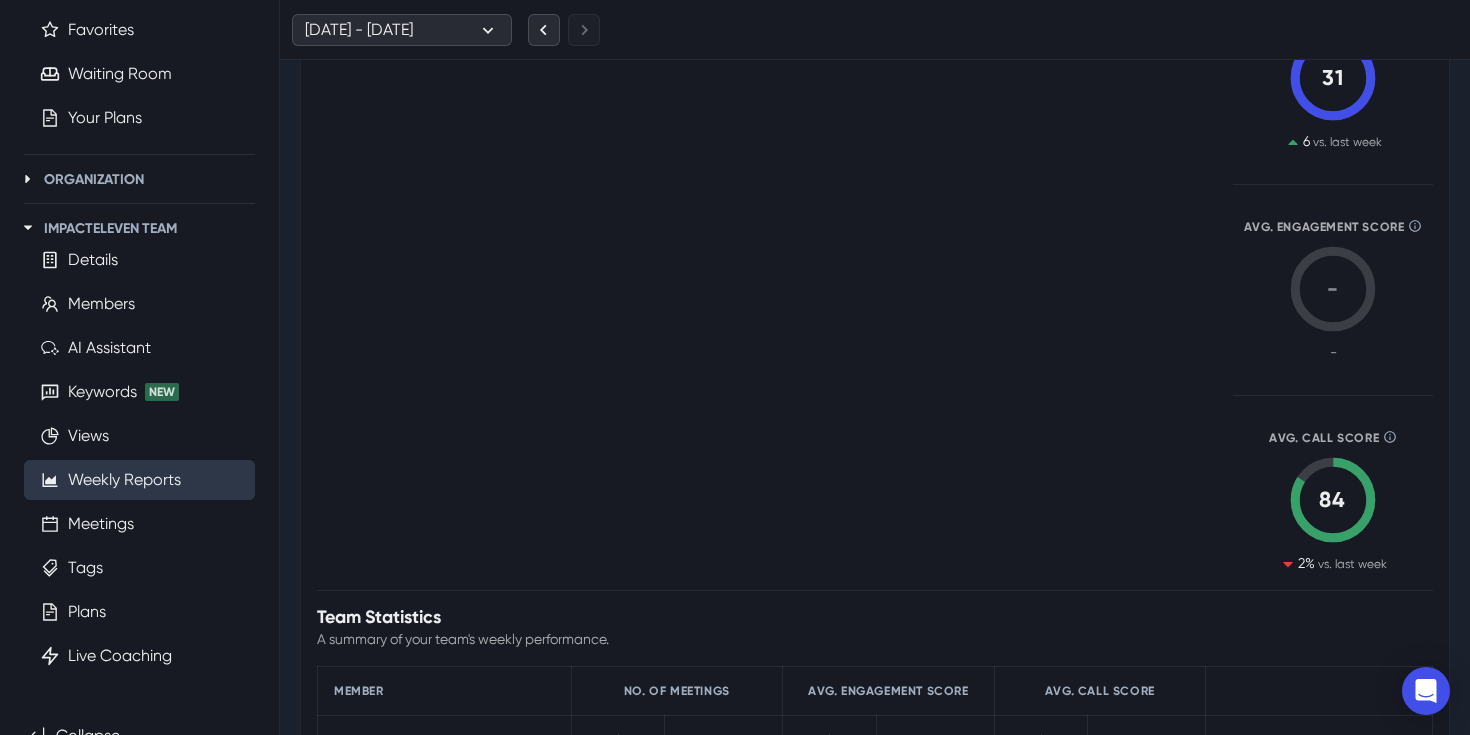 scroll, scrollTop: 159, scrollLeft: 0, axis: vertical 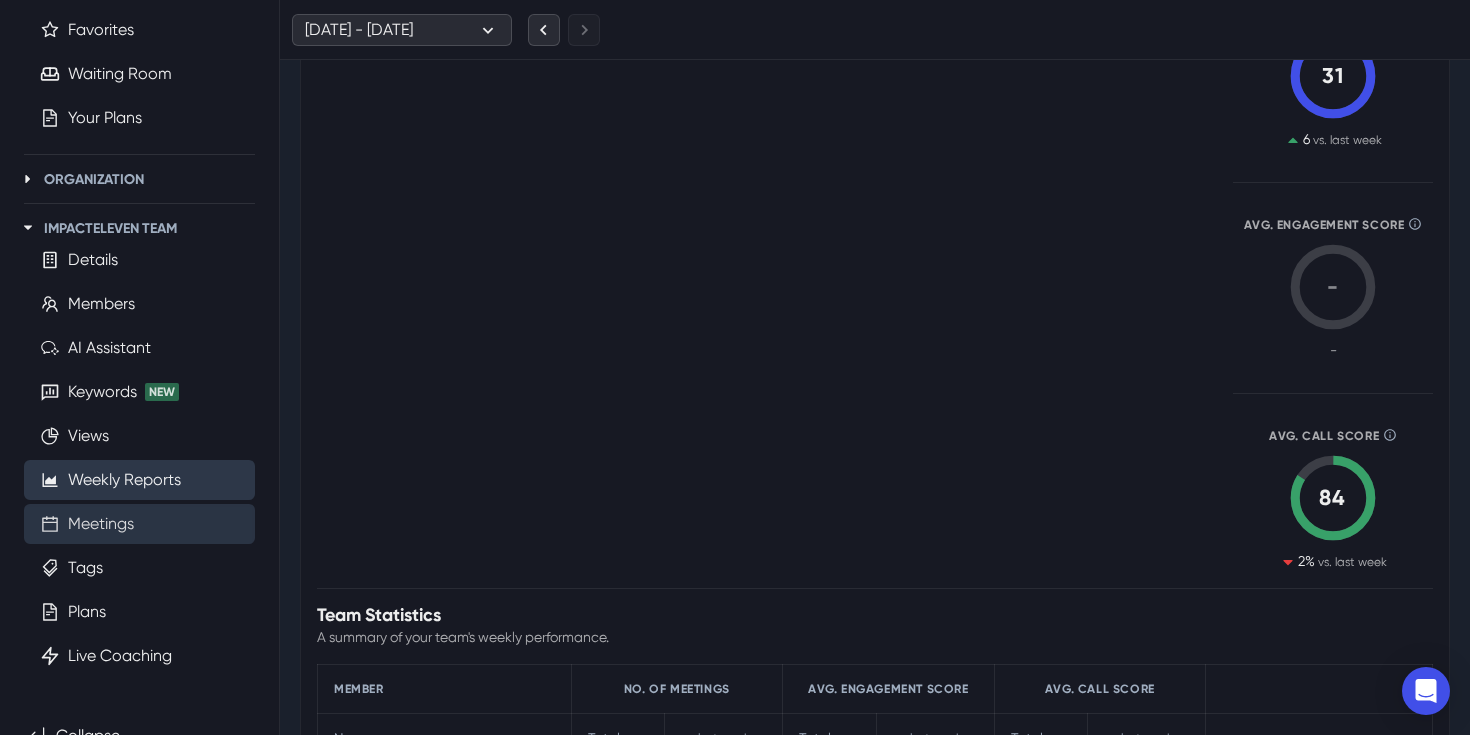 click on "Meetings" at bounding box center [101, 524] 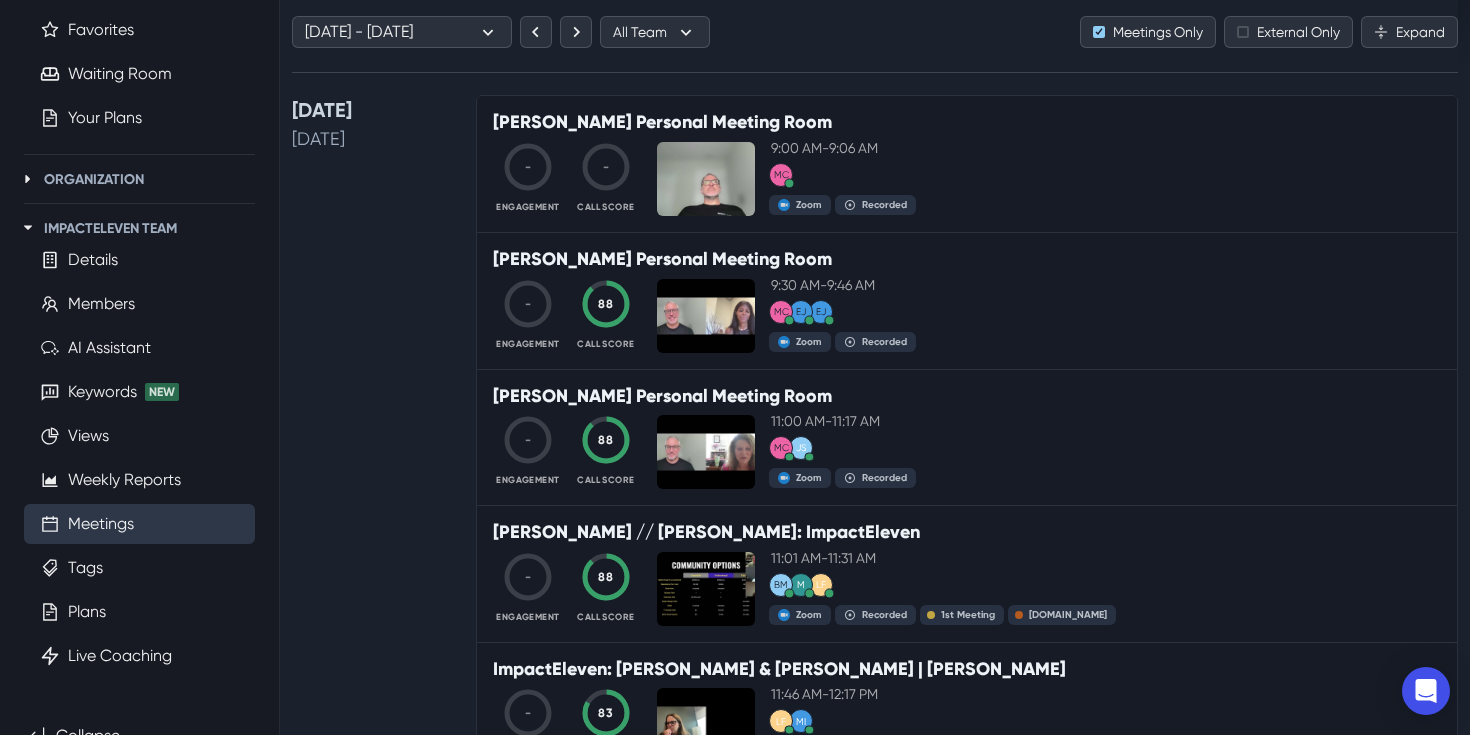 scroll, scrollTop: 1469, scrollLeft: 0, axis: vertical 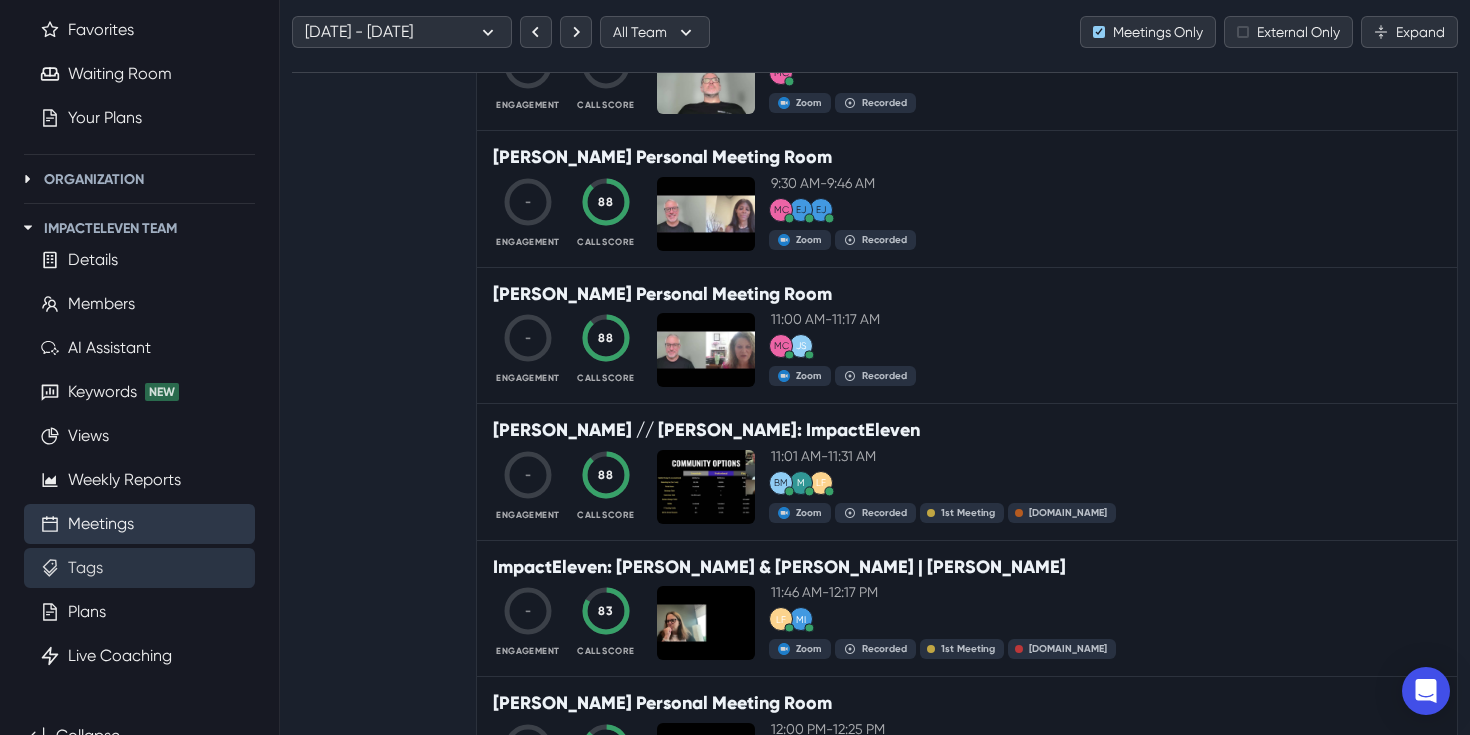 click on "Tags" at bounding box center (85, 568) 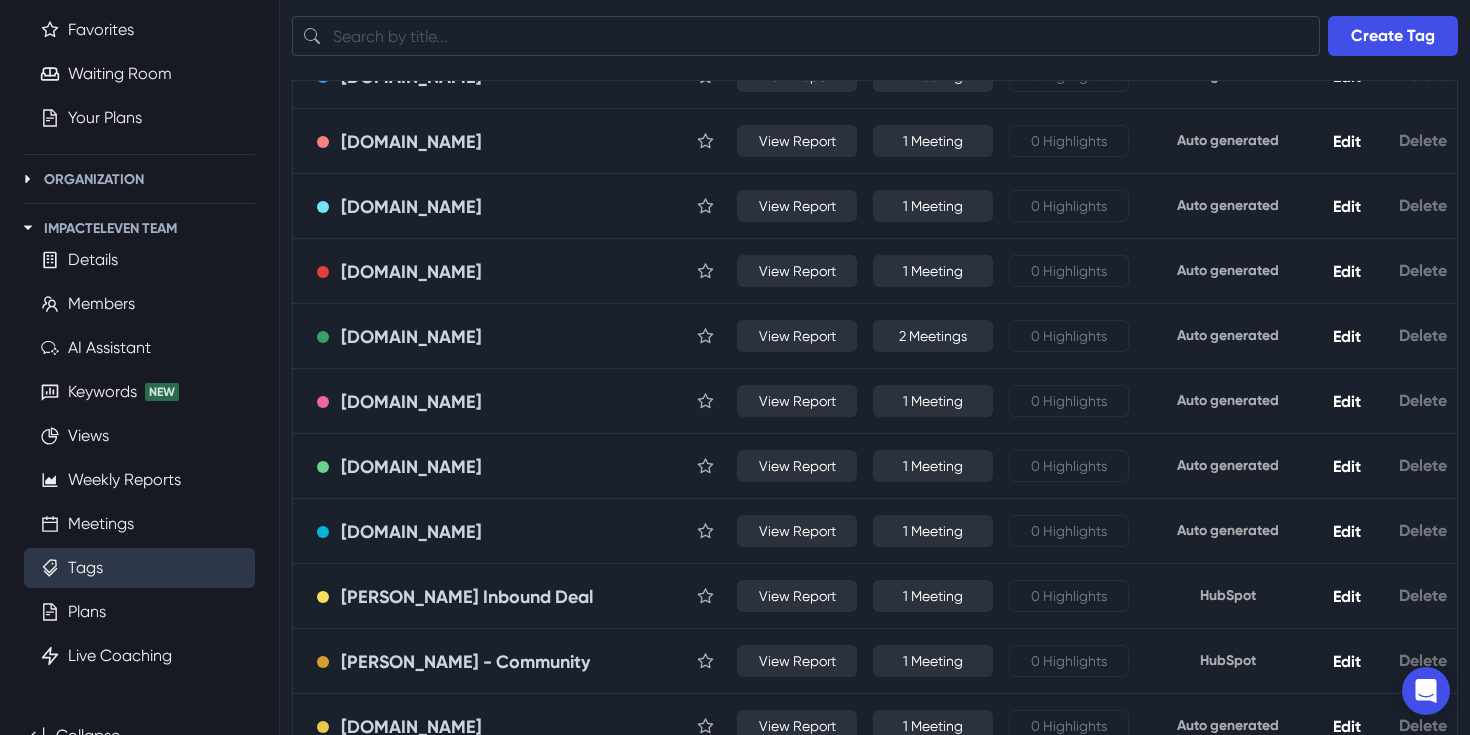 scroll, scrollTop: 1475, scrollLeft: 0, axis: vertical 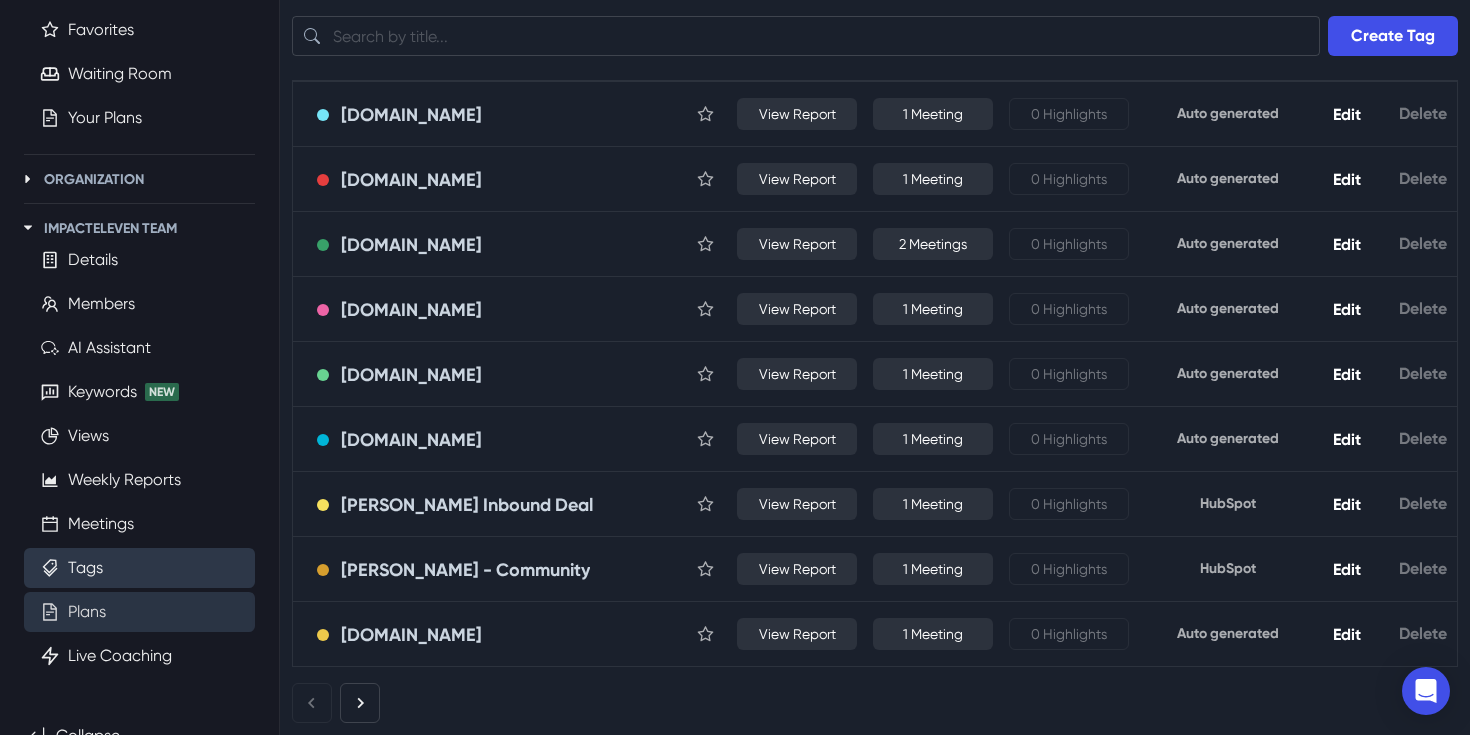 click on "Plans" at bounding box center [87, 612] 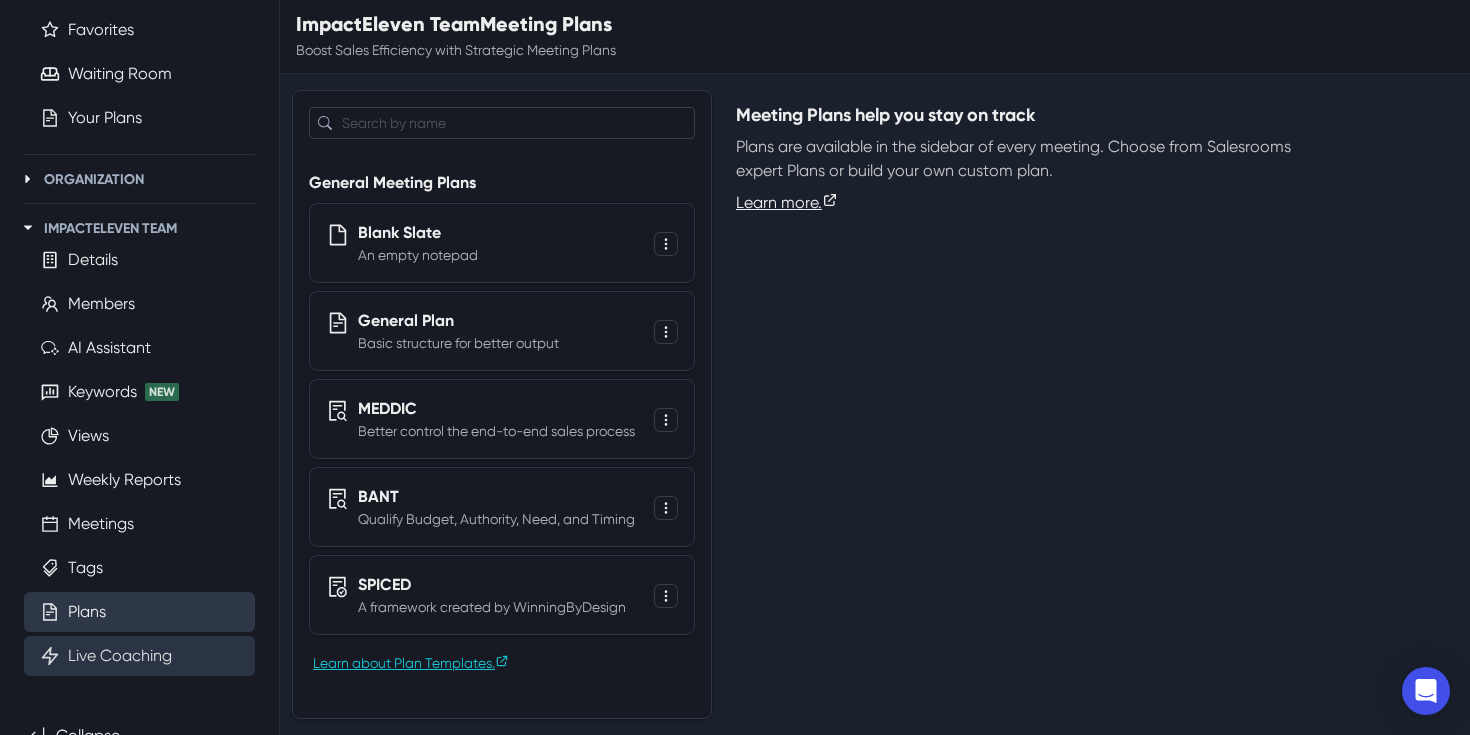 click on "Live Coaching" at bounding box center [120, 656] 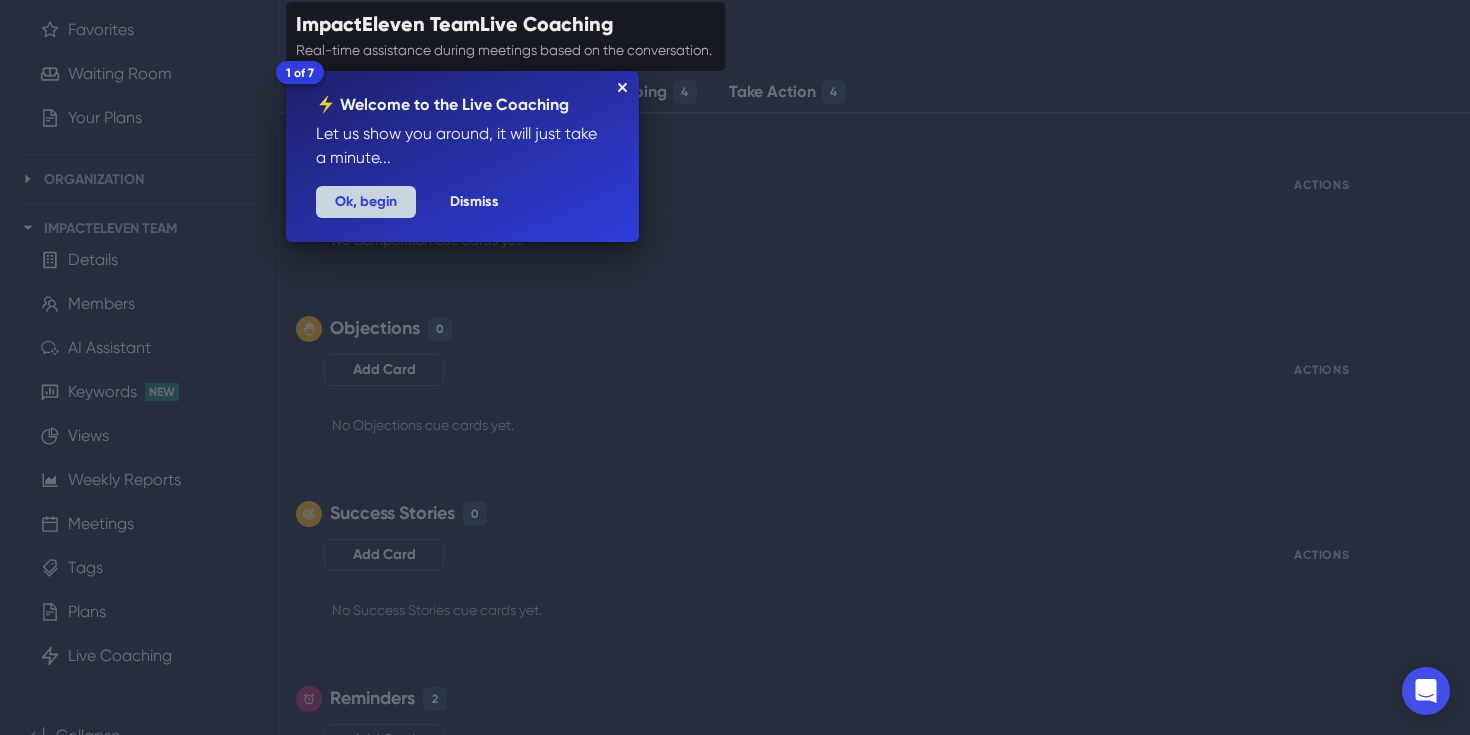 click on "Ok, begin" at bounding box center (366, 202) 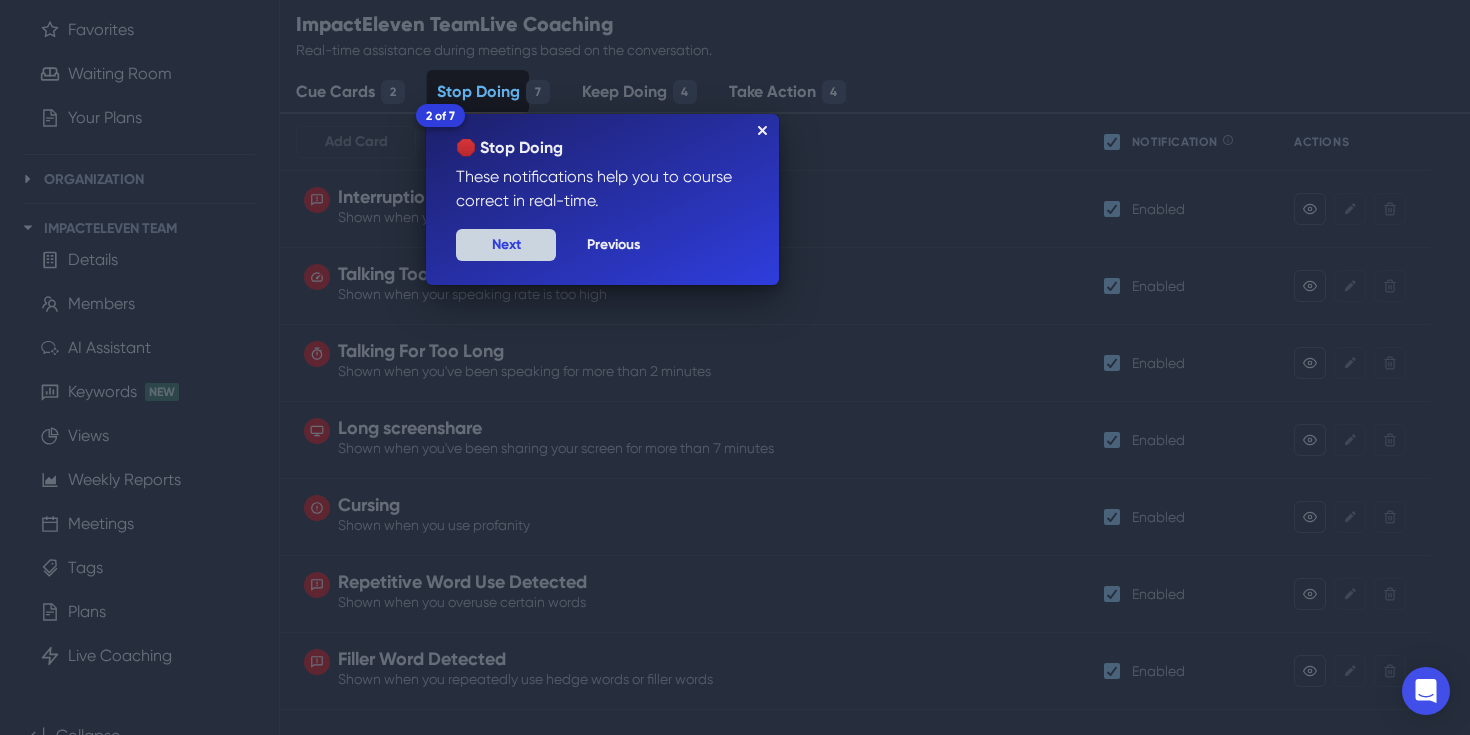 click on "Next" at bounding box center (506, 245) 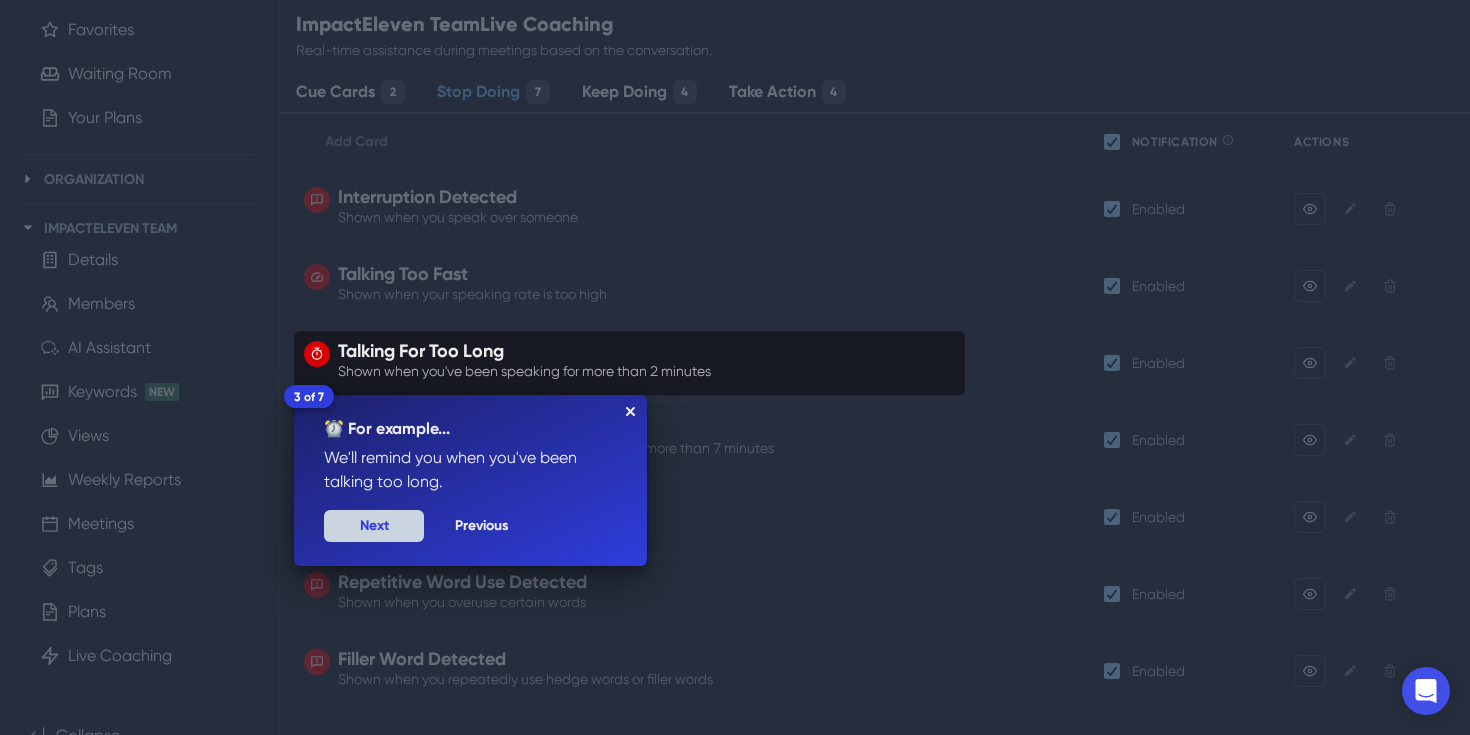 click on "Next" at bounding box center [374, 526] 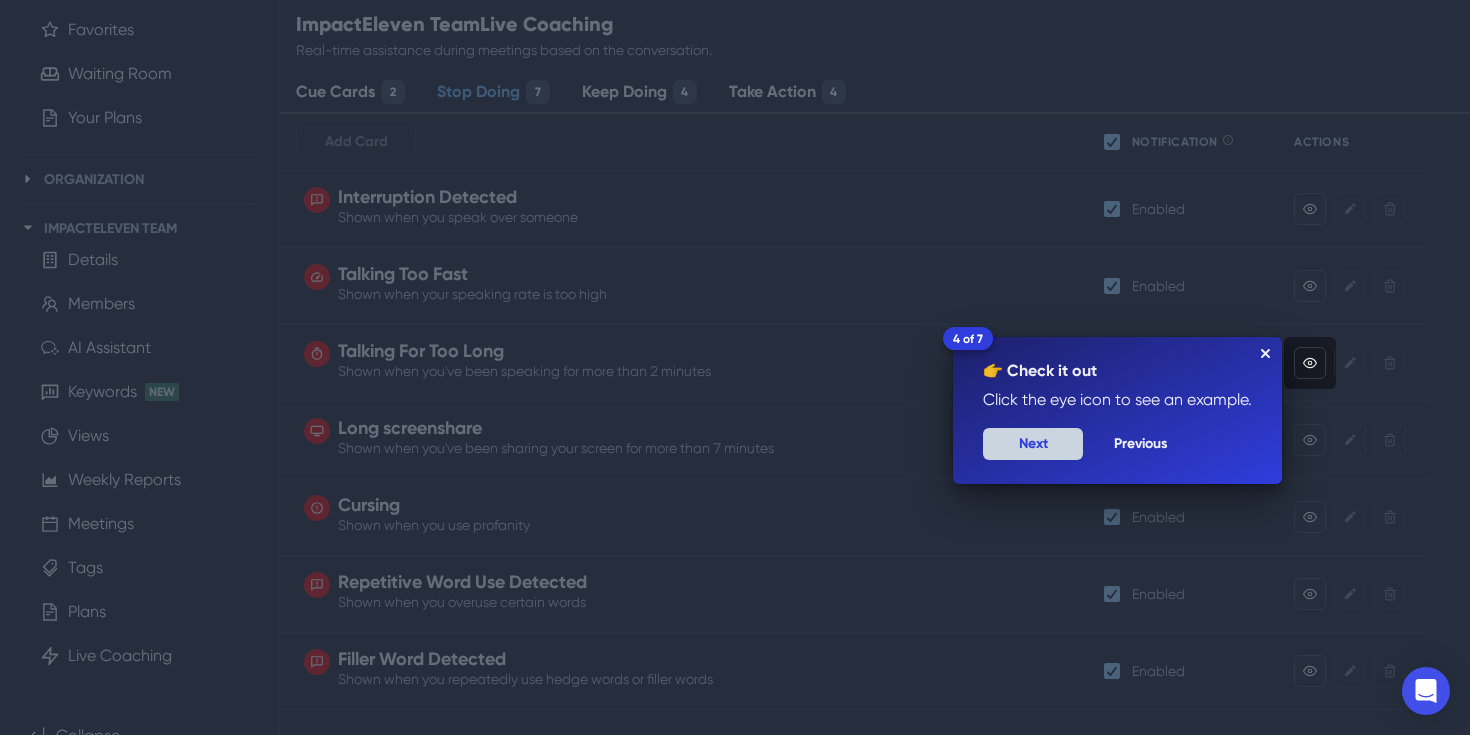click on "Next" at bounding box center [1033, 444] 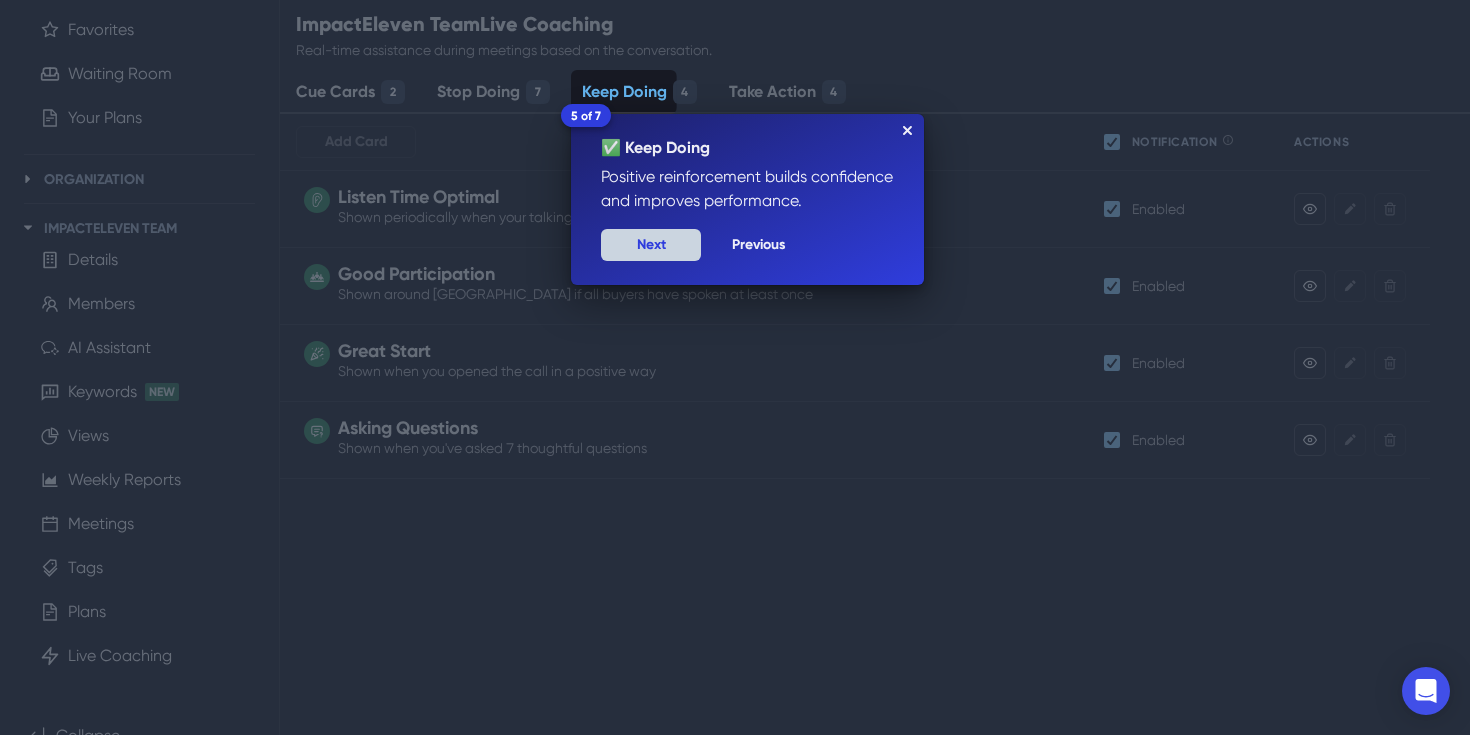 click on "Next" at bounding box center (651, 245) 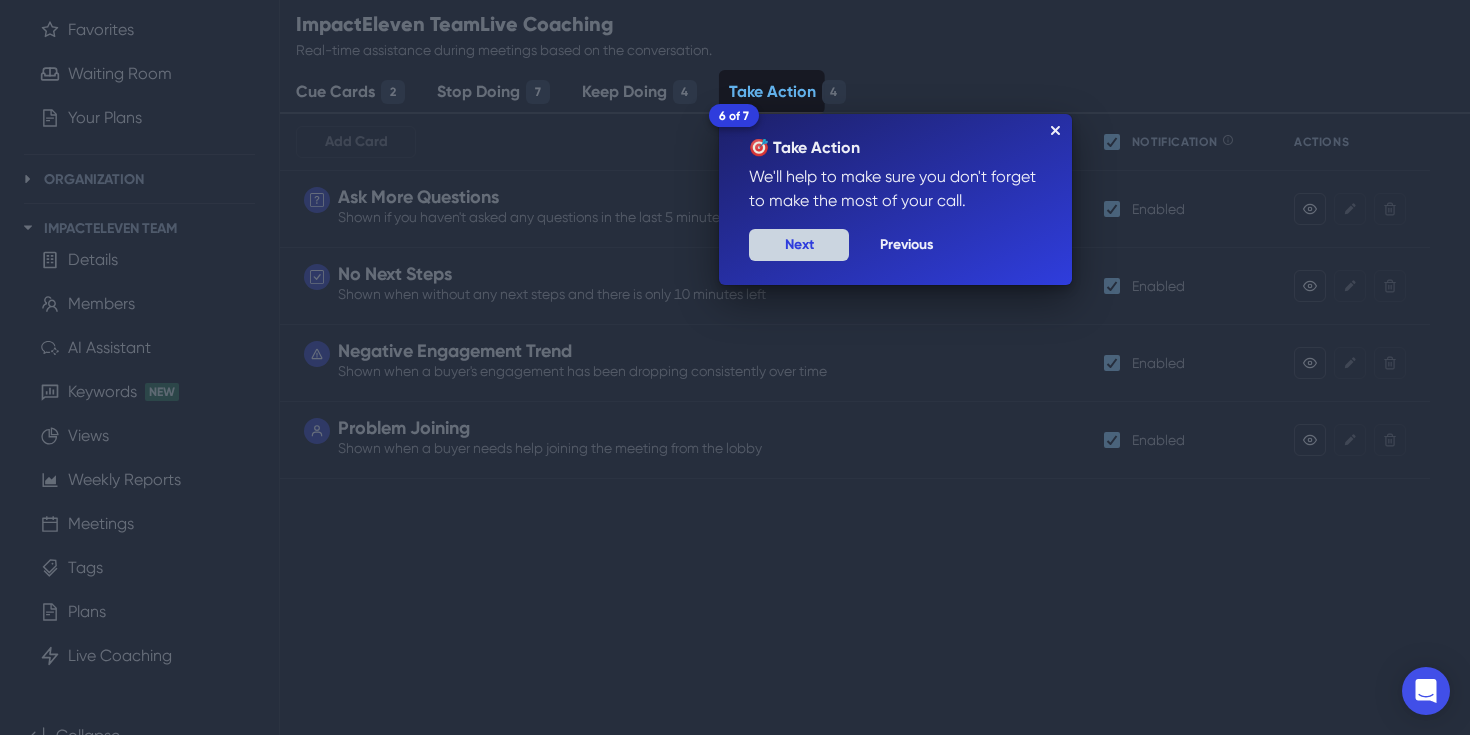 click on "Next" at bounding box center (799, 245) 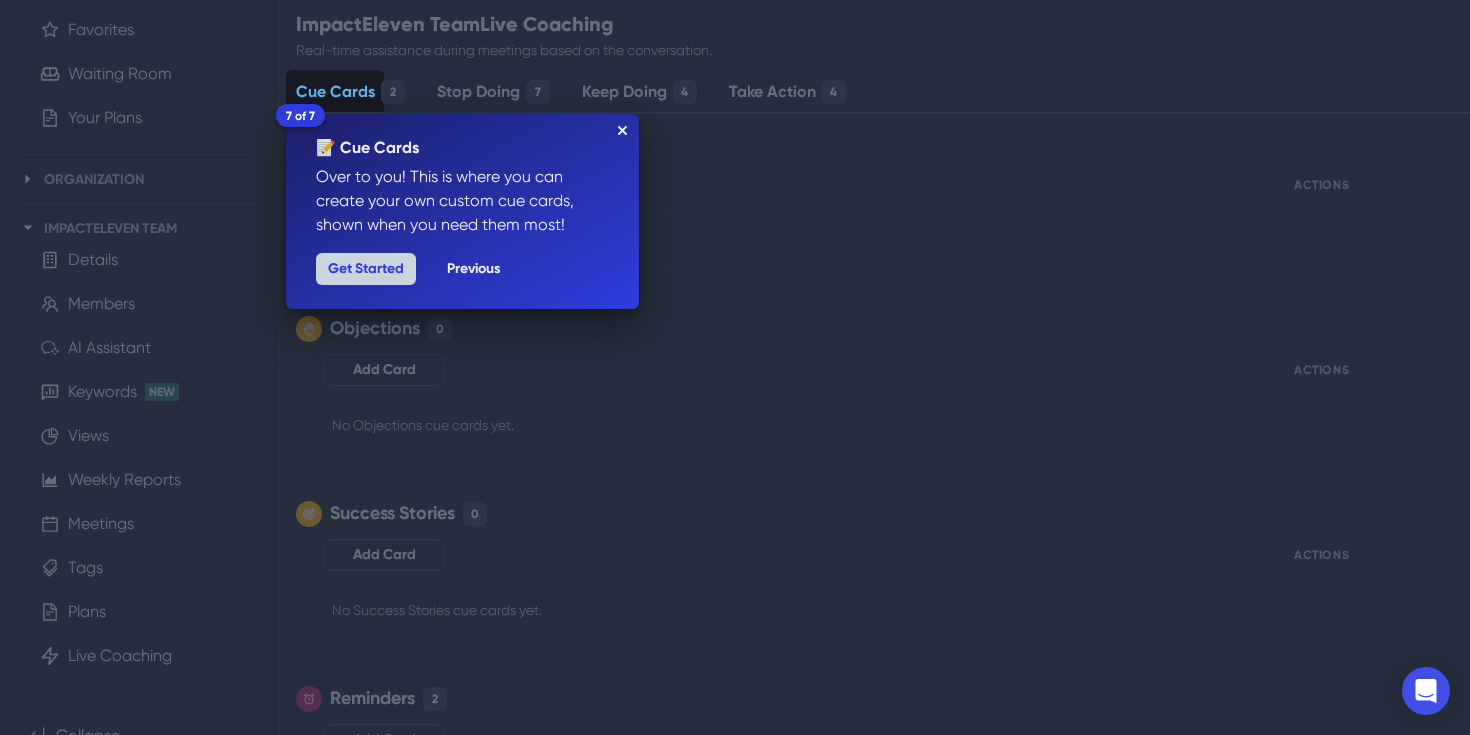 click on "Get Started" at bounding box center (366, 269) 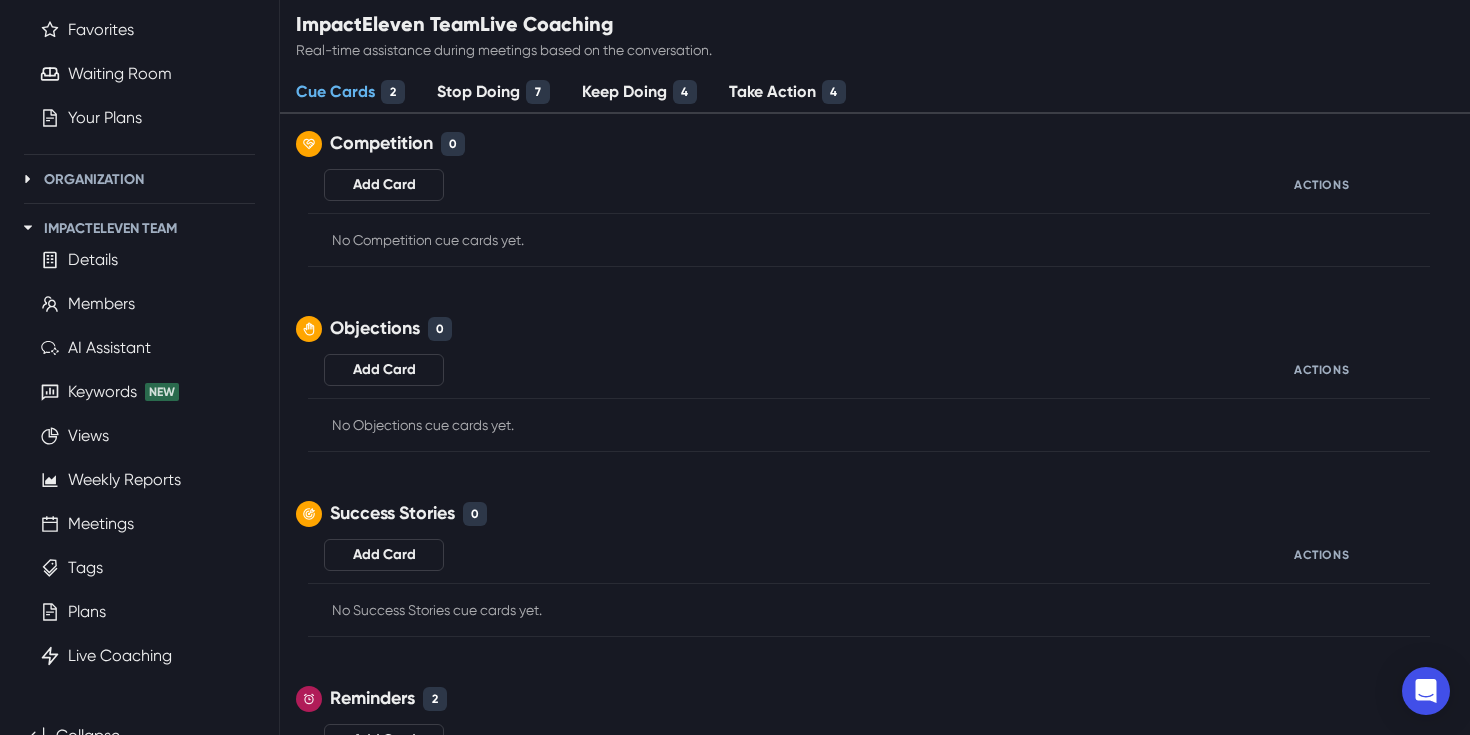 click on "Cue Cards" at bounding box center [335, 92] 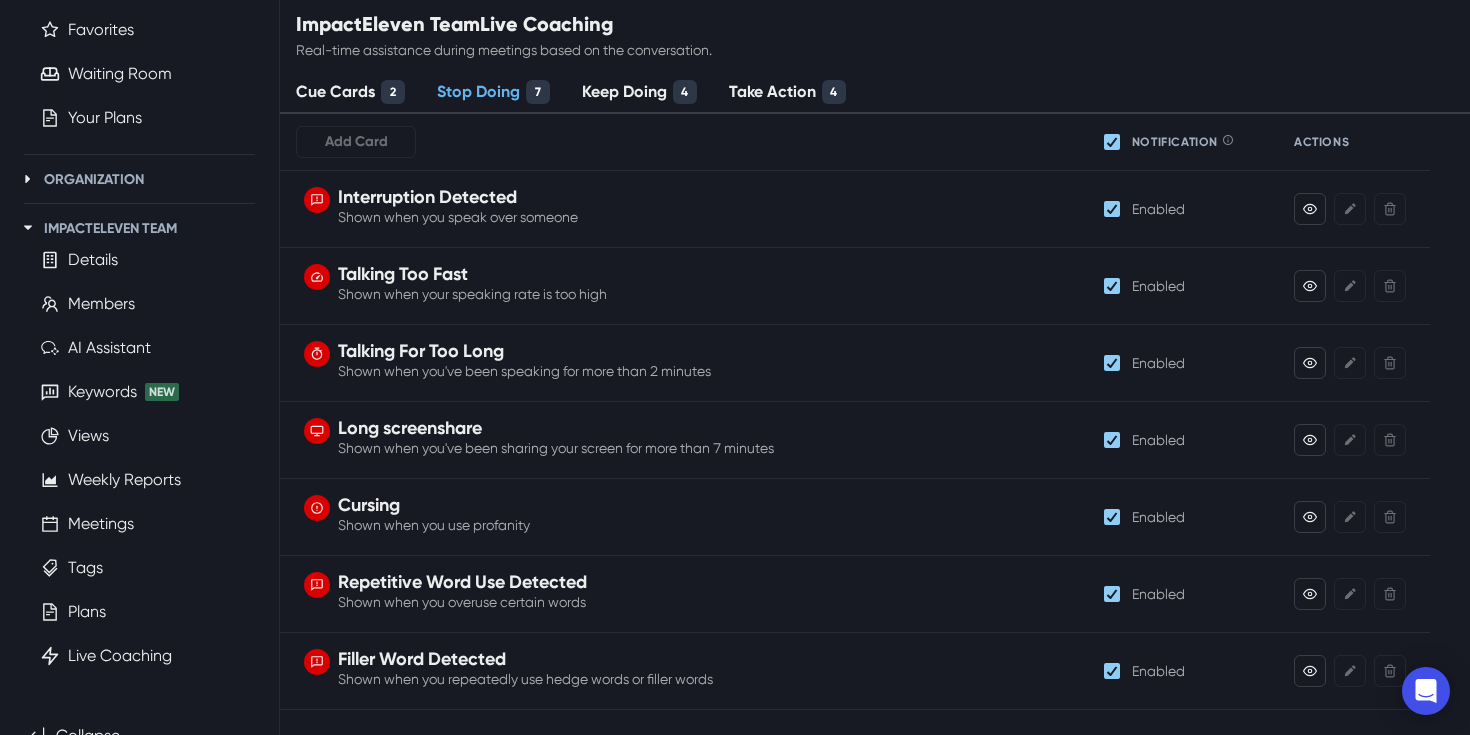 click on "Cue Cards" at bounding box center [335, 92] 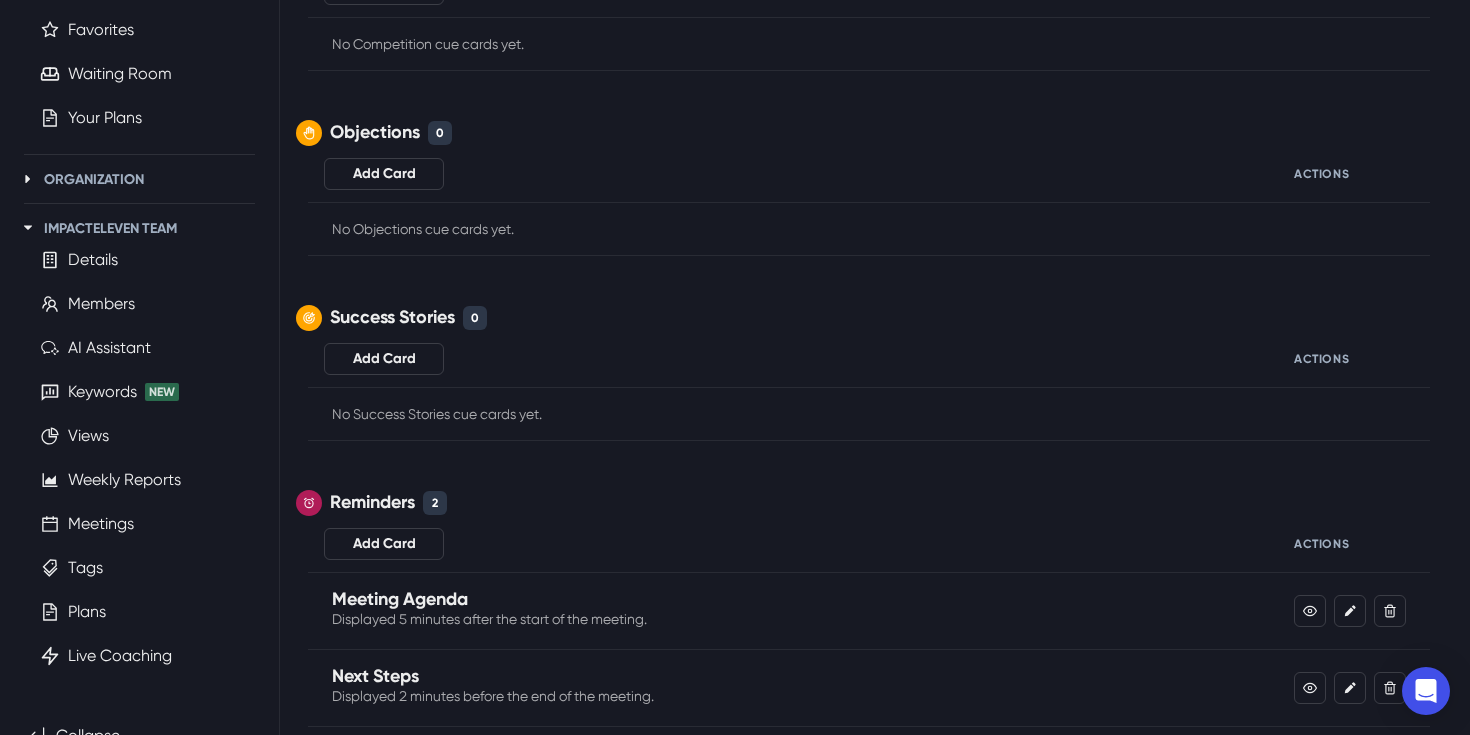 scroll, scrollTop: 0, scrollLeft: 0, axis: both 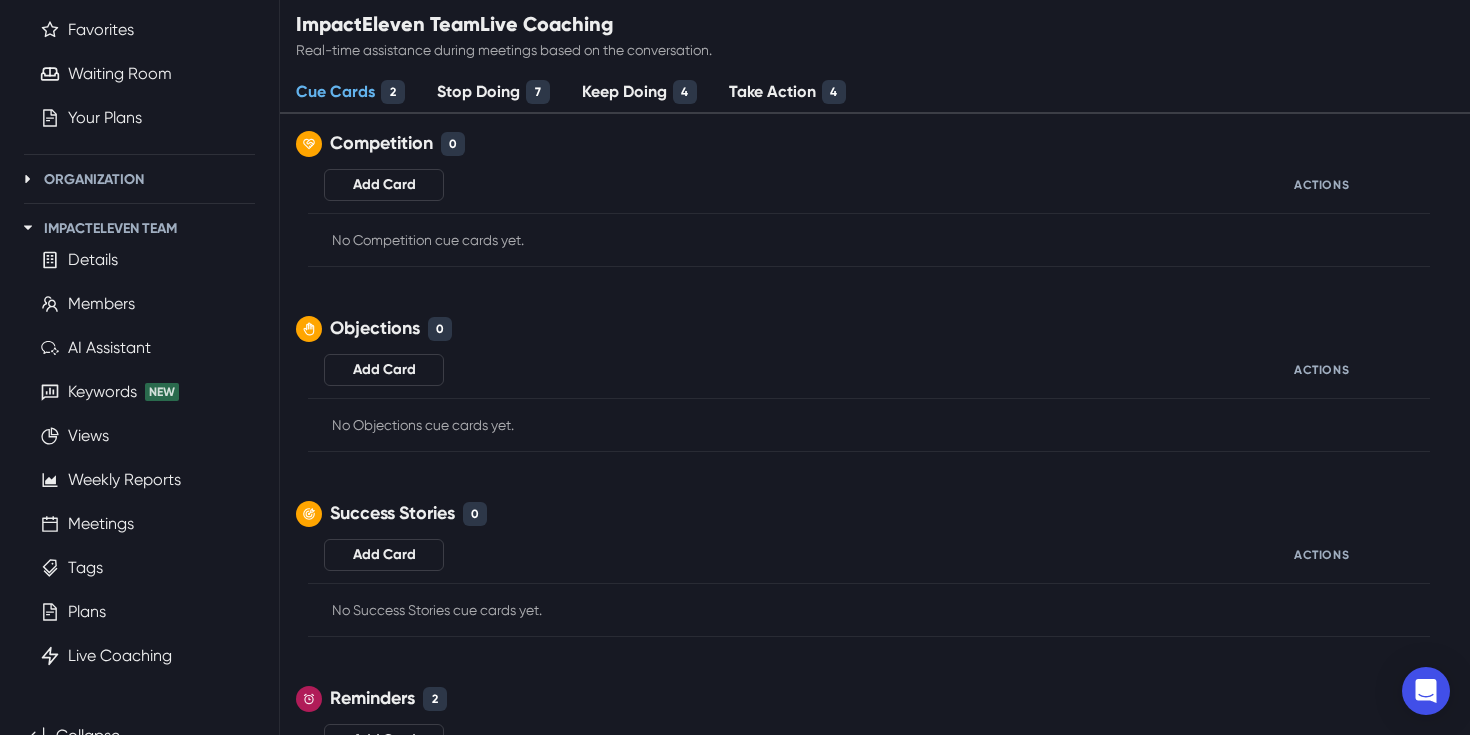 click on "Stop Doing 7" at bounding box center [493, 93] 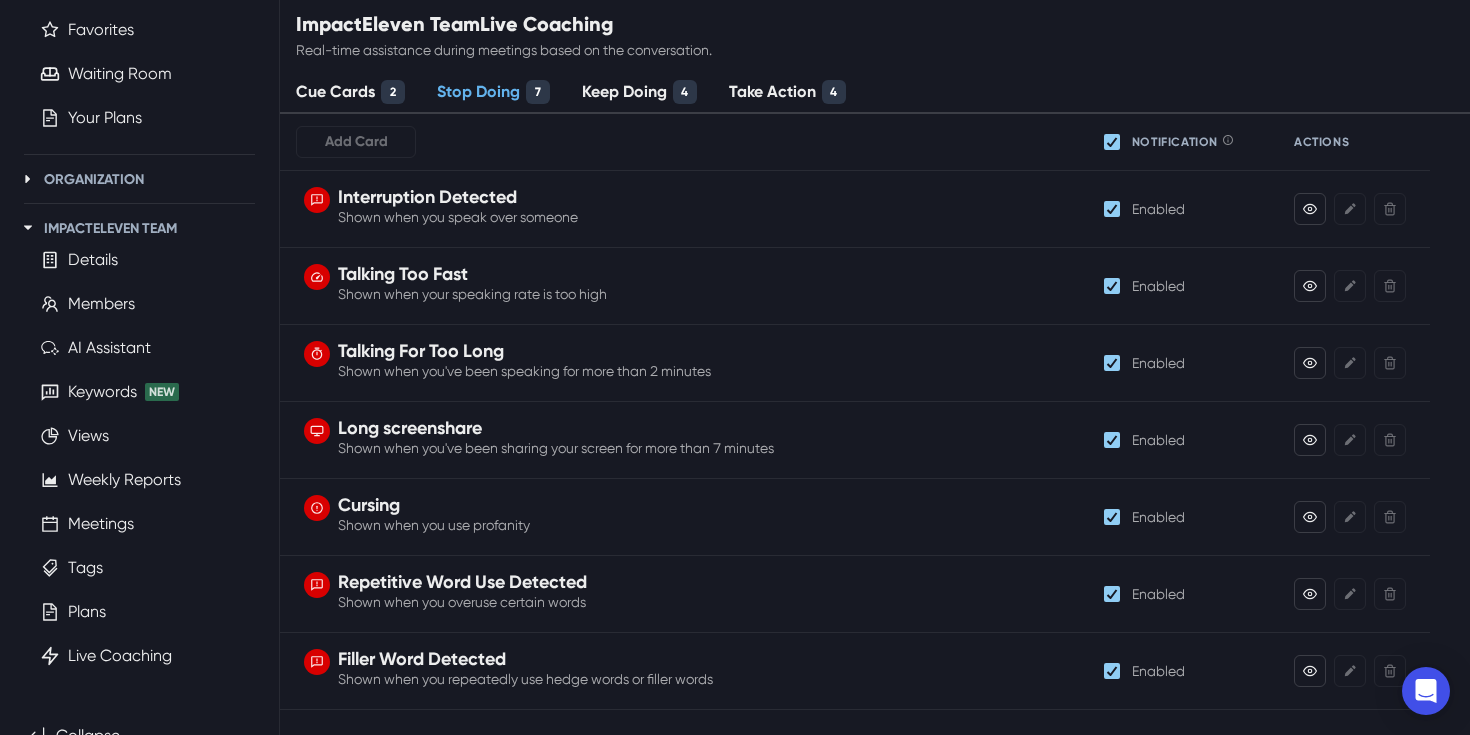 click on "Shown when you speak over someone" at bounding box center (458, 217) 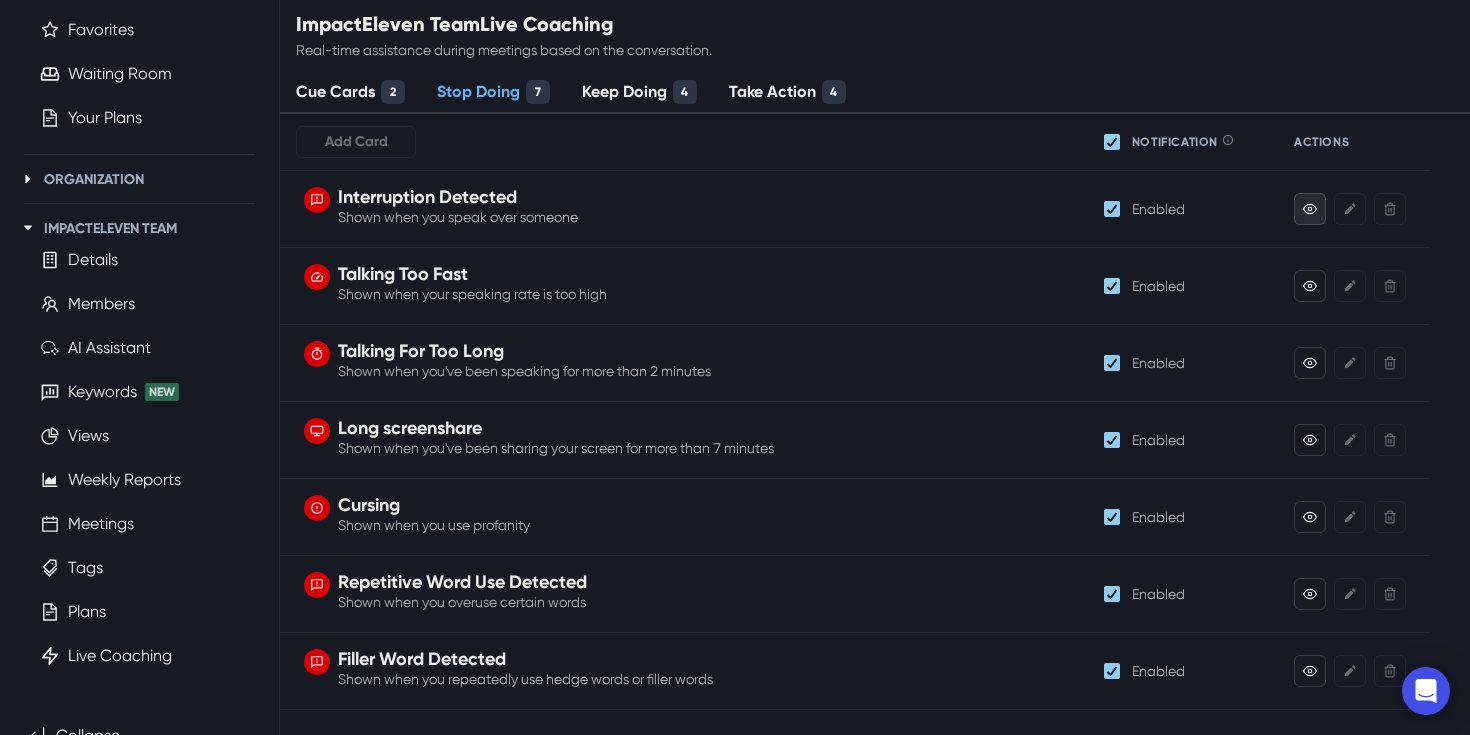 click at bounding box center [1310, 209] 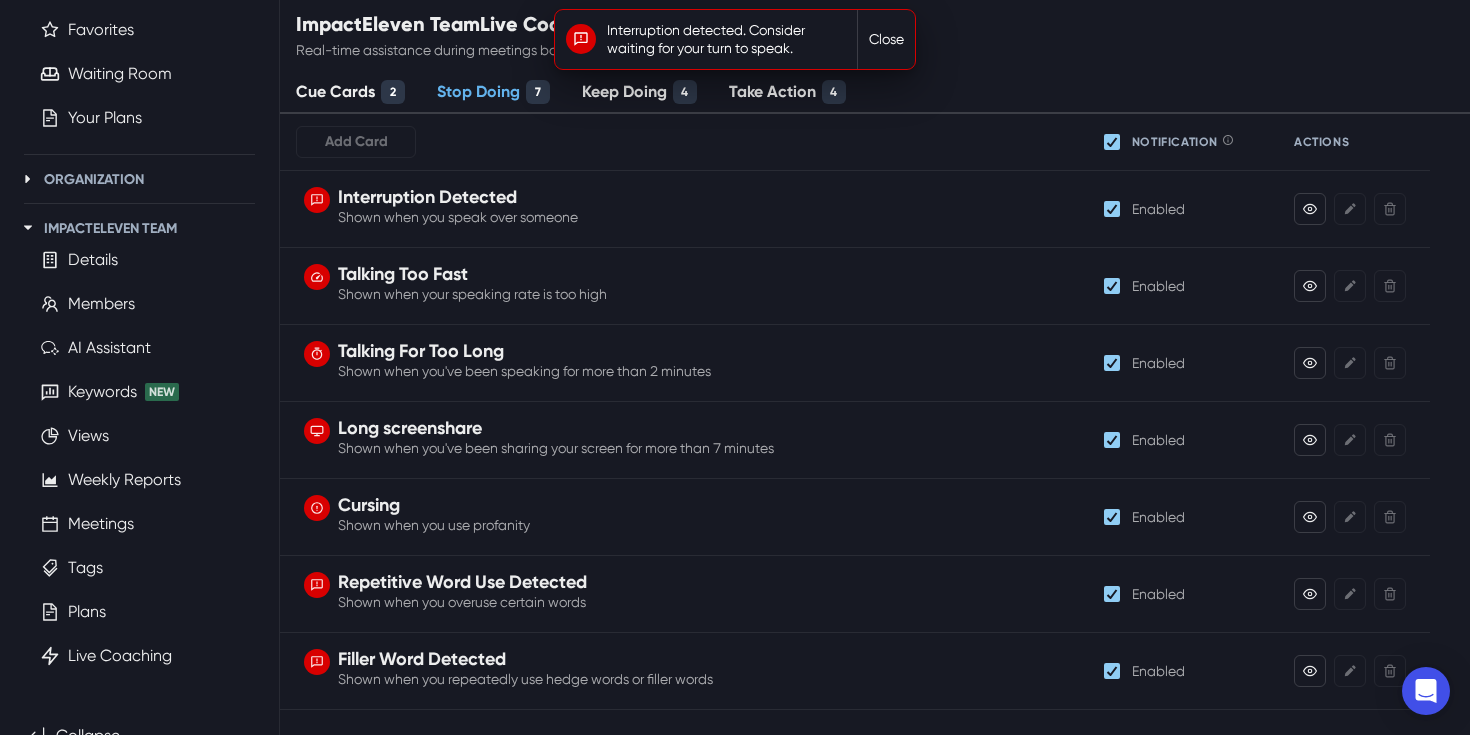 click at bounding box center (1030, 209) 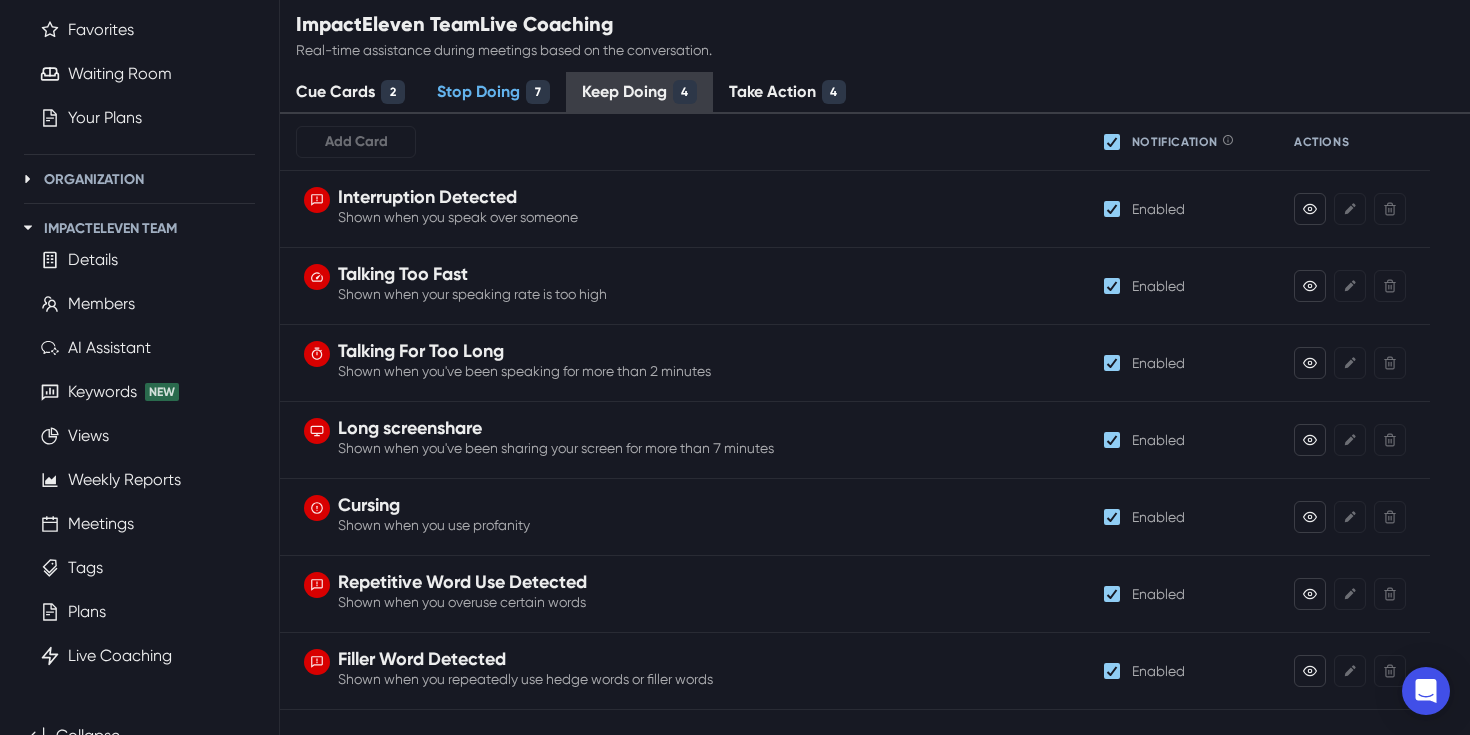 click on "Keep Doing" at bounding box center (624, 92) 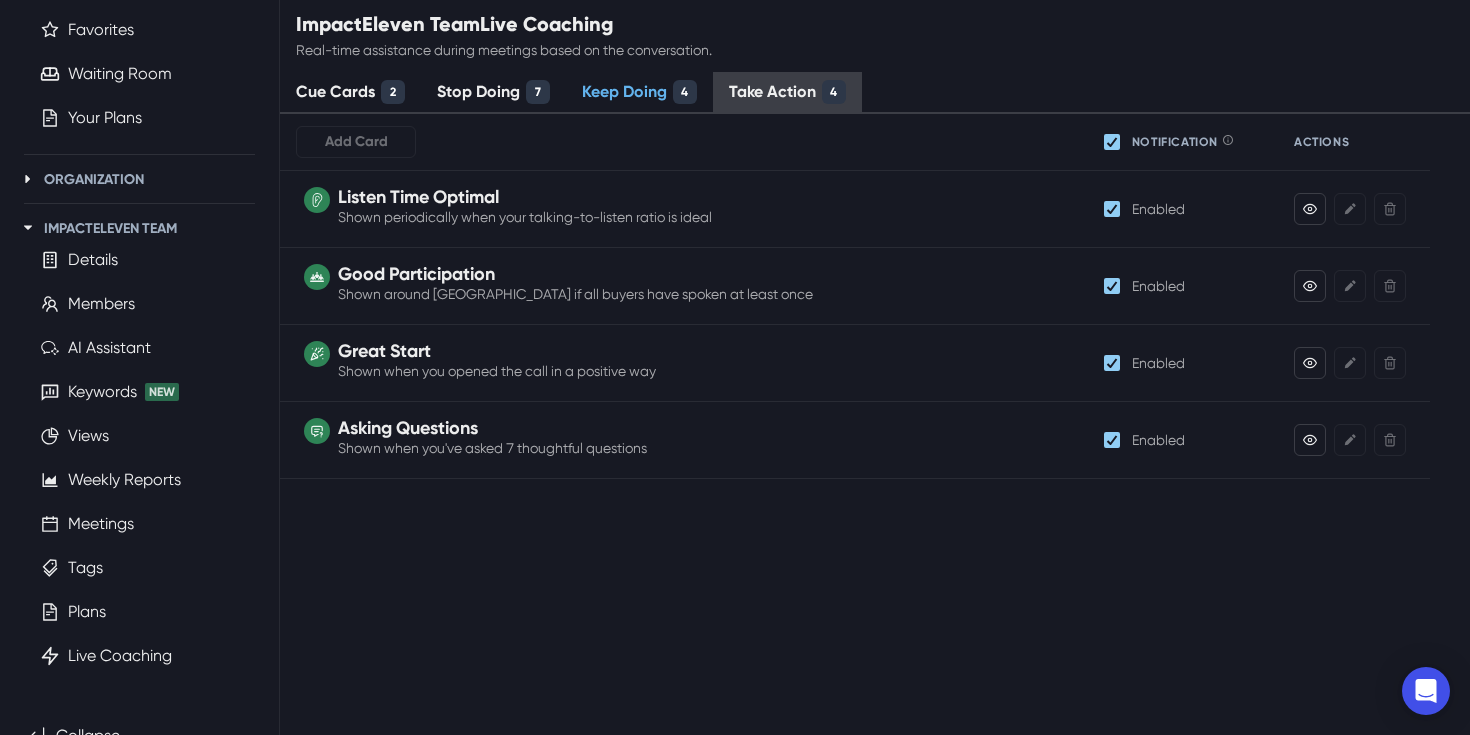 click on "Take Action" at bounding box center [772, 92] 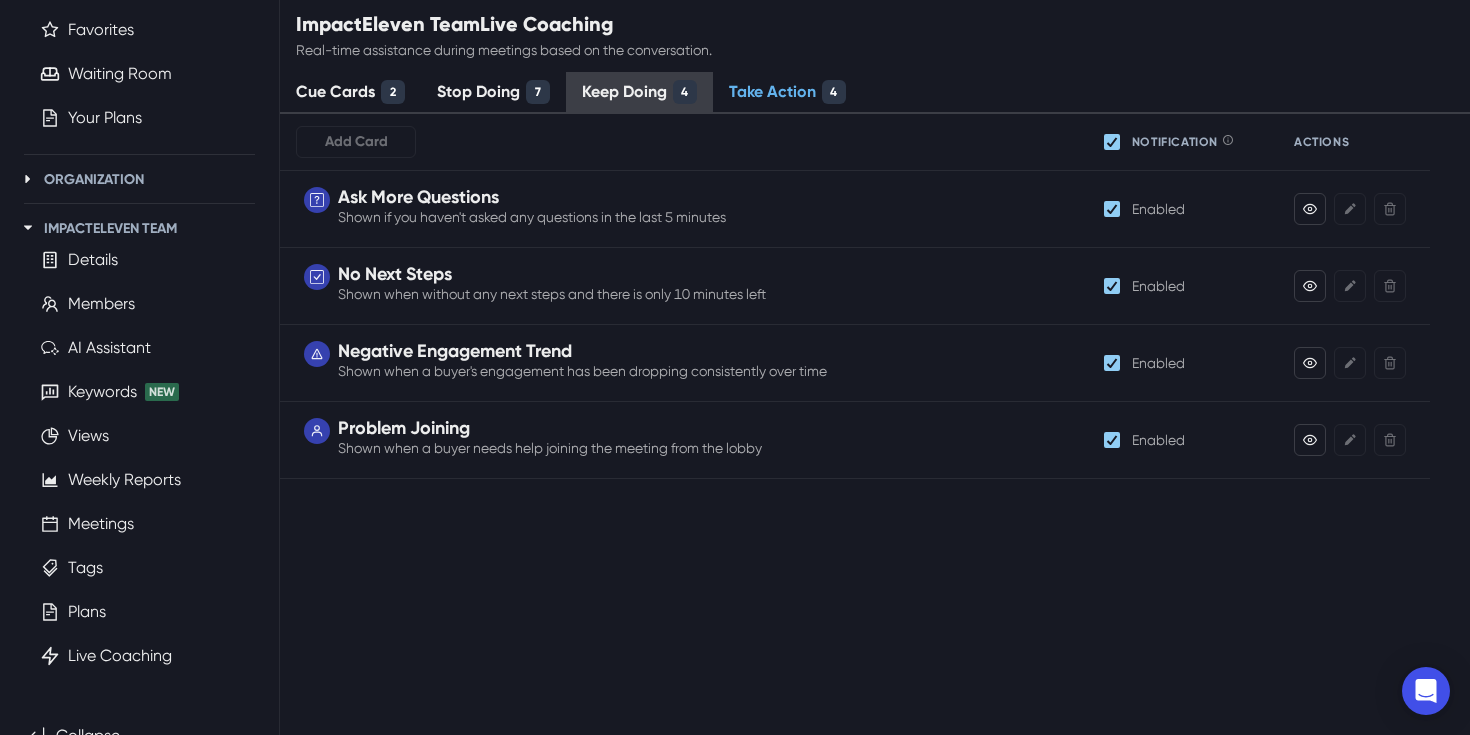 click on "Keep Doing 4" at bounding box center [639, 93] 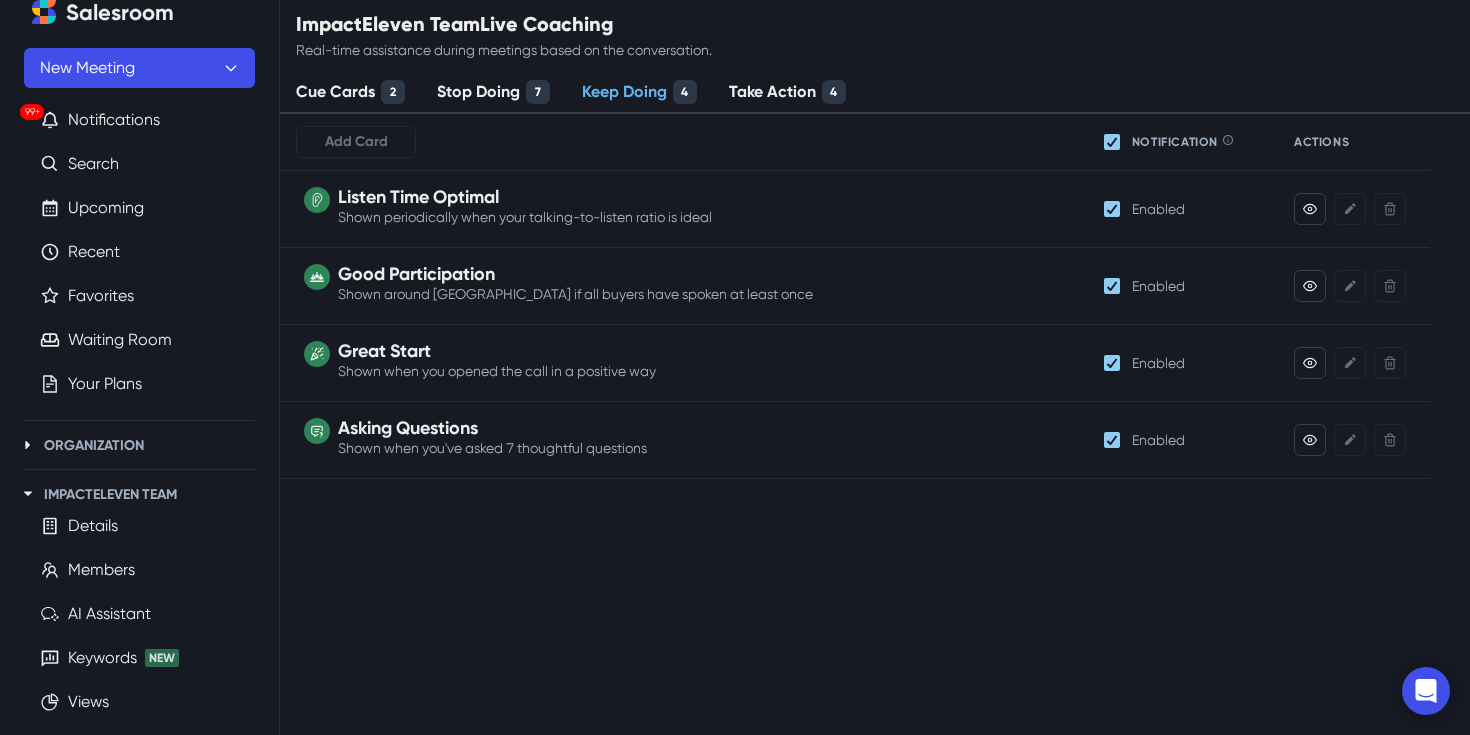 scroll, scrollTop: 0, scrollLeft: 0, axis: both 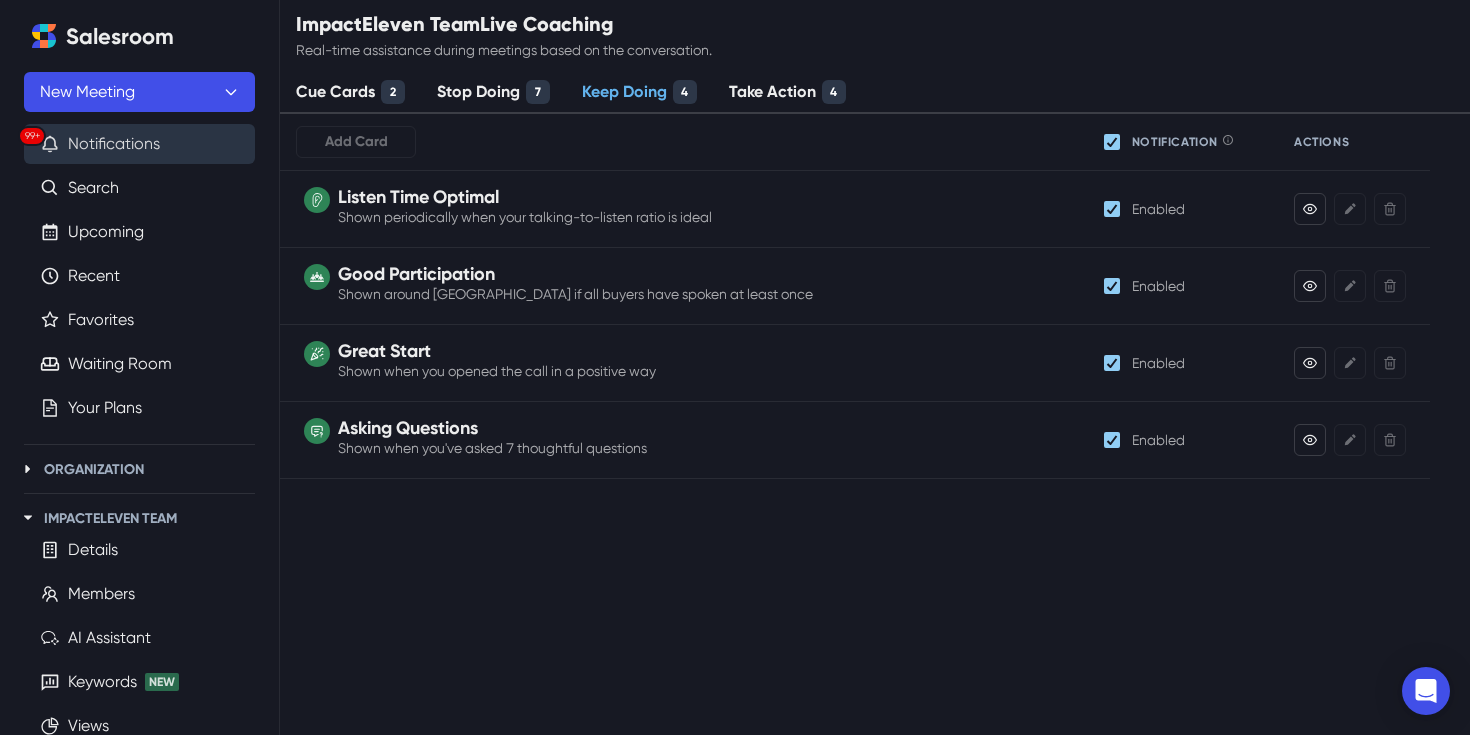 click on "99+ Notifications" at bounding box center (139, 144) 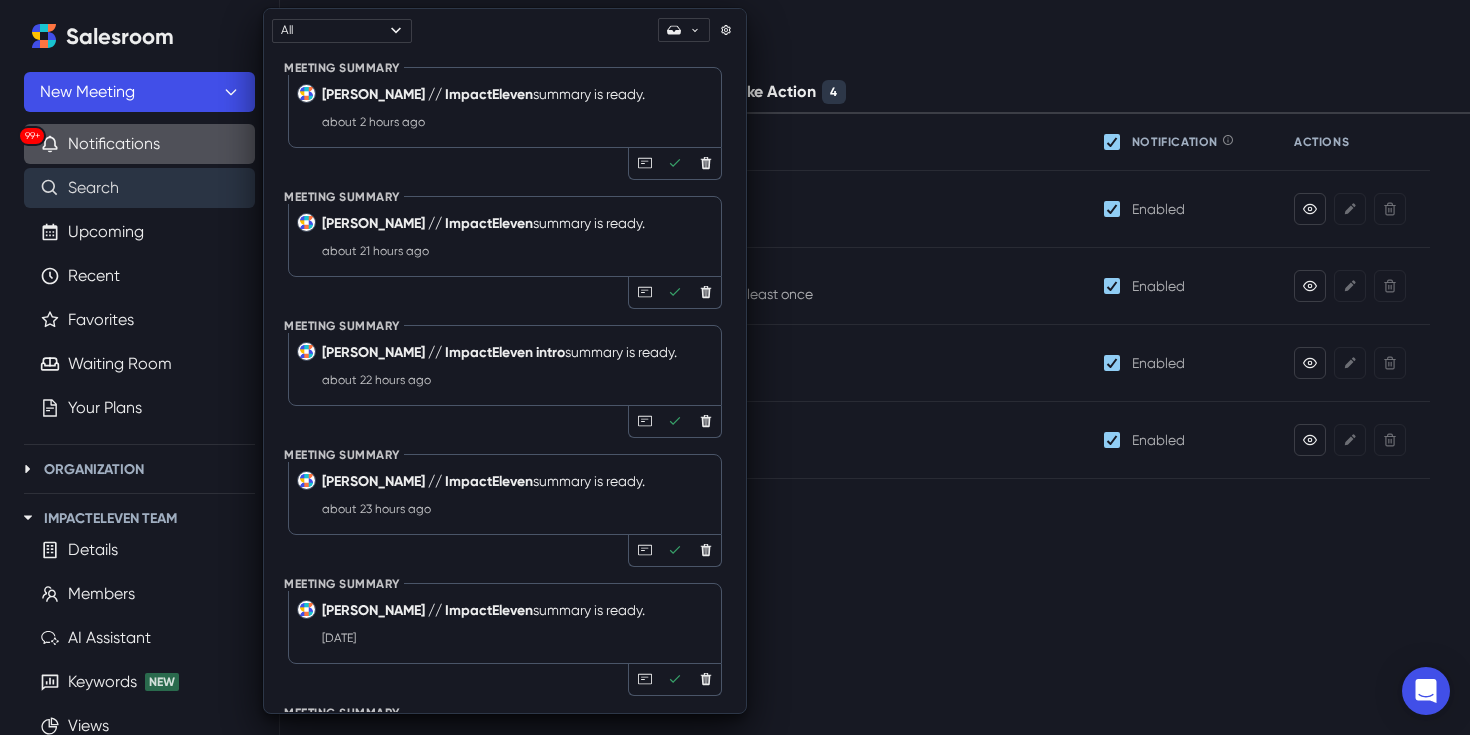 click on "Search" at bounding box center (93, 188) 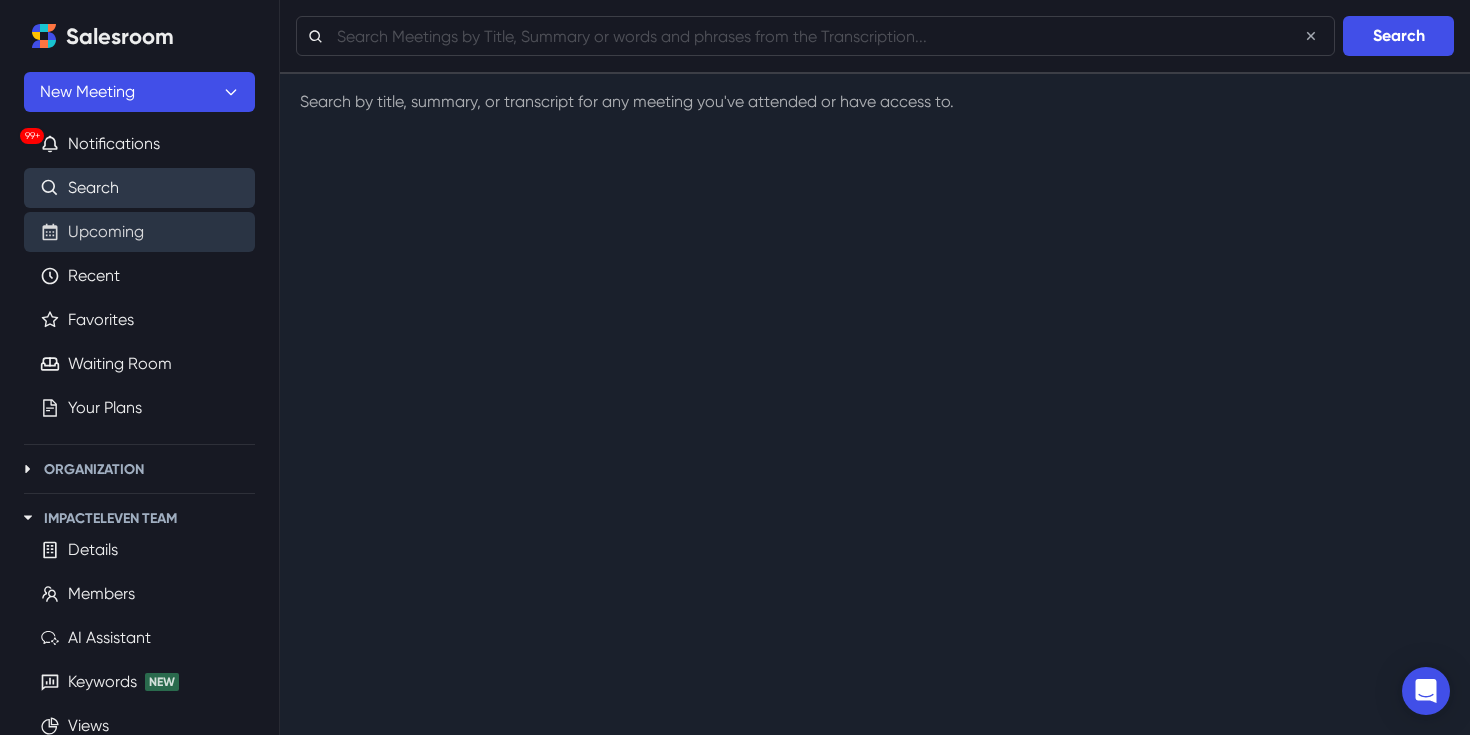 click on "Upcoming" at bounding box center [106, 232] 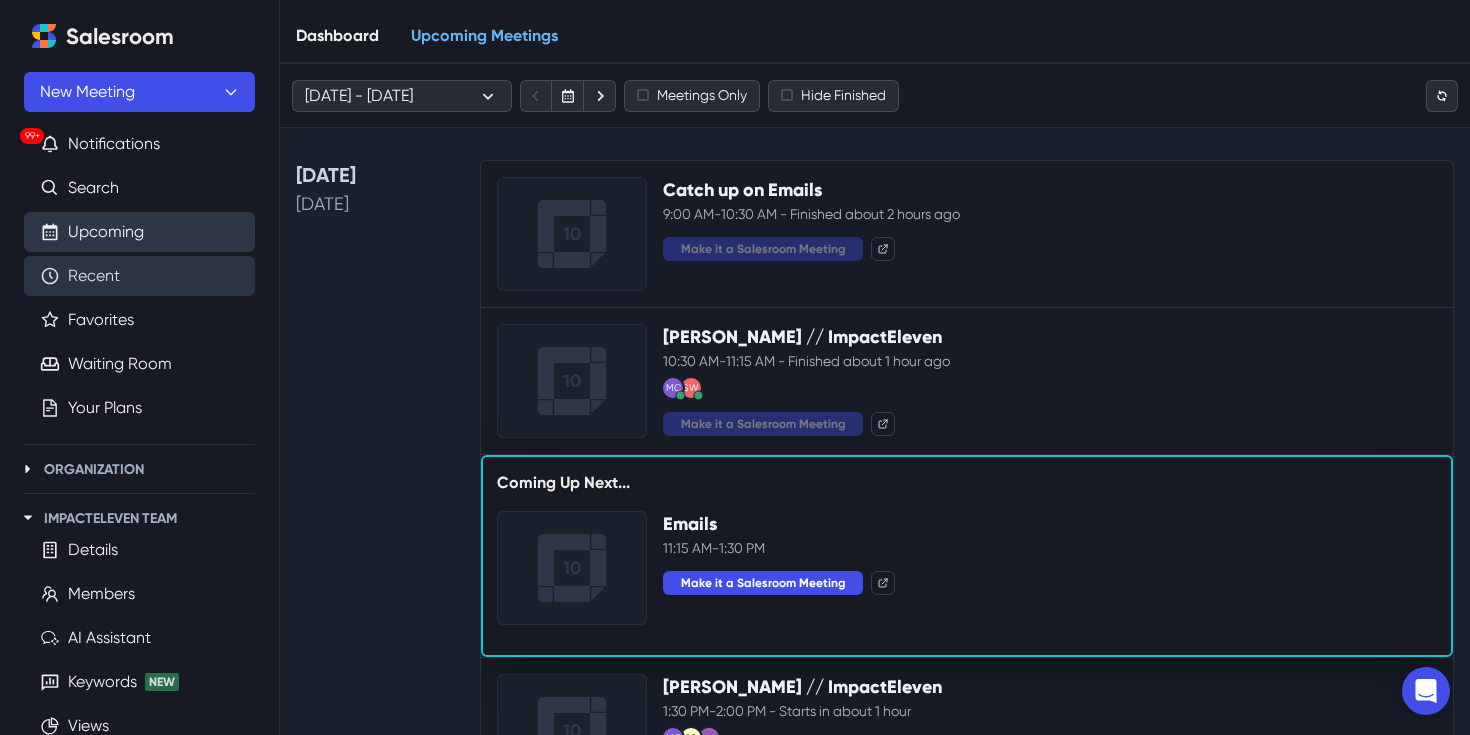click on "Recent" at bounding box center (94, 276) 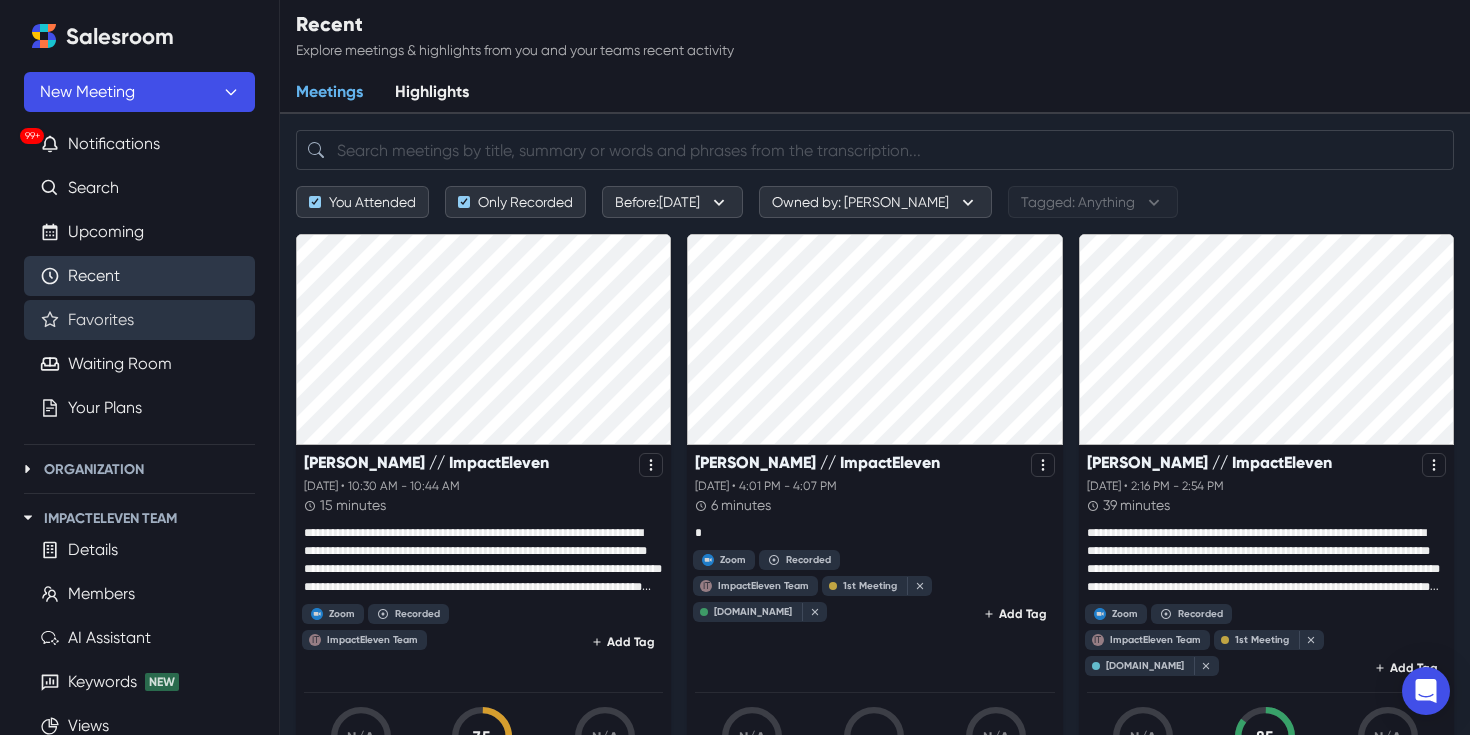 click on "Favorites" at bounding box center (101, 320) 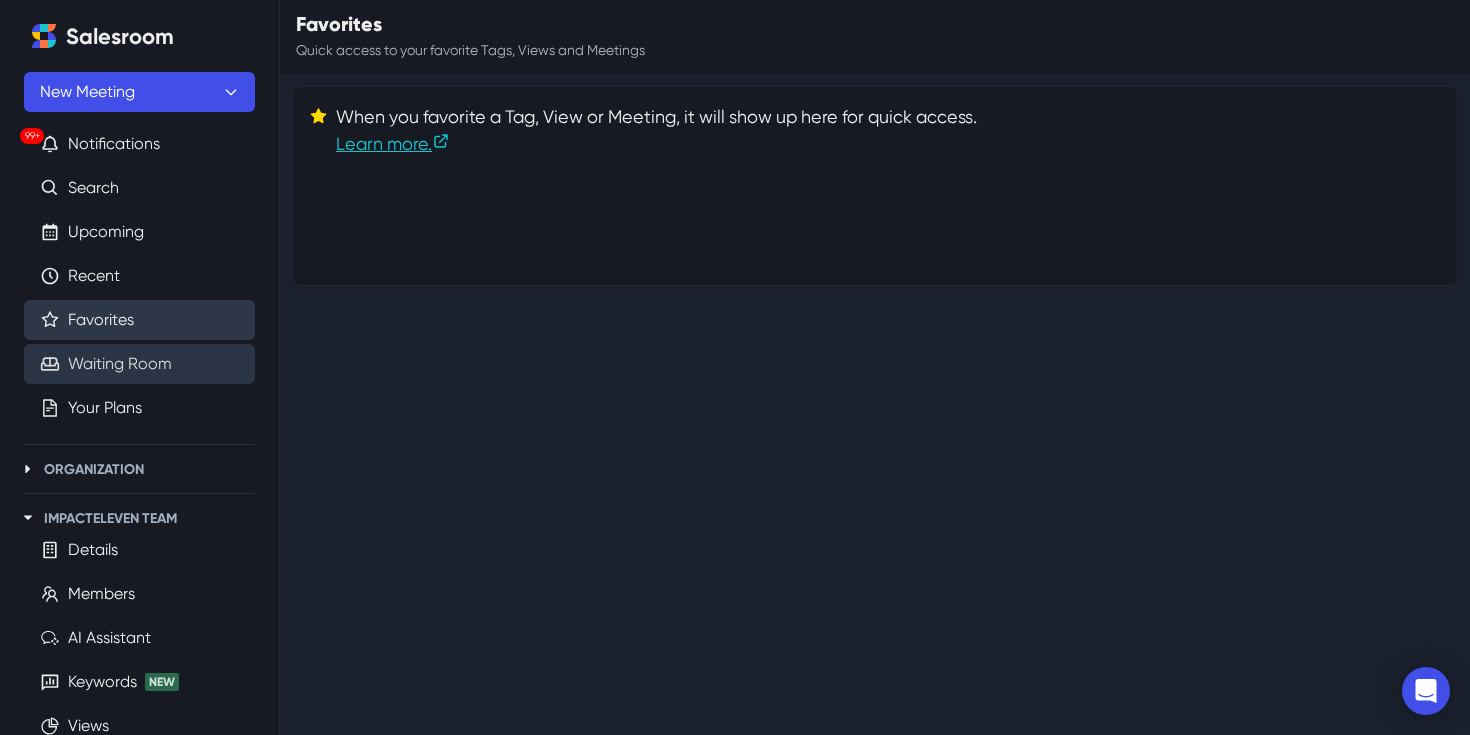 click on "Waiting Room" at bounding box center (120, 364) 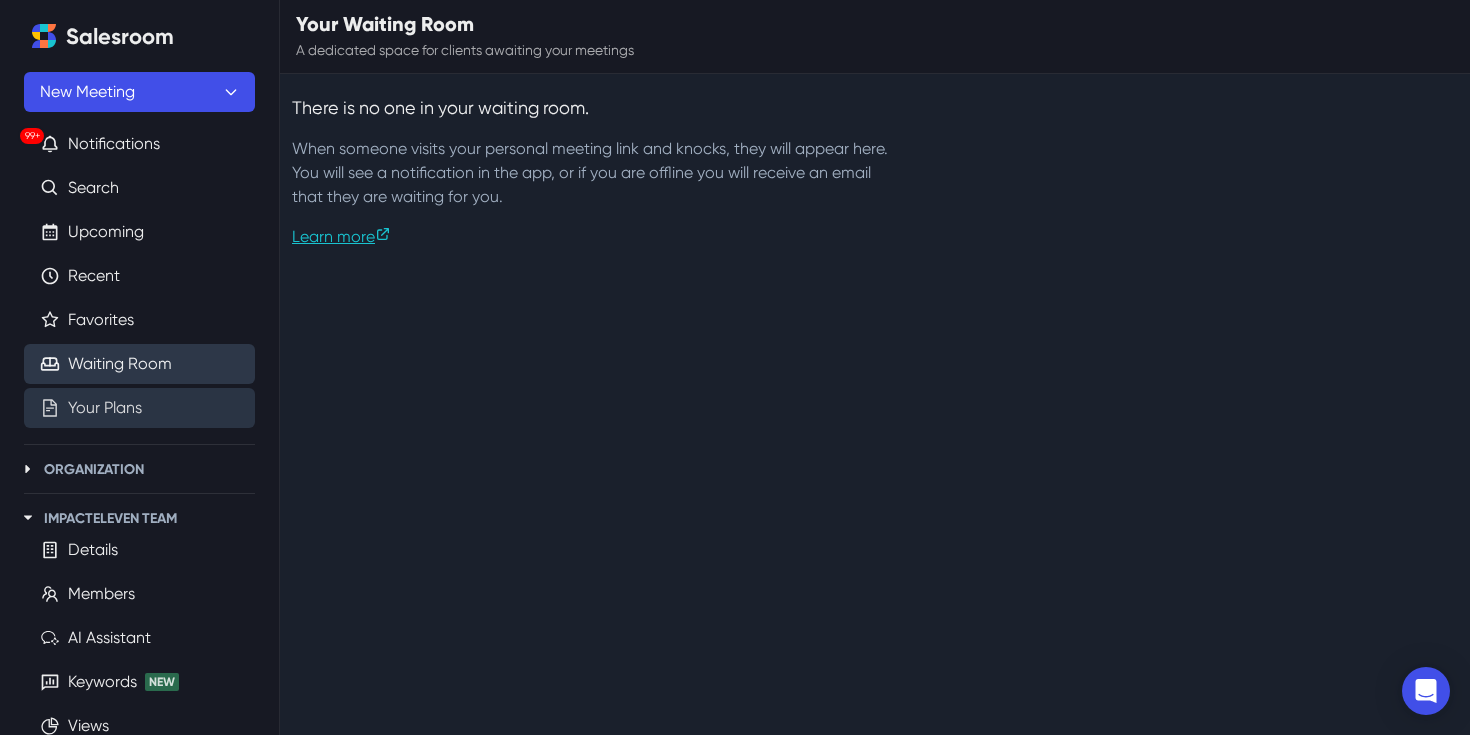 click on "Your Plans" at bounding box center [105, 408] 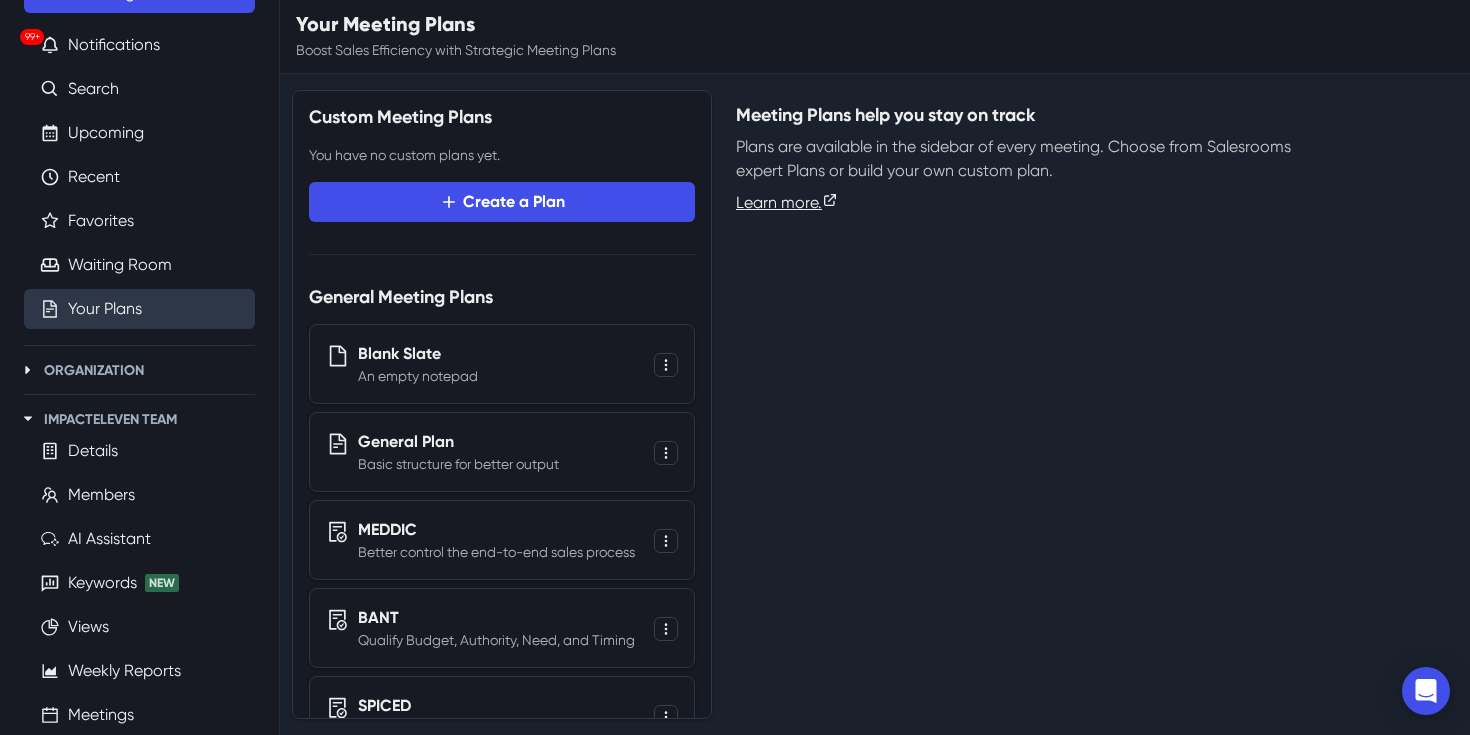 scroll, scrollTop: 126, scrollLeft: 0, axis: vertical 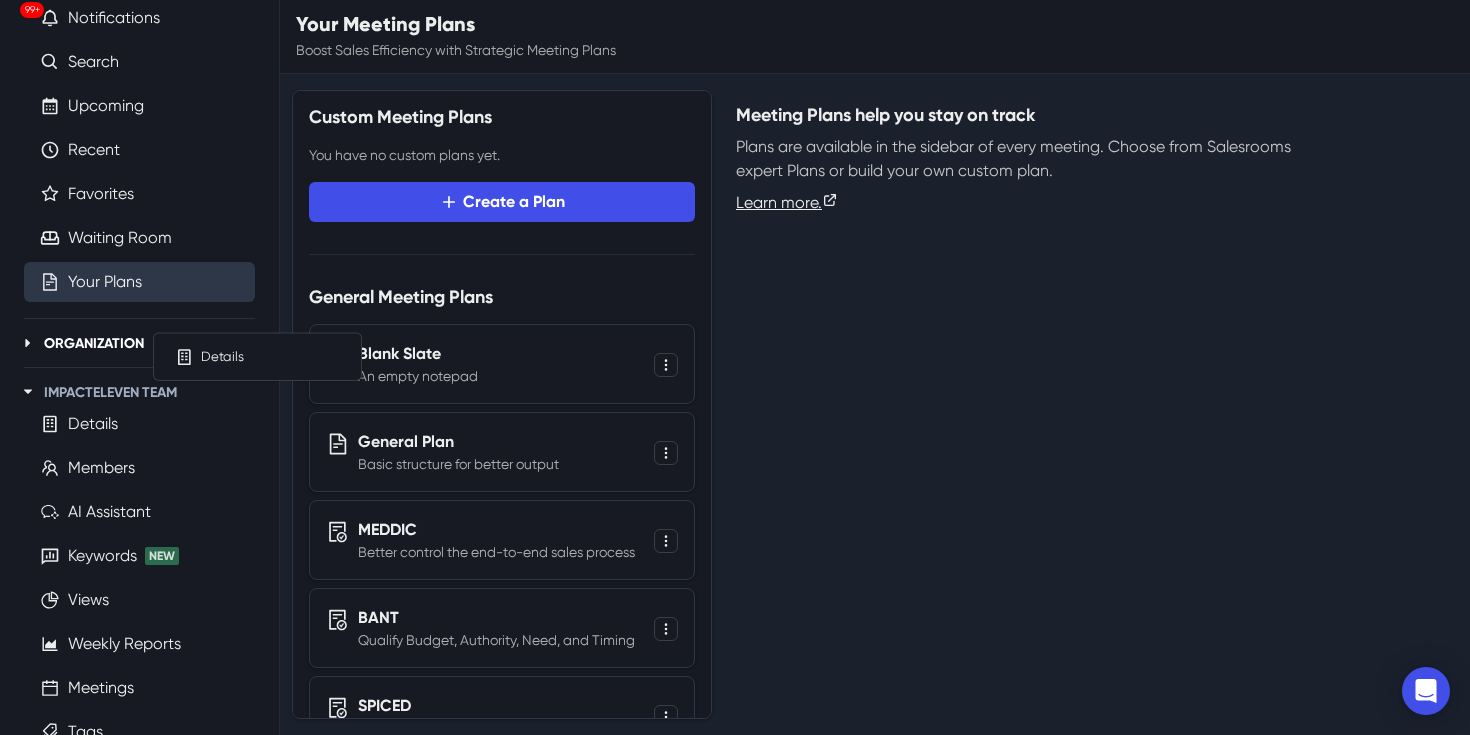 click on "Organization" at bounding box center [94, 343] 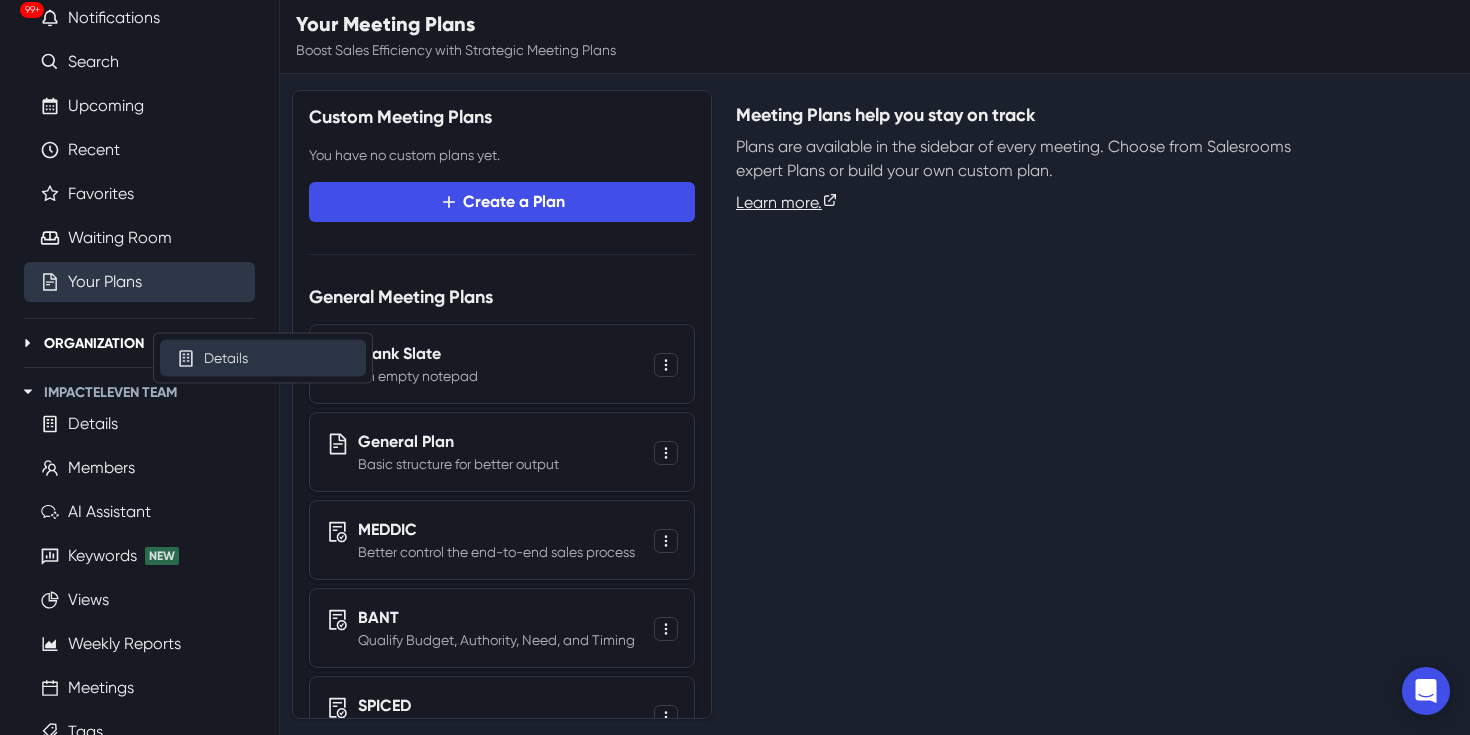 click on "Details" at bounding box center [226, 358] 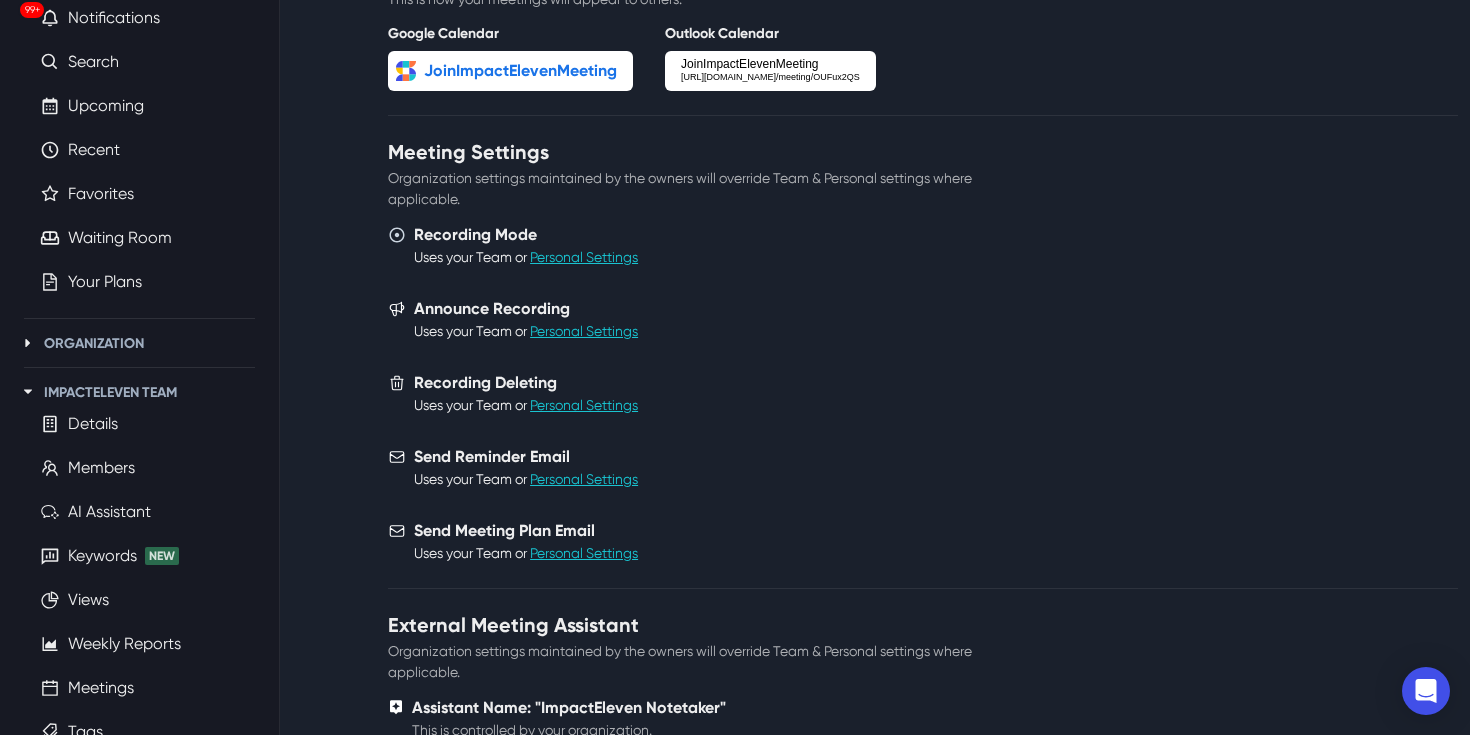scroll, scrollTop: 463, scrollLeft: 0, axis: vertical 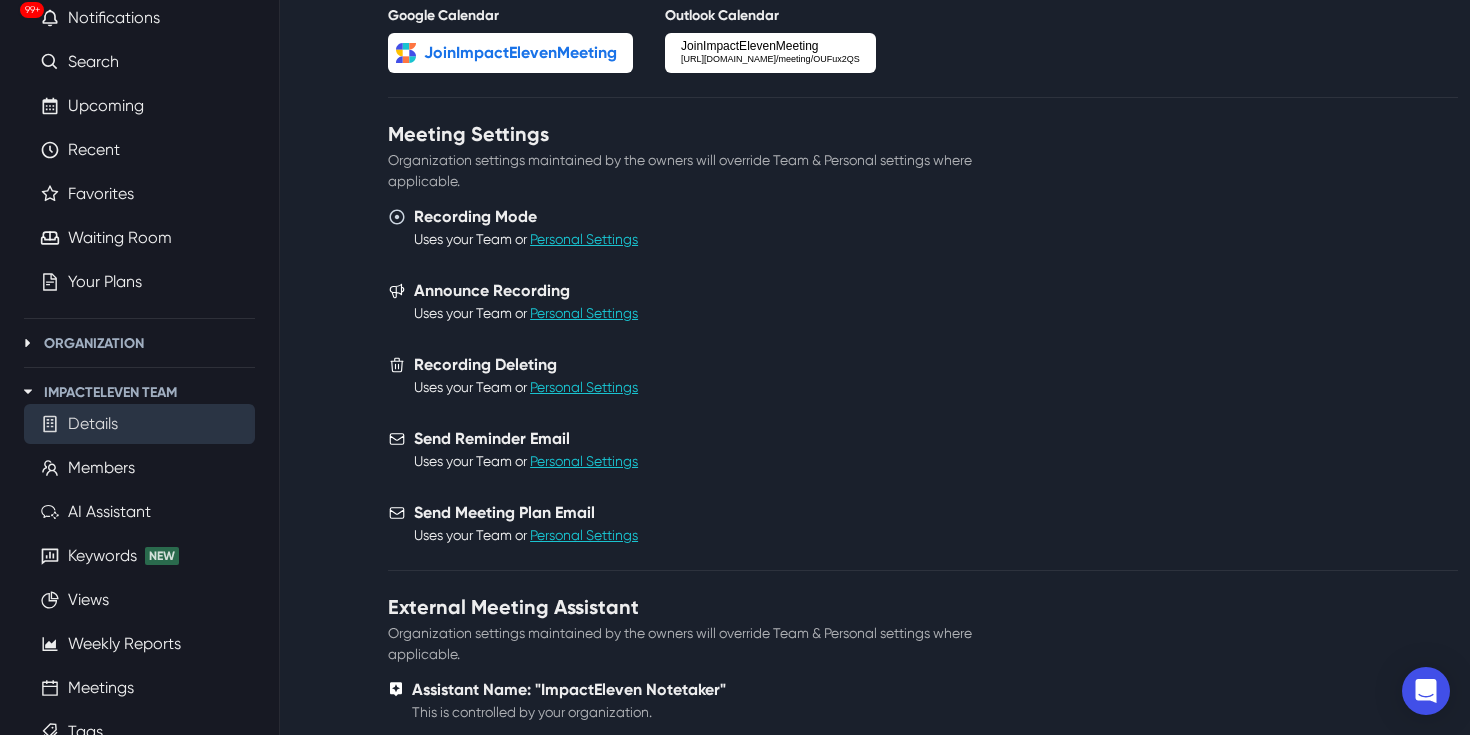 click on "Details" at bounding box center [93, 424] 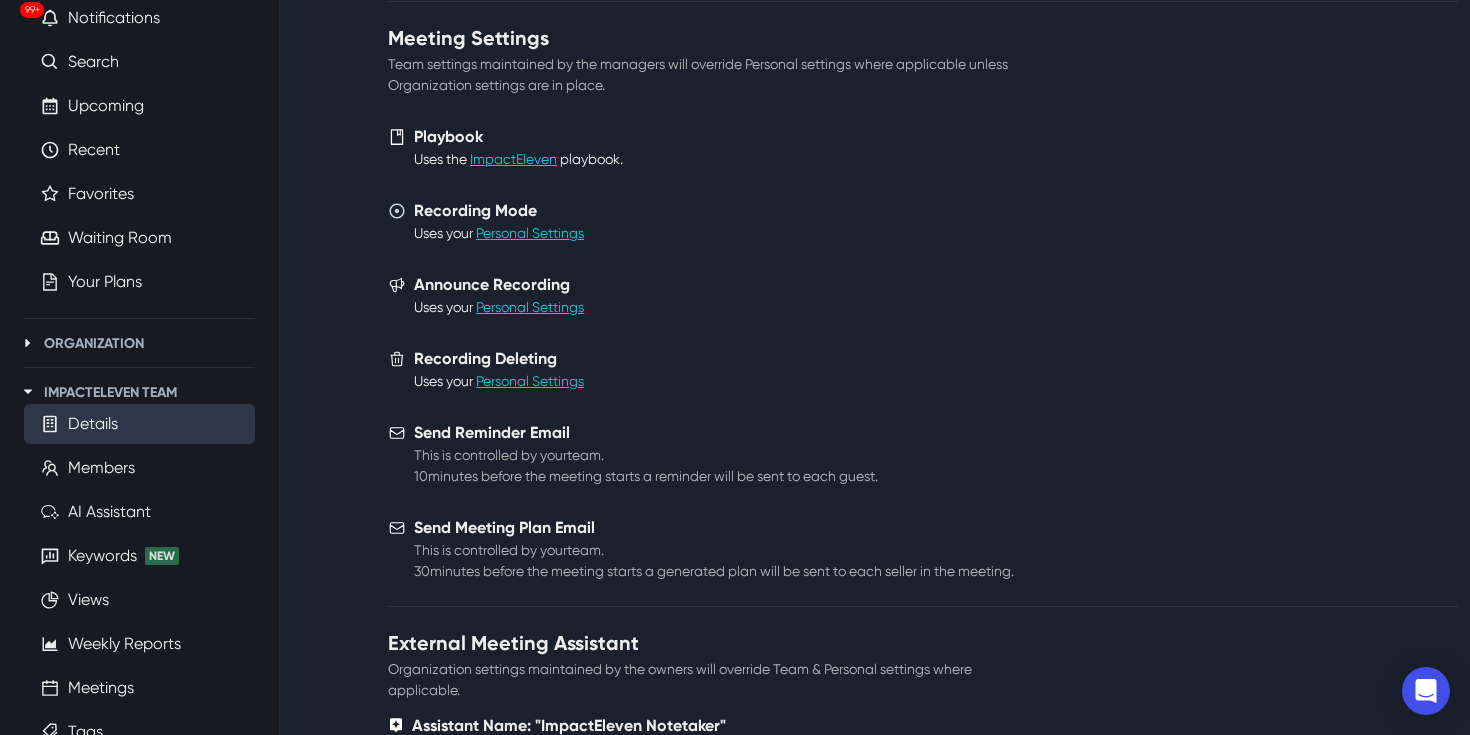 scroll, scrollTop: 404, scrollLeft: 0, axis: vertical 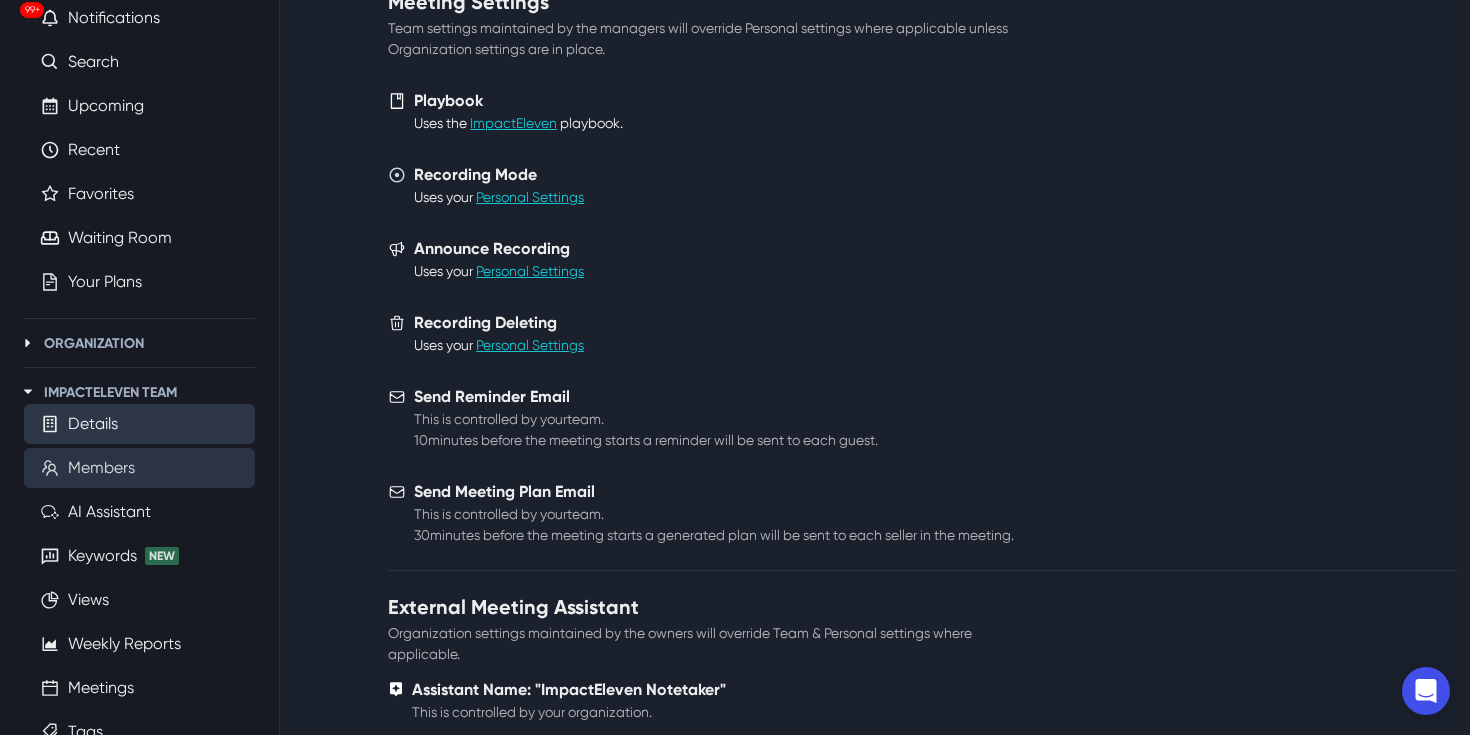 click on "Members" at bounding box center [101, 468] 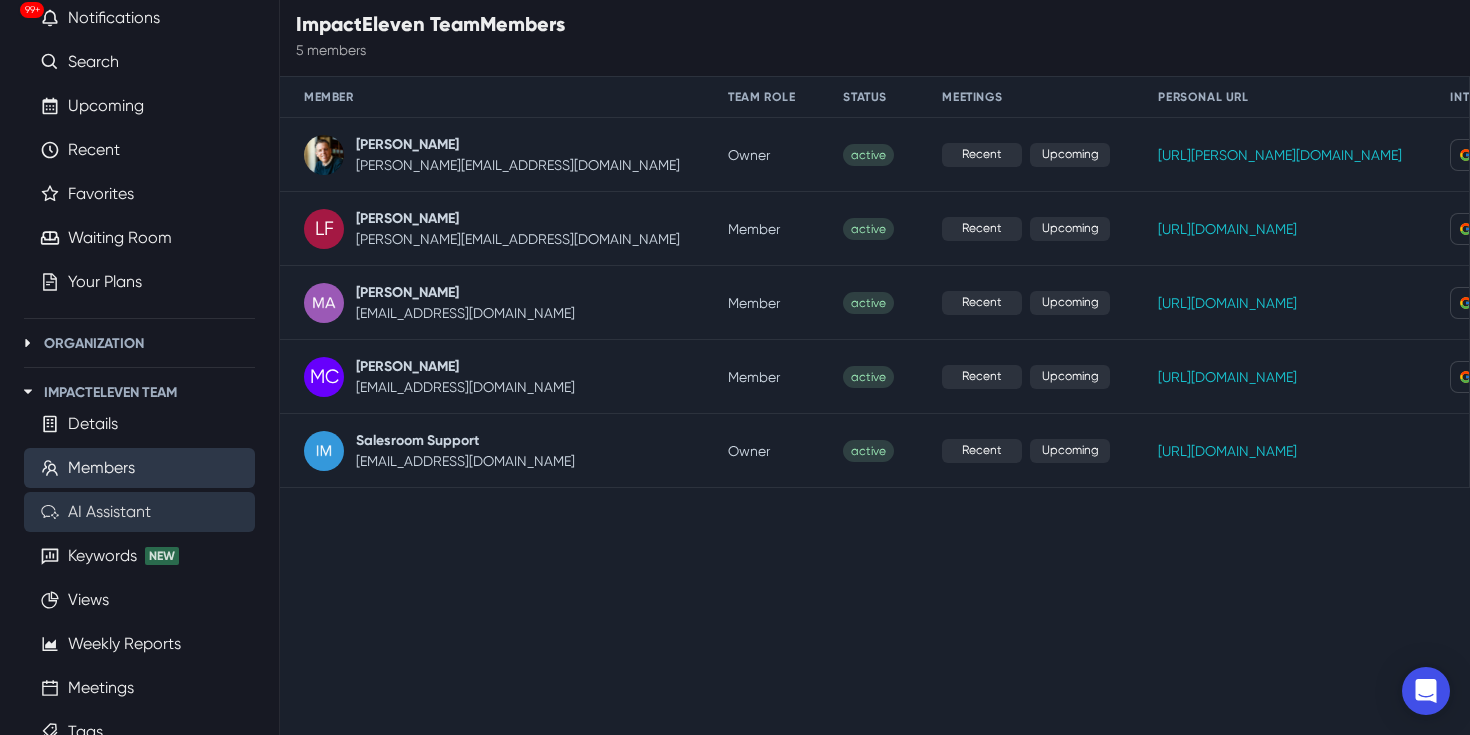 click on "AI Assistant" at bounding box center (109, 512) 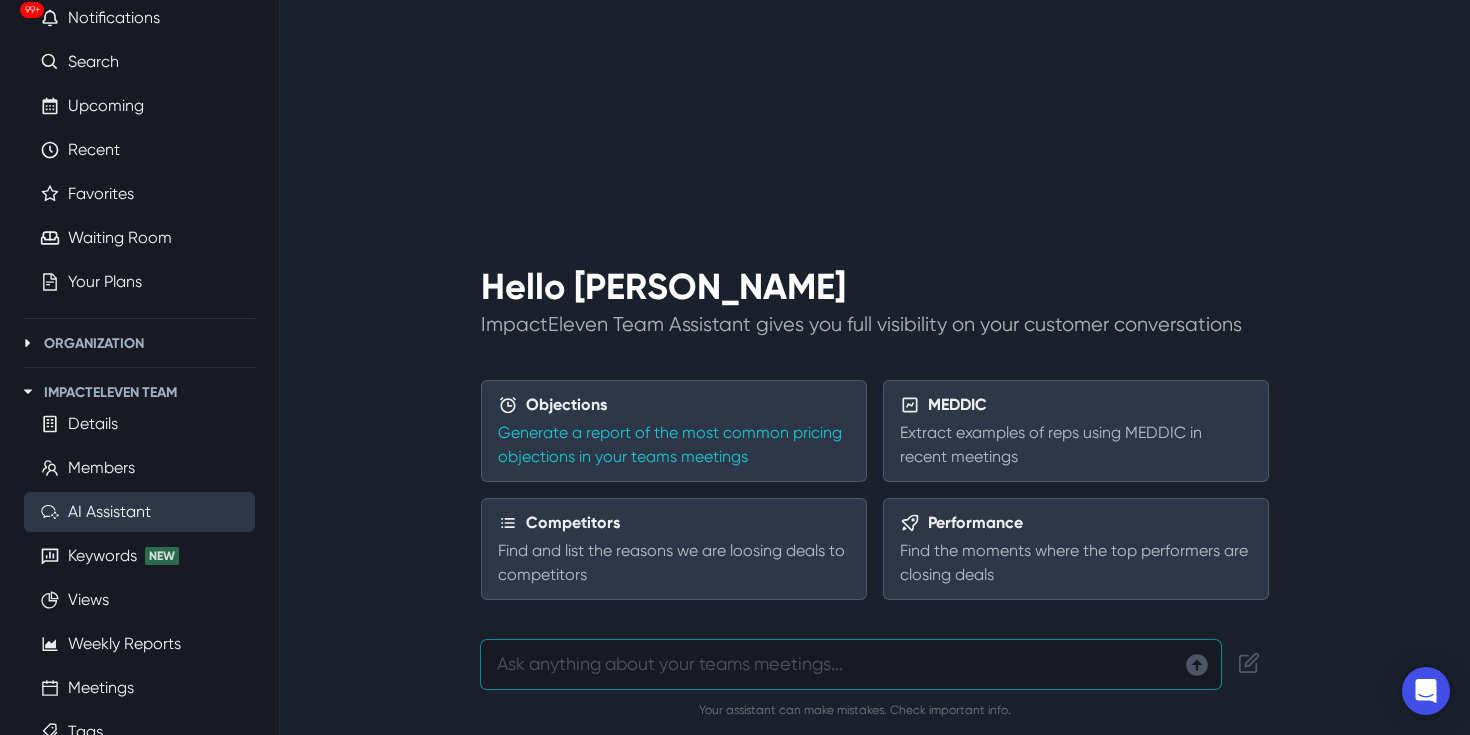 click on "Generate a report of the most common pricing objections in your teams meetings" at bounding box center [674, 445] 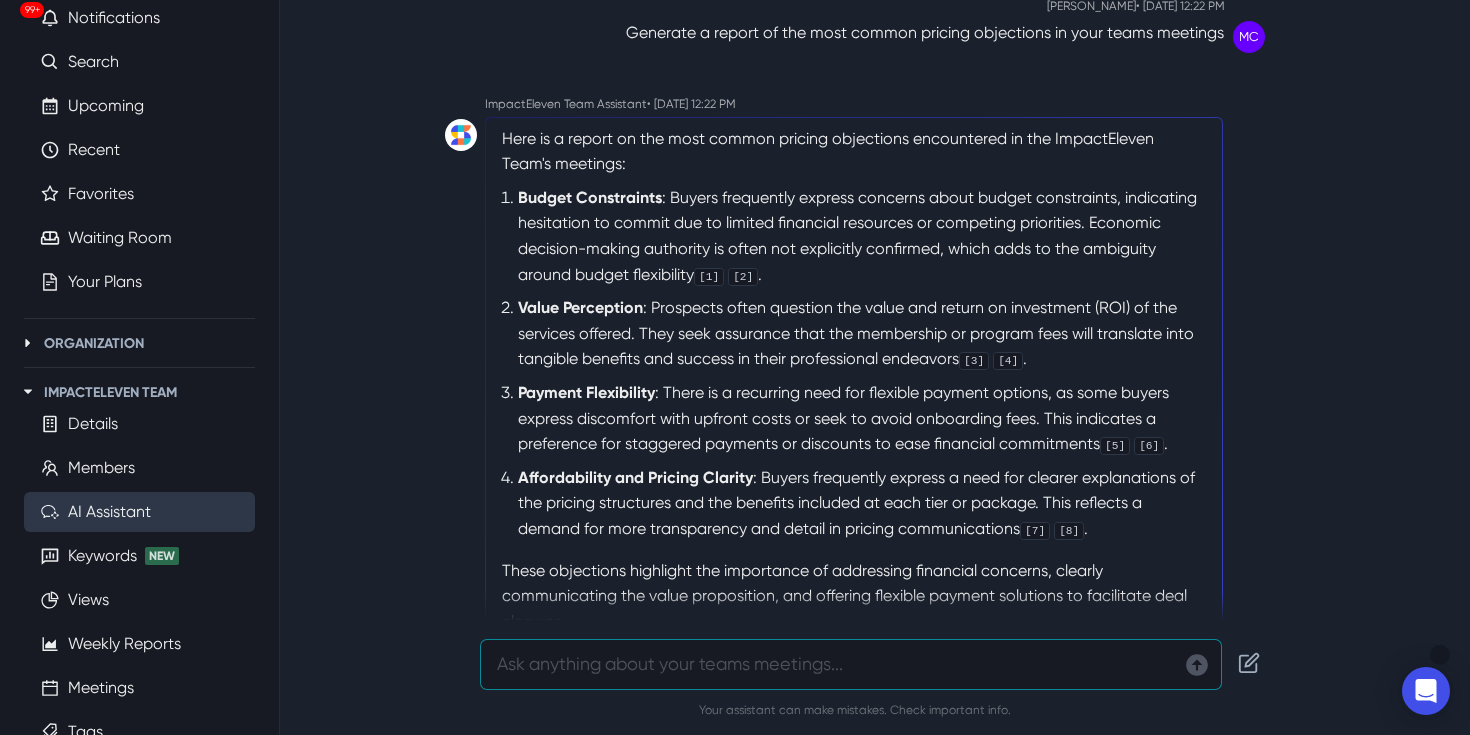 scroll, scrollTop: 0, scrollLeft: 0, axis: both 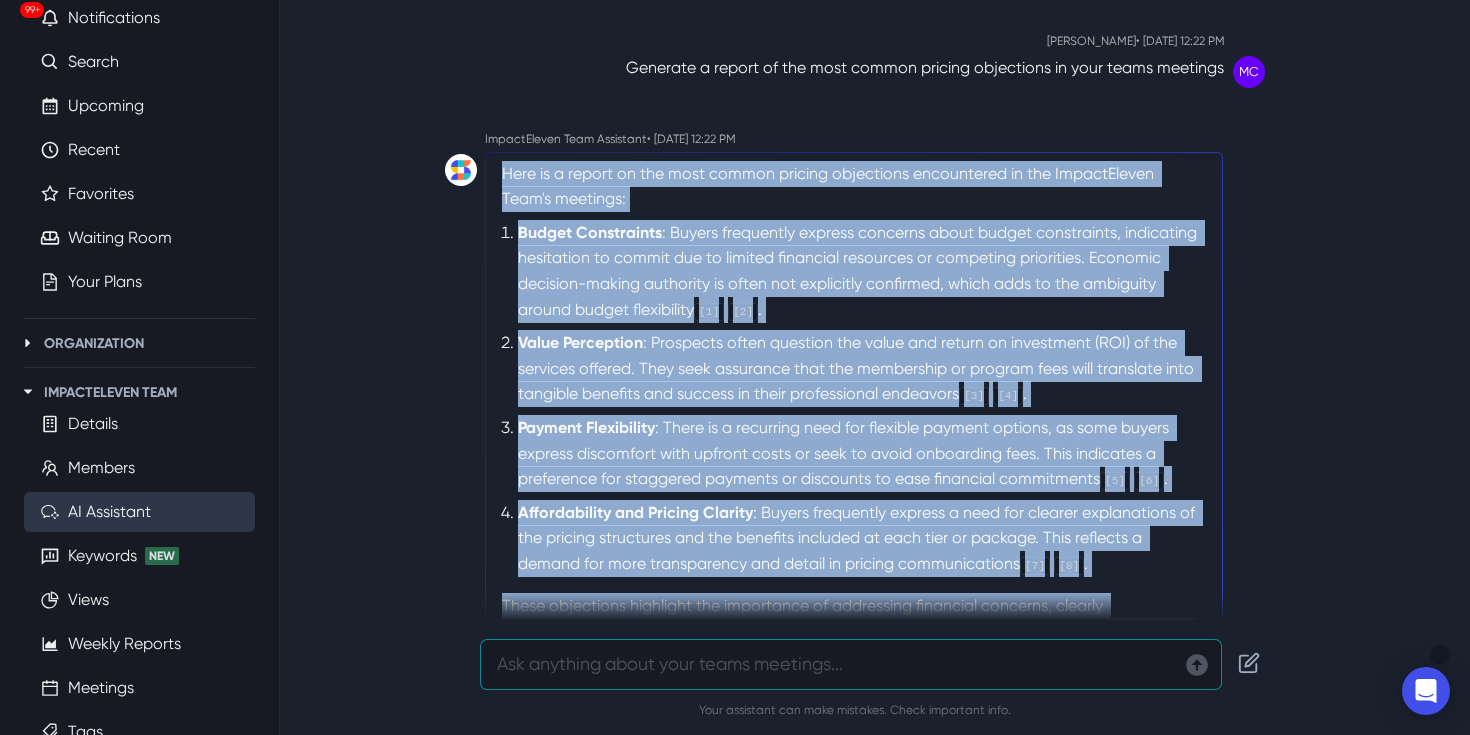 drag, startPoint x: 501, startPoint y: 176, endPoint x: 556, endPoint y: 592, distance: 419.62006 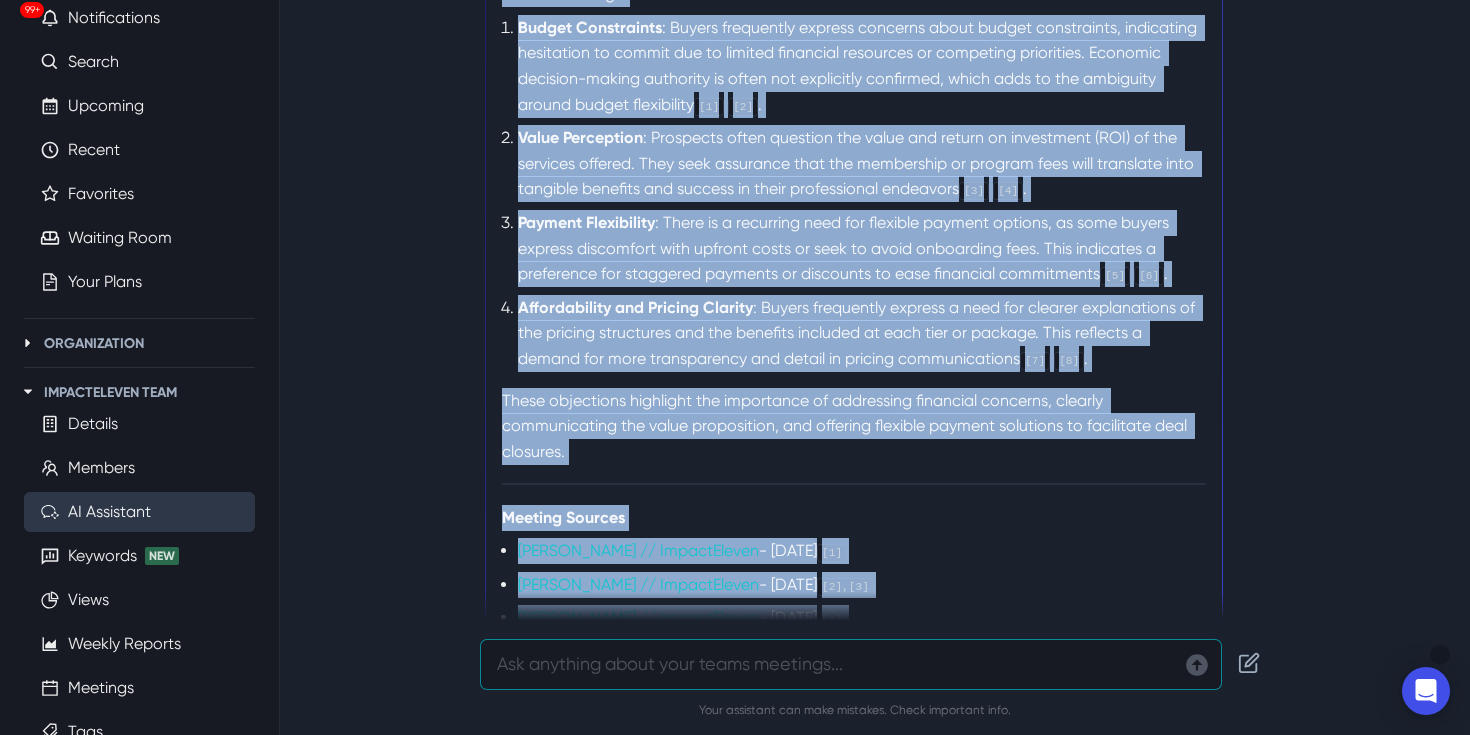 scroll, scrollTop: 203, scrollLeft: 0, axis: vertical 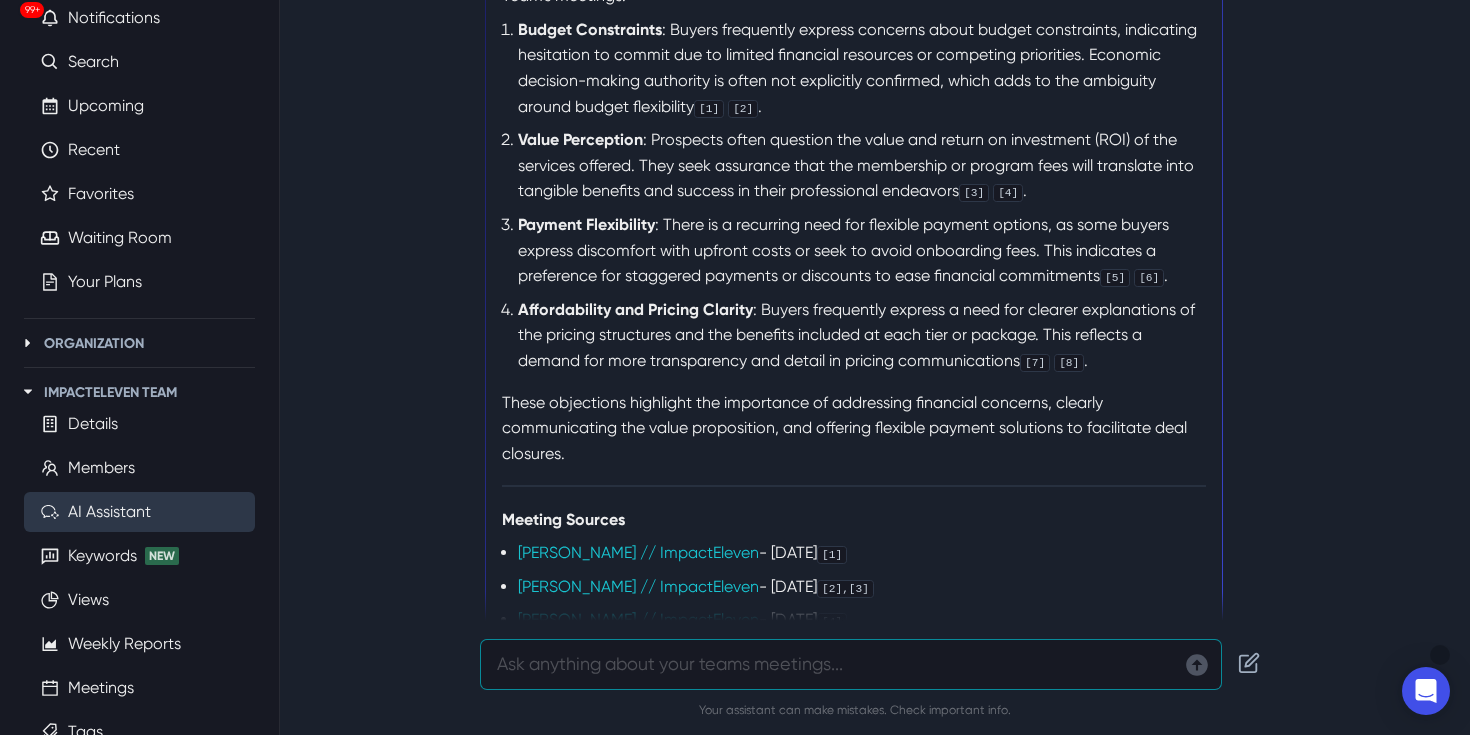 click on "These objections highlight the importance of addressing financial concerns, clearly communicating the value proposition, and offering flexible payment solutions to facilitate deal closures." at bounding box center (854, 428) 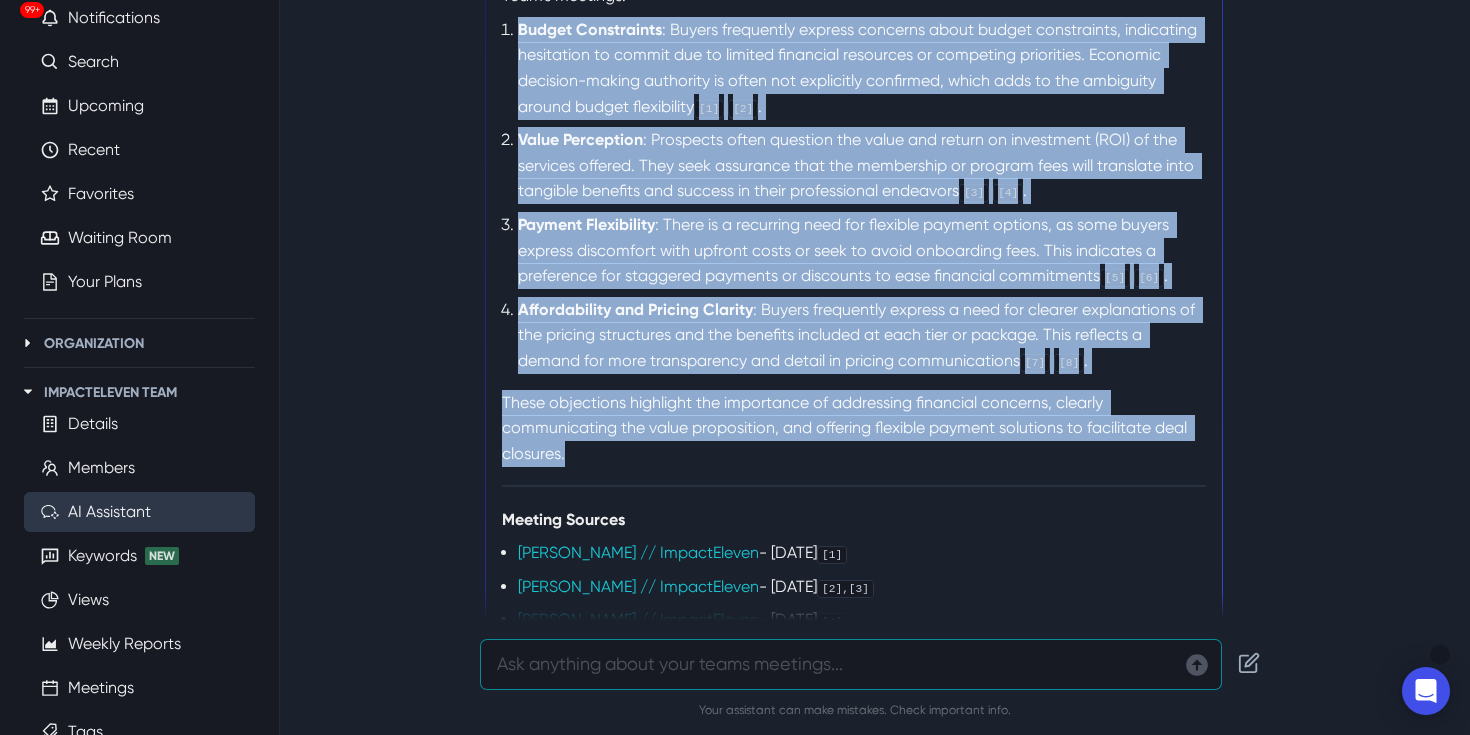 drag, startPoint x: 582, startPoint y: 450, endPoint x: 484, endPoint y: 16, distance: 444.92697 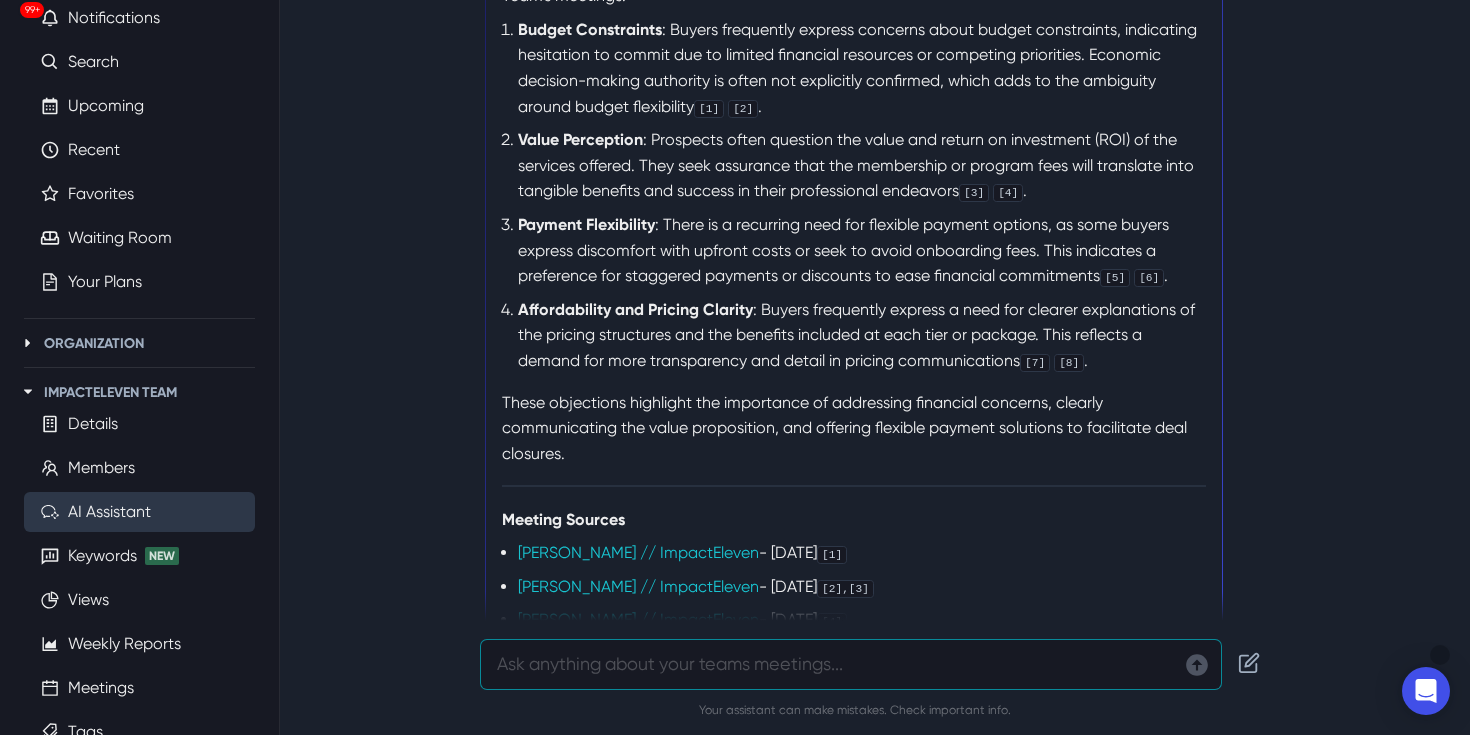click on "Budget Constraints : Buyers frequently express concerns about budget constraints, indicating hesitation to commit due to limited financial resources or competing priorities. Economic decision-making authority is often not explicitly confirmed, which adds to the ambiguity around budget flexibility  [1]   [2] ." at bounding box center (862, 68) 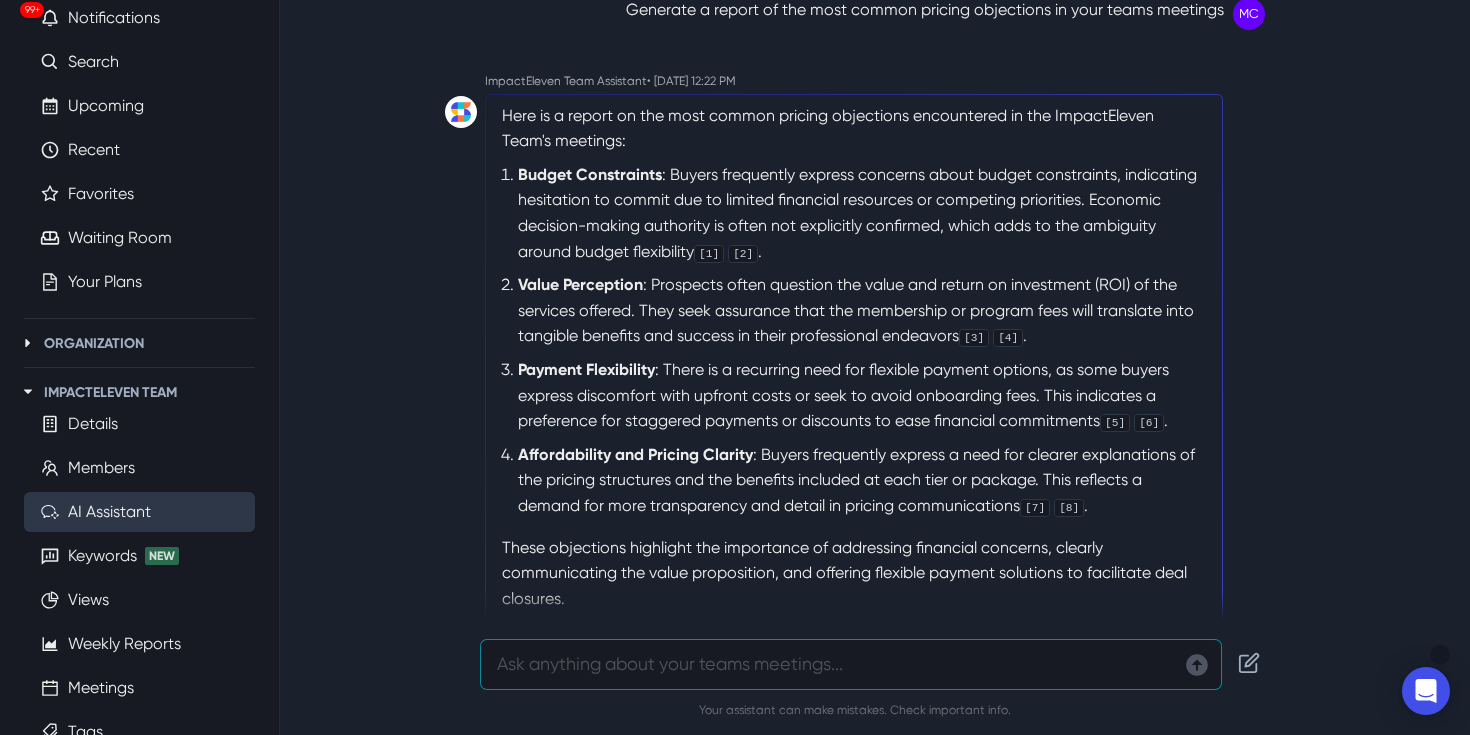 scroll, scrollTop: 57, scrollLeft: 0, axis: vertical 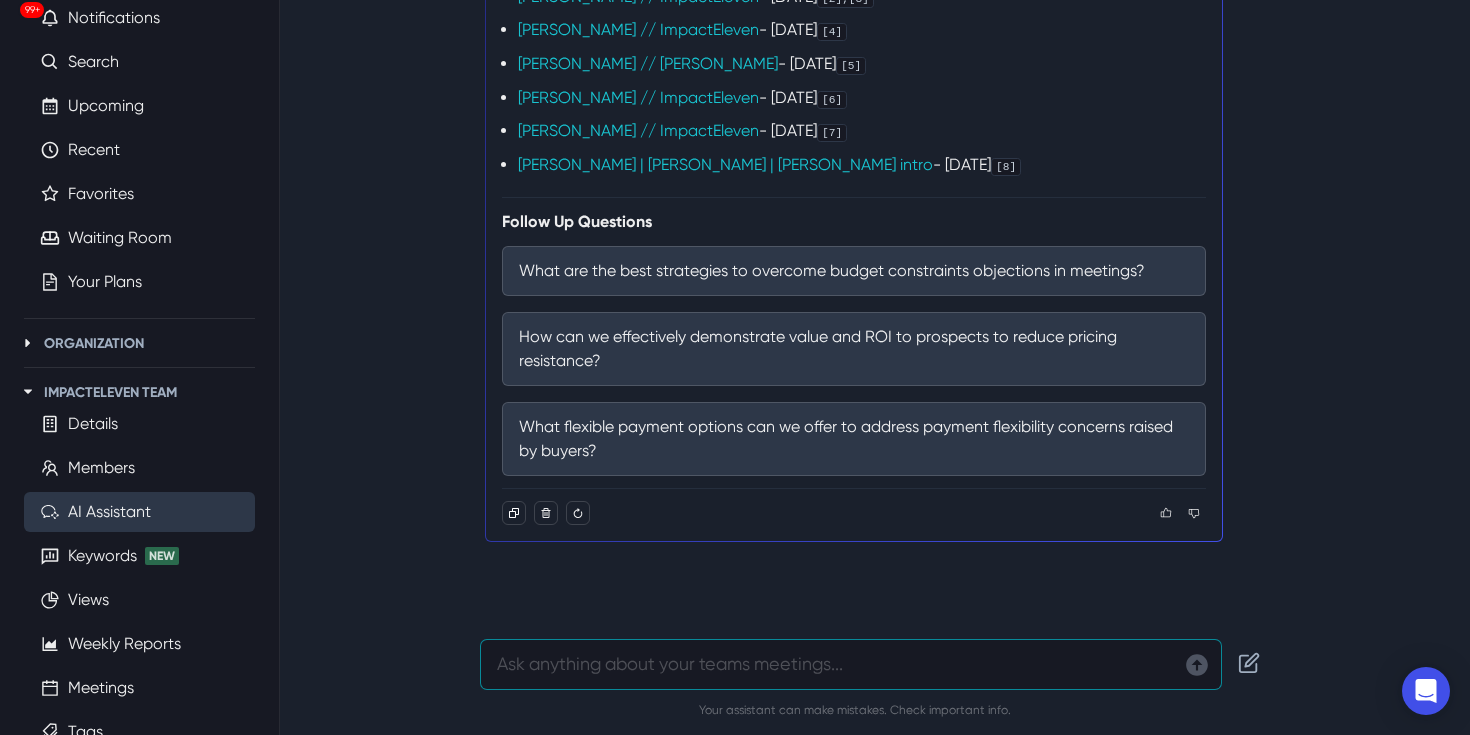 drag, startPoint x: 505, startPoint y: 115, endPoint x: 623, endPoint y: 191, distance: 140.35669 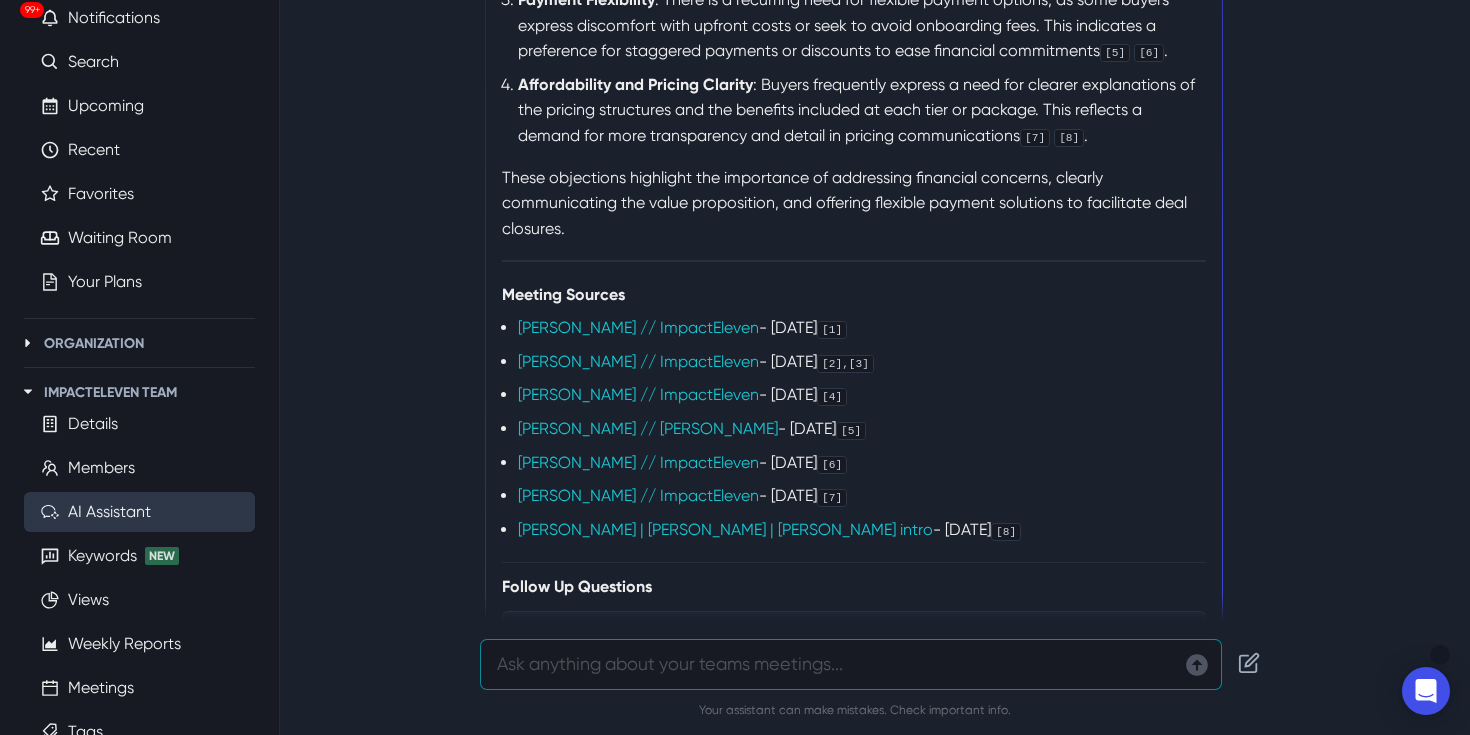 scroll, scrollTop: 413, scrollLeft: 0, axis: vertical 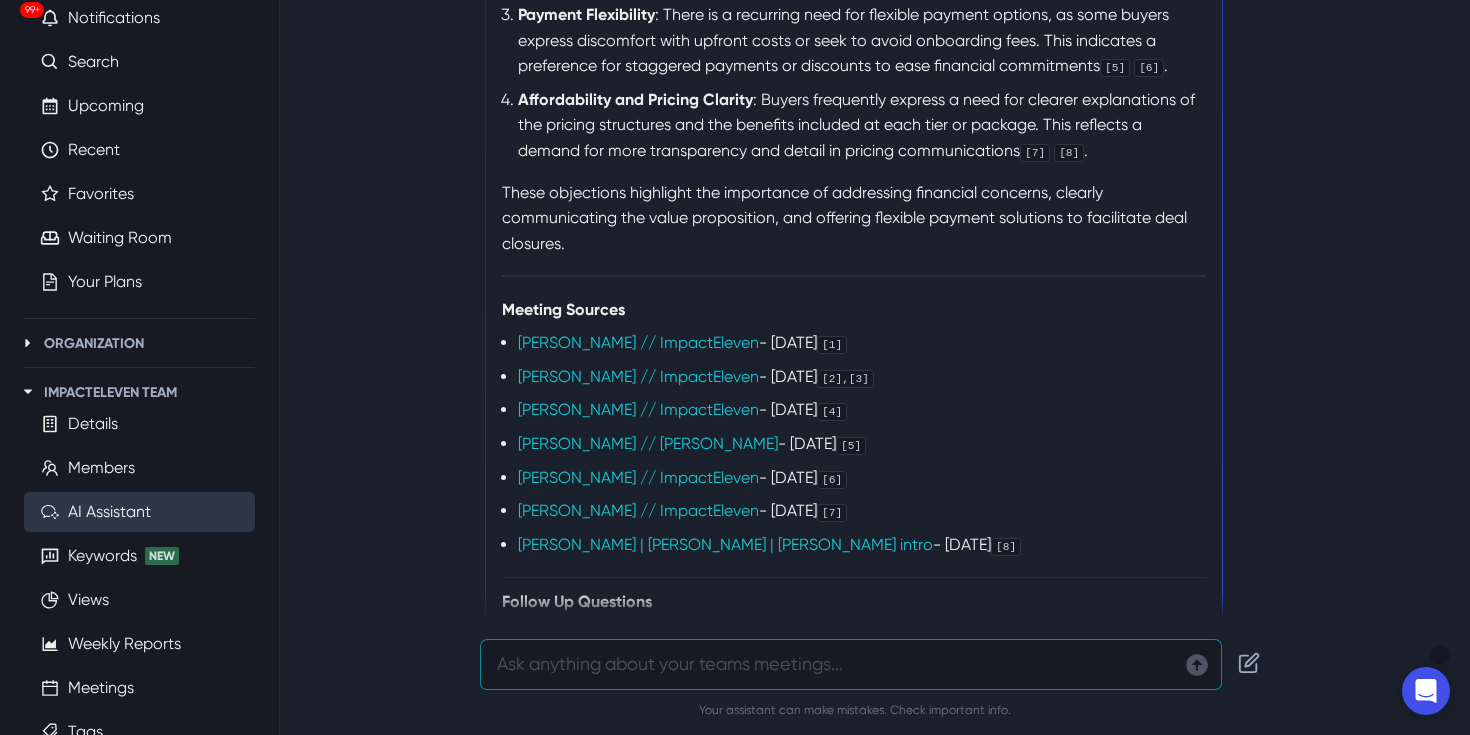 copy 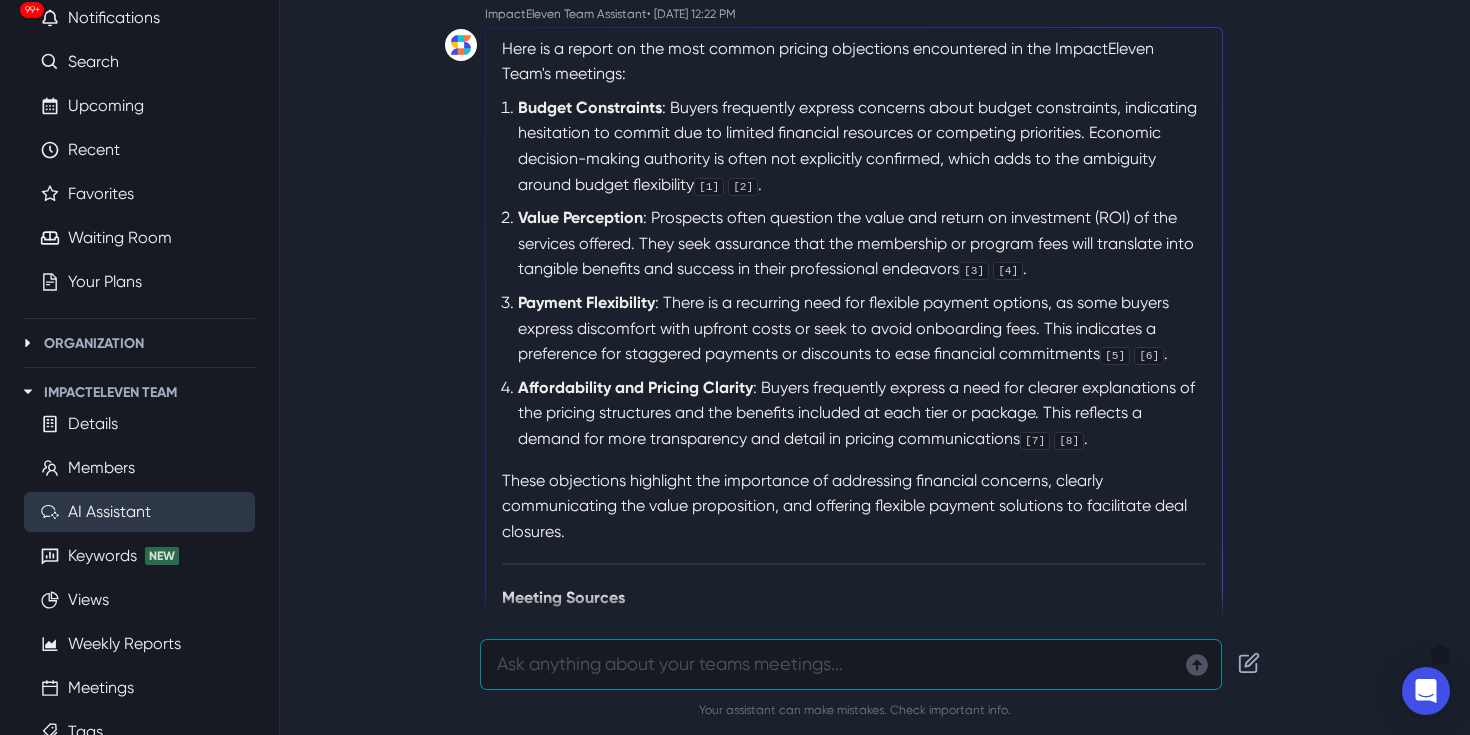 scroll, scrollTop: 129, scrollLeft: 0, axis: vertical 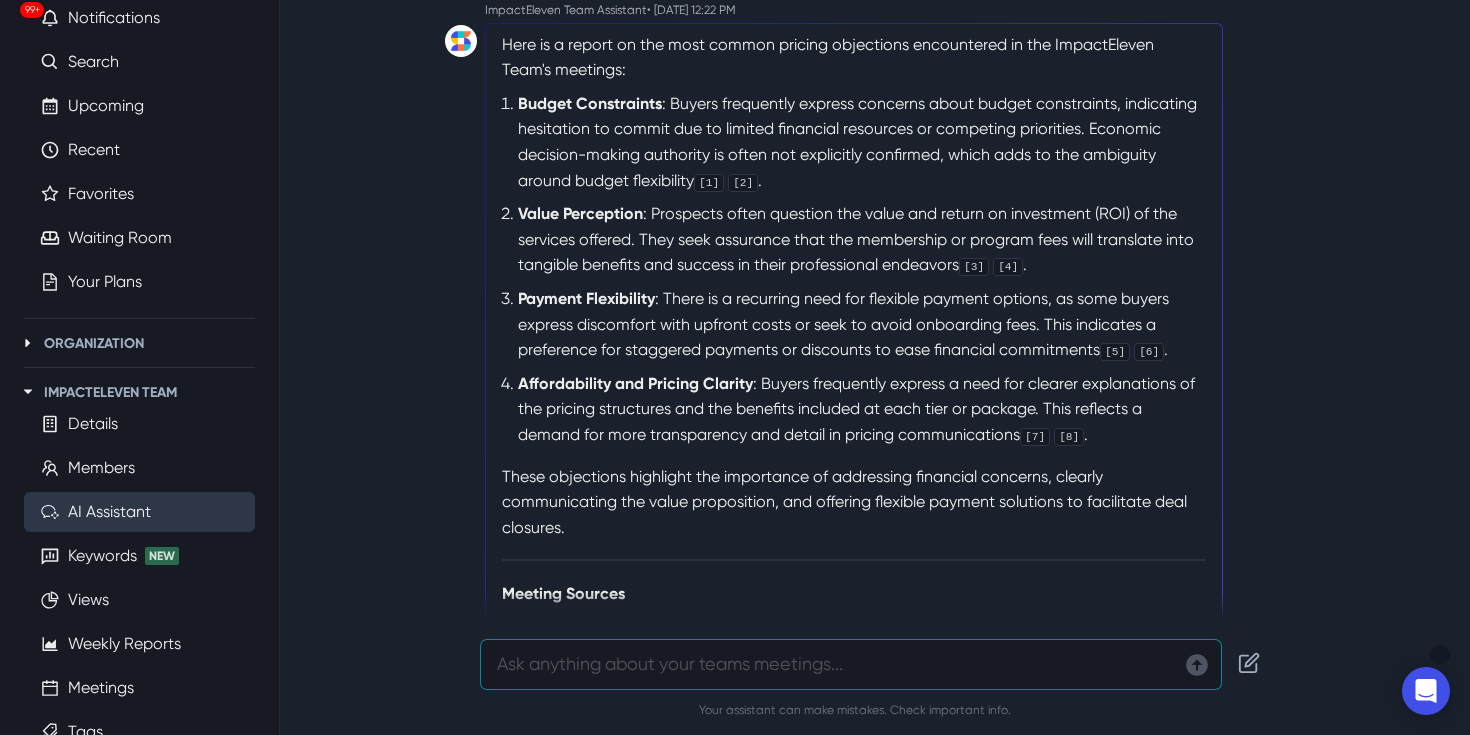 click on "Budget Constraints : Buyers frequently express concerns about budget constraints, indicating hesitation to commit due to limited financial resources or competing priorities. Economic decision-making authority is often not explicitly confirmed, which adds to the ambiguity around budget flexibility  [1]   [2] ." at bounding box center [862, 142] 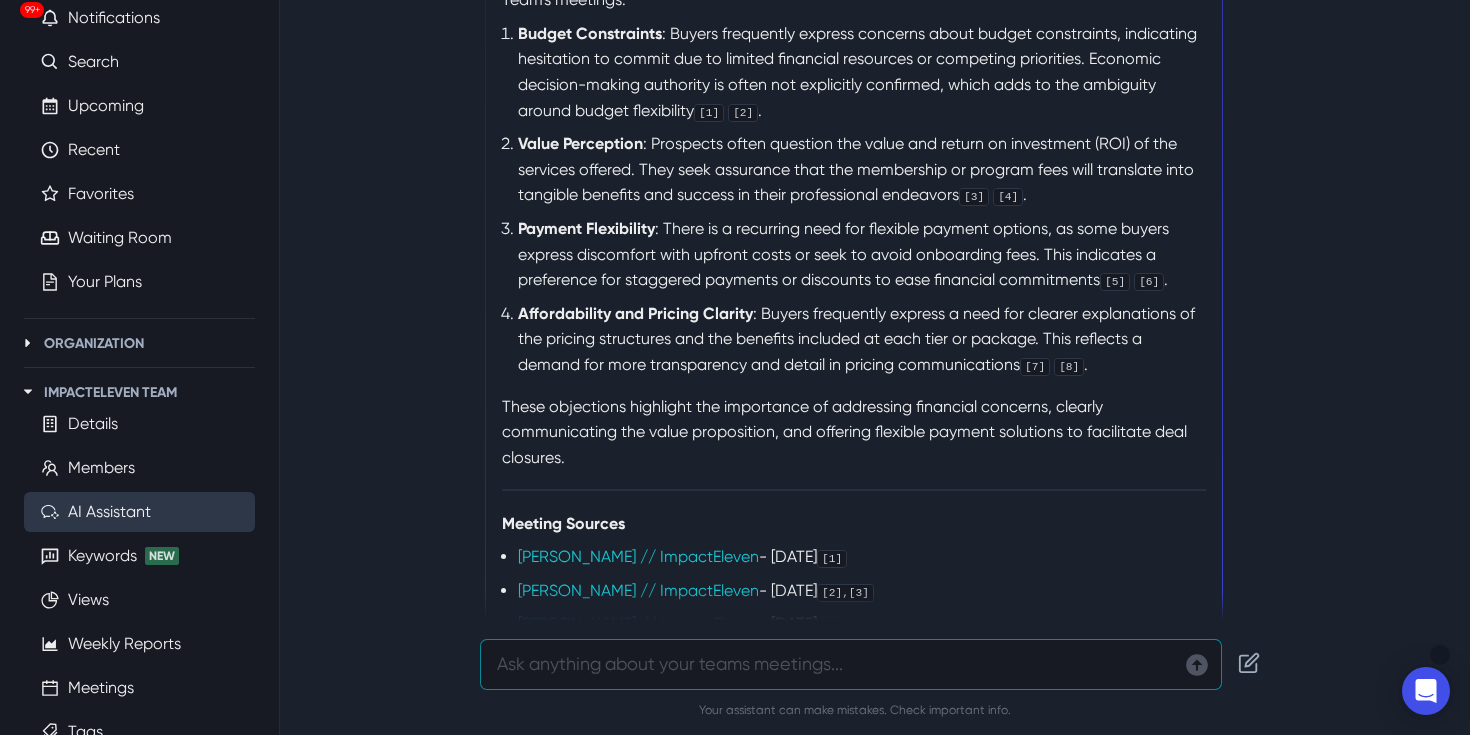 scroll, scrollTop: 203, scrollLeft: 0, axis: vertical 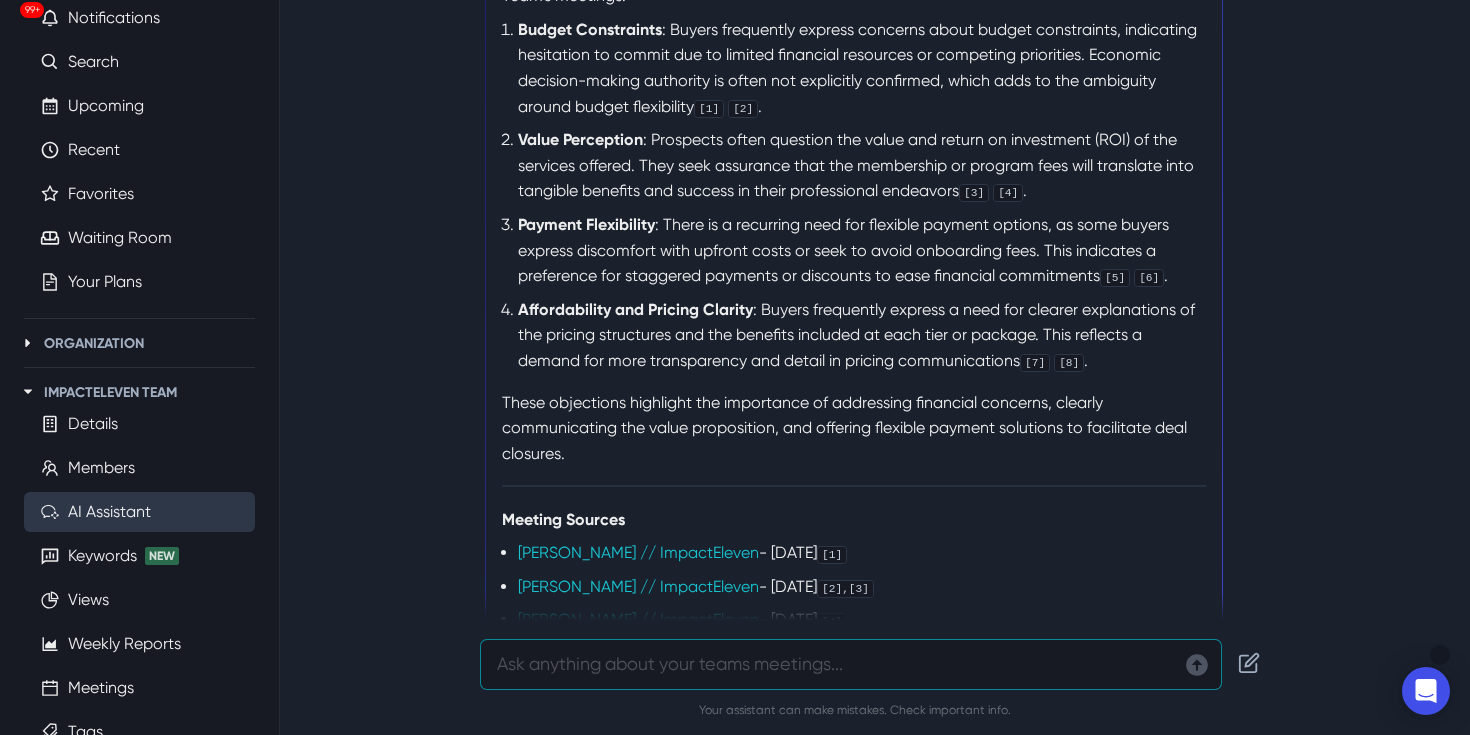 drag, startPoint x: 654, startPoint y: 142, endPoint x: 965, endPoint y: 185, distance: 313.9586 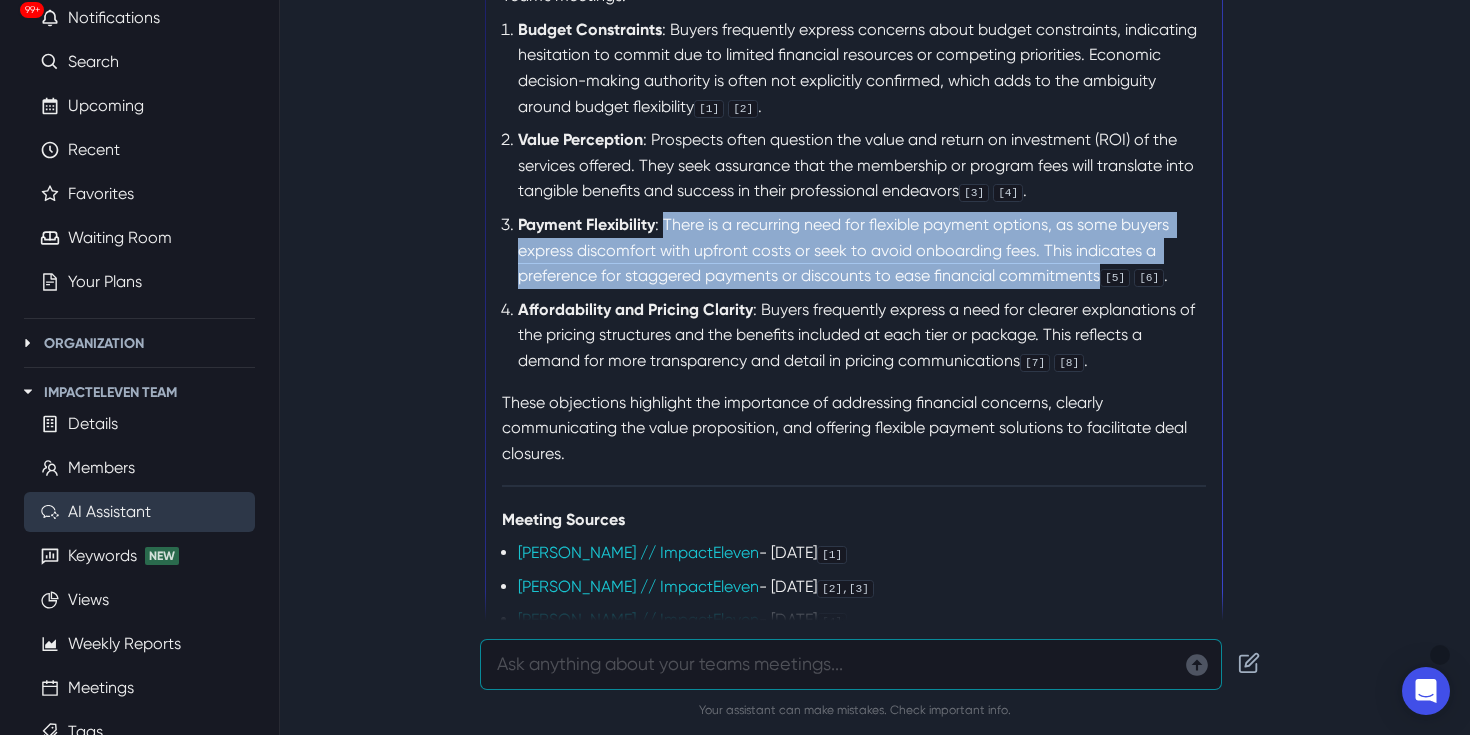 drag, startPoint x: 669, startPoint y: 223, endPoint x: 1097, endPoint y: 278, distance: 431.5194 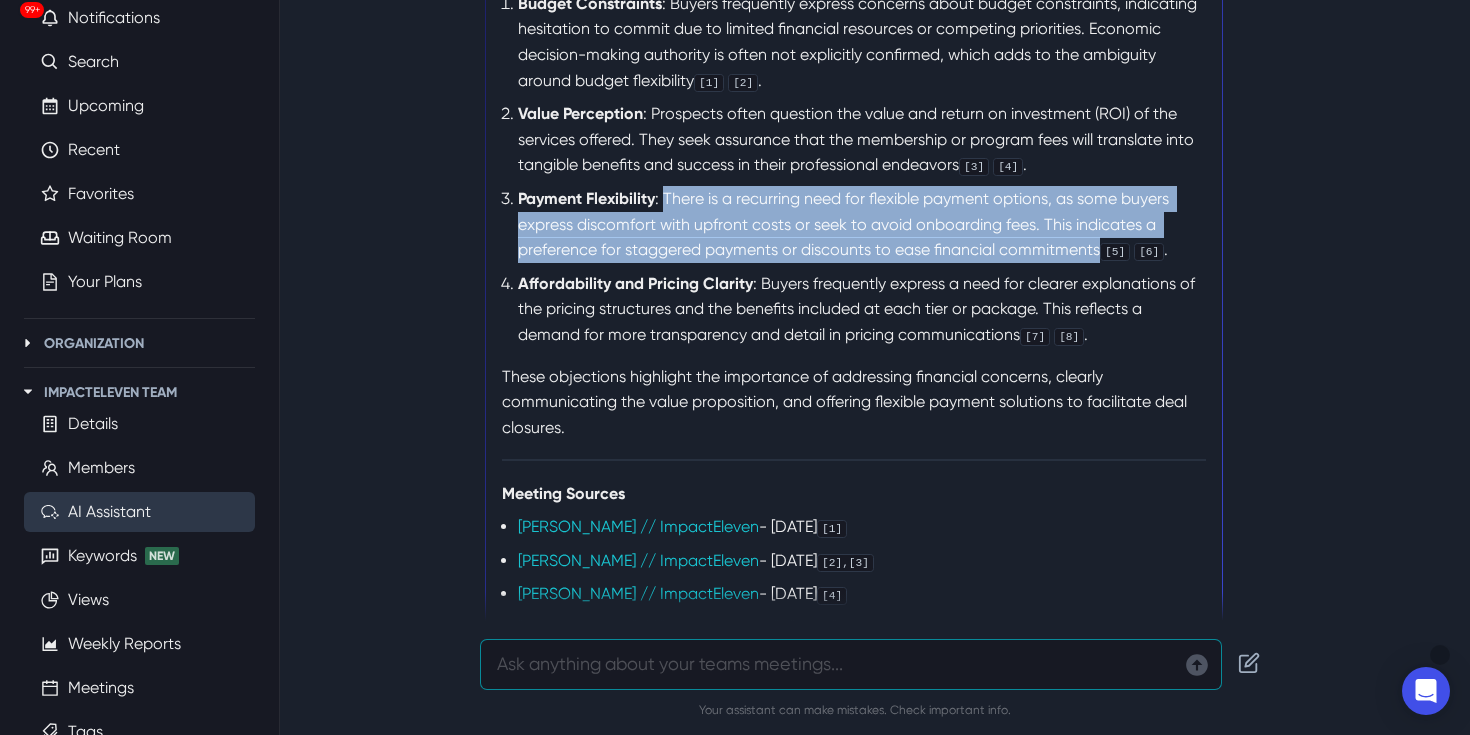 scroll, scrollTop: 237, scrollLeft: 0, axis: vertical 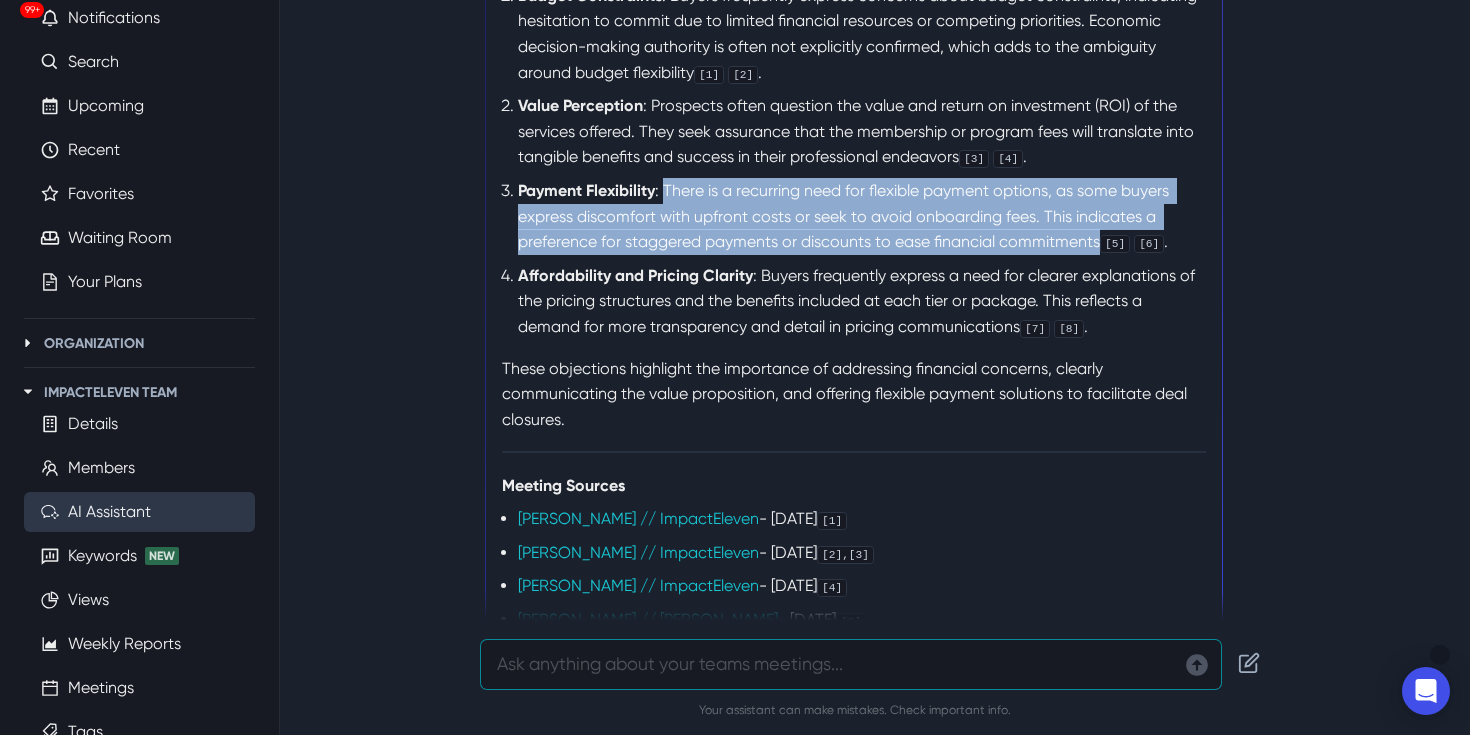 drag, startPoint x: 519, startPoint y: 275, endPoint x: 1021, endPoint y: 324, distance: 504.38577 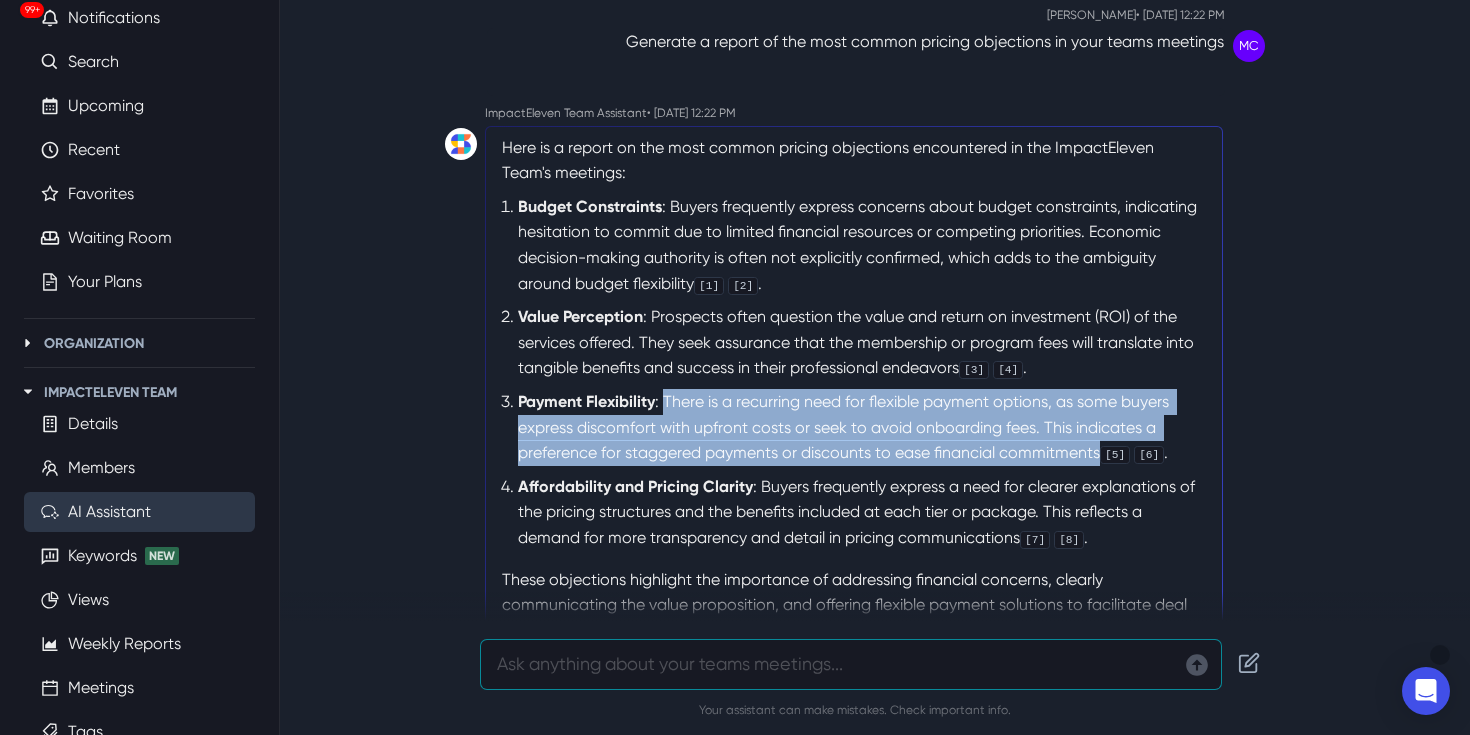 scroll, scrollTop: 0, scrollLeft: 0, axis: both 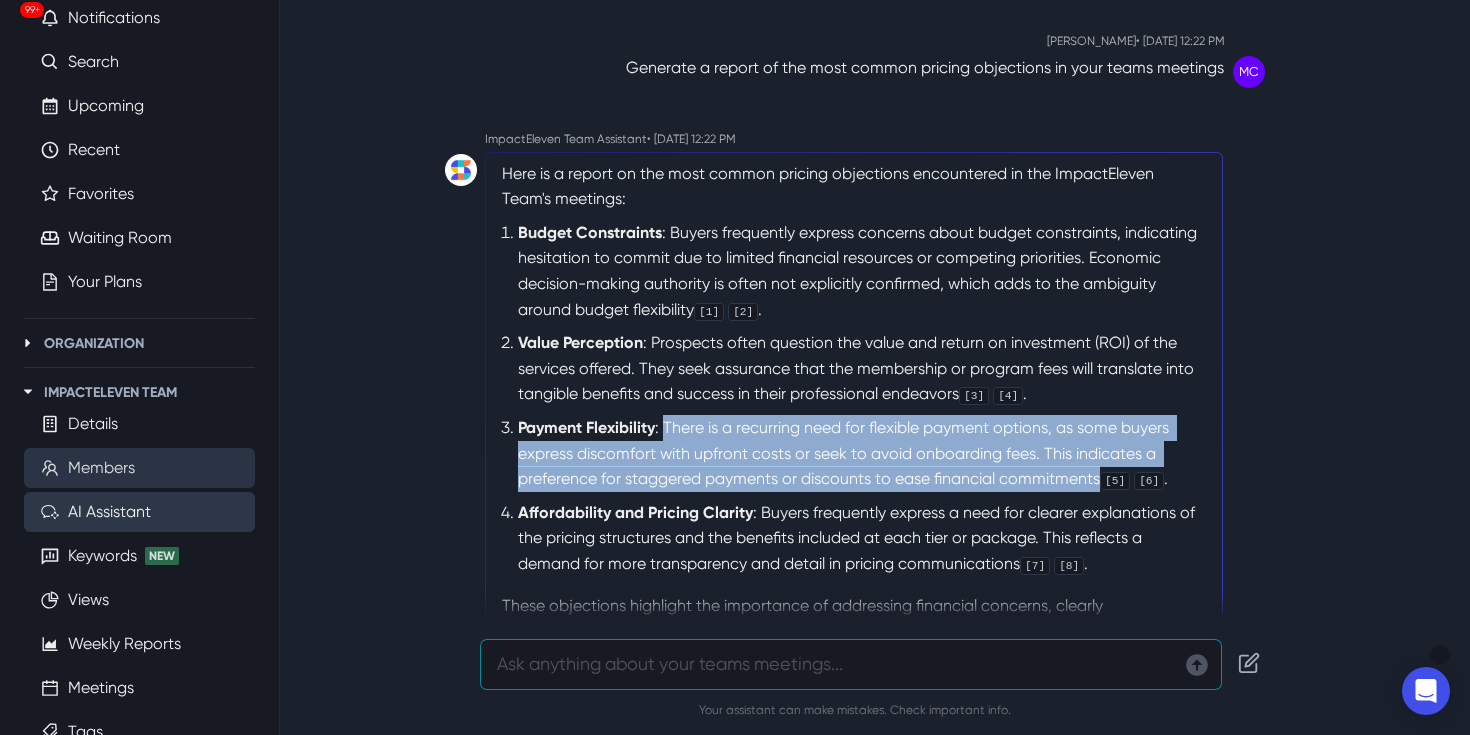 click on "Members" at bounding box center [101, 468] 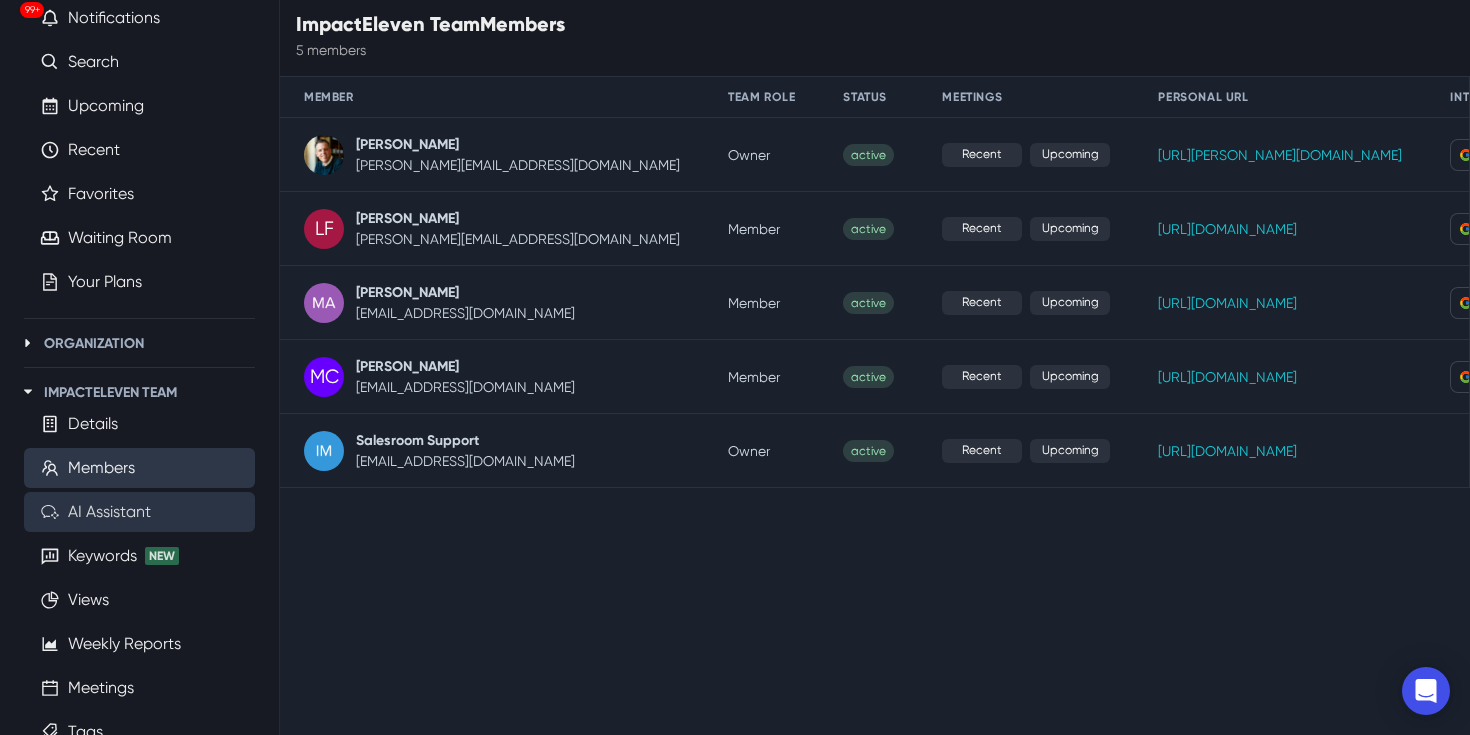 click on "AI Assistant" at bounding box center [109, 512] 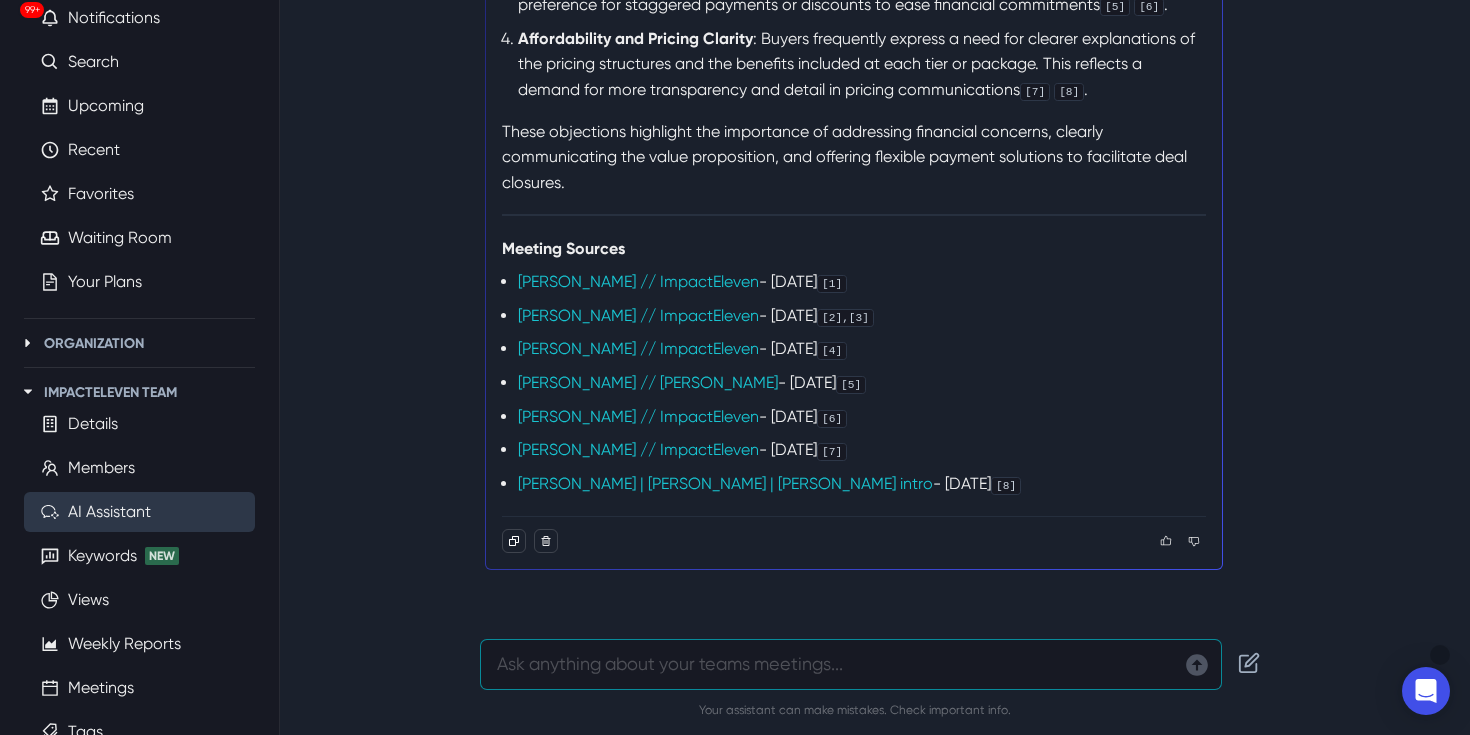 scroll, scrollTop: 502, scrollLeft: 0, axis: vertical 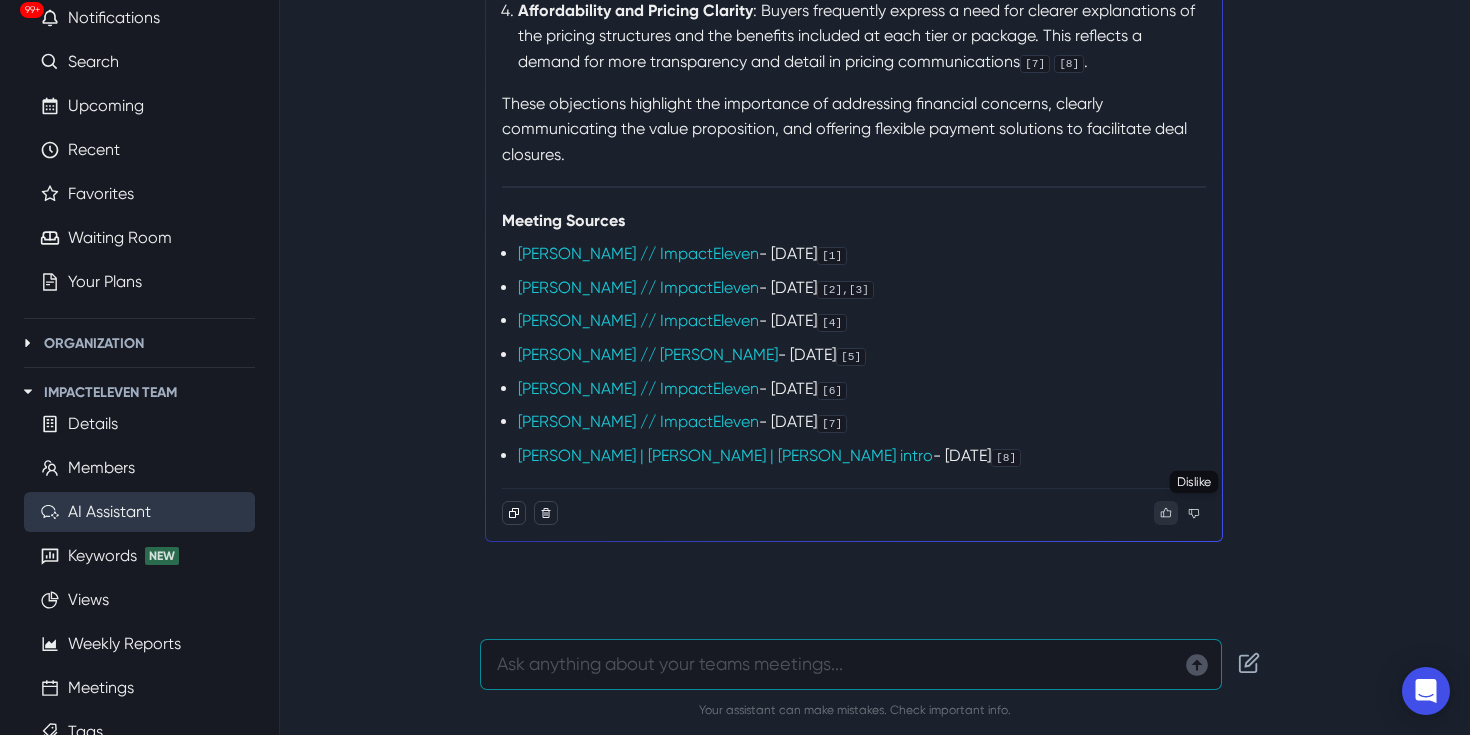click 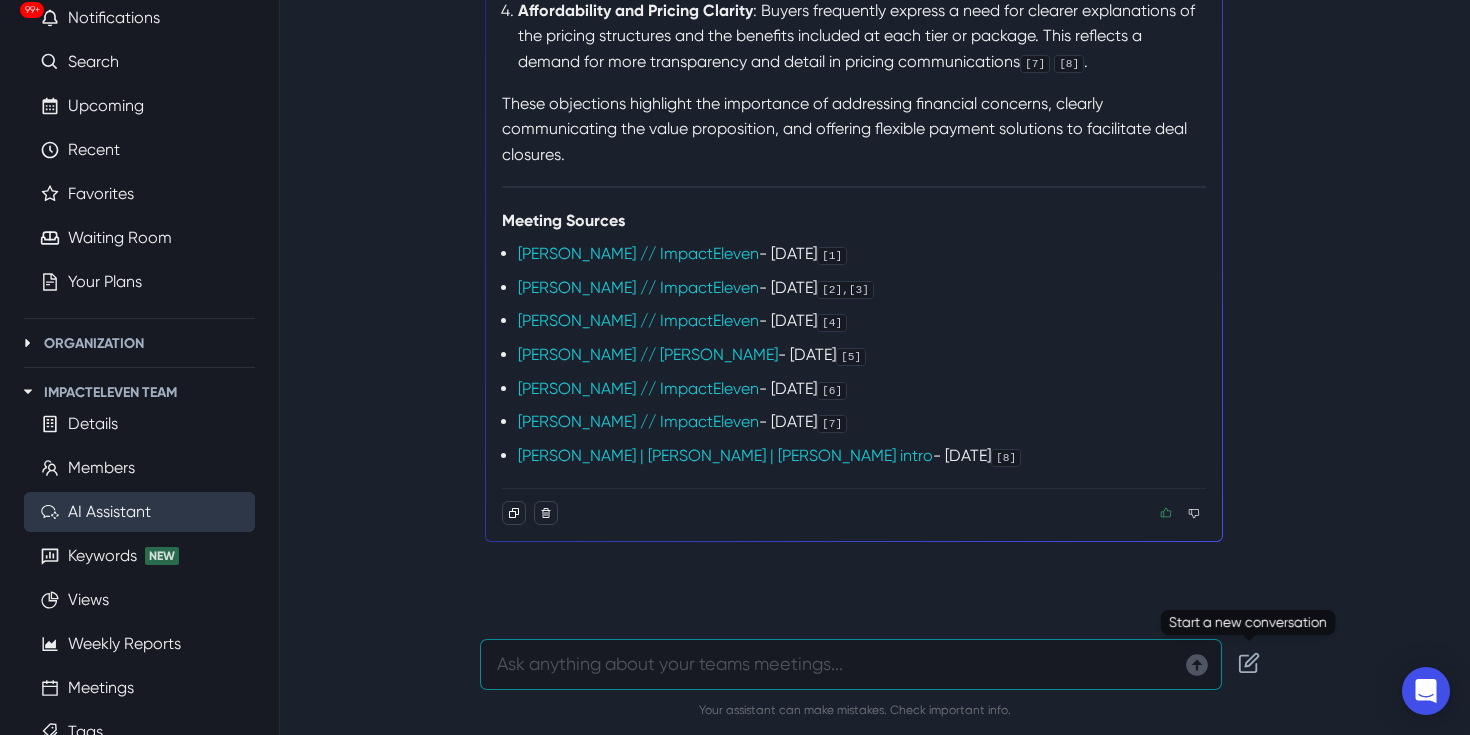 click at bounding box center (1249, 663) 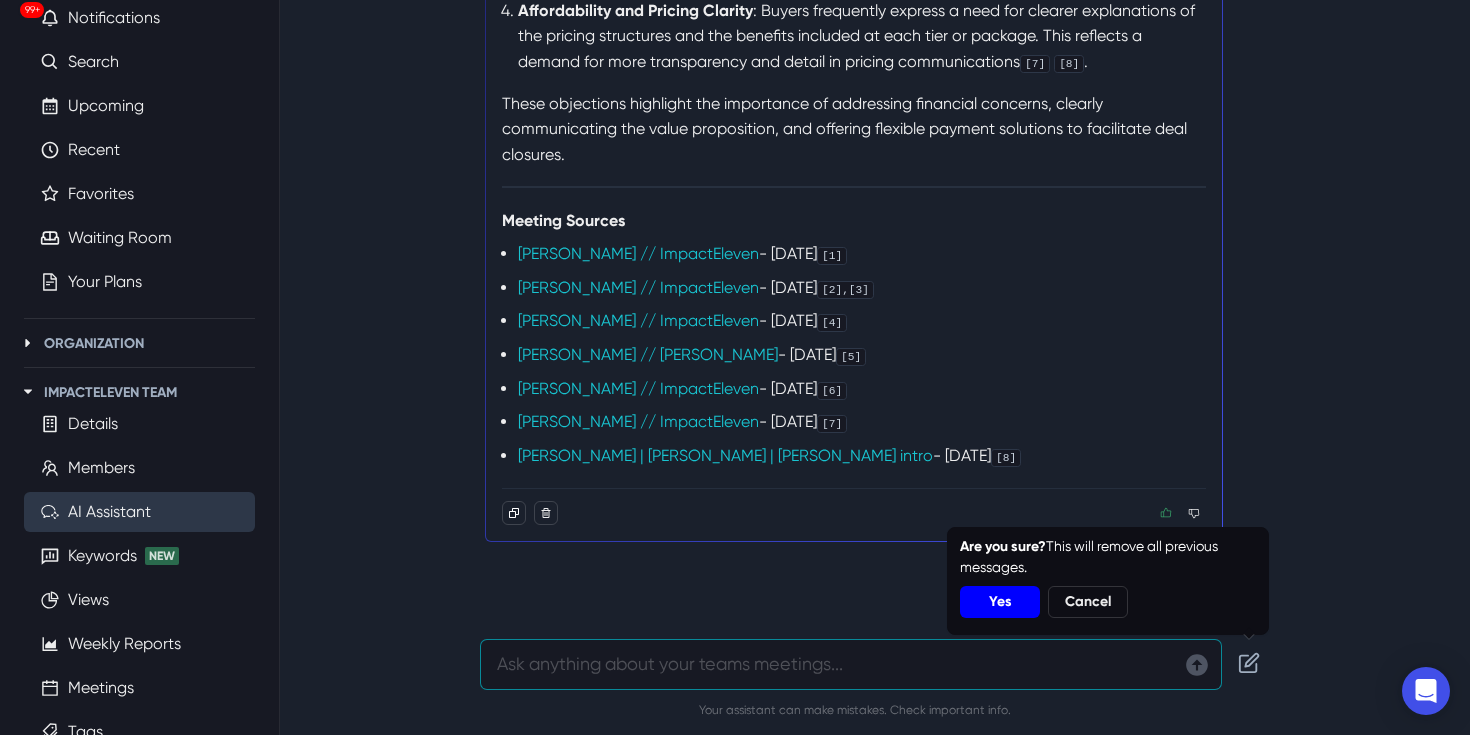 click on "Yes" at bounding box center [1000, 602] 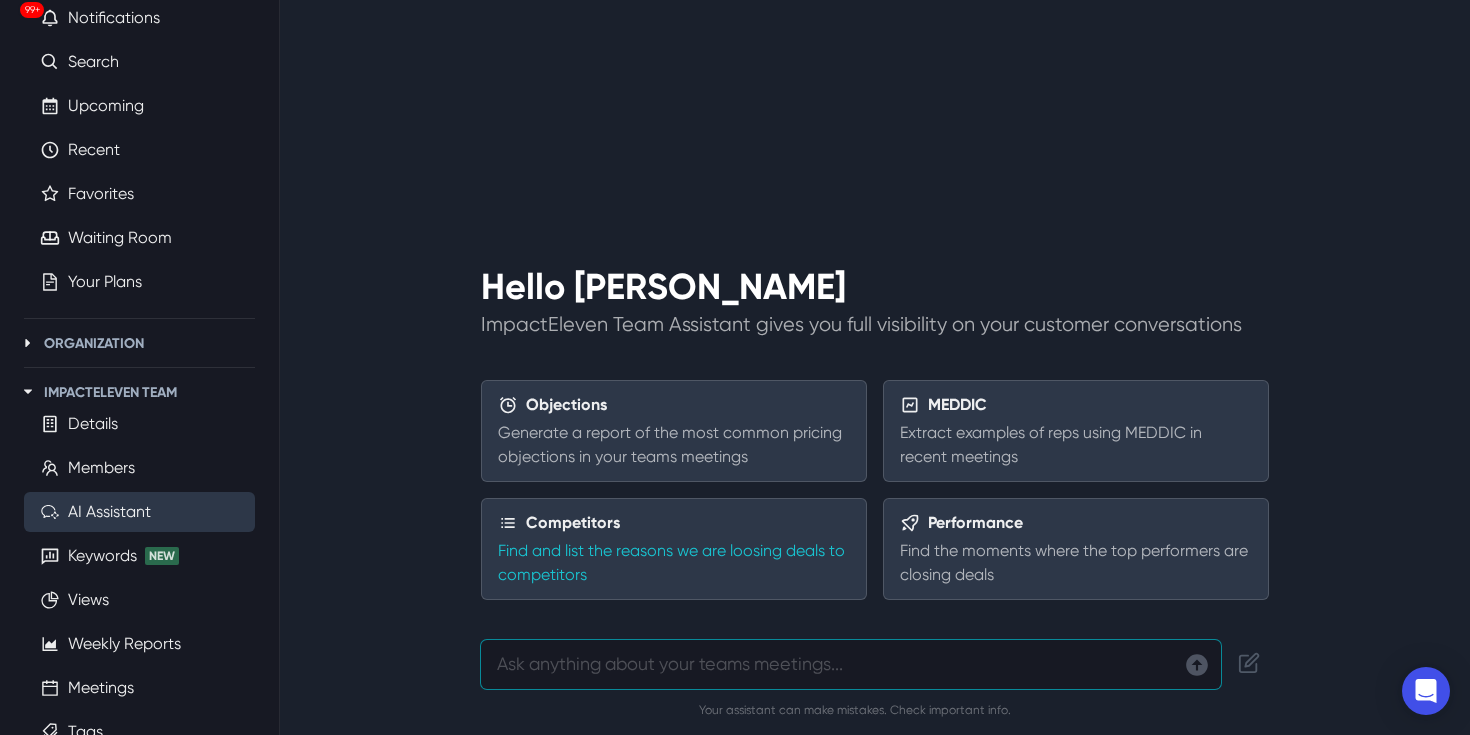 click on "Competitors" at bounding box center [674, 523] 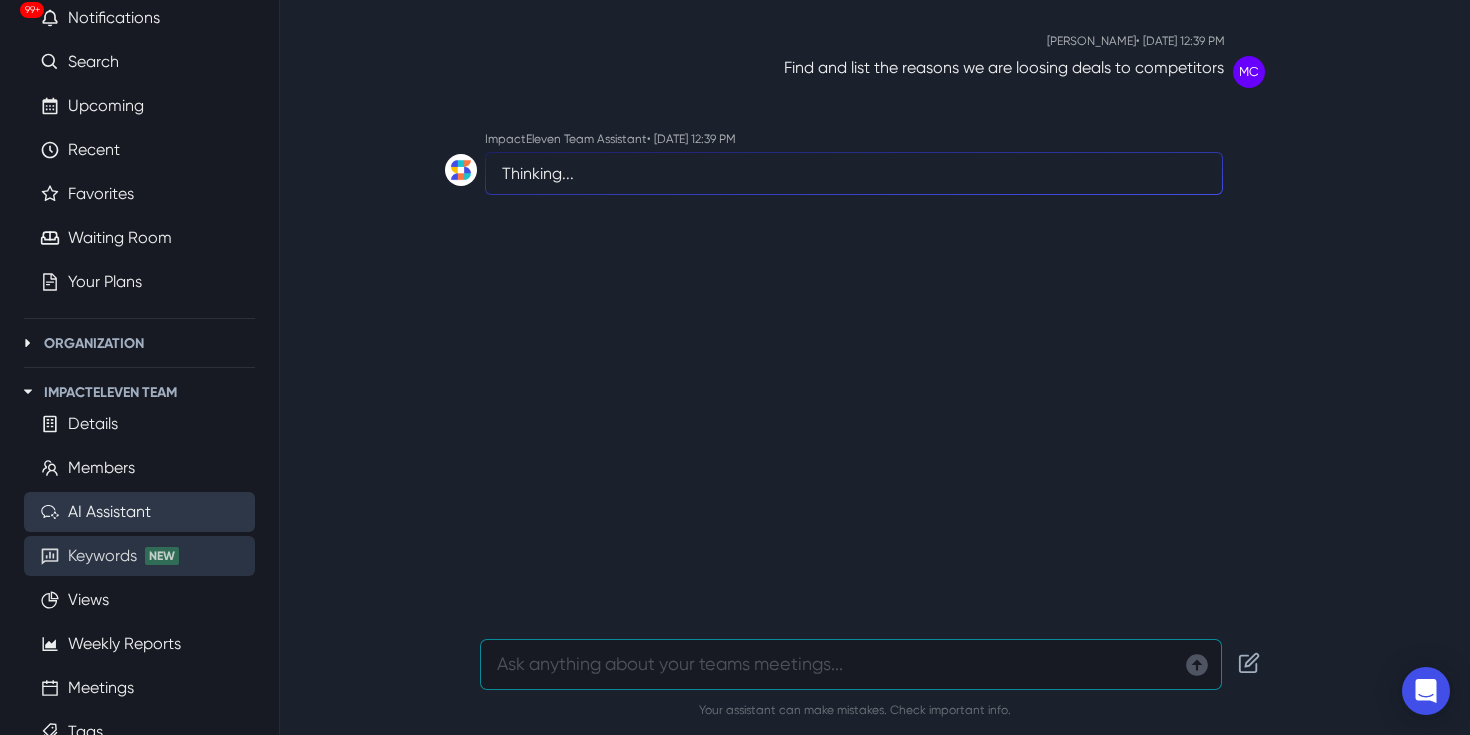 click on "Keywords" at bounding box center [102, 556] 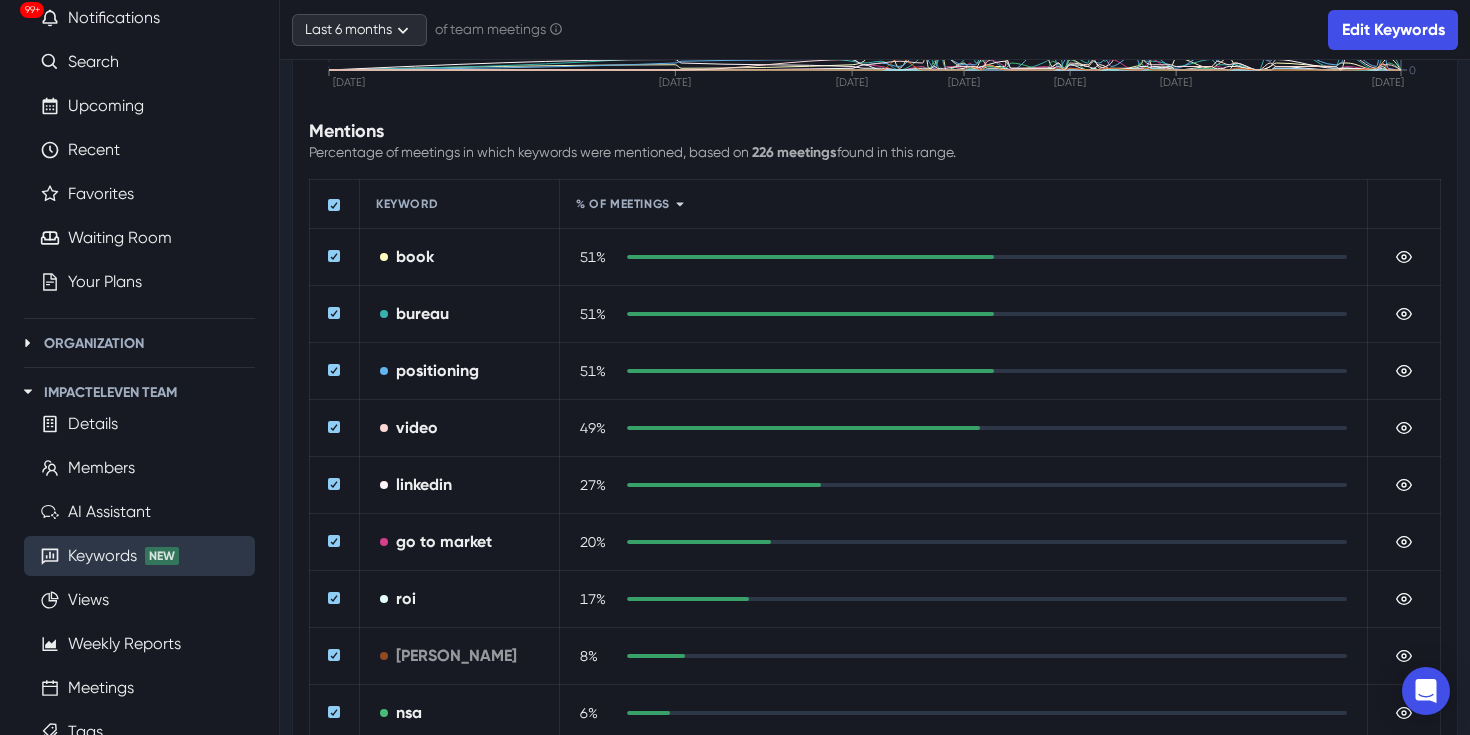 scroll, scrollTop: 0, scrollLeft: 0, axis: both 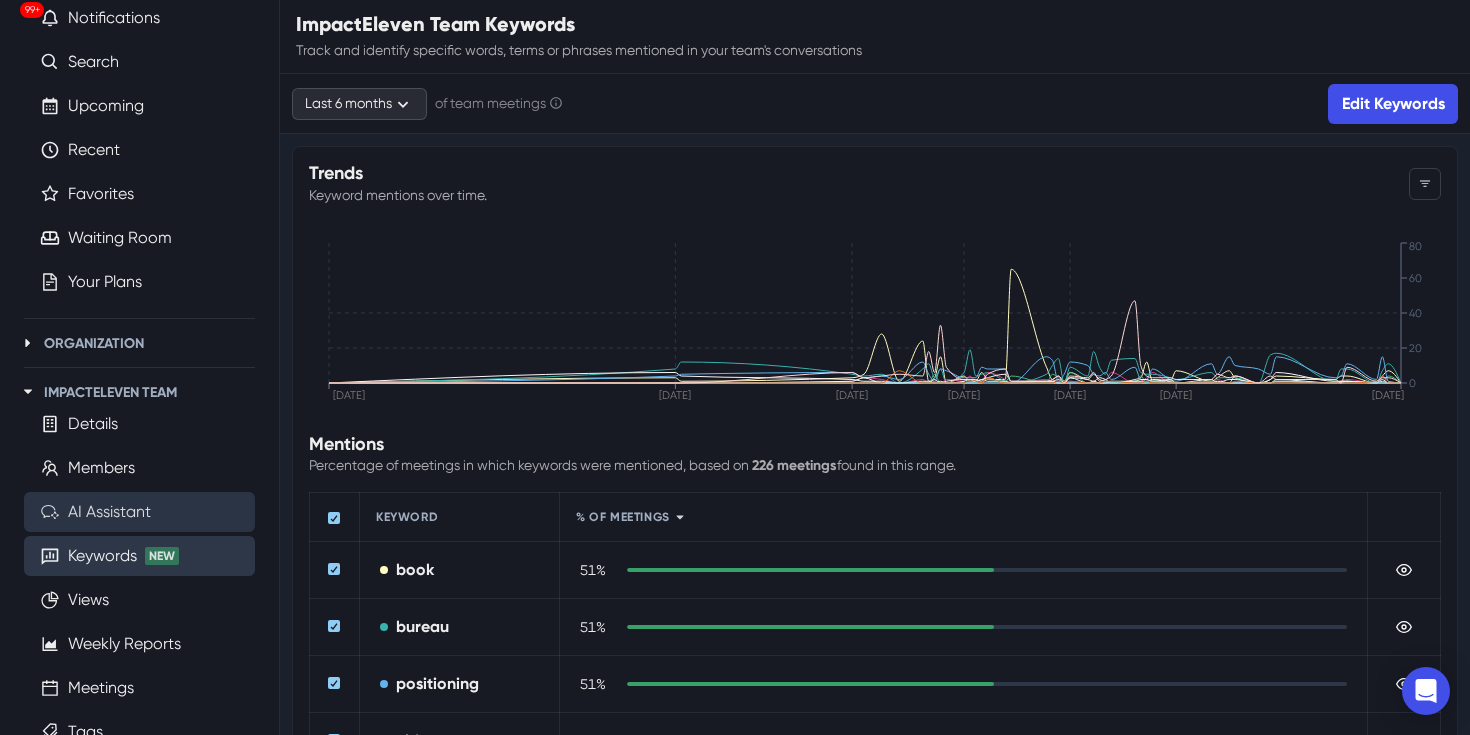click on "AI Assistant" at bounding box center (109, 512) 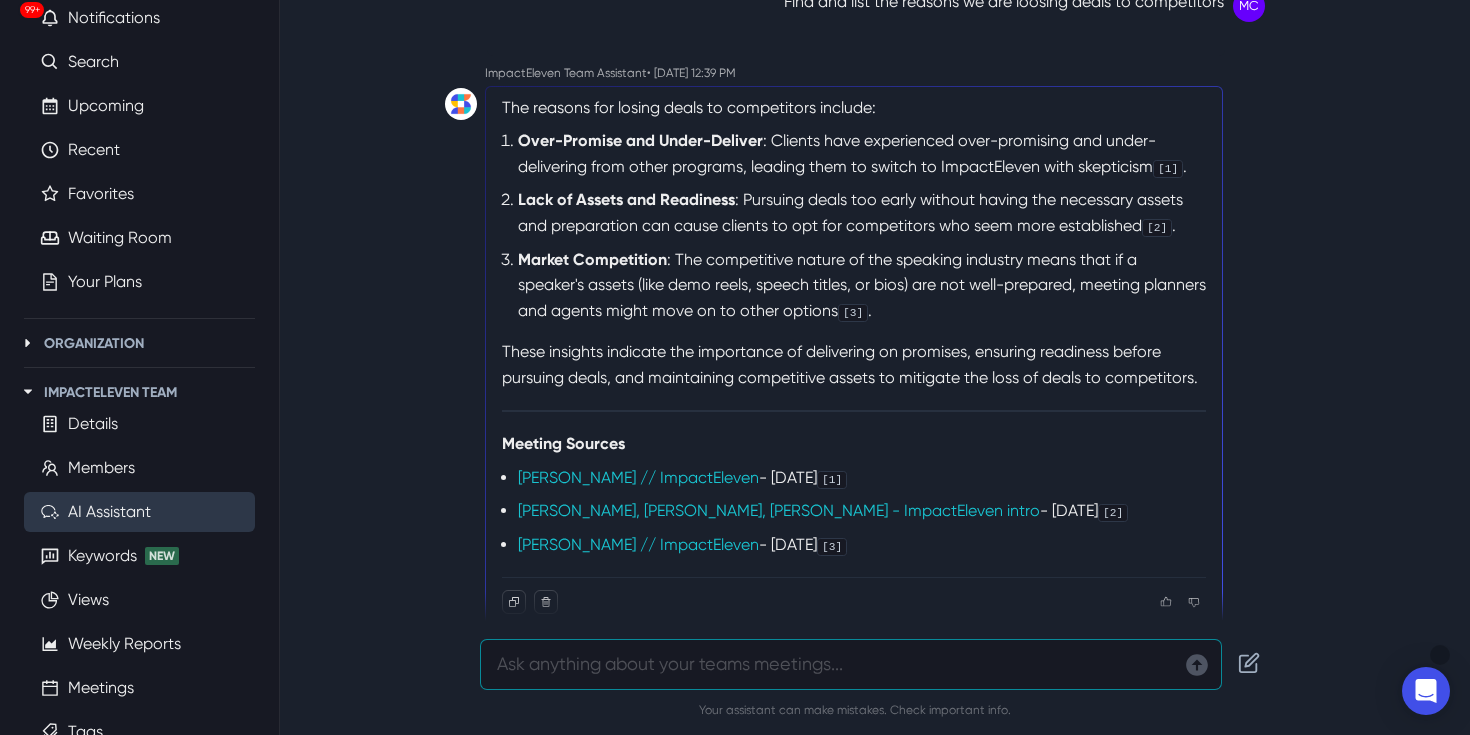 scroll, scrollTop: 64, scrollLeft: 0, axis: vertical 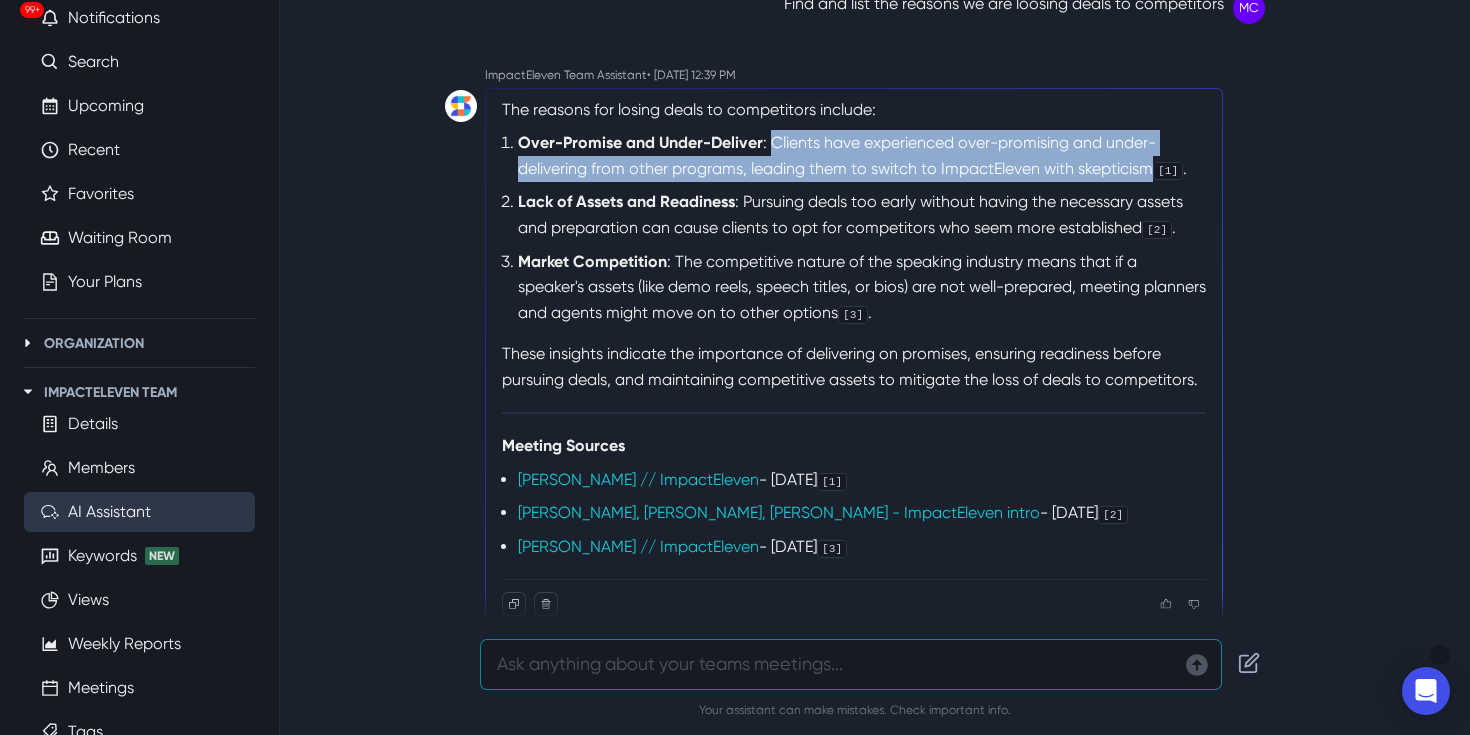 drag, startPoint x: 769, startPoint y: 144, endPoint x: 1149, endPoint y: 162, distance: 380.4261 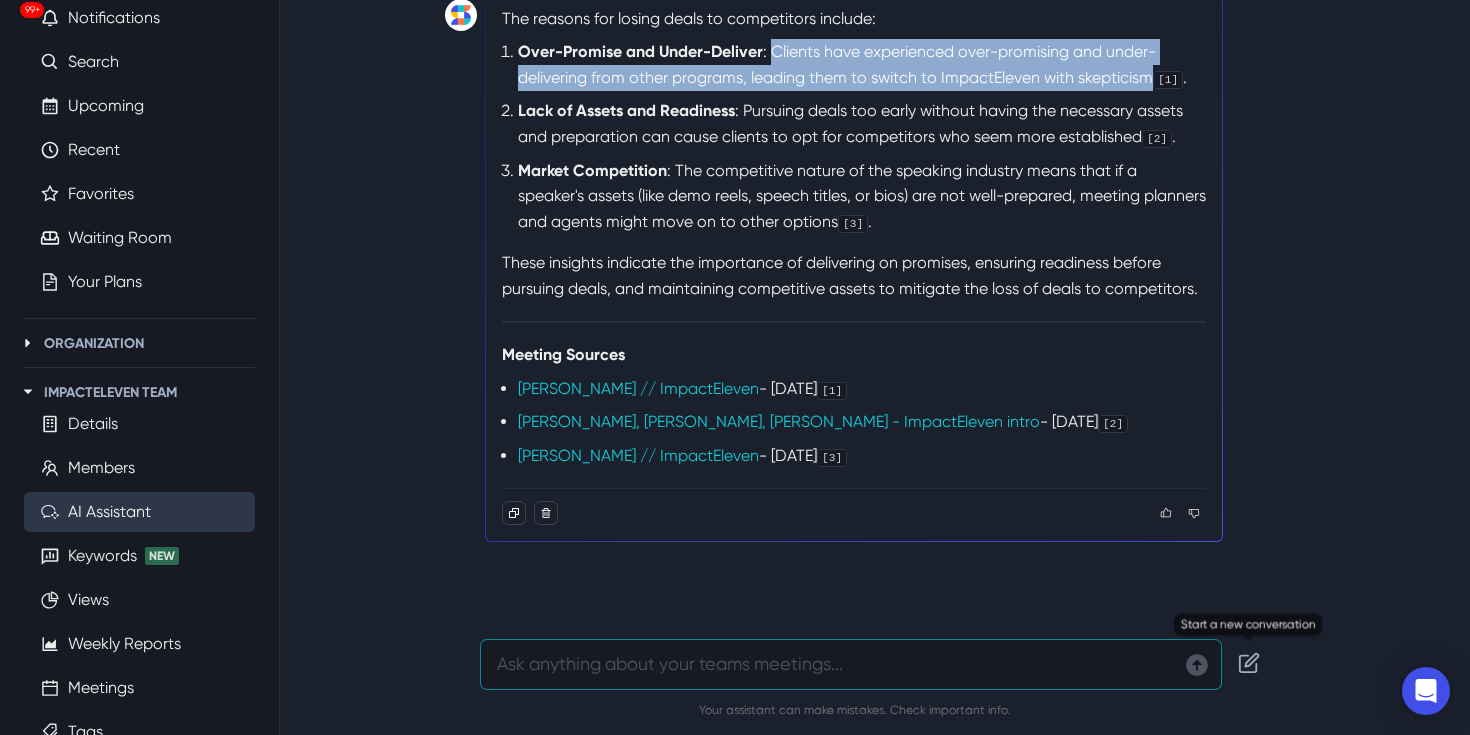 click 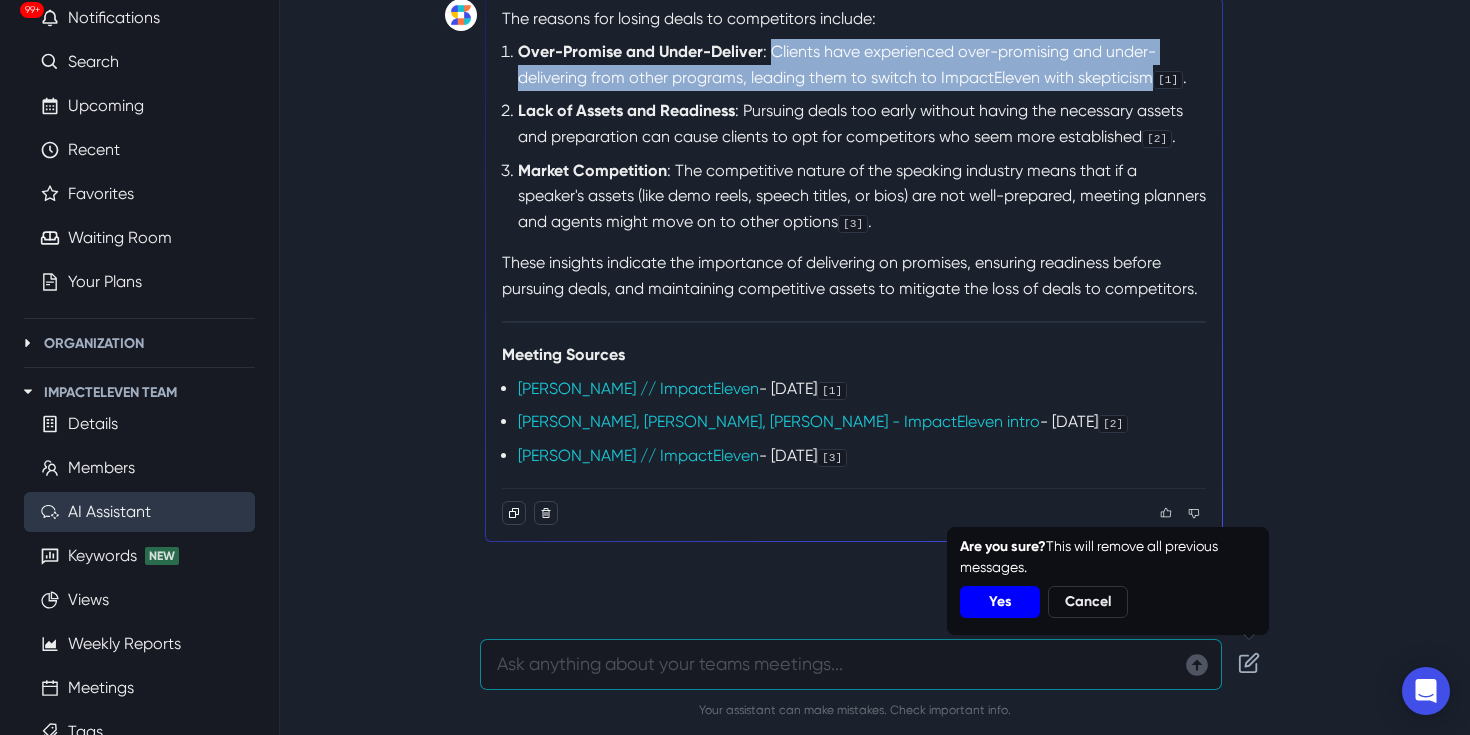 click on "Yes" at bounding box center [1000, 602] 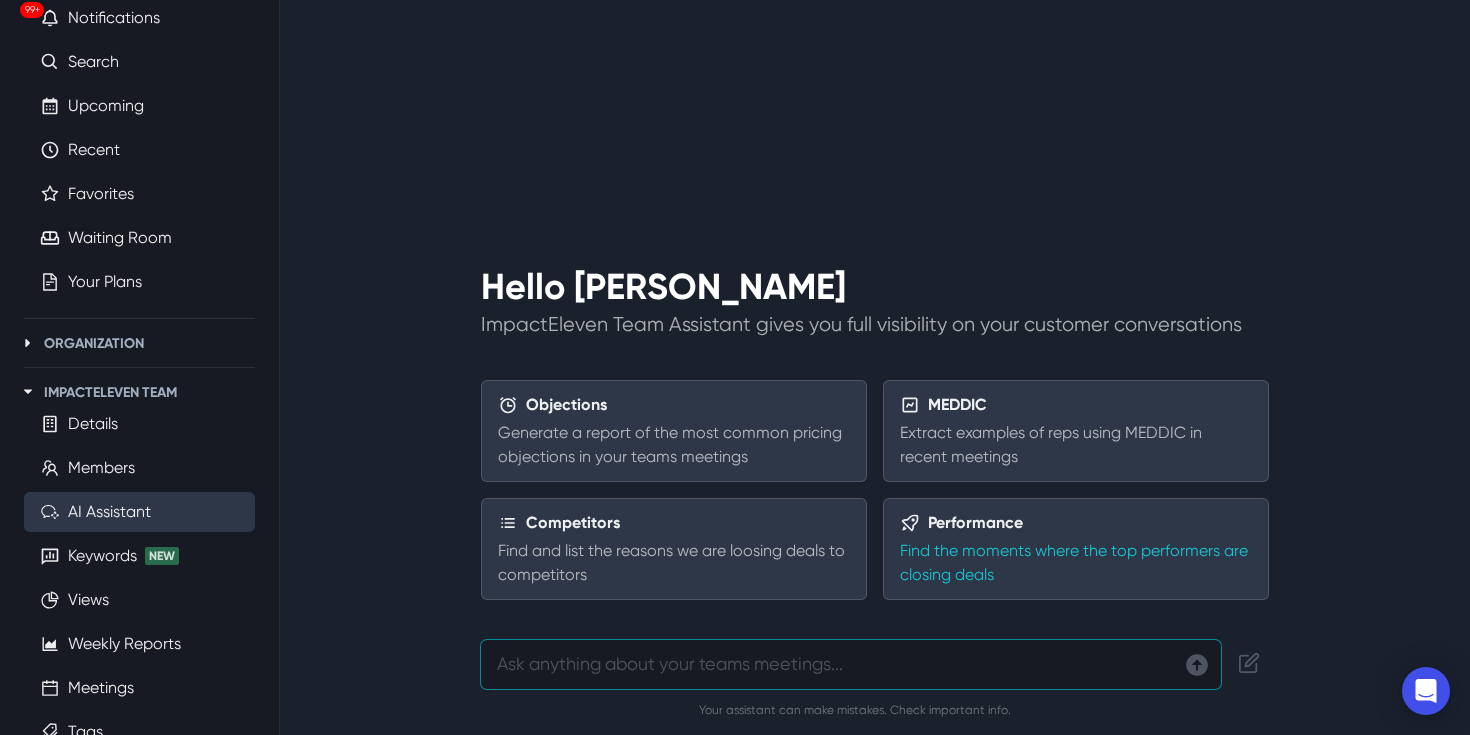 click on "Find the moments where the top performers are closing deals" at bounding box center [1076, 563] 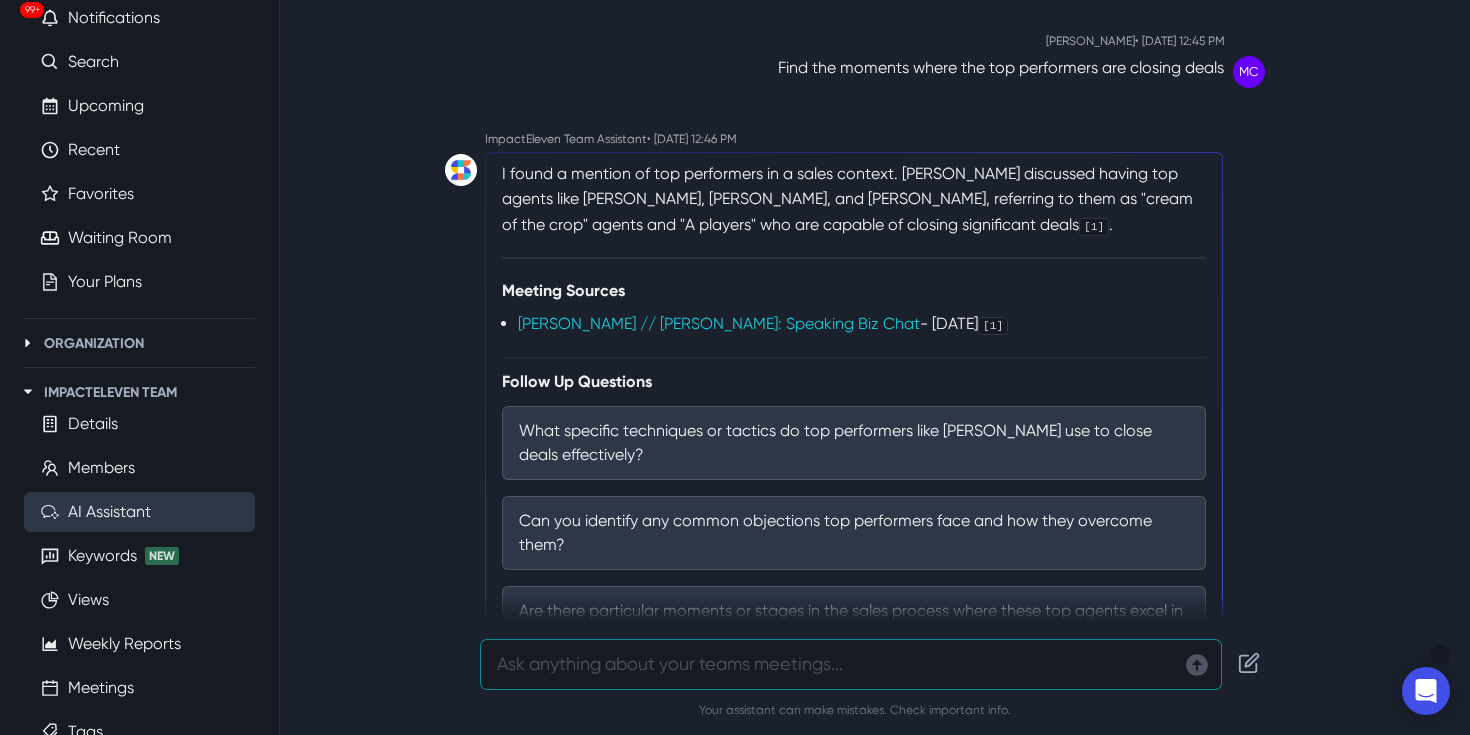scroll, scrollTop: 184, scrollLeft: 0, axis: vertical 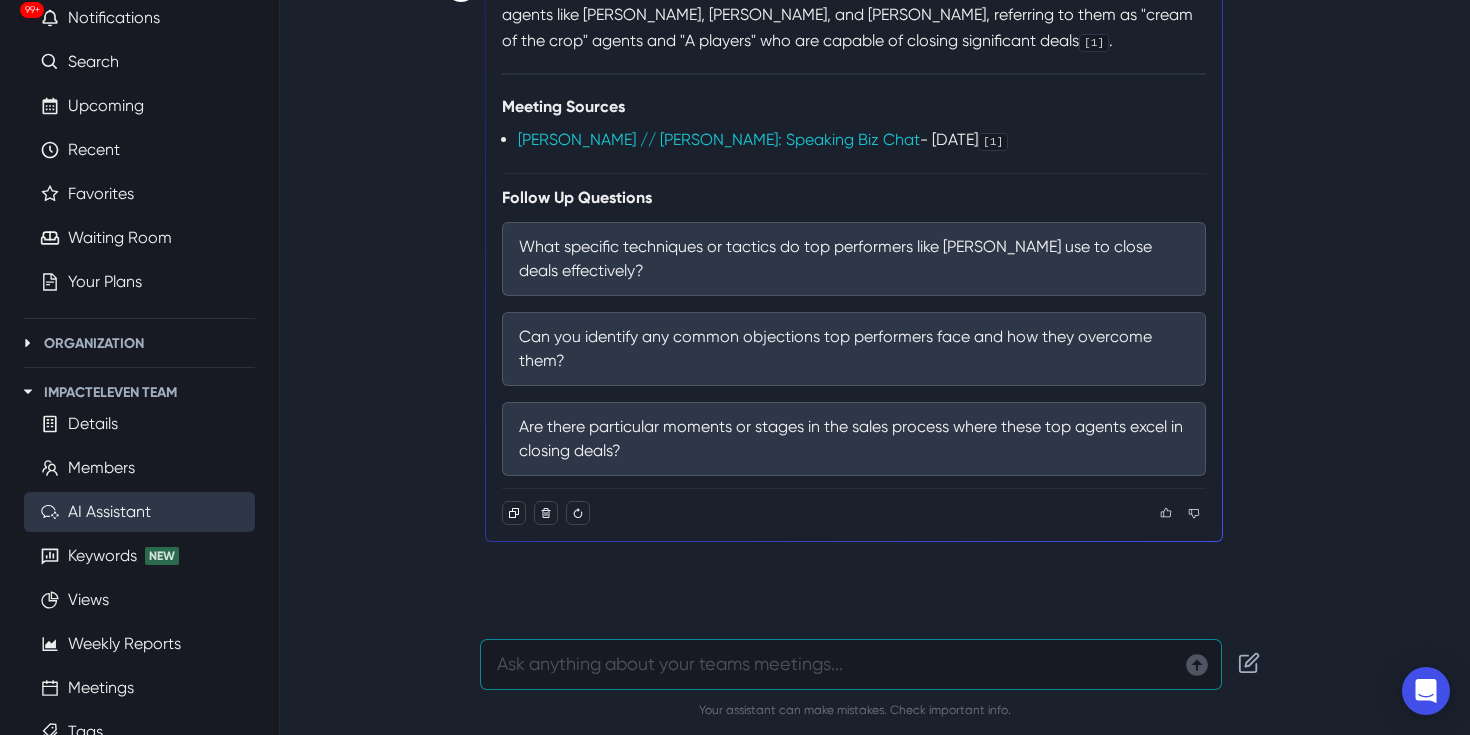click at bounding box center (851, 664) 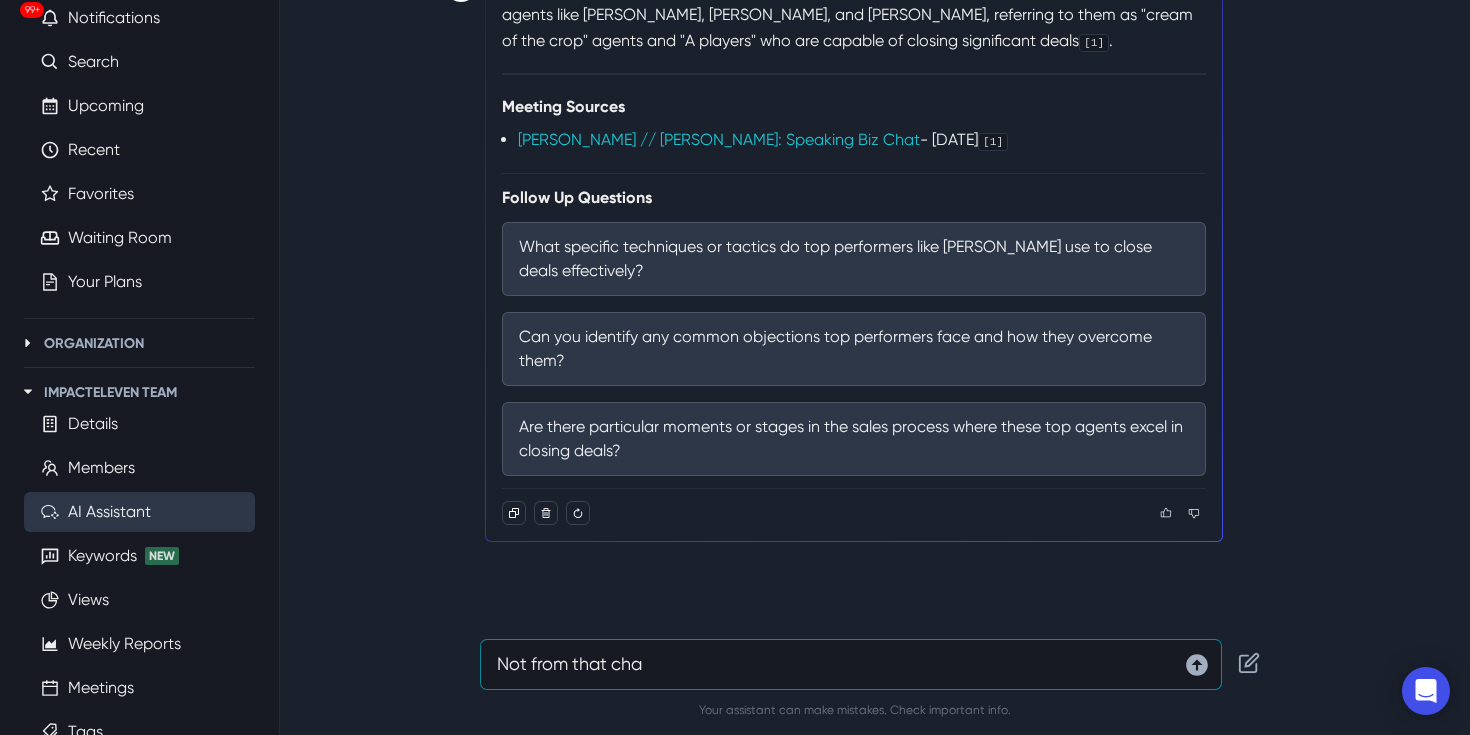 type on "Not from that chat" 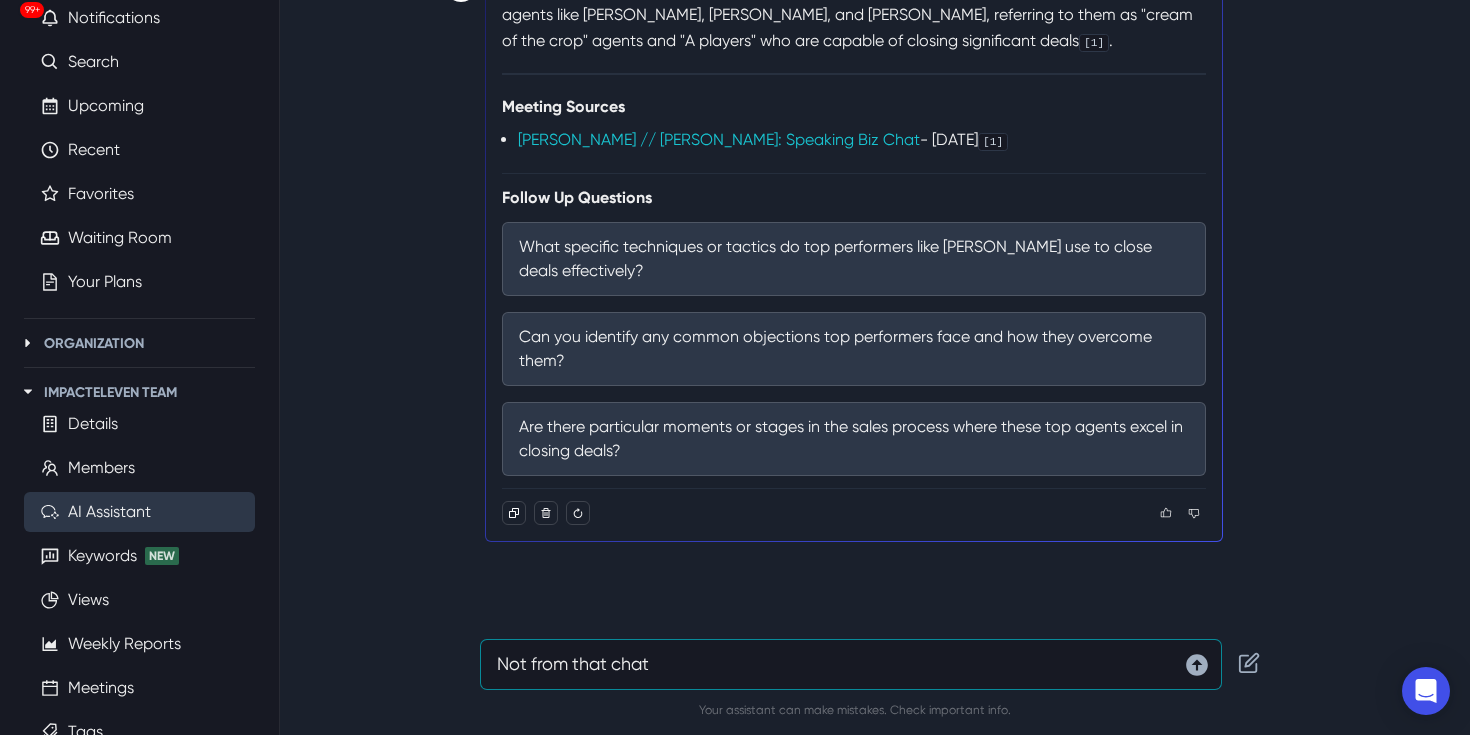 type 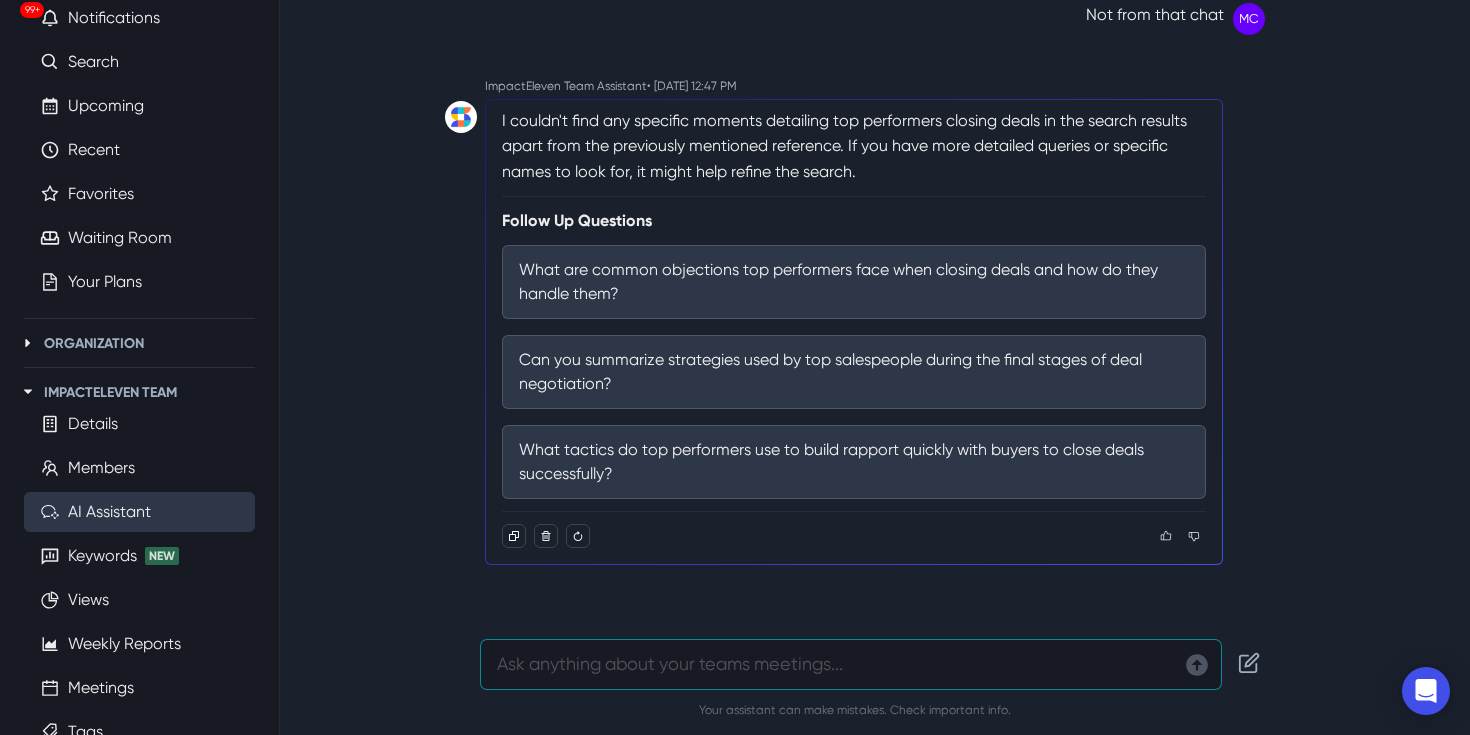 scroll, scrollTop: 850, scrollLeft: 0, axis: vertical 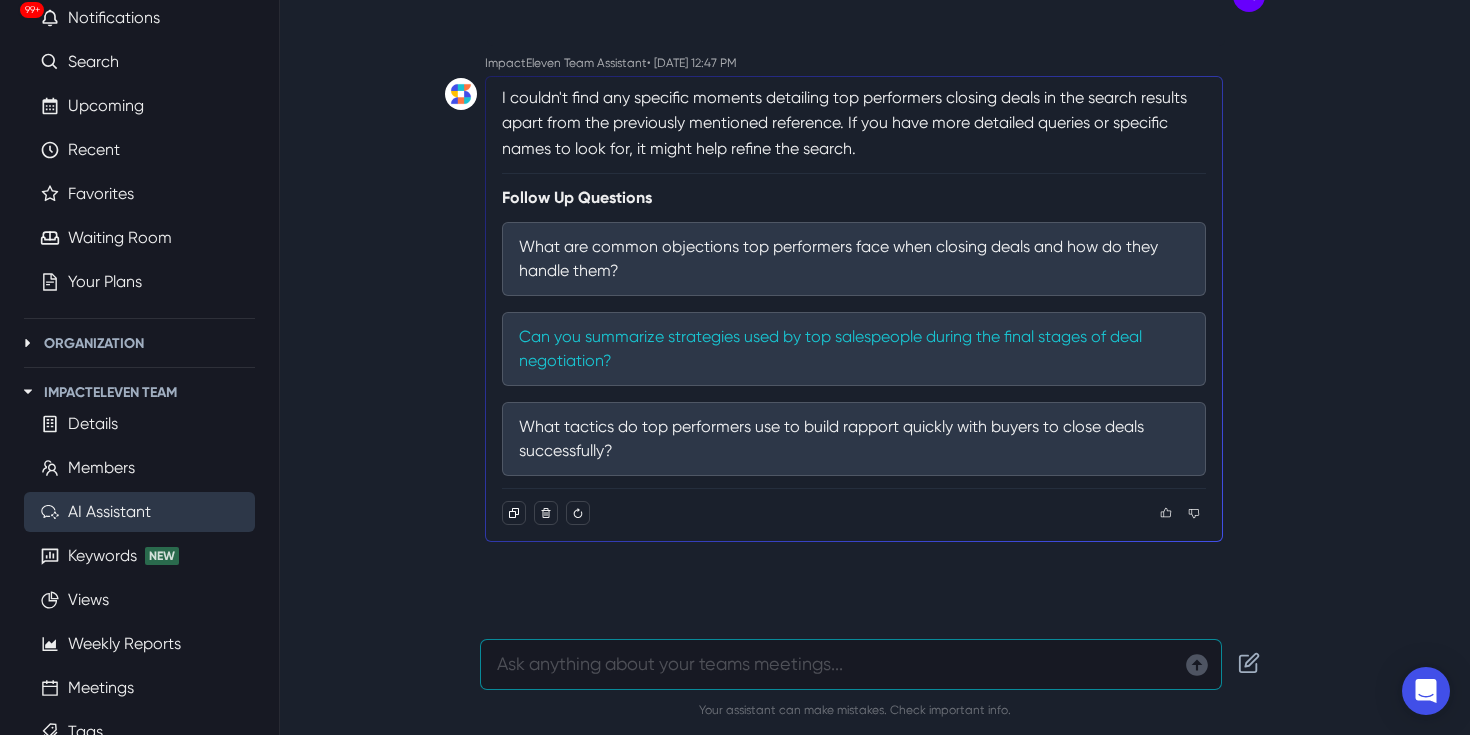 click on "Can you summarize strategies used by top salespeople during the final stages of deal negotiation?" at bounding box center [854, 349] 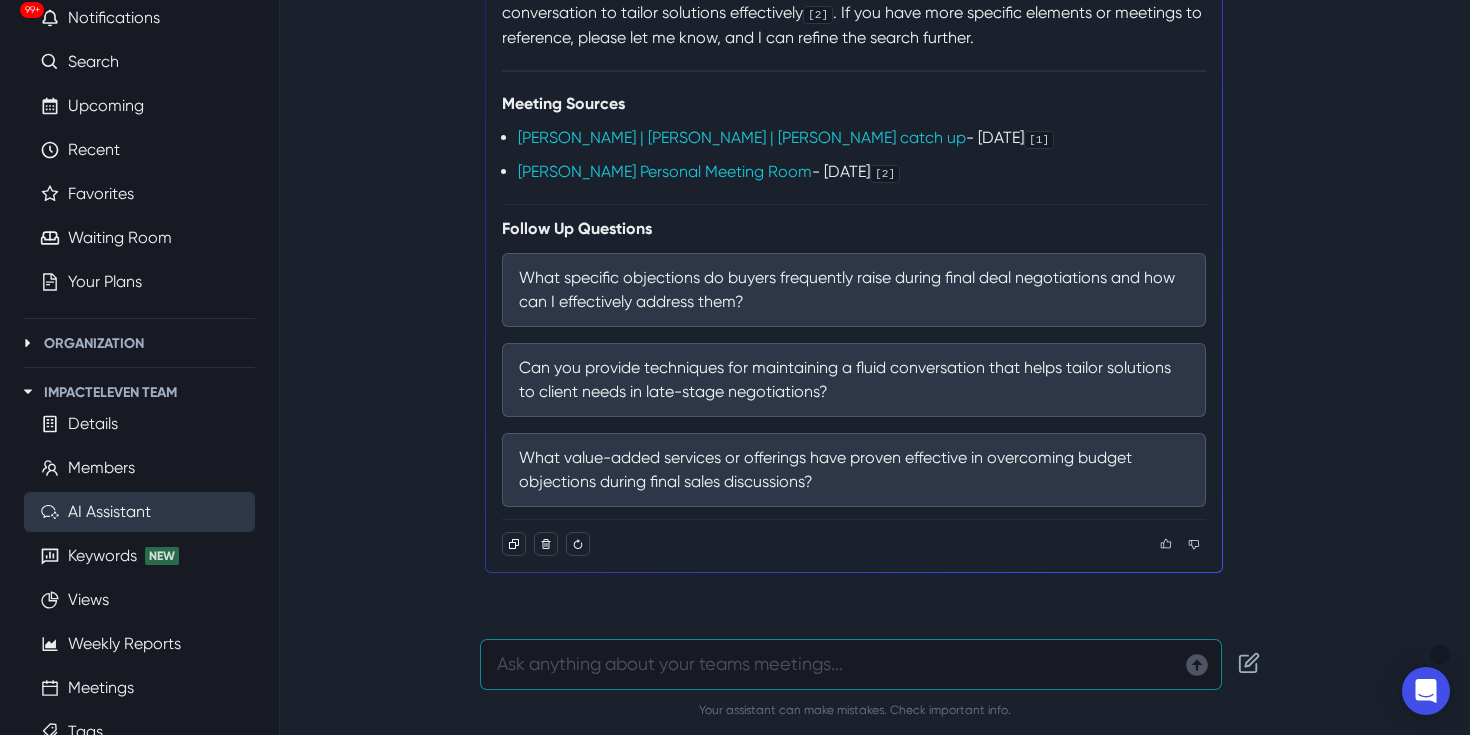 scroll, scrollTop: 1727, scrollLeft: 0, axis: vertical 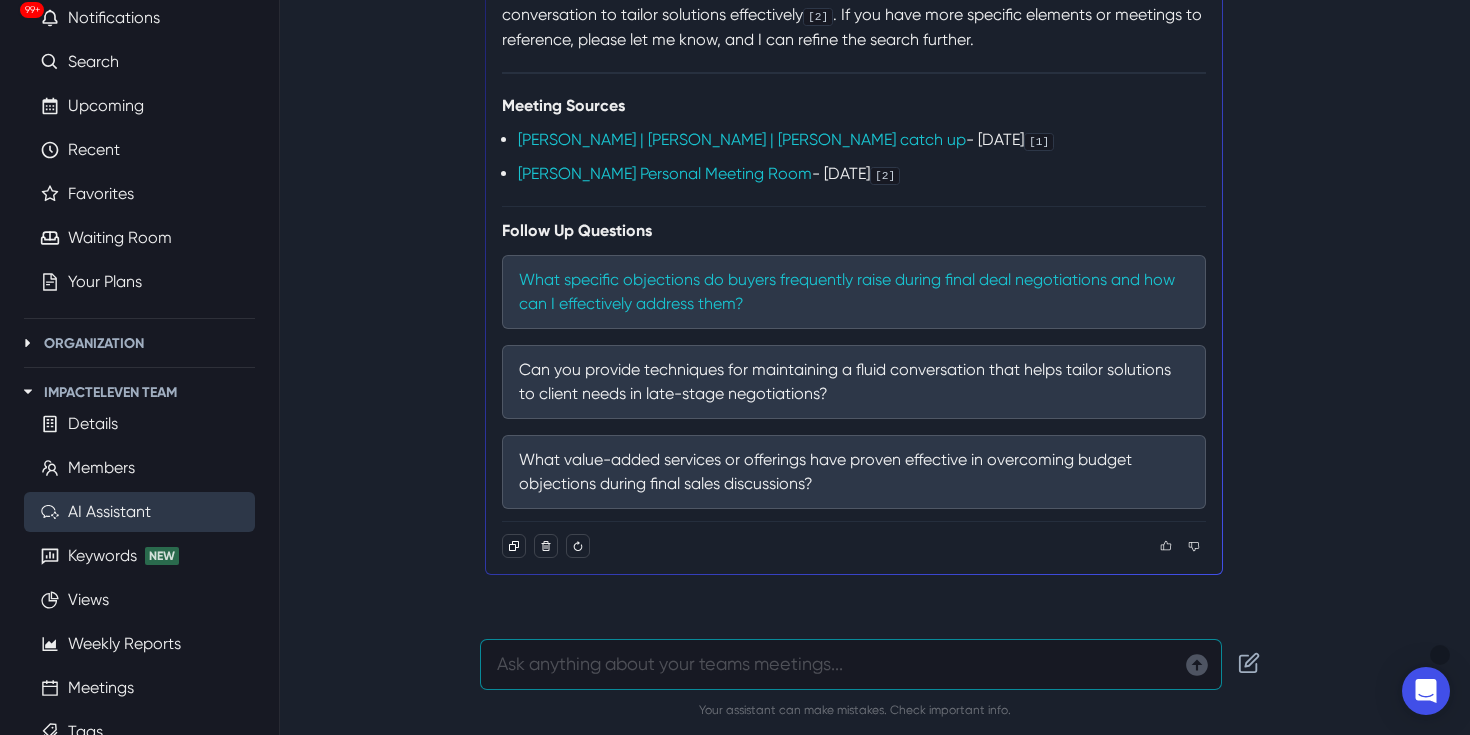click on "What specific objections do buyers frequently raise during final deal negotiations and how can I effectively address them?" at bounding box center (854, 292) 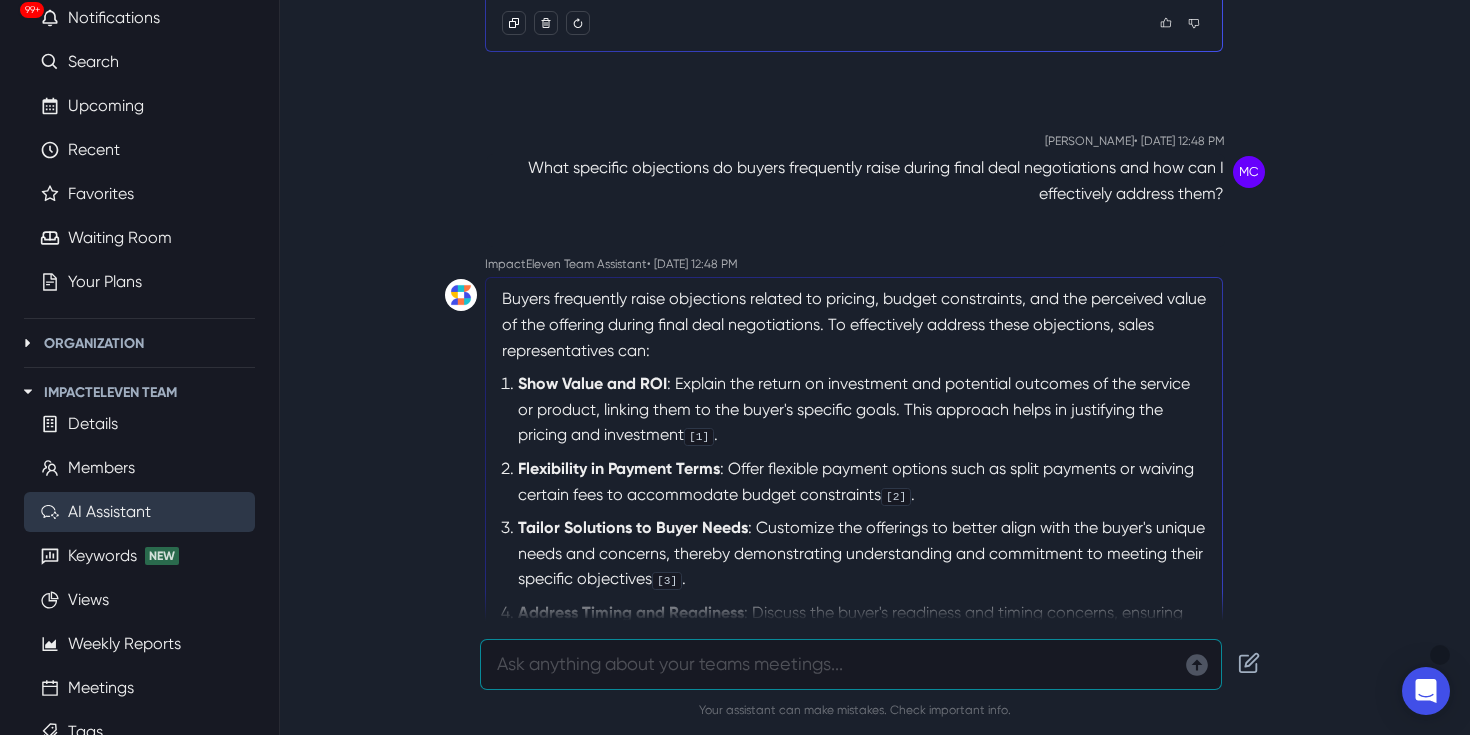 scroll, scrollTop: 2982, scrollLeft: 0, axis: vertical 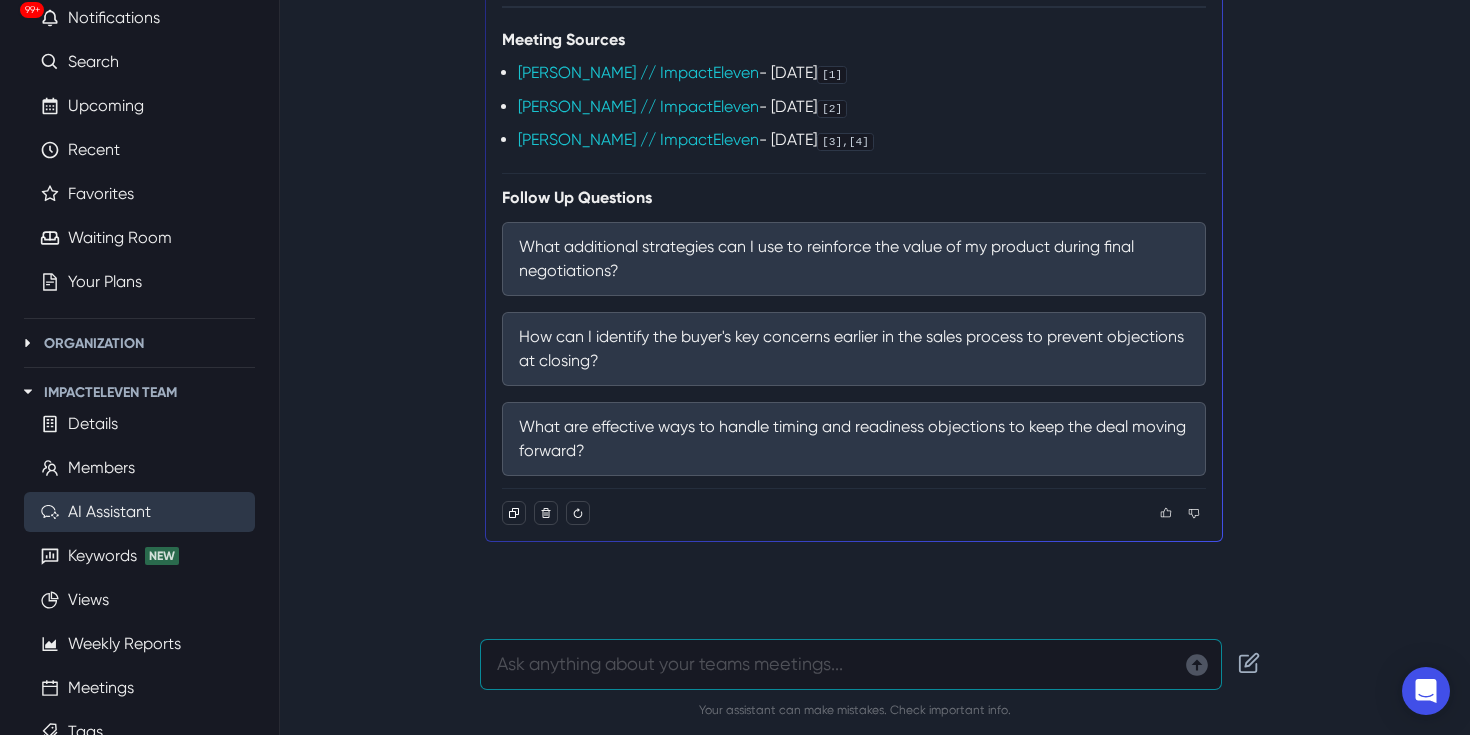 type 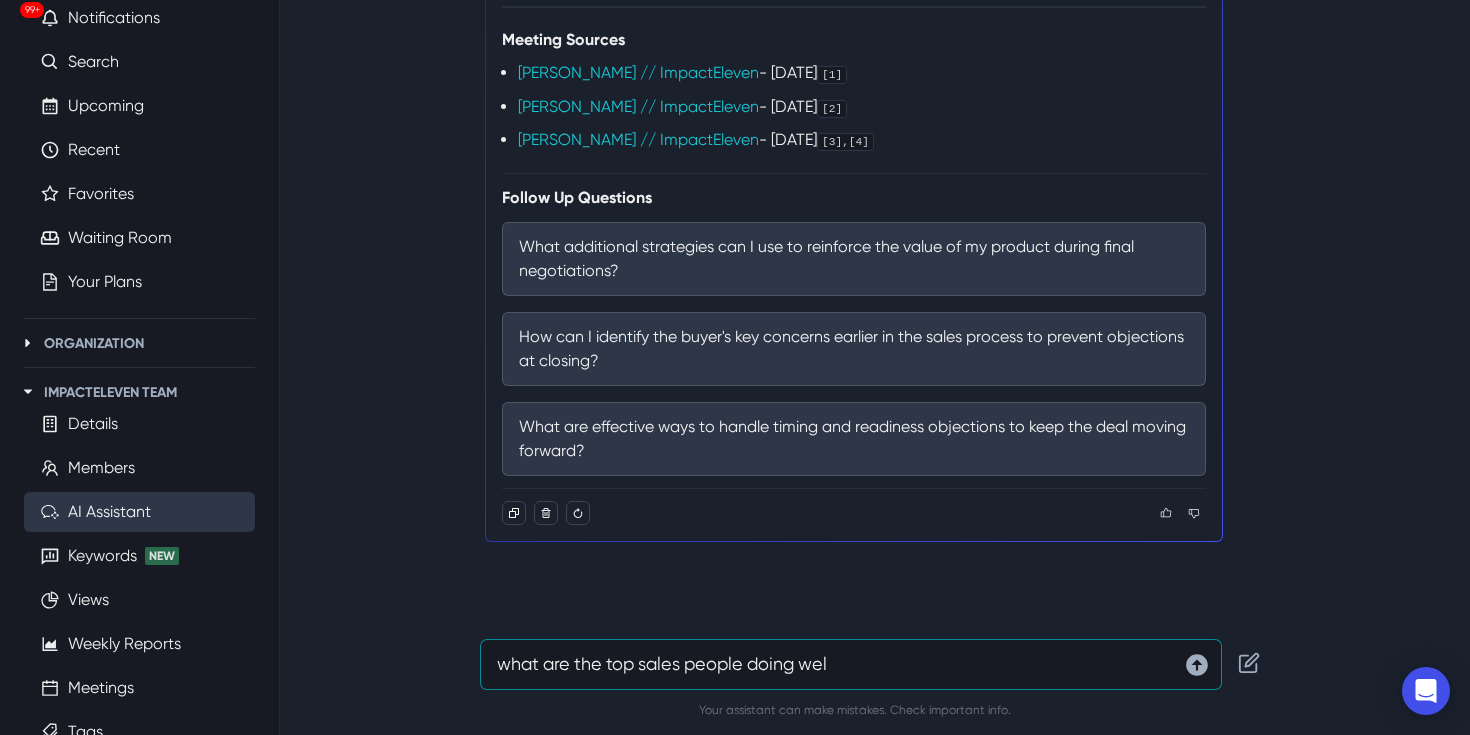 type on "what are the top sales people doing well" 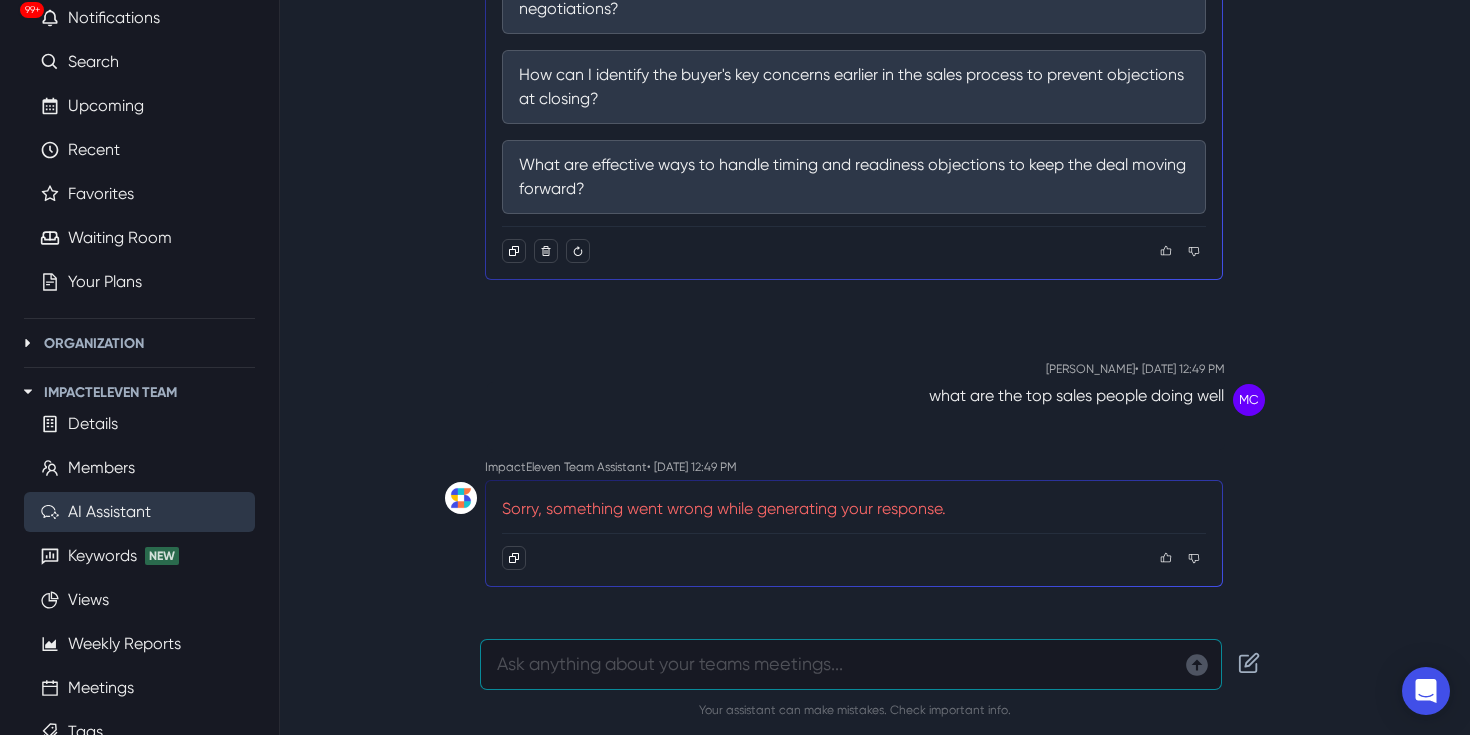 scroll, scrollTop: 3288, scrollLeft: 0, axis: vertical 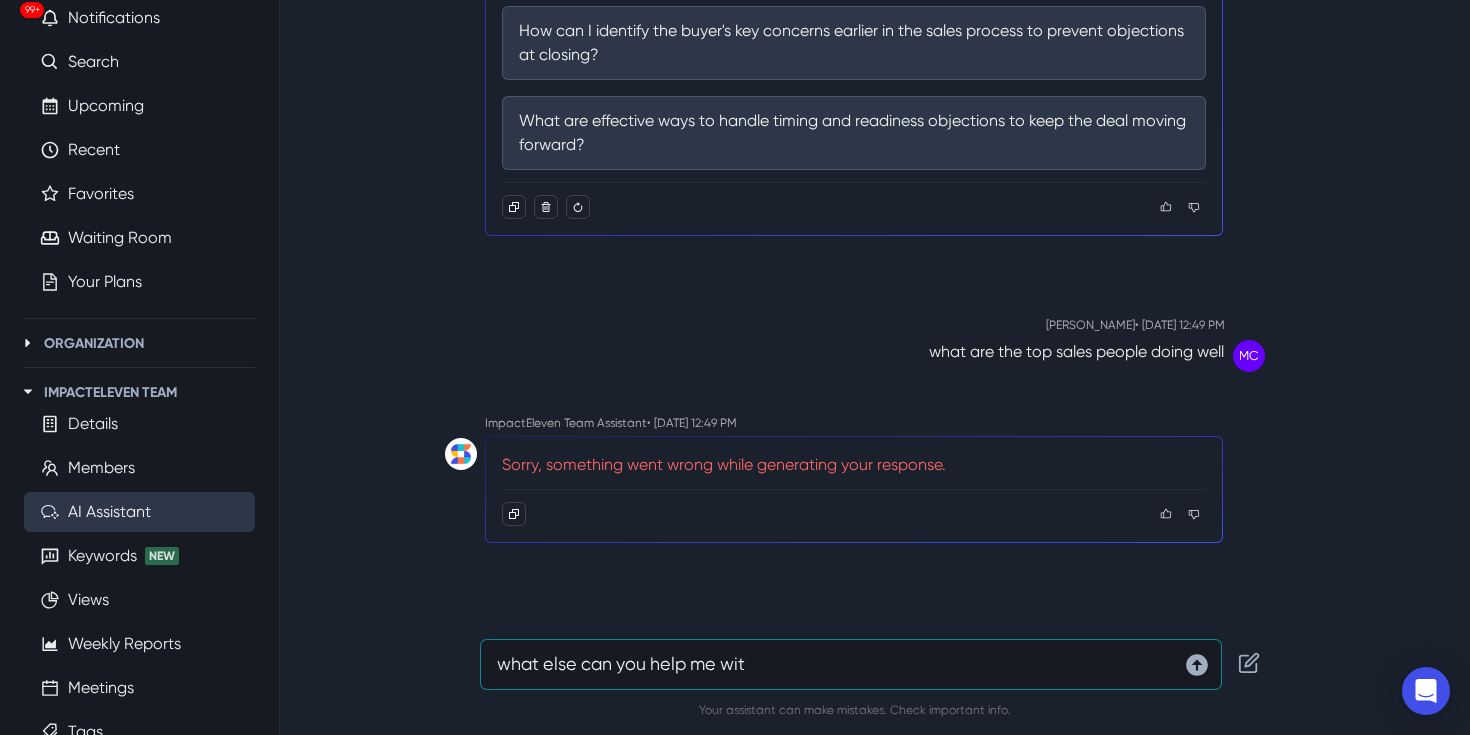 type on "what else can you help me with" 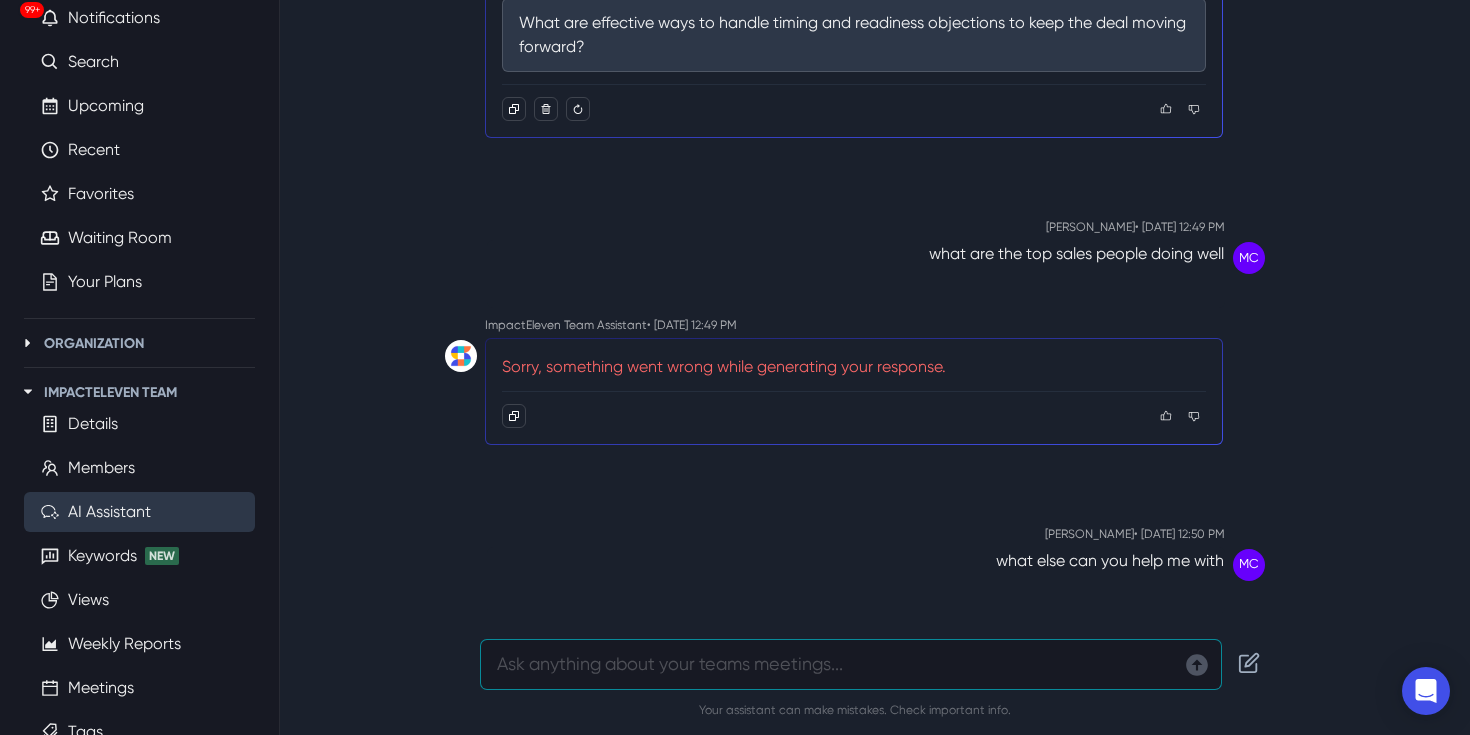 scroll, scrollTop: 3532, scrollLeft: 0, axis: vertical 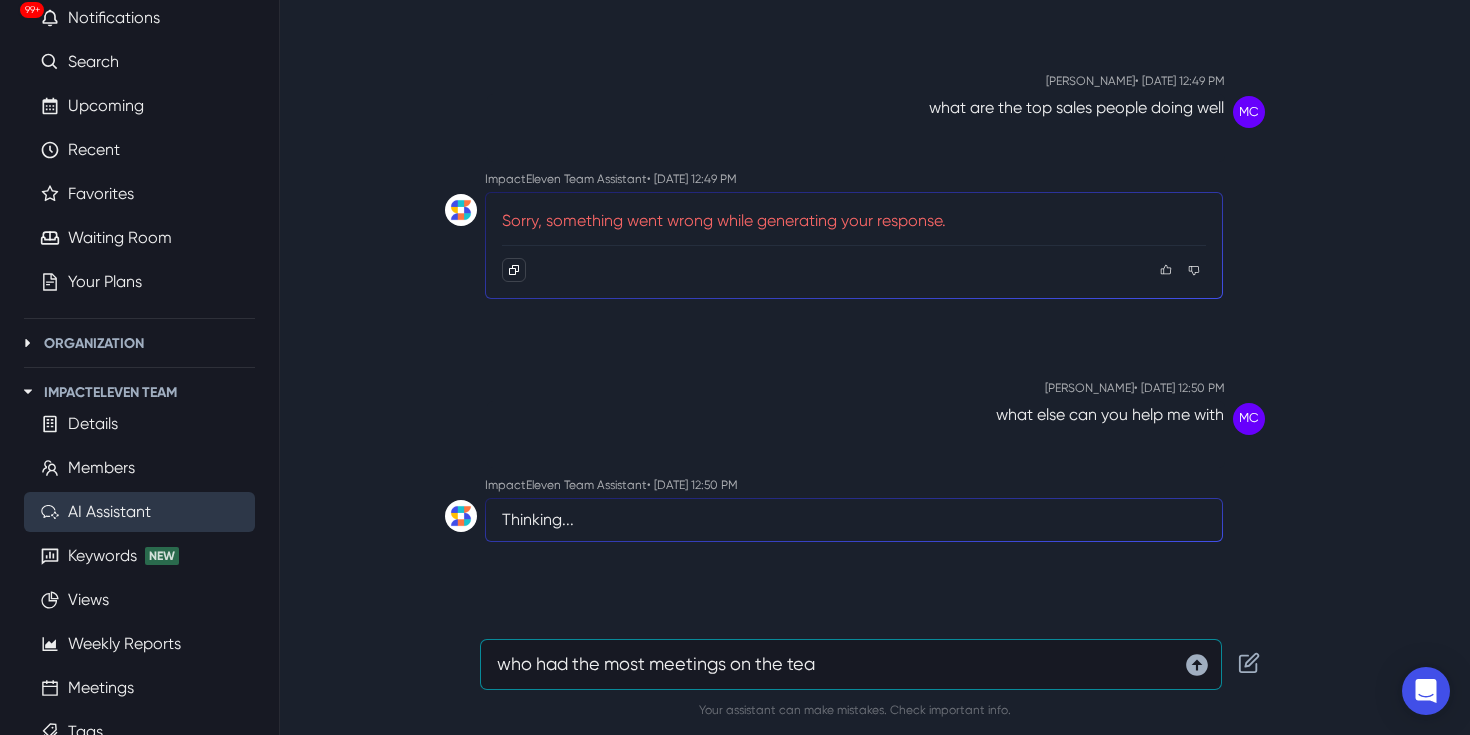 type on "who had the most meetings on the team" 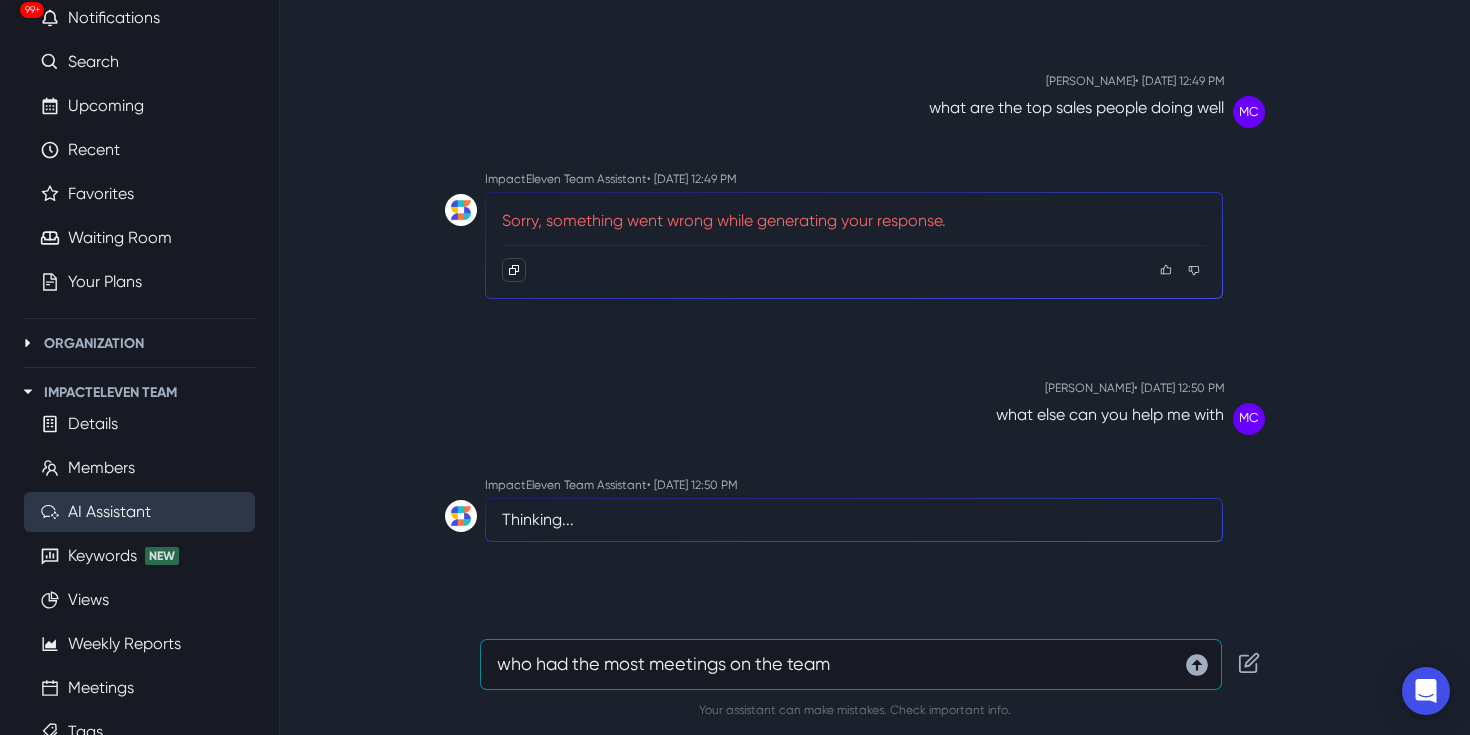 type 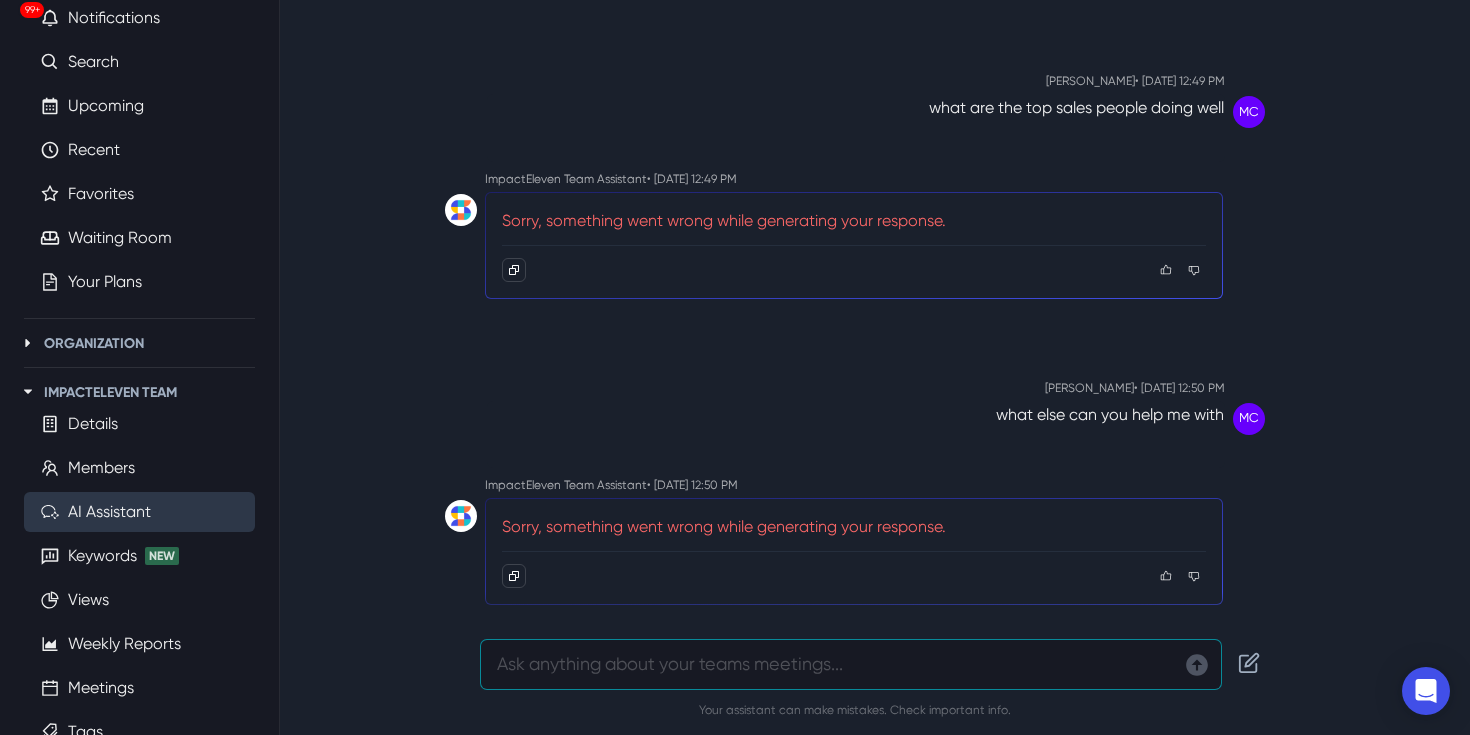 scroll, scrollTop: 3595, scrollLeft: 0, axis: vertical 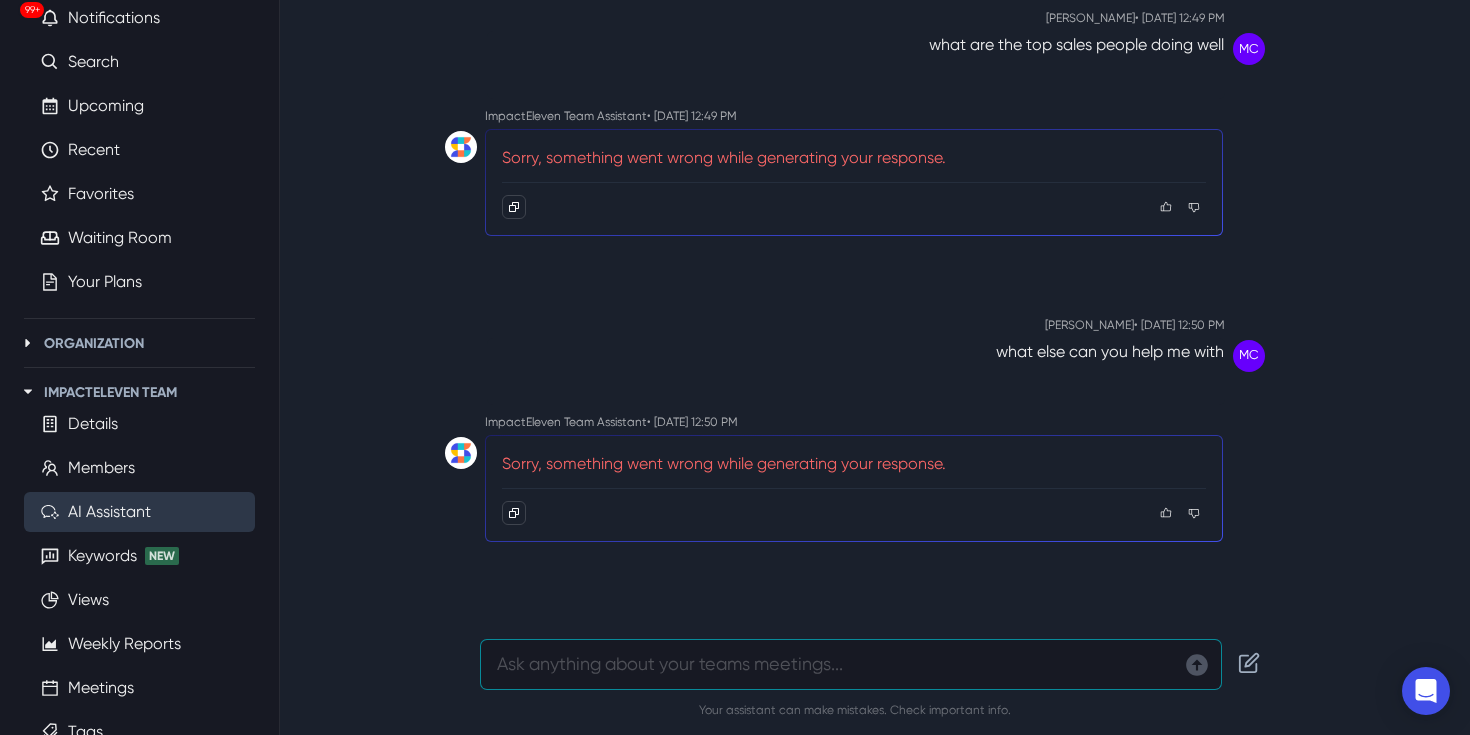 click 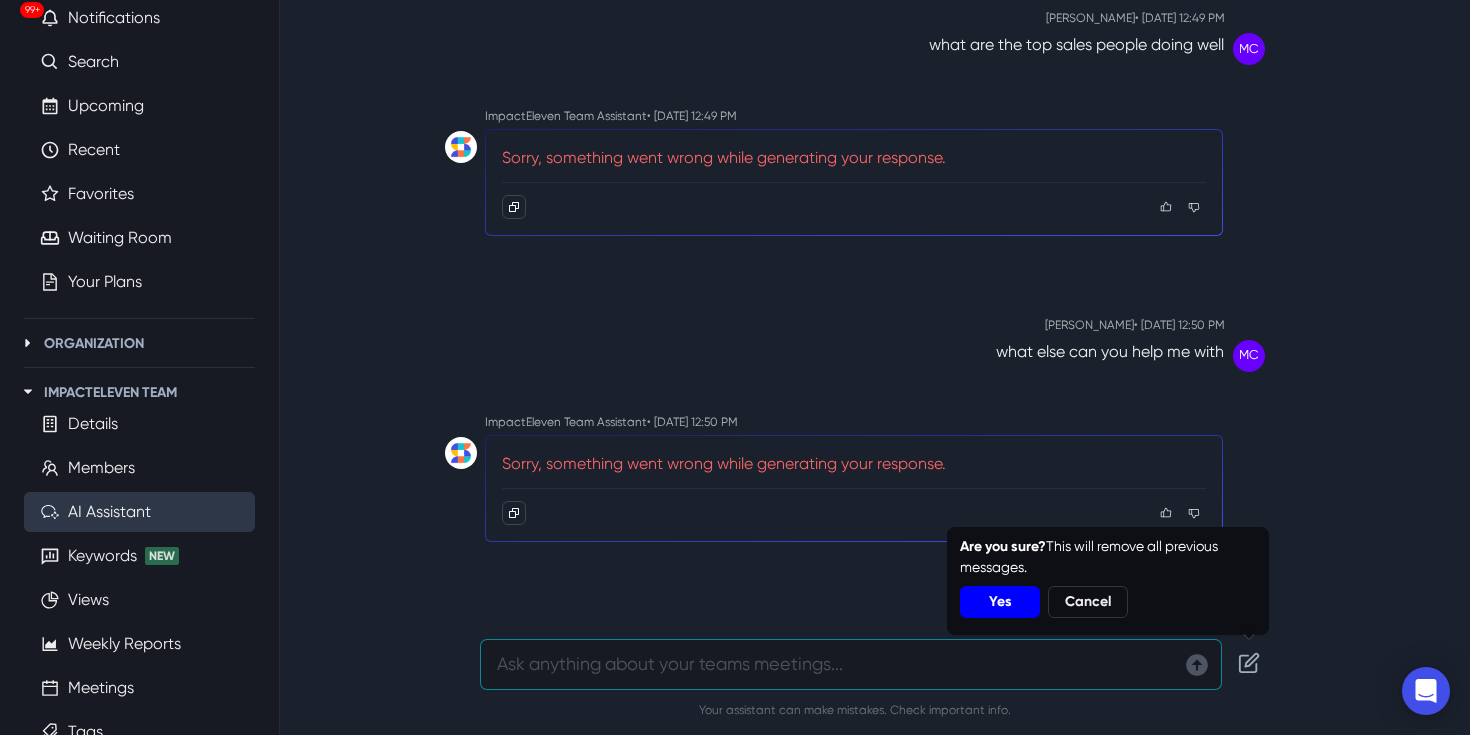 click on "Yes" at bounding box center (1000, 602) 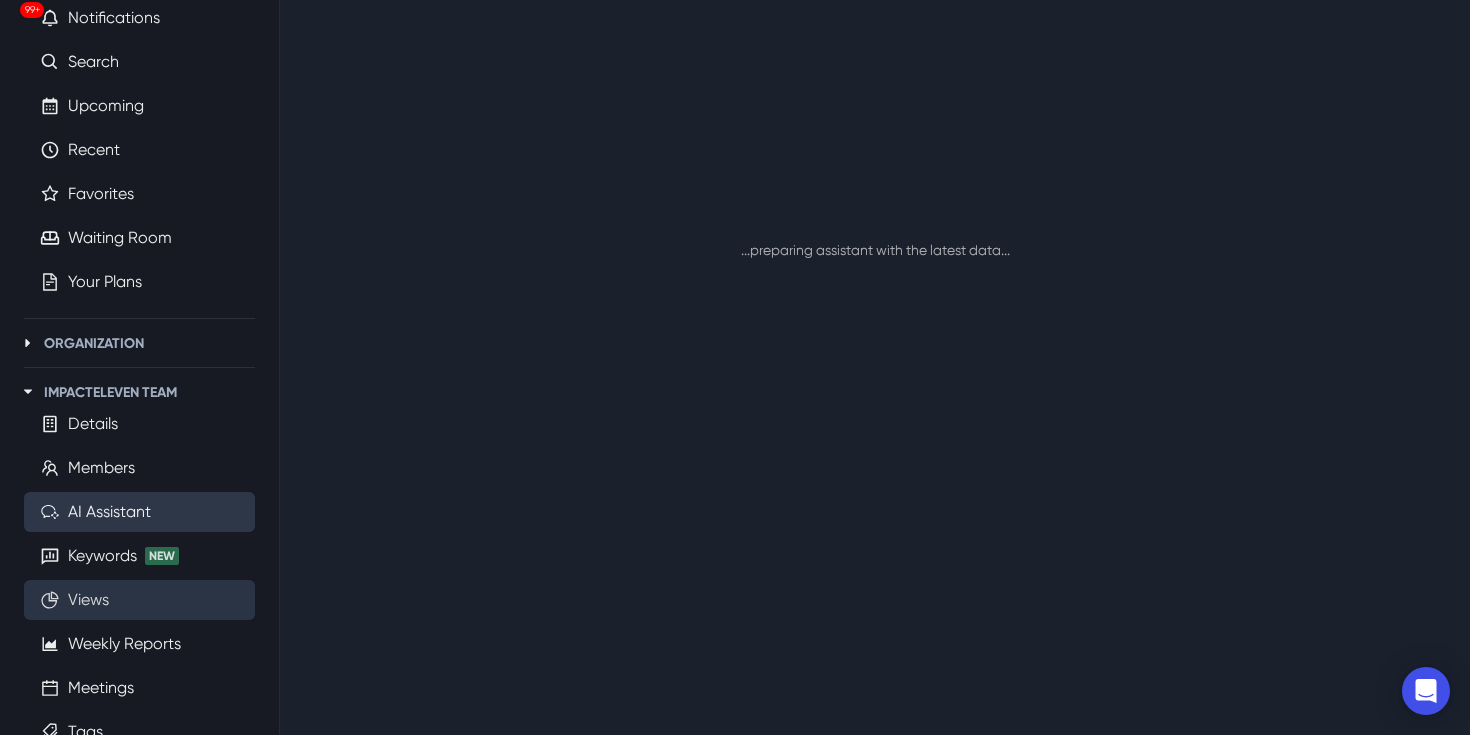 click on "Views" at bounding box center [88, 600] 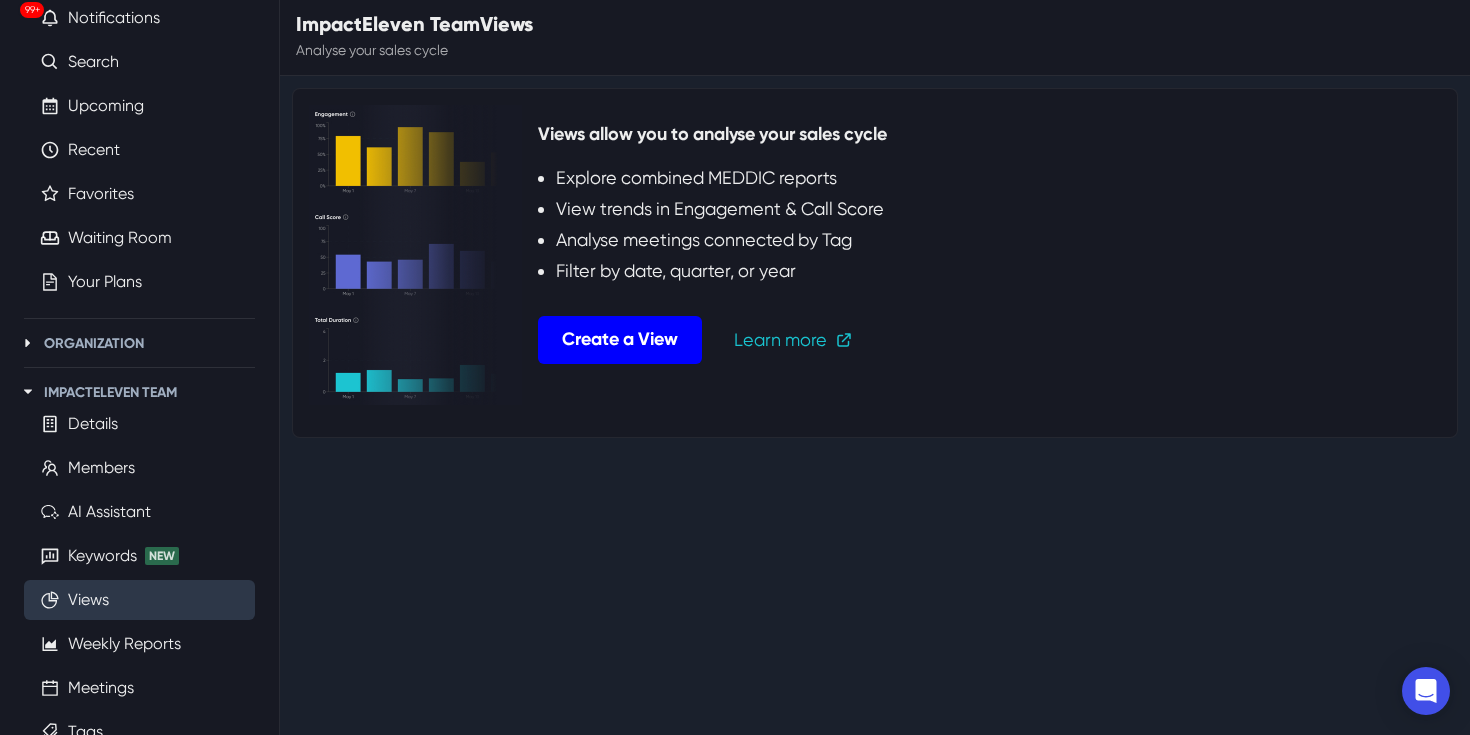 click on "Create a View" at bounding box center [620, 340] 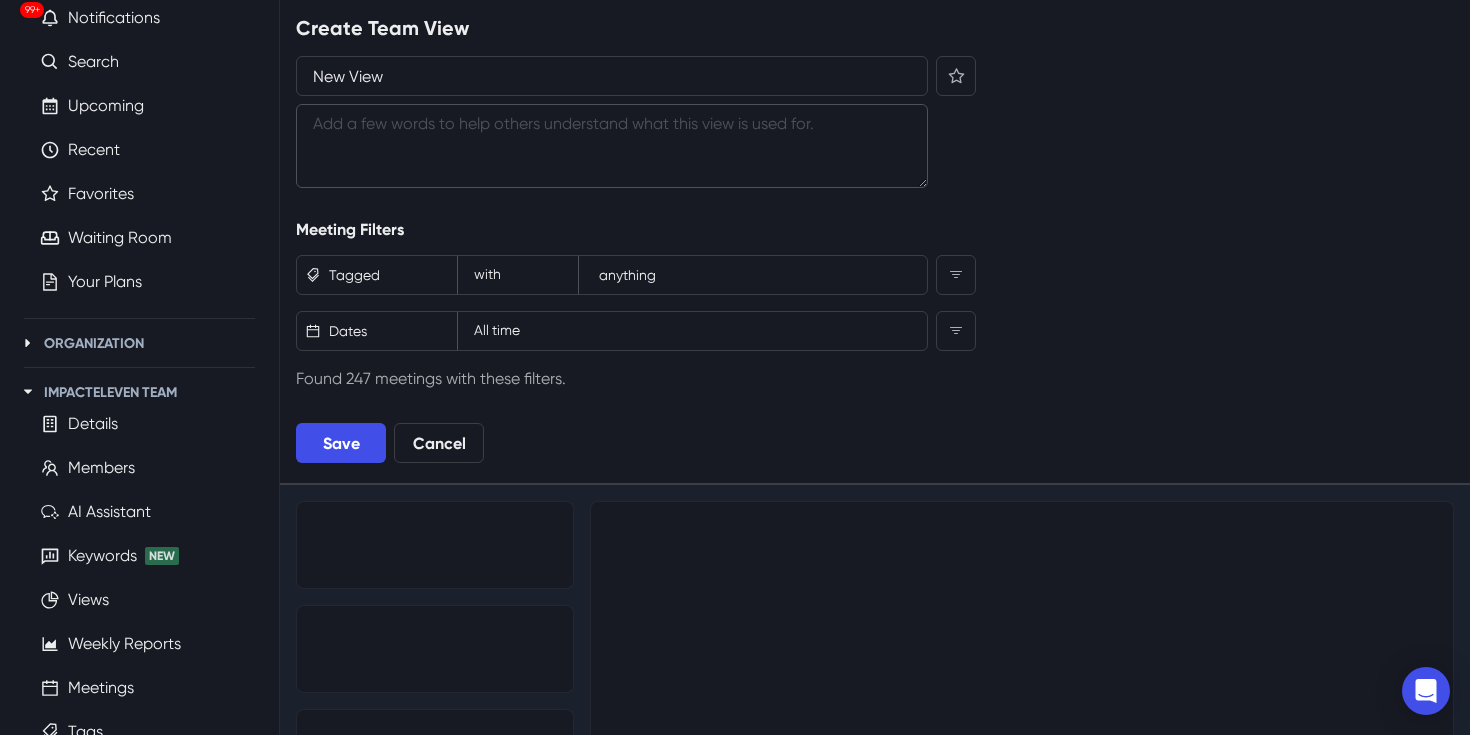 click on "Description" at bounding box center (612, 146) 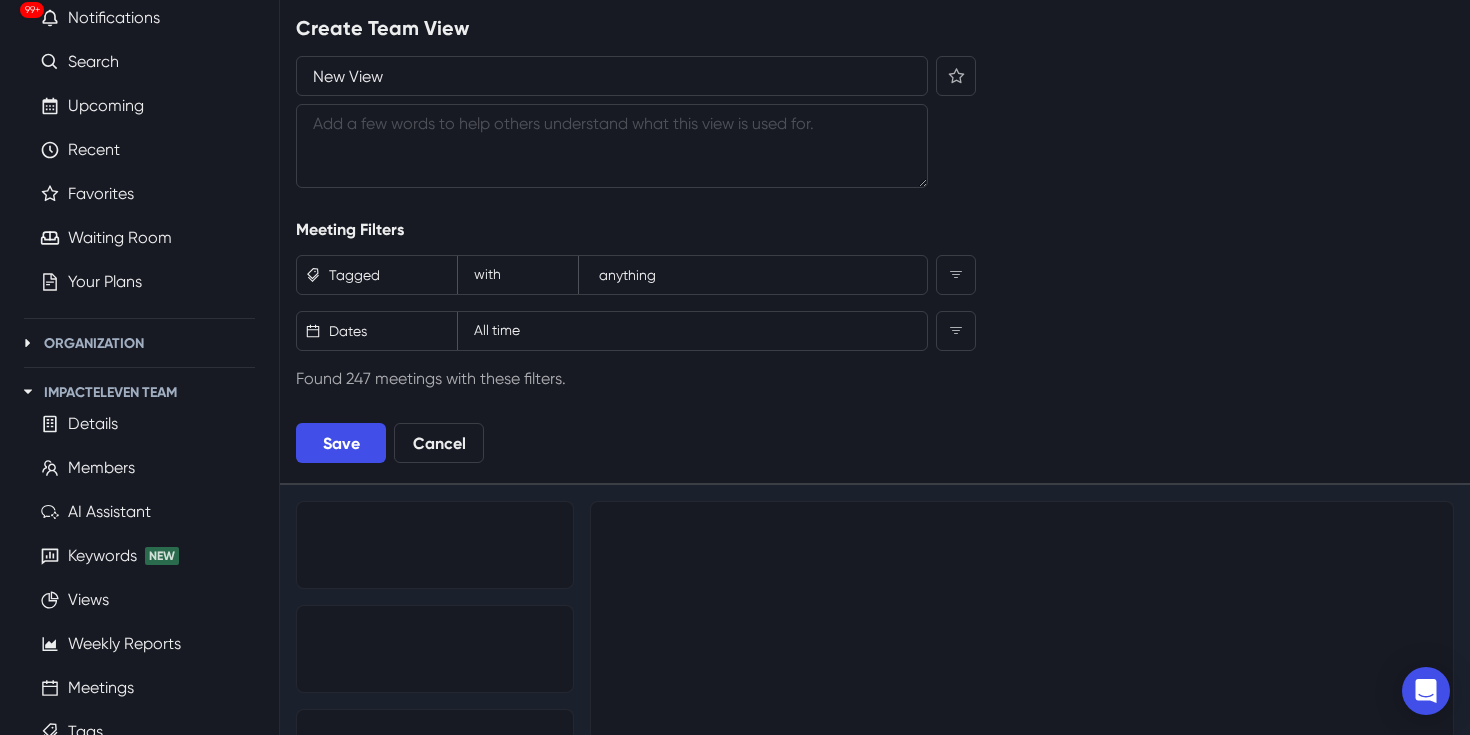 click on "Tagged" at bounding box center [377, 275] 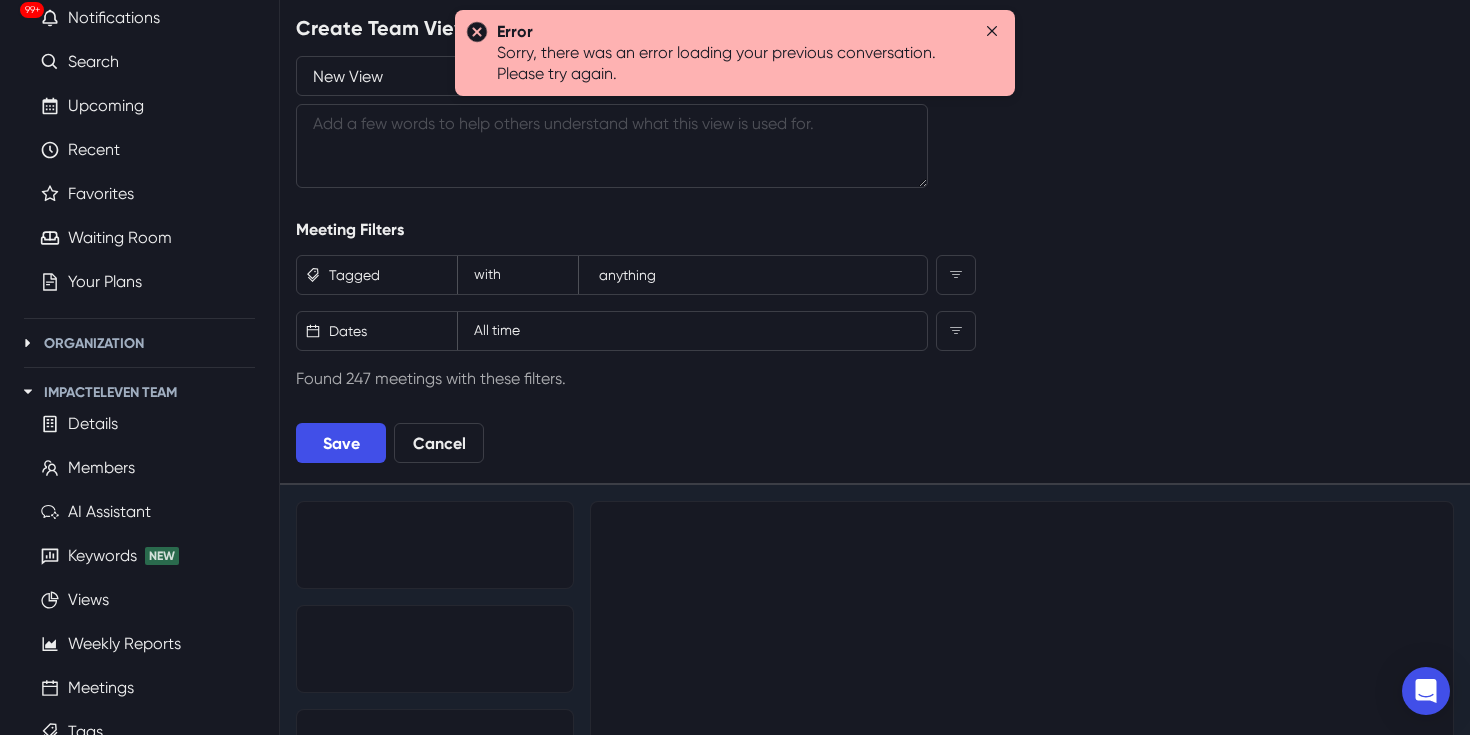 click on "Dates" at bounding box center [377, 331] 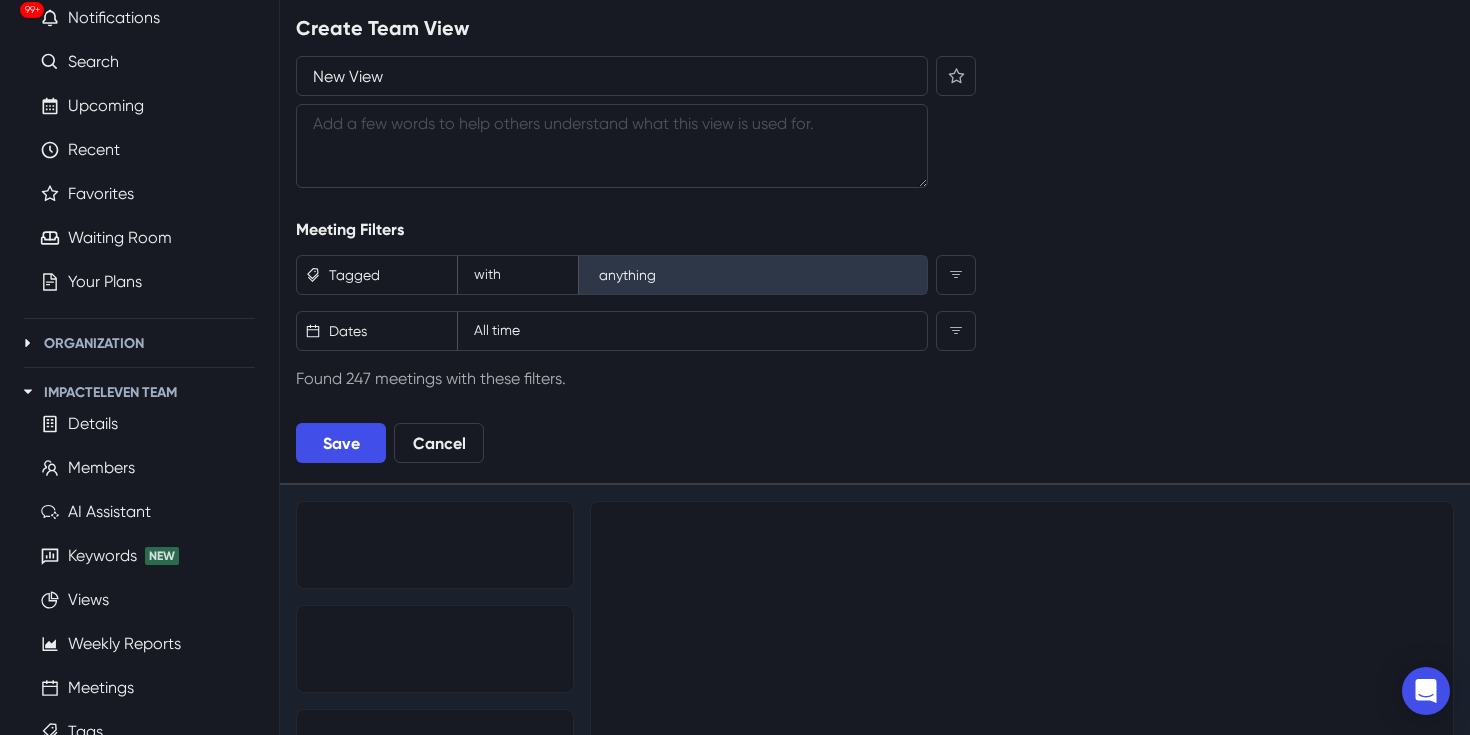 click on "anything" at bounding box center [627, 275] 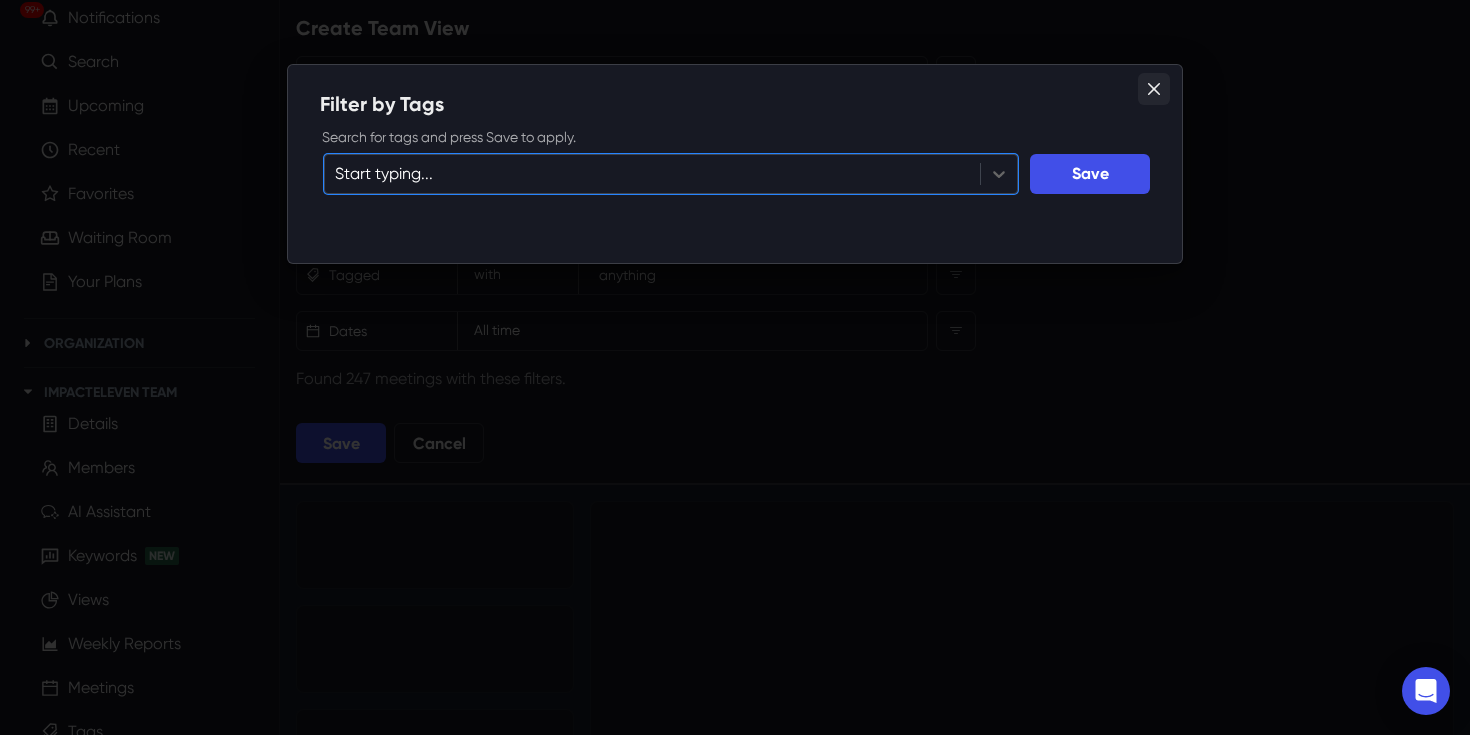 click 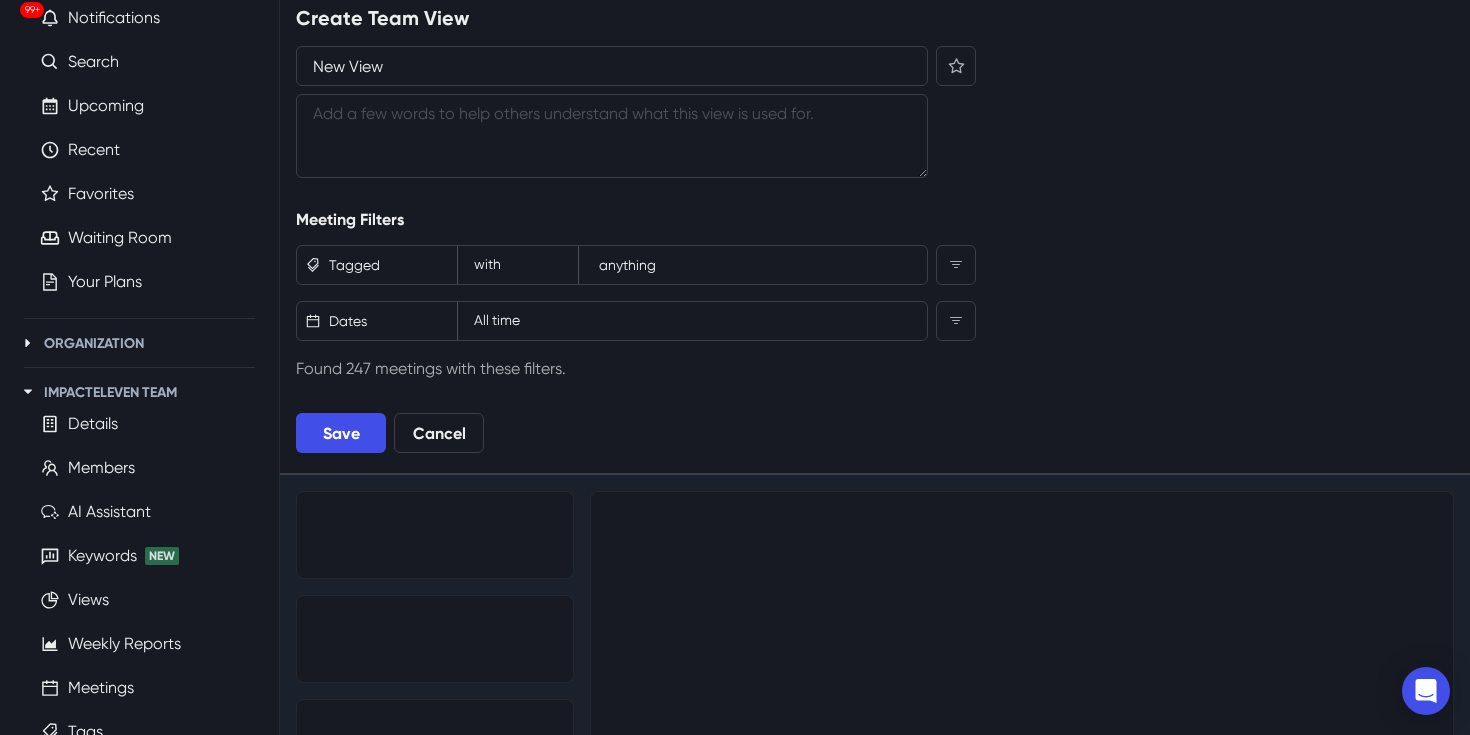 scroll, scrollTop: 0, scrollLeft: 0, axis: both 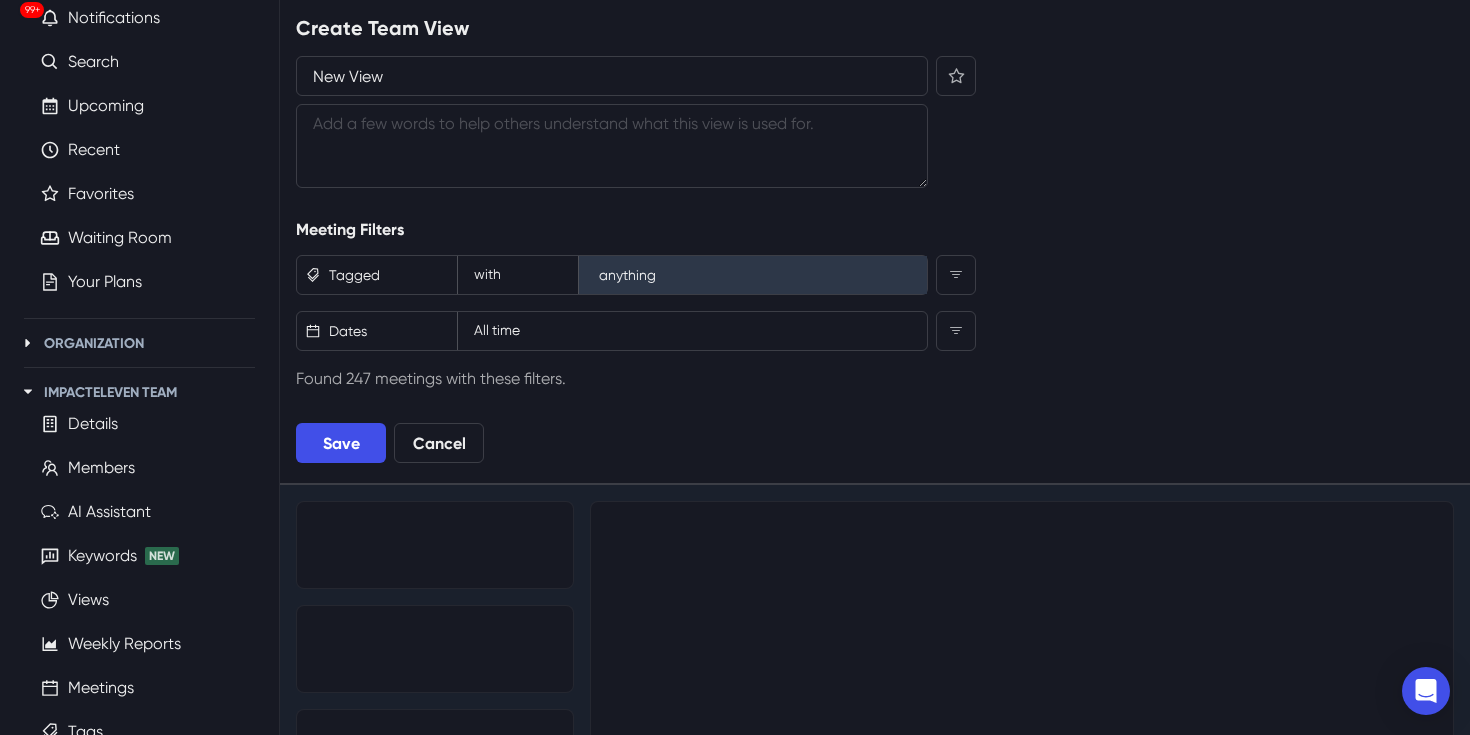 click on "anything" at bounding box center (627, 275) 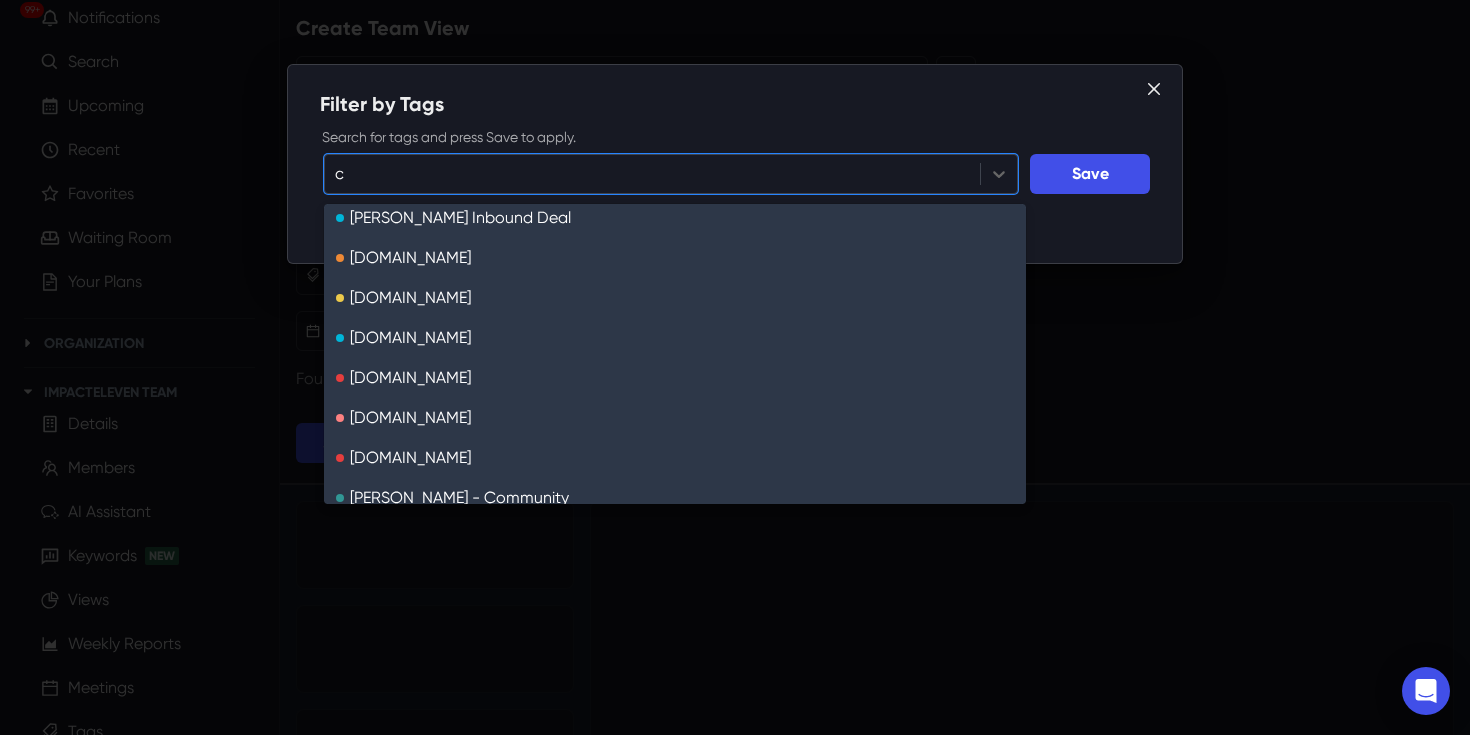 scroll, scrollTop: 131, scrollLeft: 0, axis: vertical 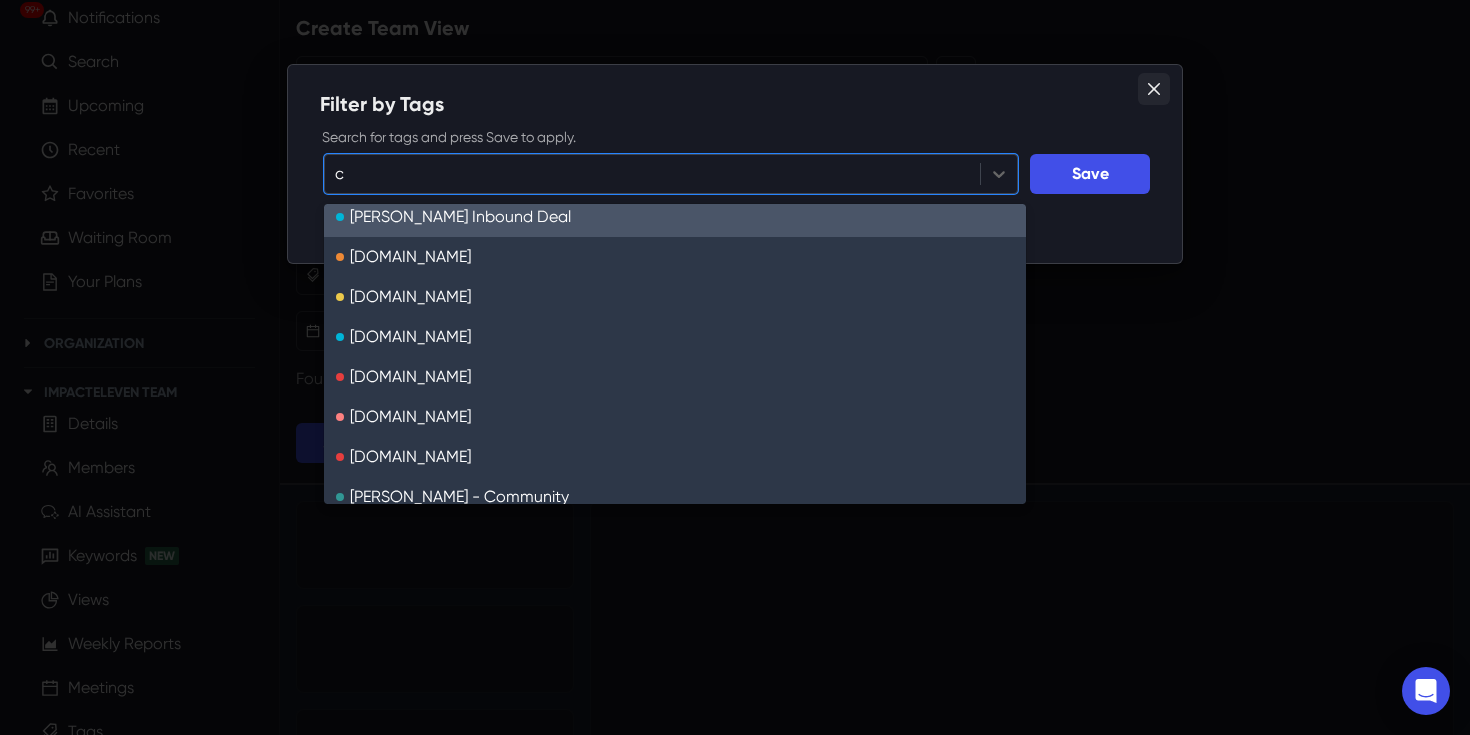 type on "c" 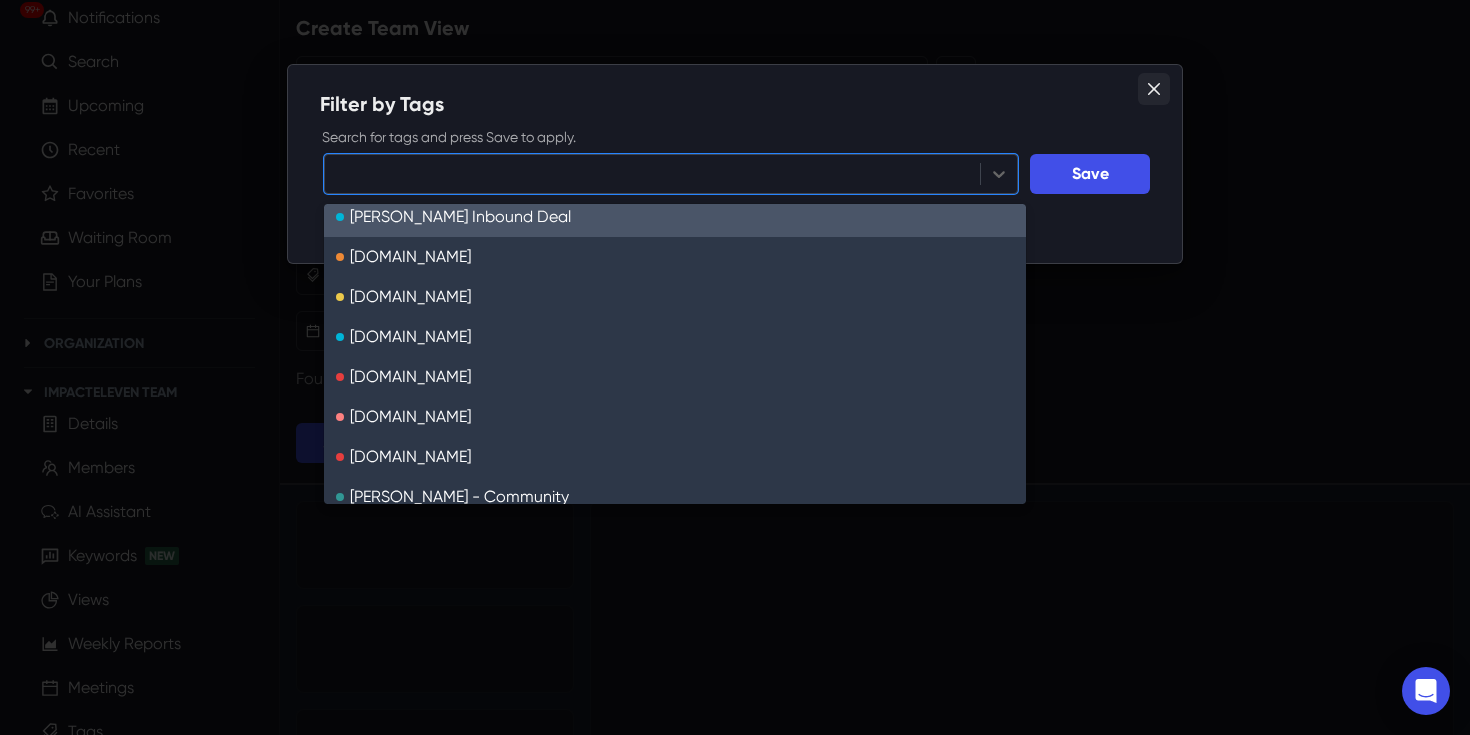 click at bounding box center [1154, 89] 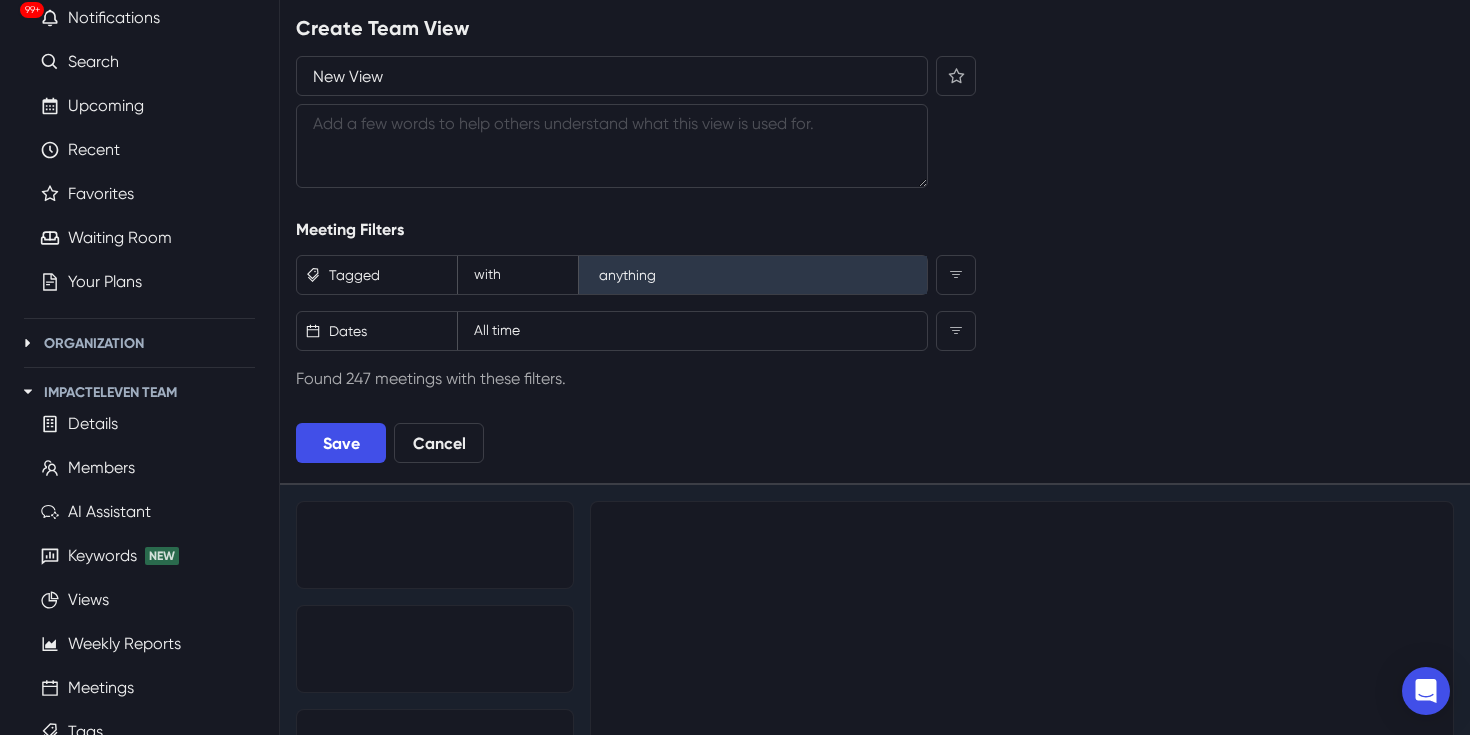 click on "anything" at bounding box center (753, 275) 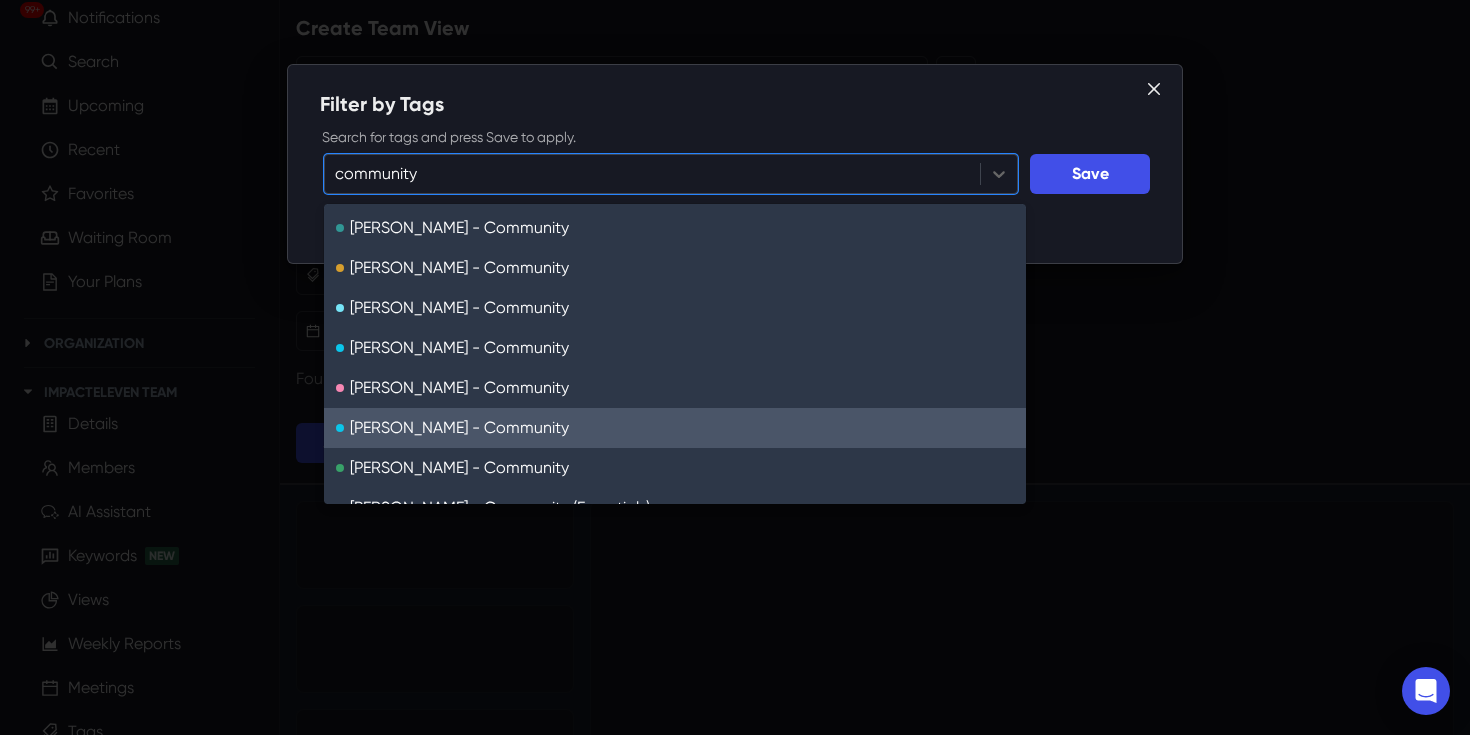 scroll, scrollTop: 28, scrollLeft: 0, axis: vertical 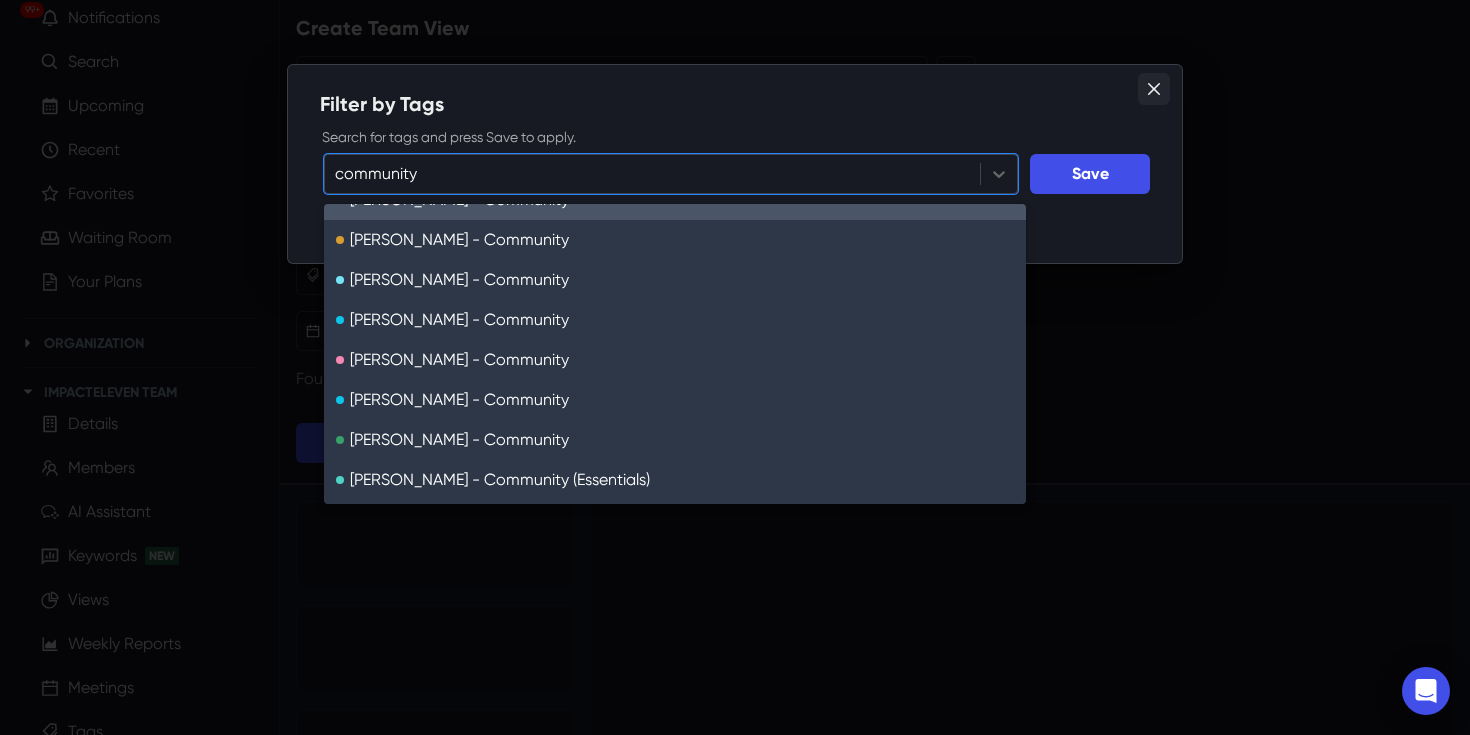 type on "community" 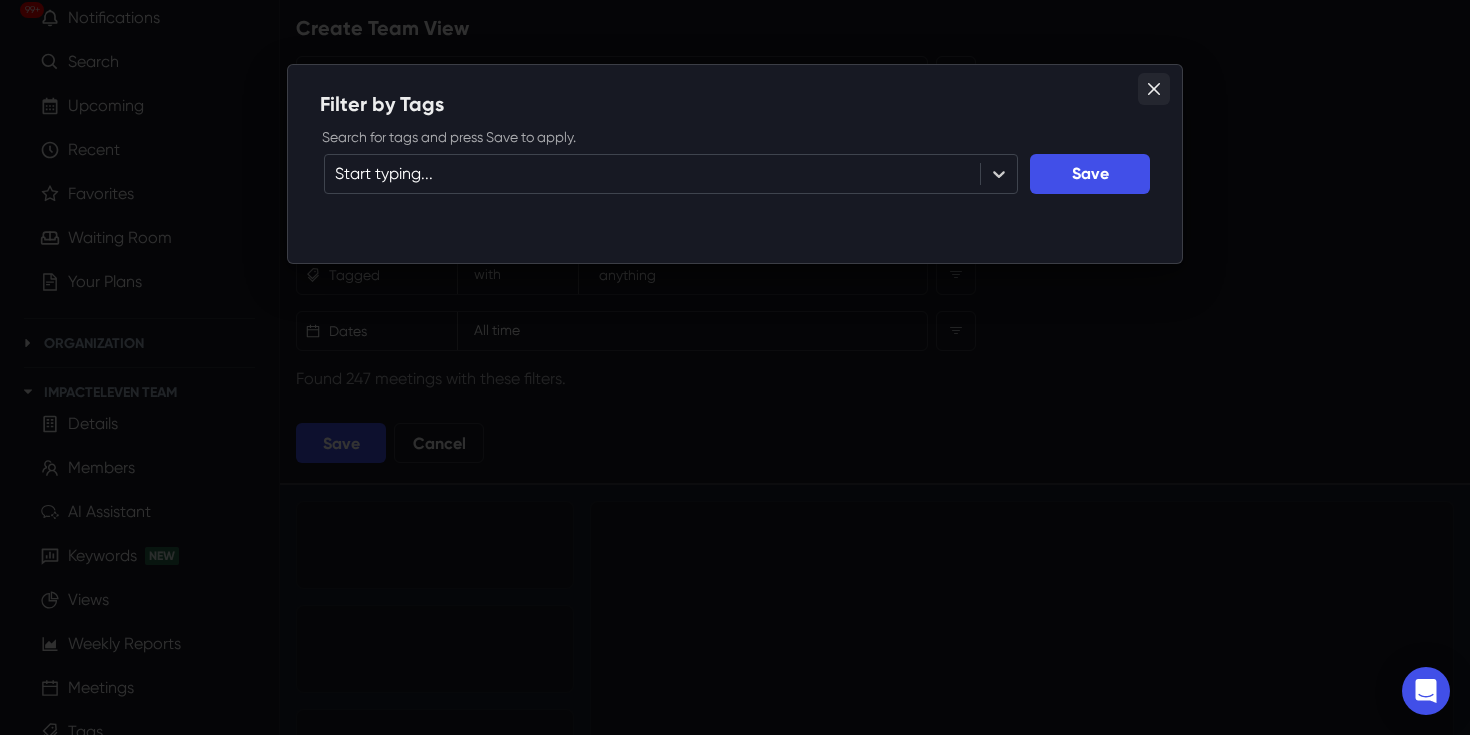 click at bounding box center [1154, 89] 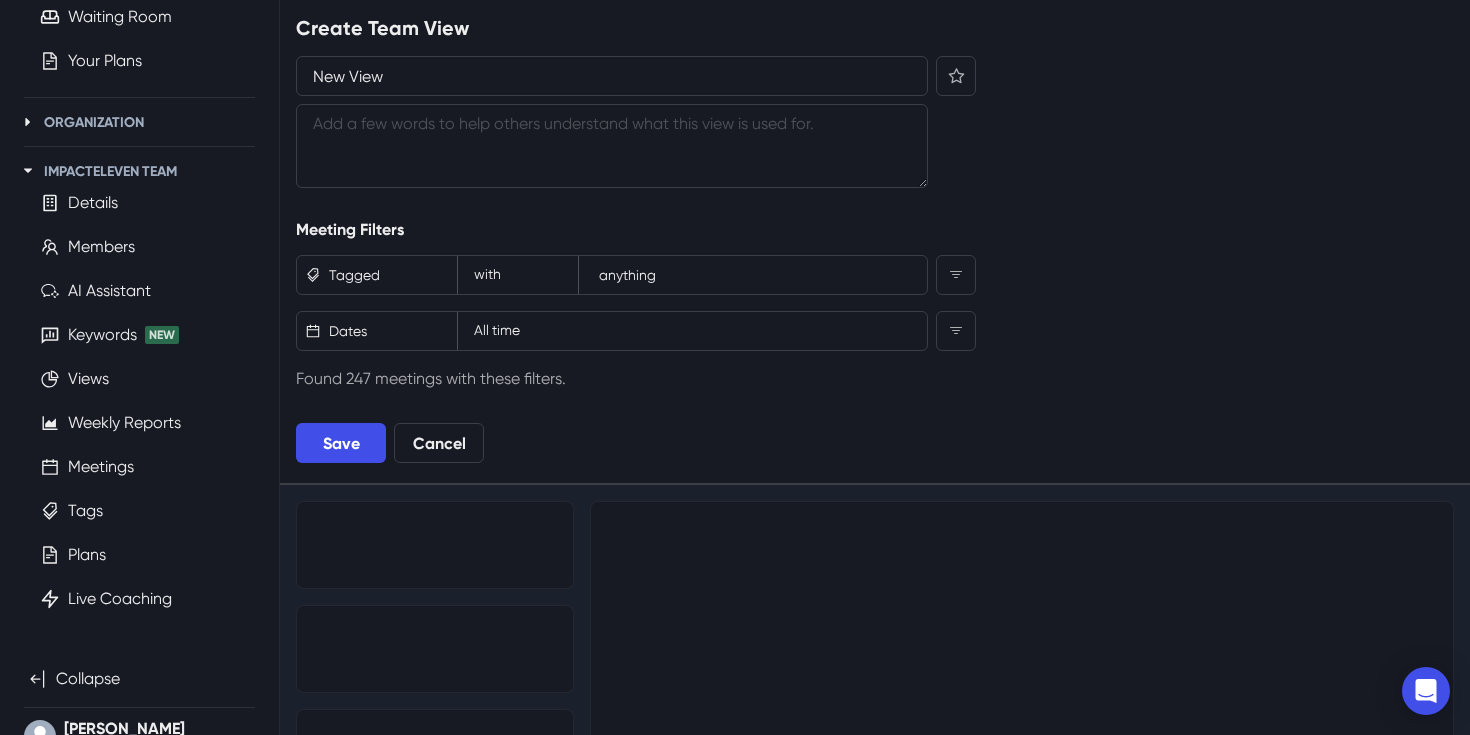 scroll, scrollTop: 368, scrollLeft: 0, axis: vertical 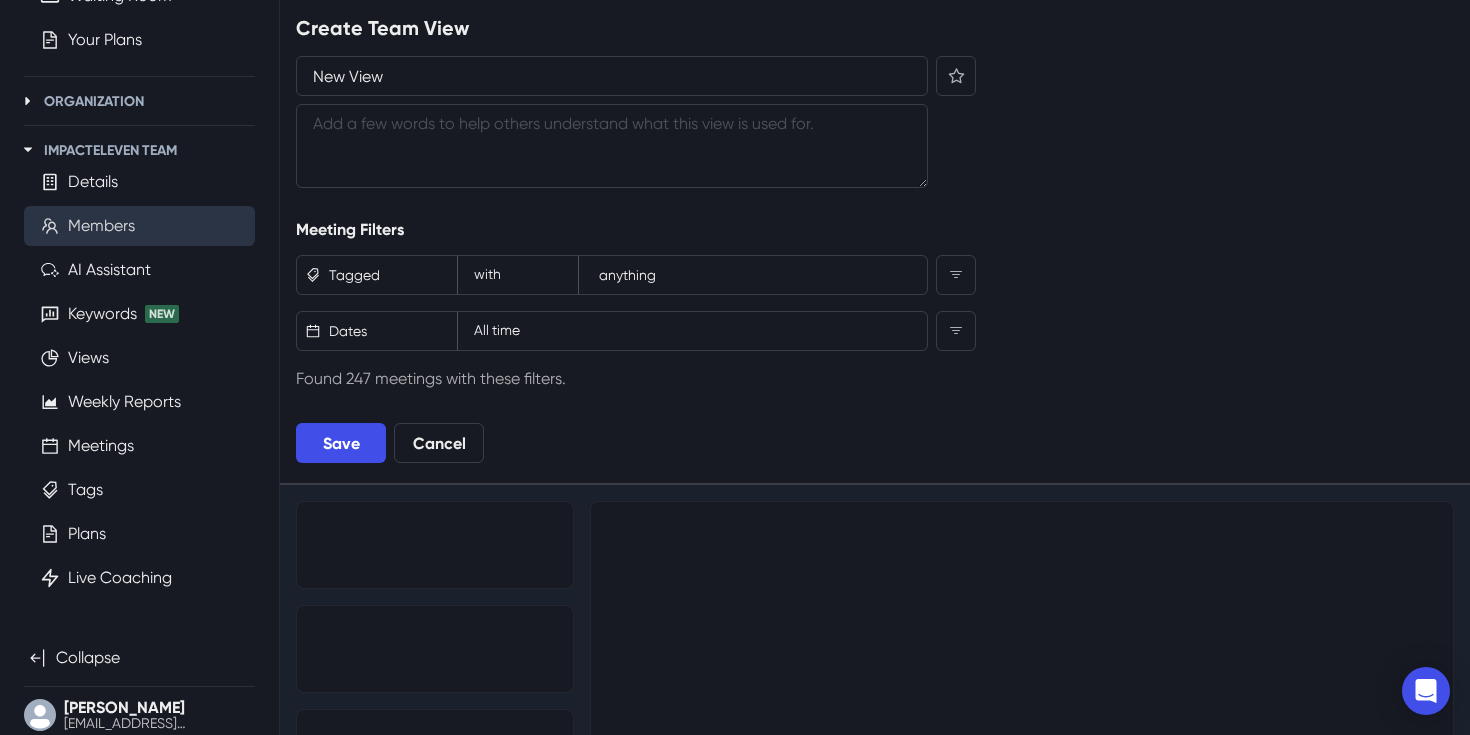 click on "Members" at bounding box center (101, 226) 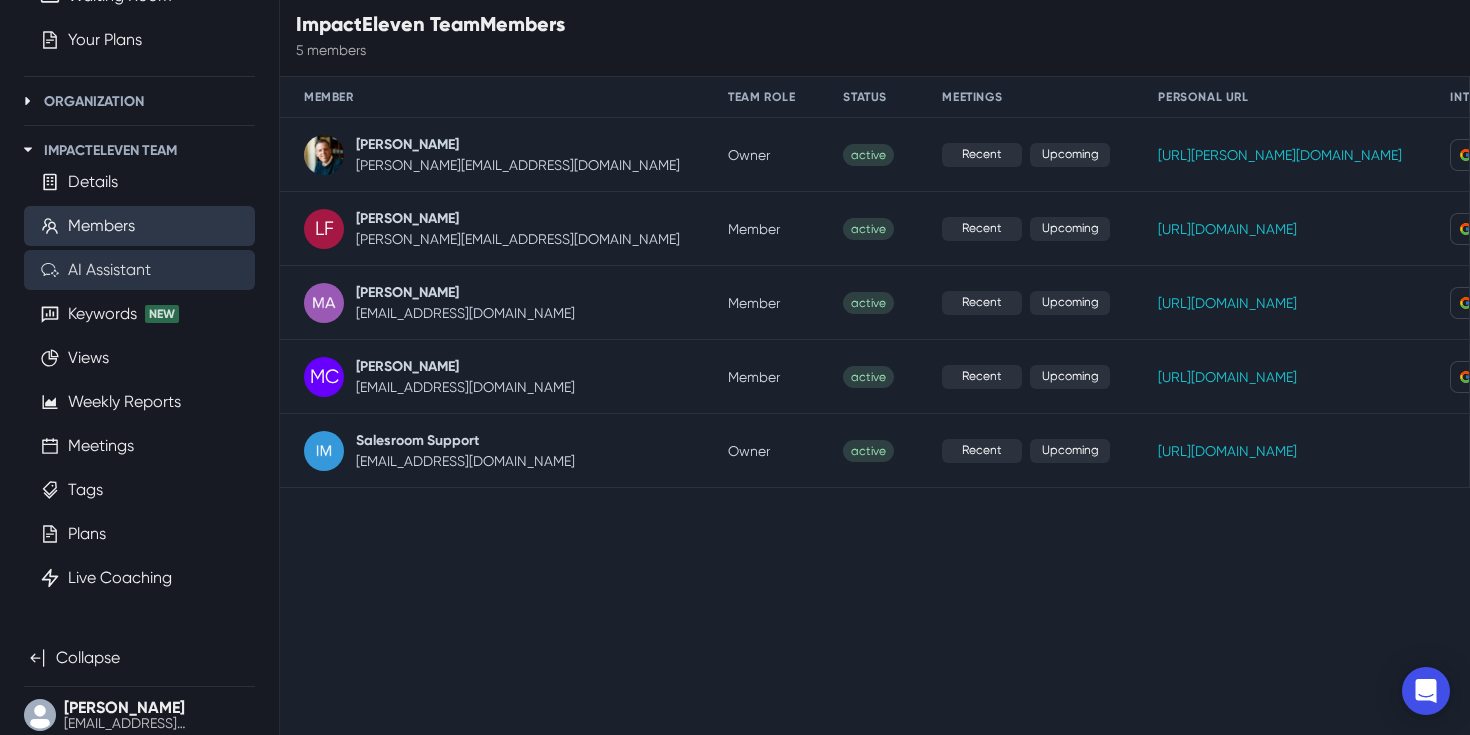 click on "AI Assistant" at bounding box center [109, 270] 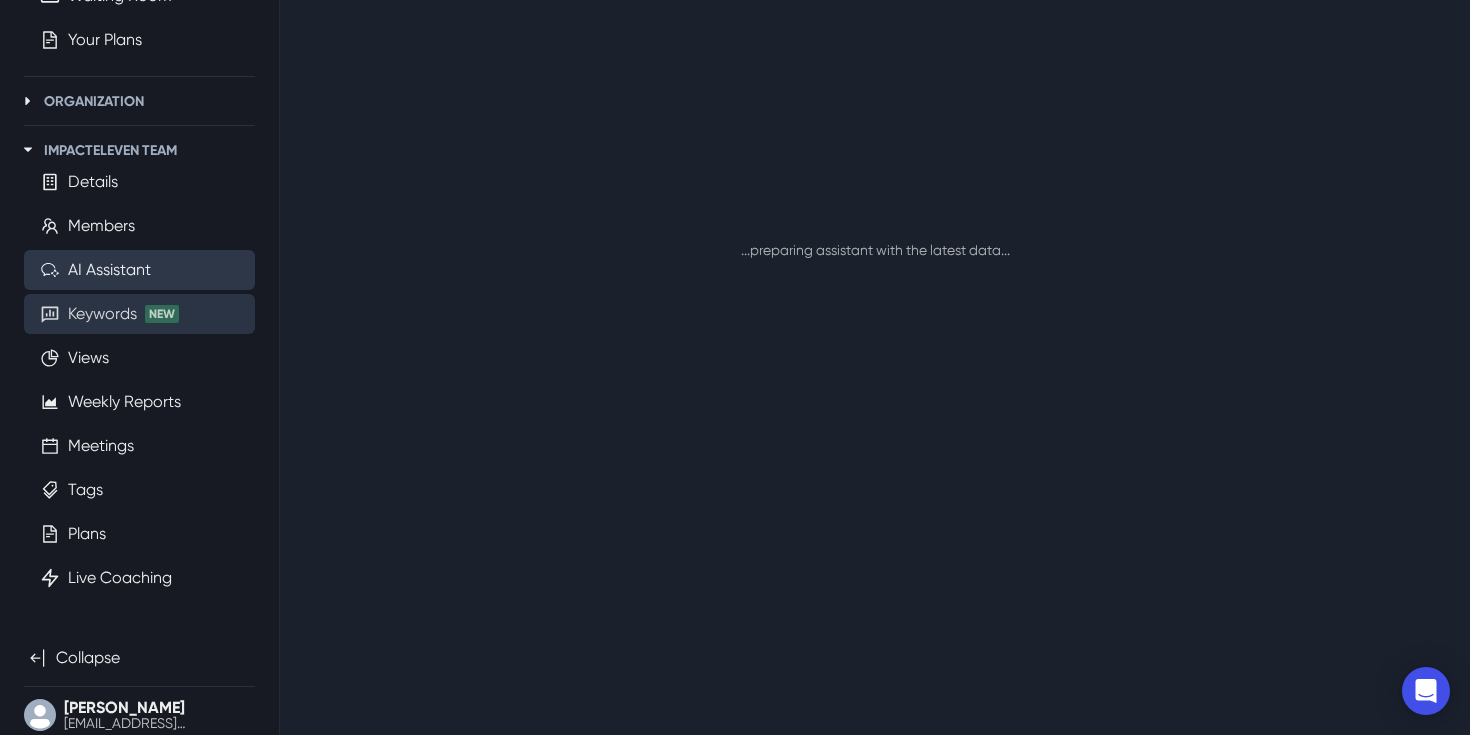 click on "Keywords" at bounding box center [102, 314] 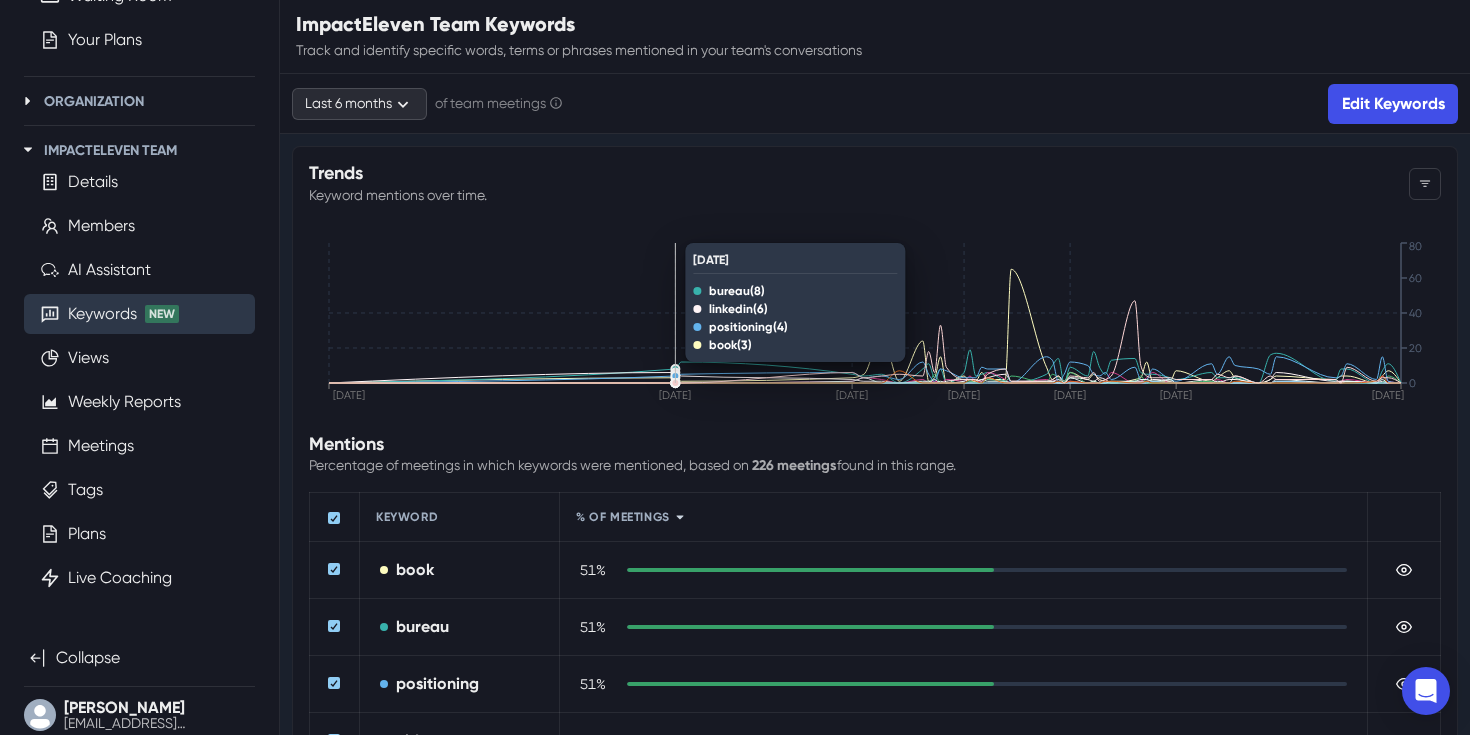 scroll, scrollTop: 463, scrollLeft: 0, axis: vertical 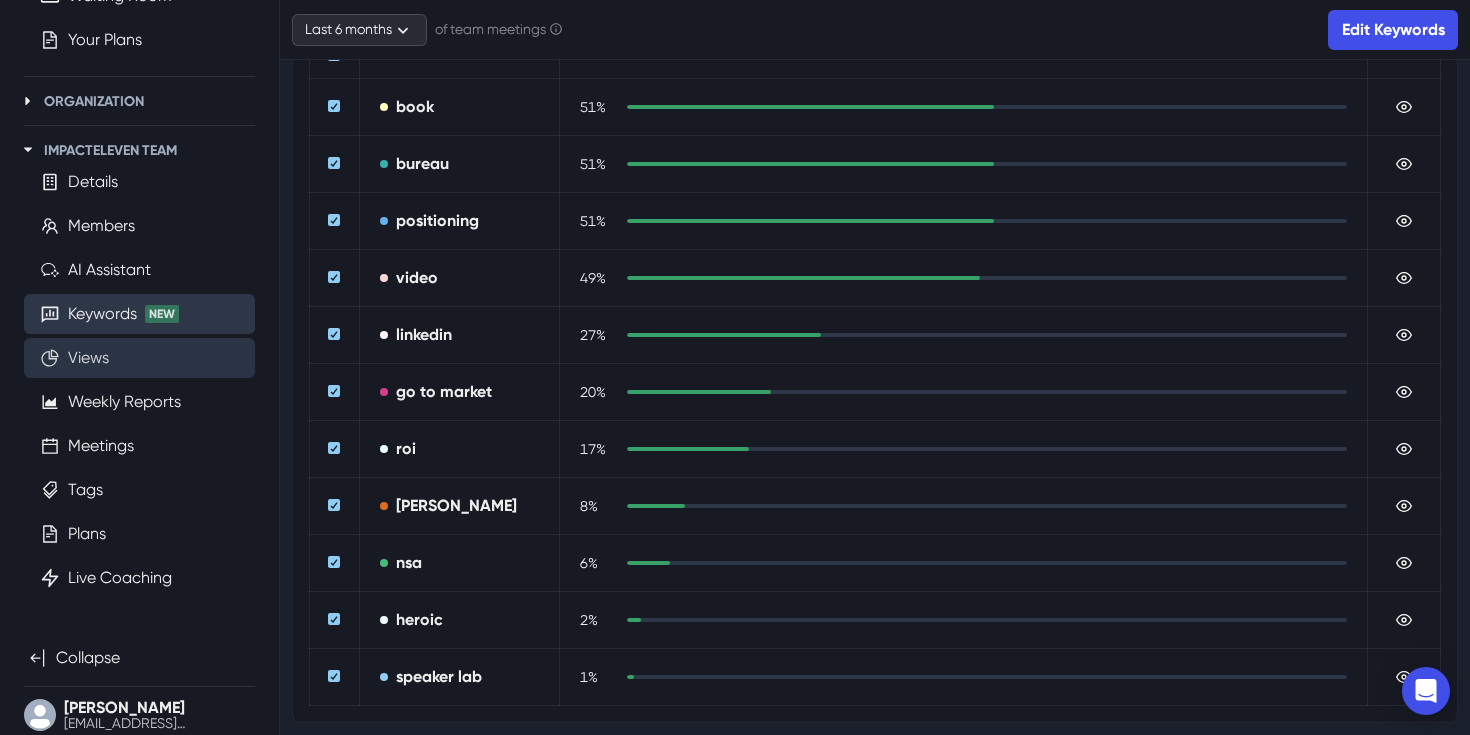 click on "Views" at bounding box center [88, 358] 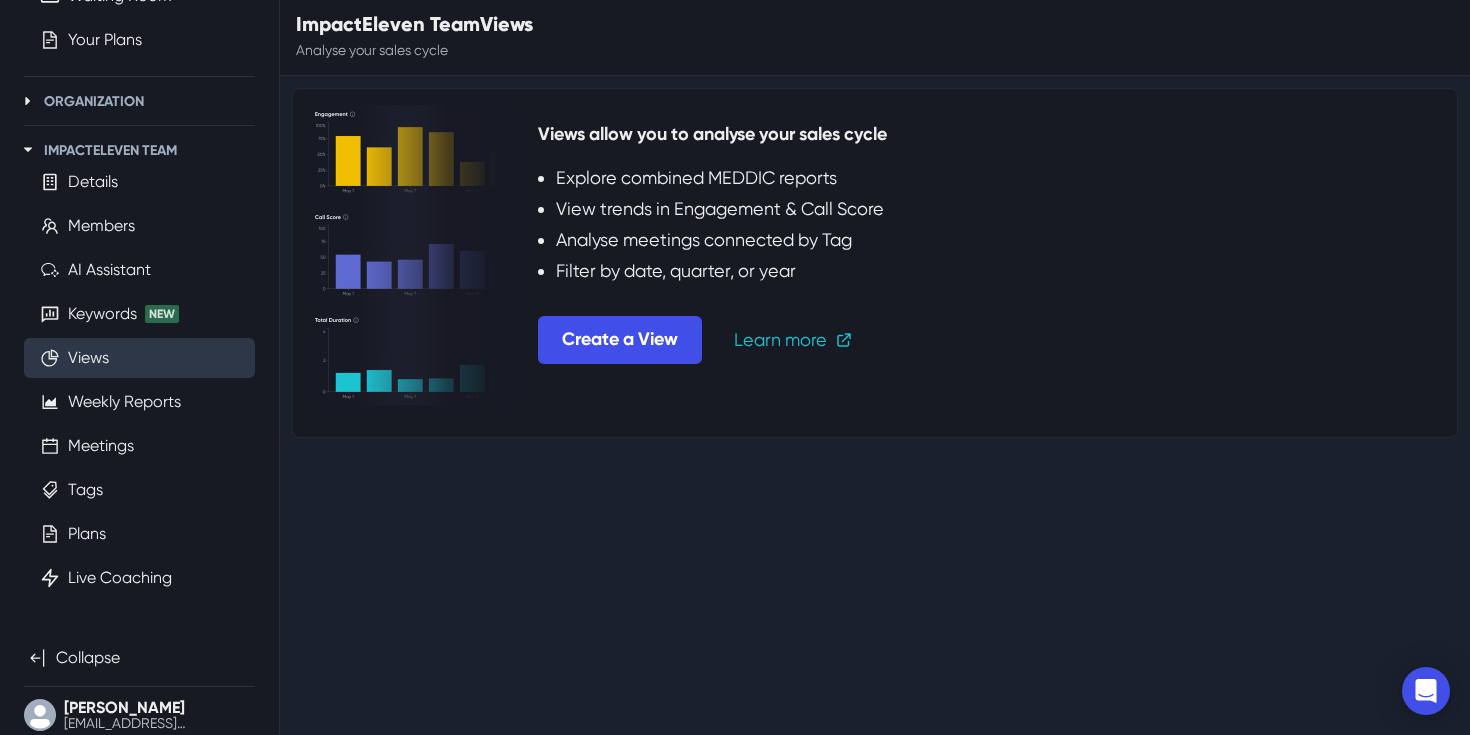 scroll, scrollTop: 0, scrollLeft: 0, axis: both 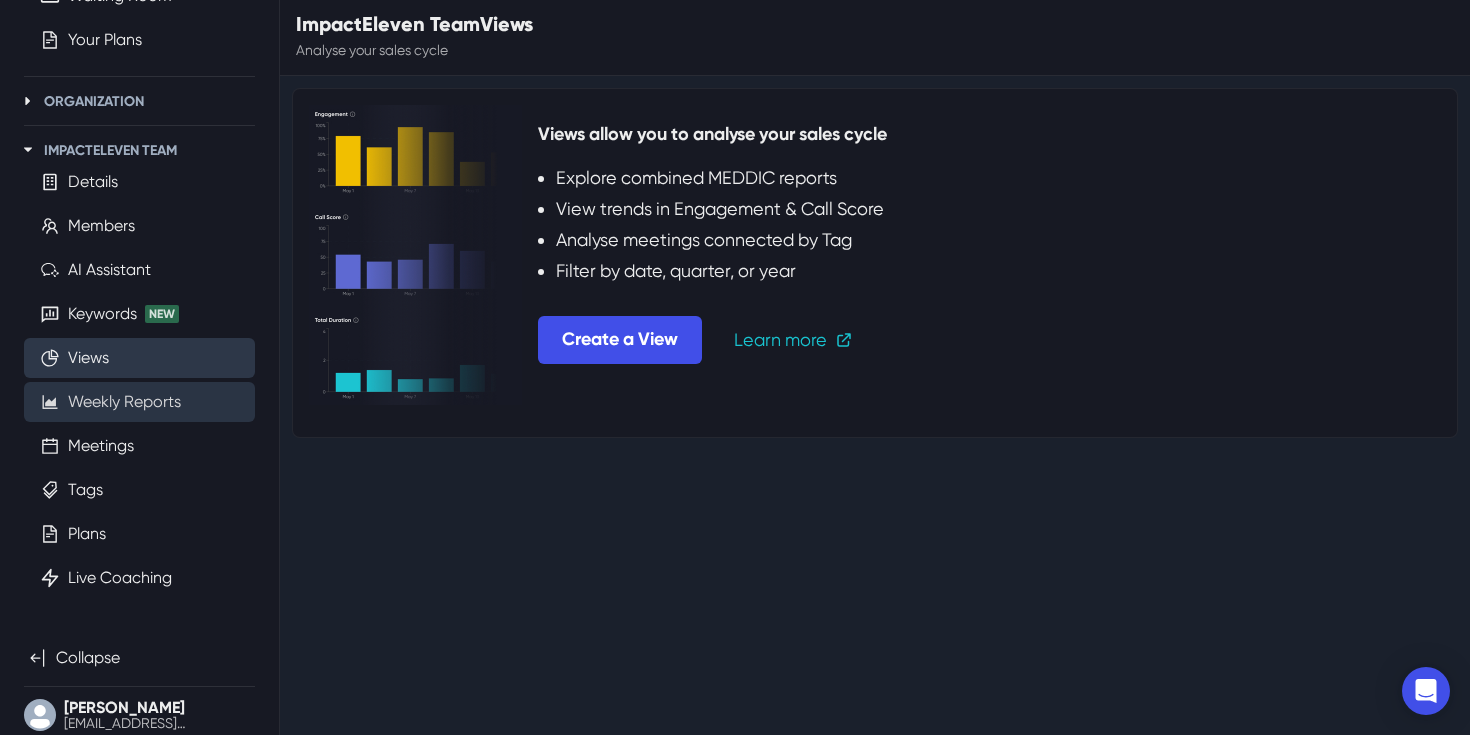 click on "Weekly Reports" at bounding box center [124, 402] 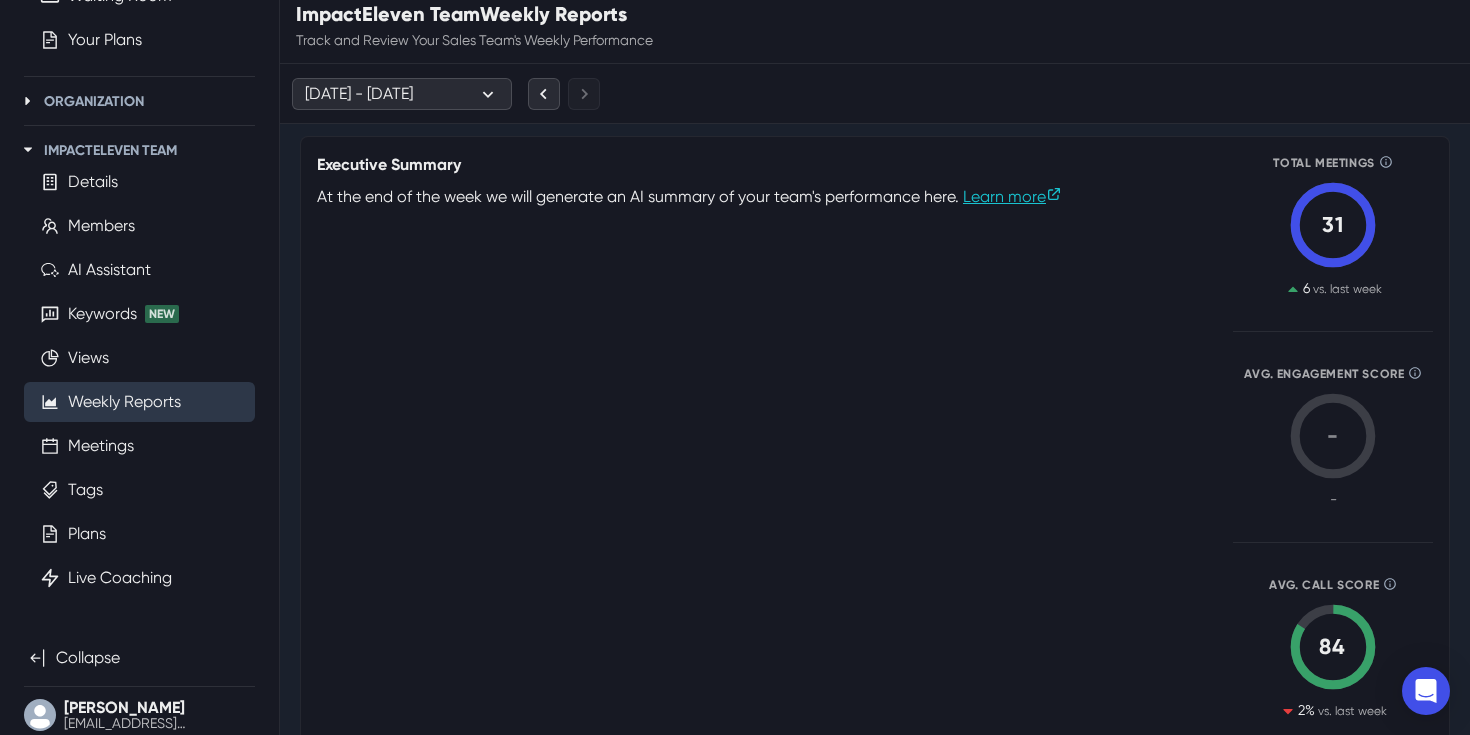 scroll, scrollTop: 0, scrollLeft: 0, axis: both 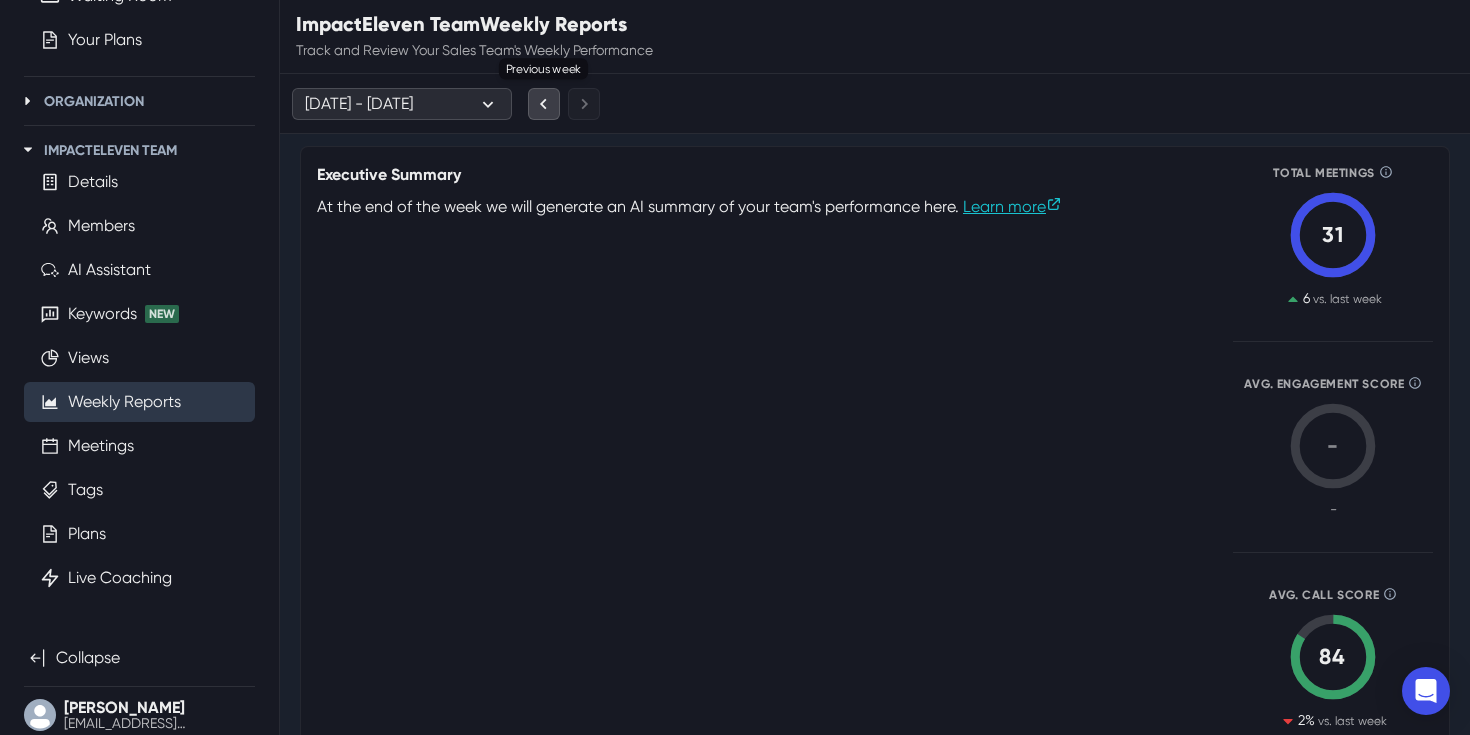 click at bounding box center [544, 104] 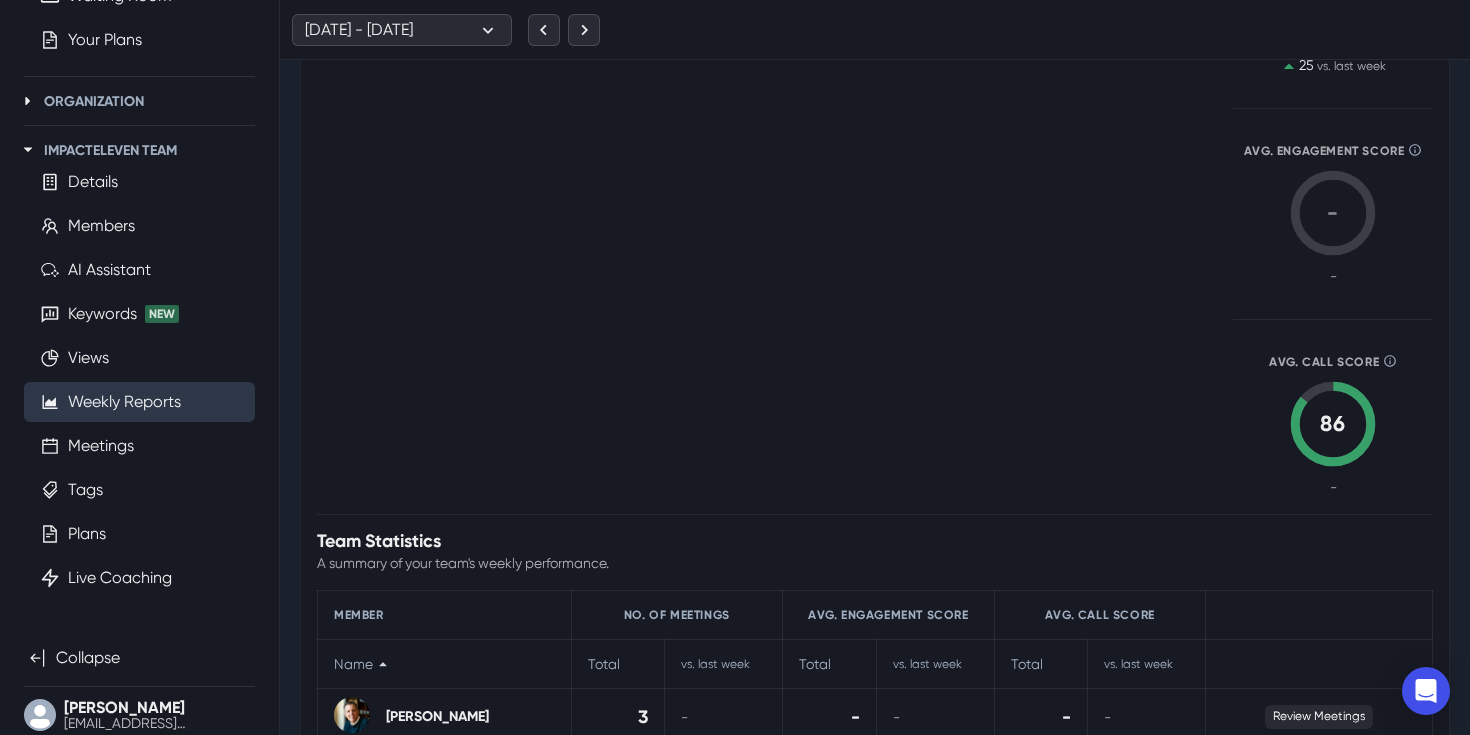 scroll, scrollTop: 500, scrollLeft: 0, axis: vertical 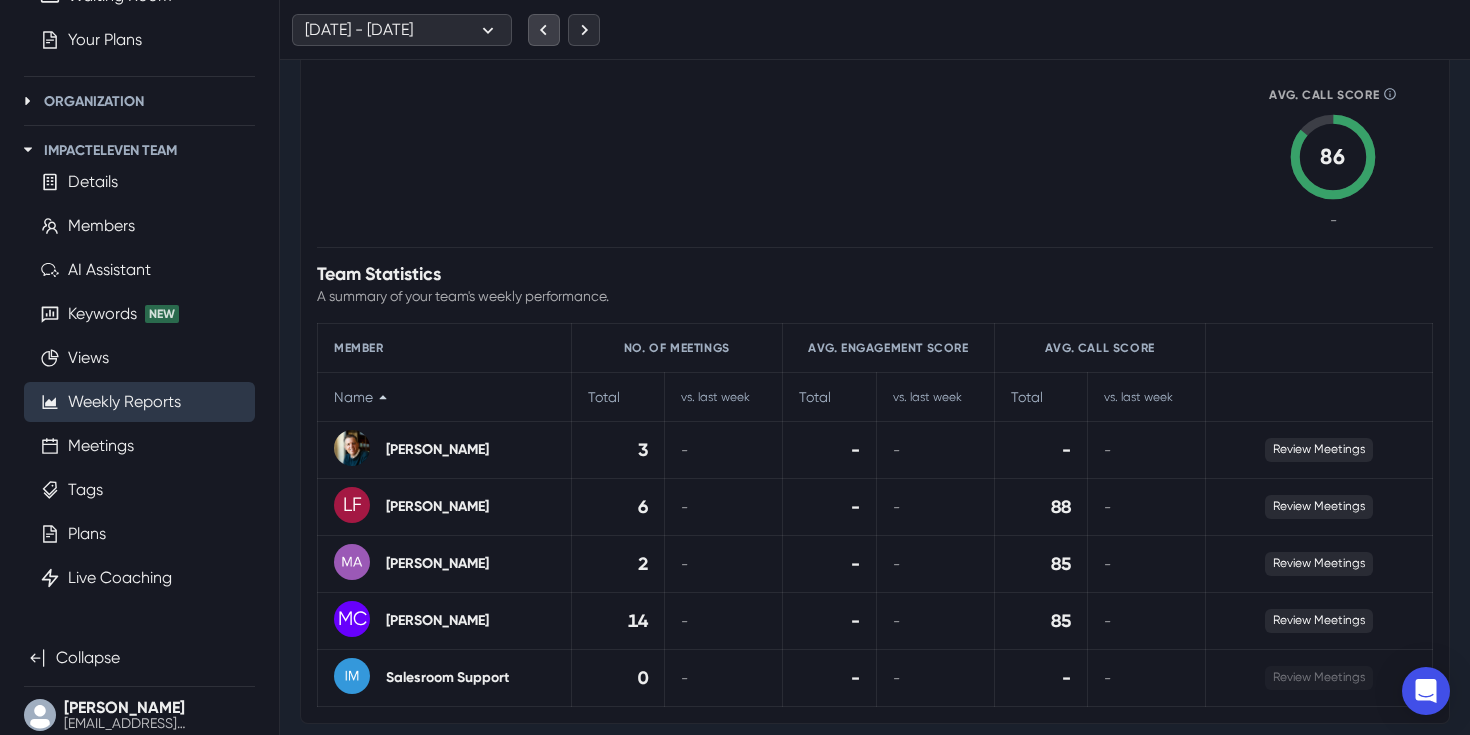 click 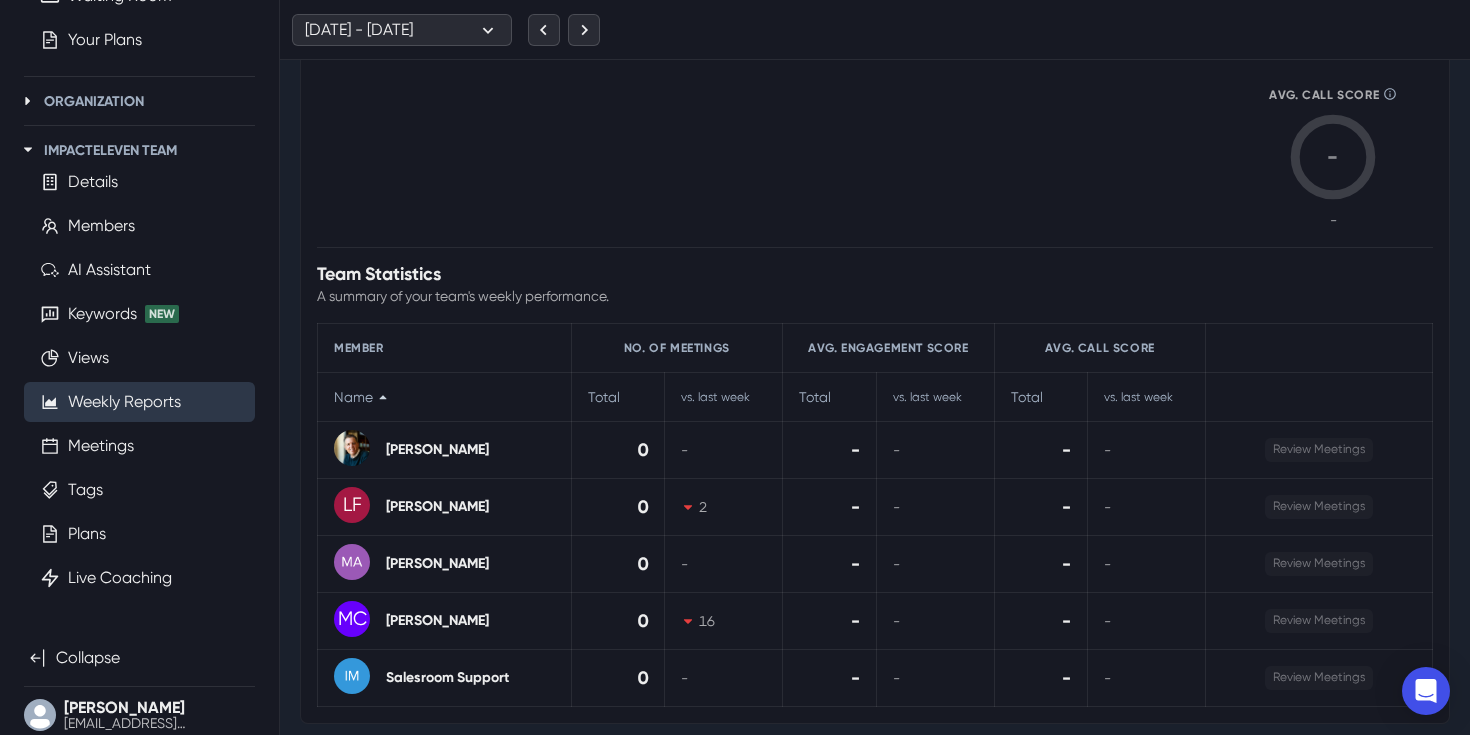 scroll, scrollTop: 0, scrollLeft: 0, axis: both 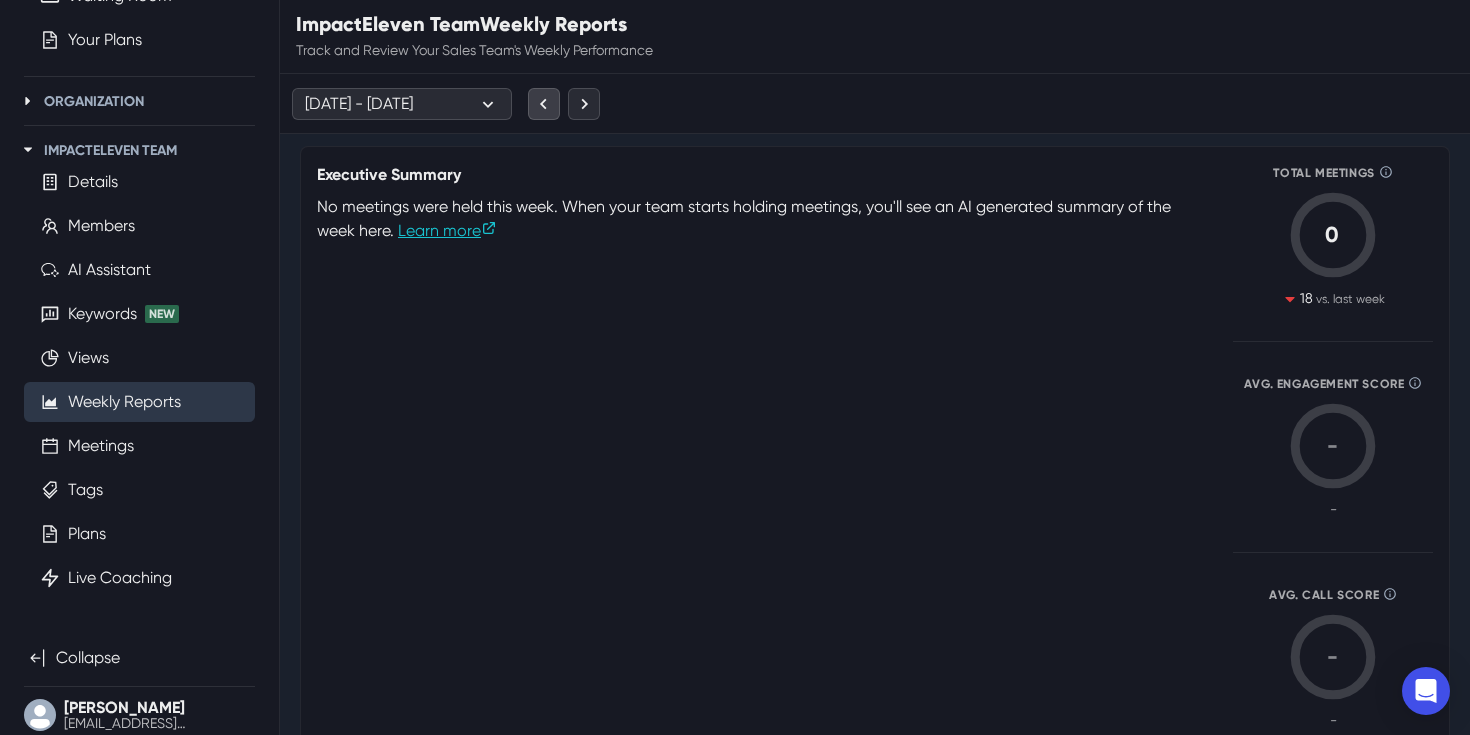 click 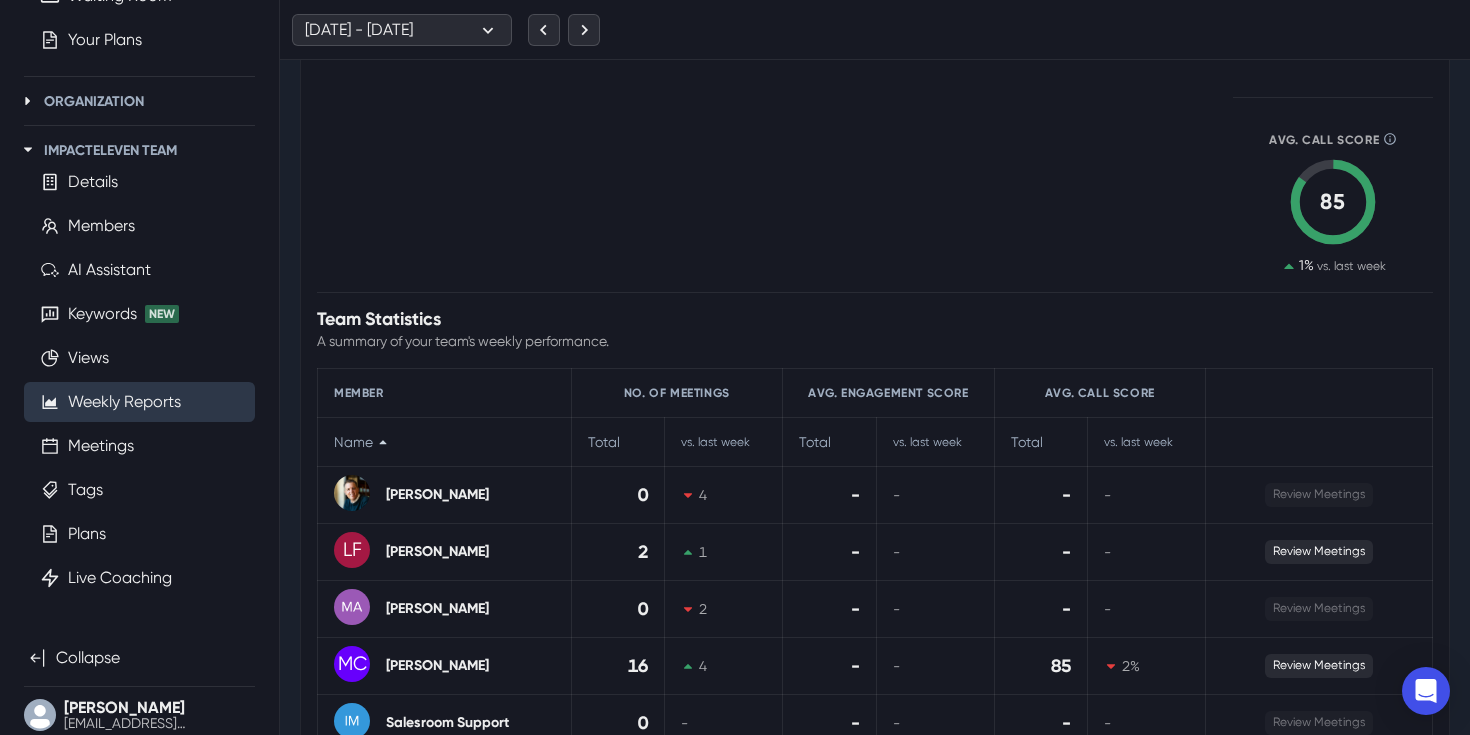 scroll, scrollTop: 0, scrollLeft: 0, axis: both 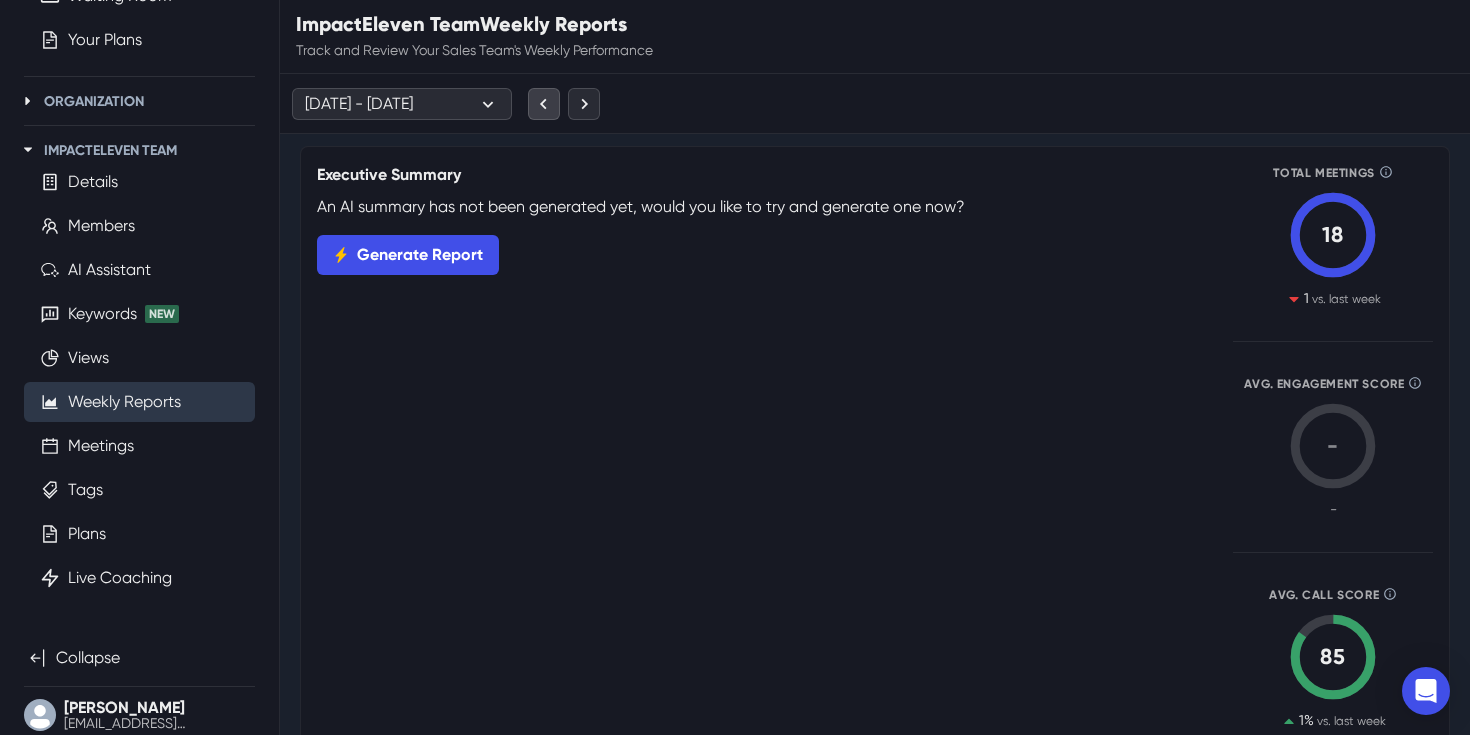 click 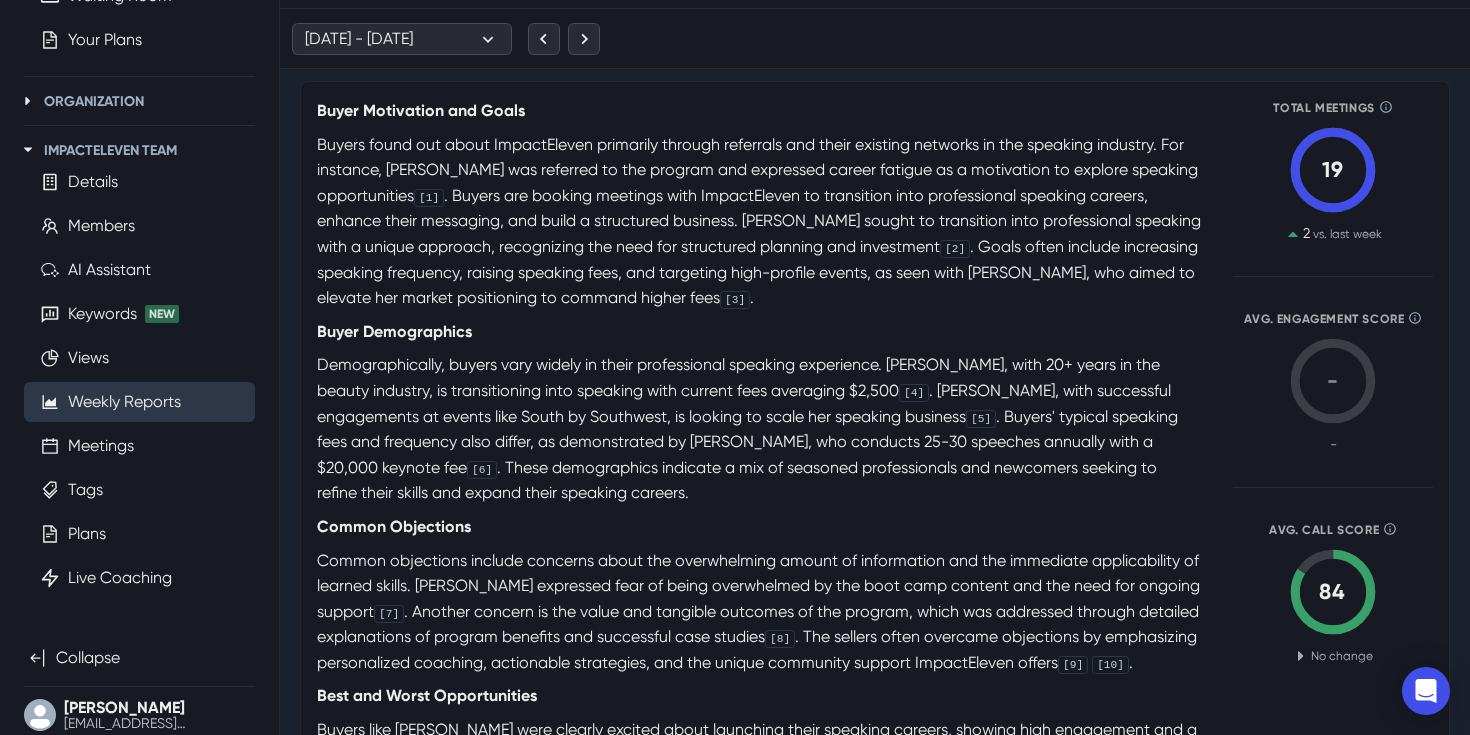 scroll, scrollTop: 0, scrollLeft: 0, axis: both 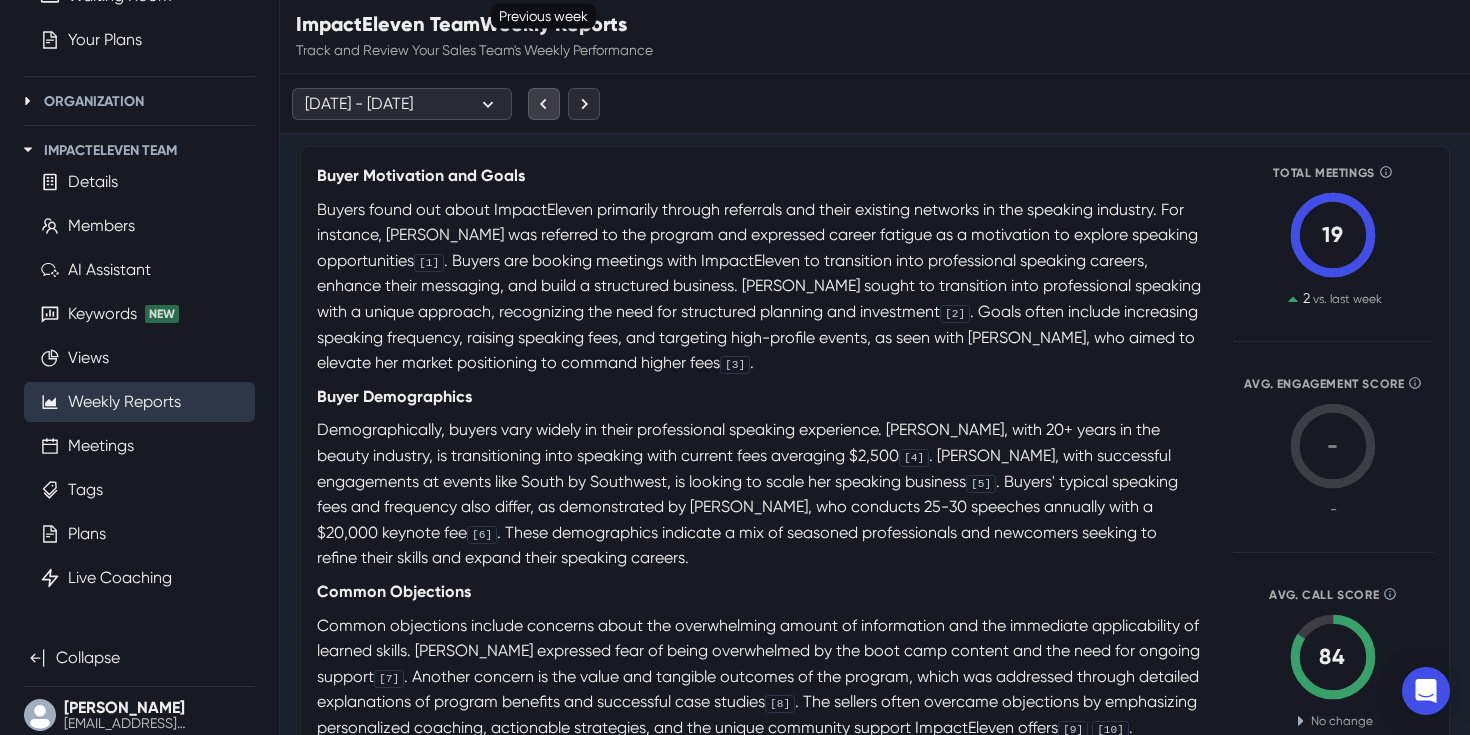 click at bounding box center [544, 104] 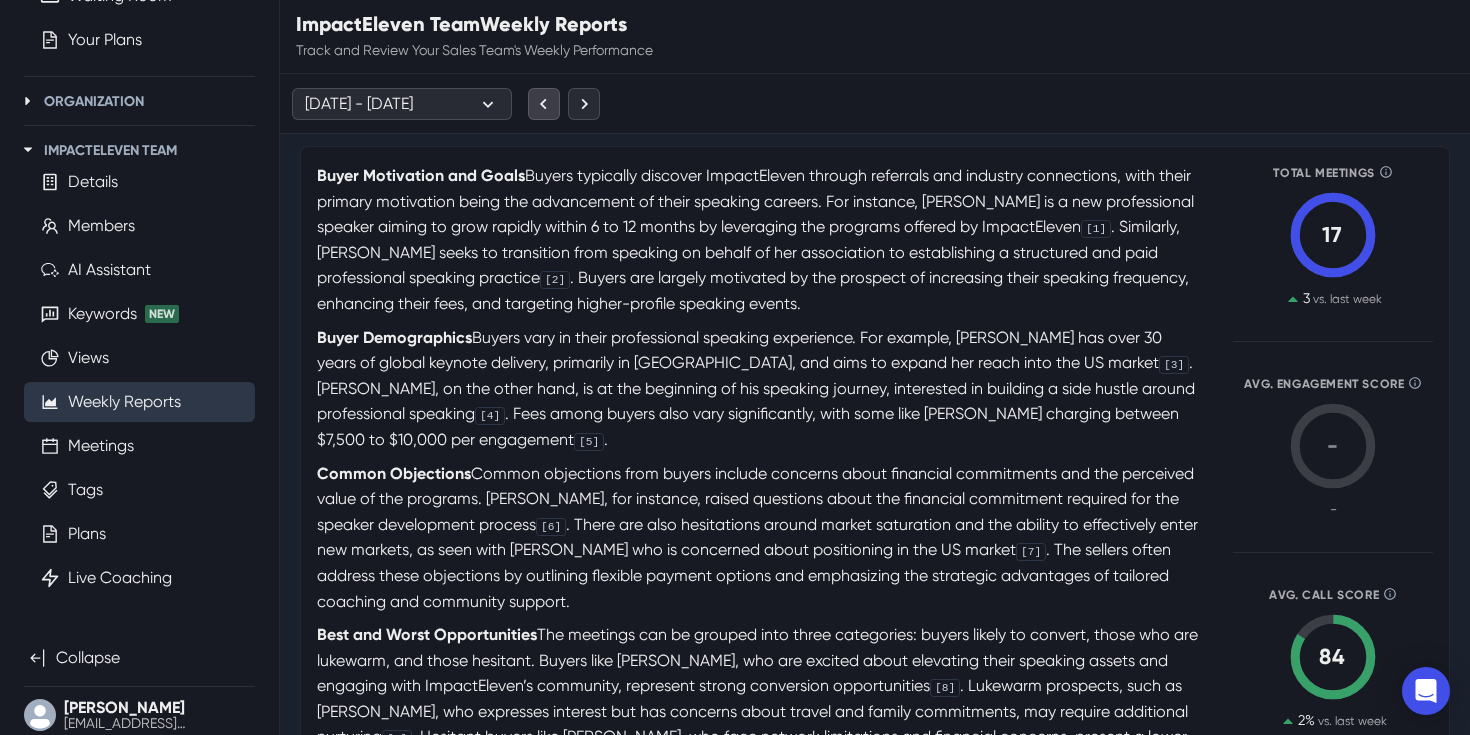 click at bounding box center (544, 104) 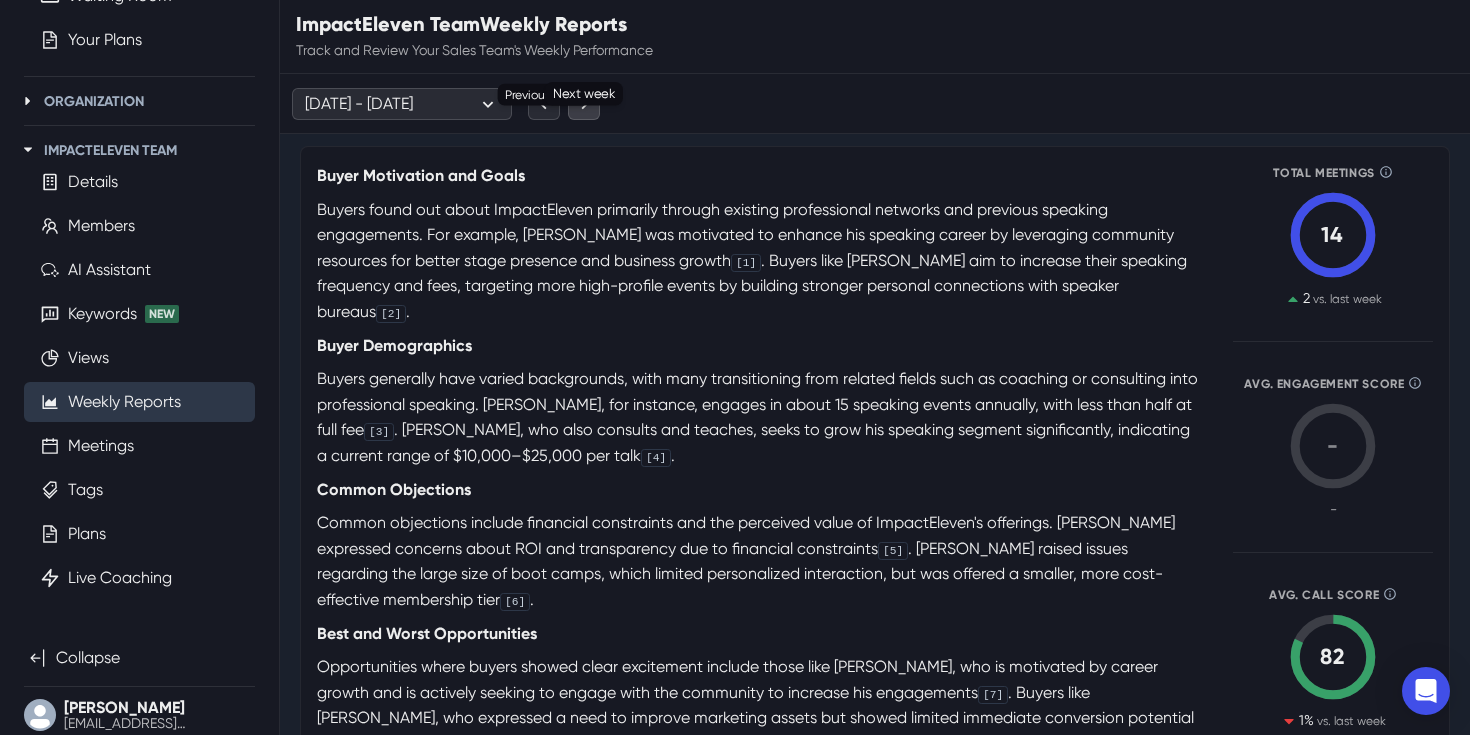 click 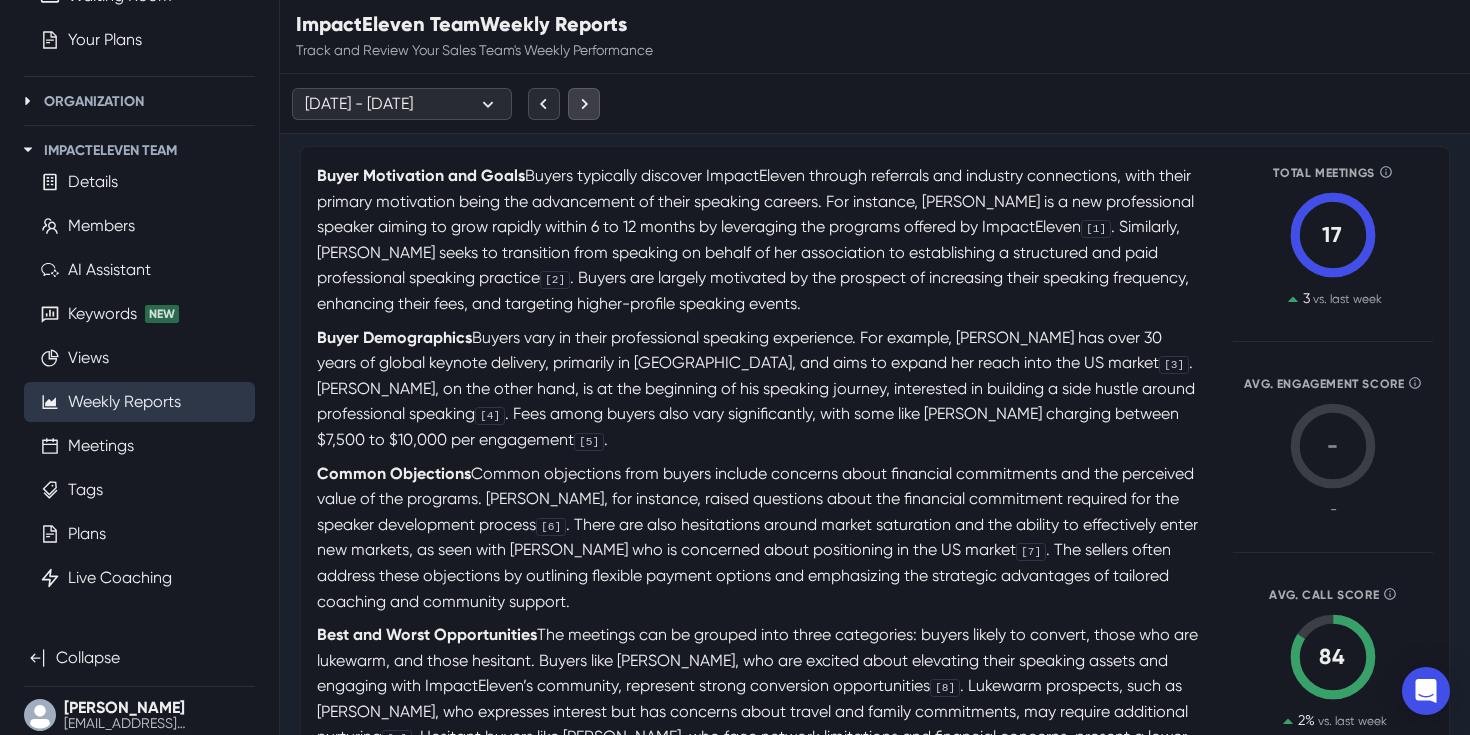 click 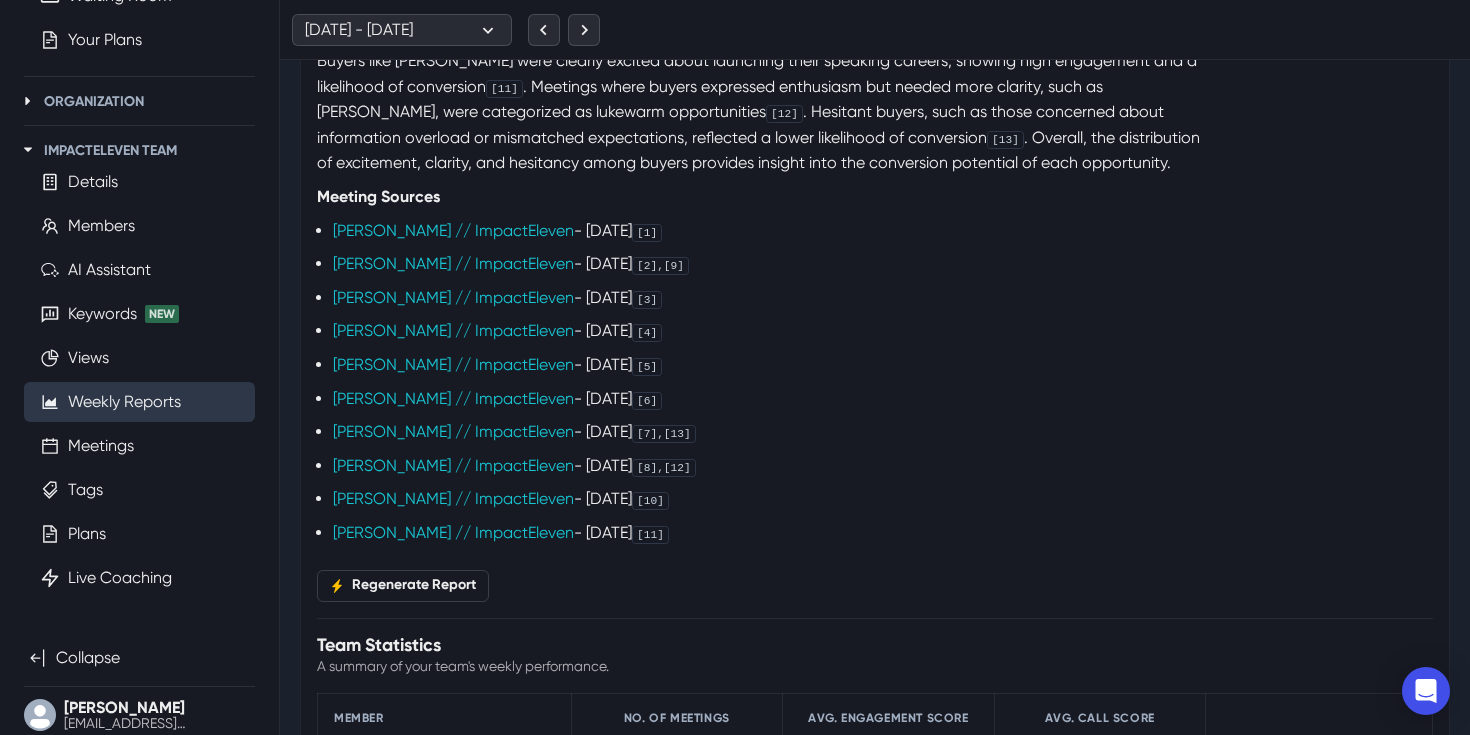 scroll, scrollTop: 1156, scrollLeft: 0, axis: vertical 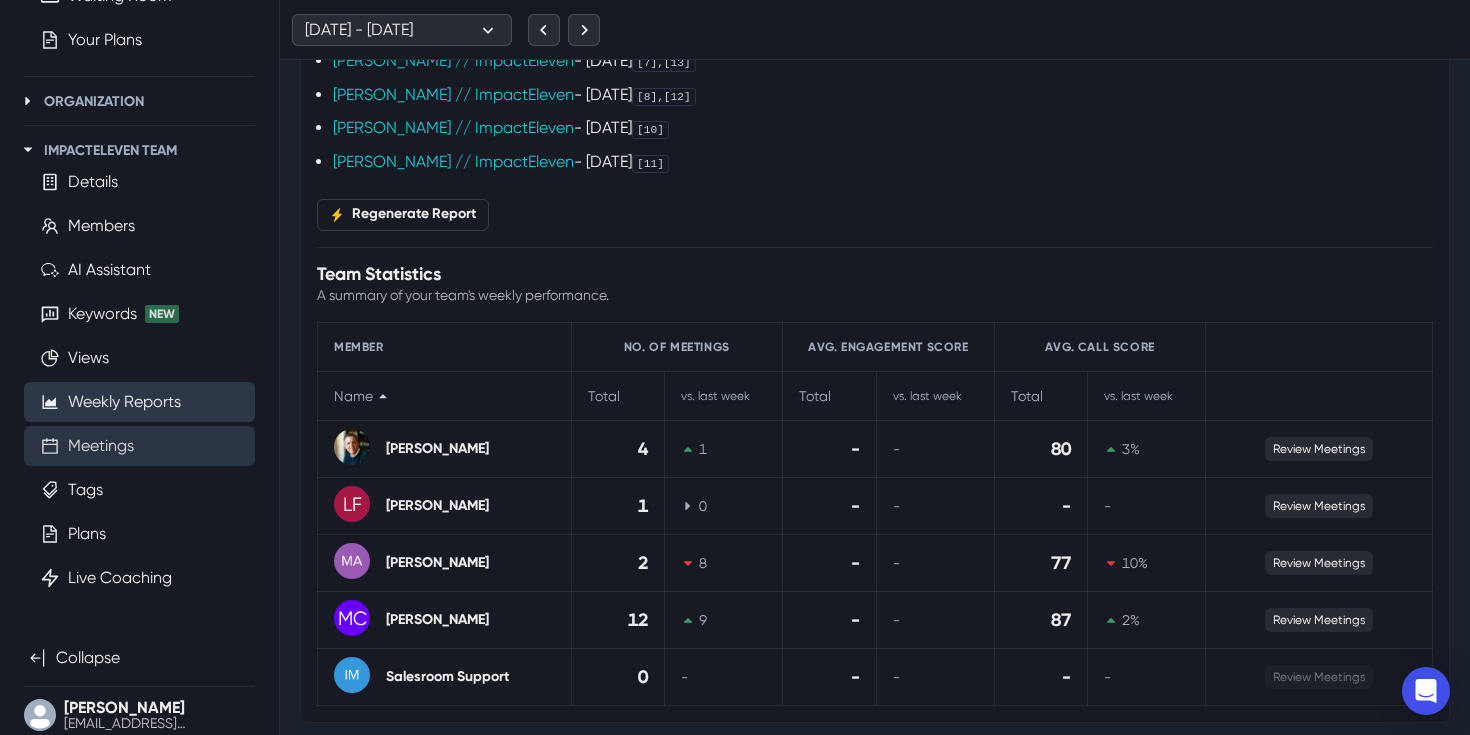 click on "Meetings" at bounding box center [101, 446] 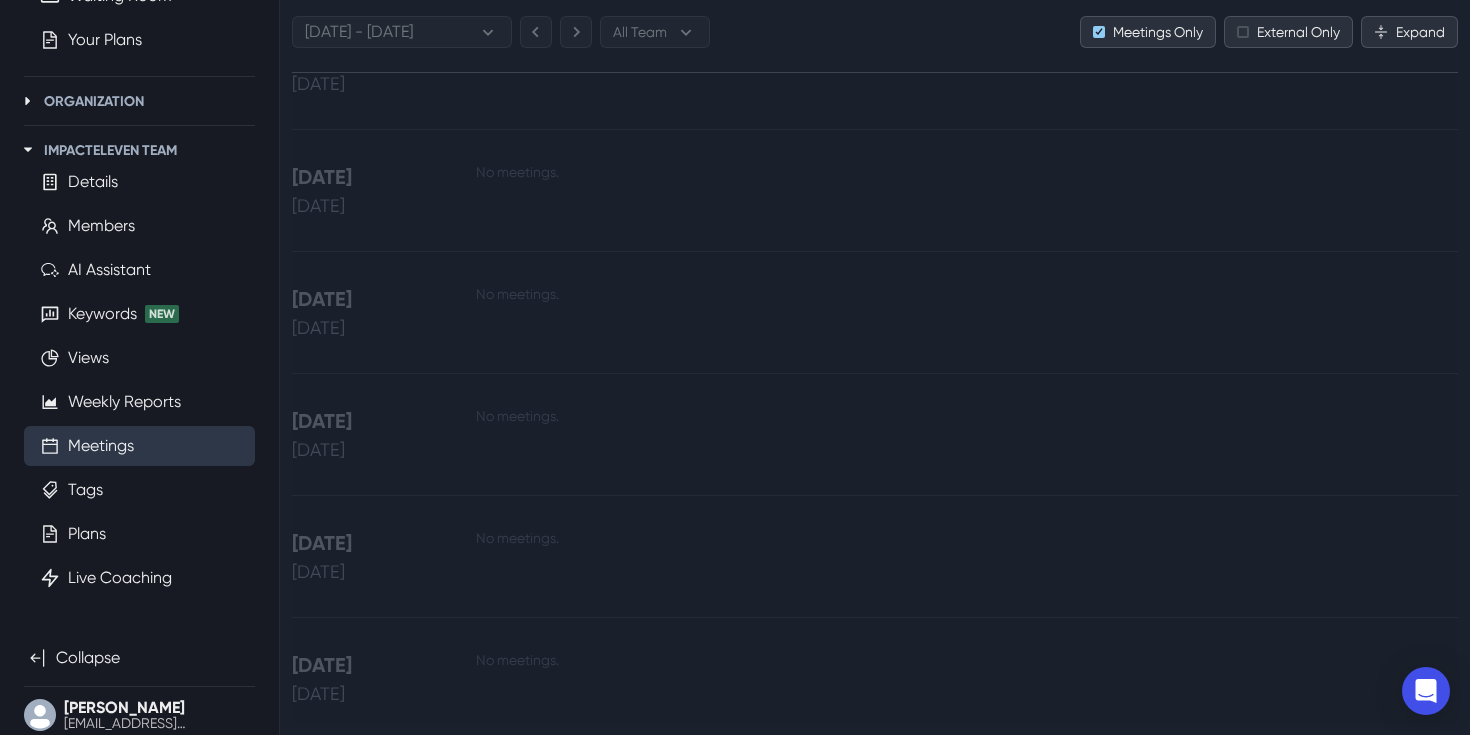 scroll, scrollTop: 0, scrollLeft: 0, axis: both 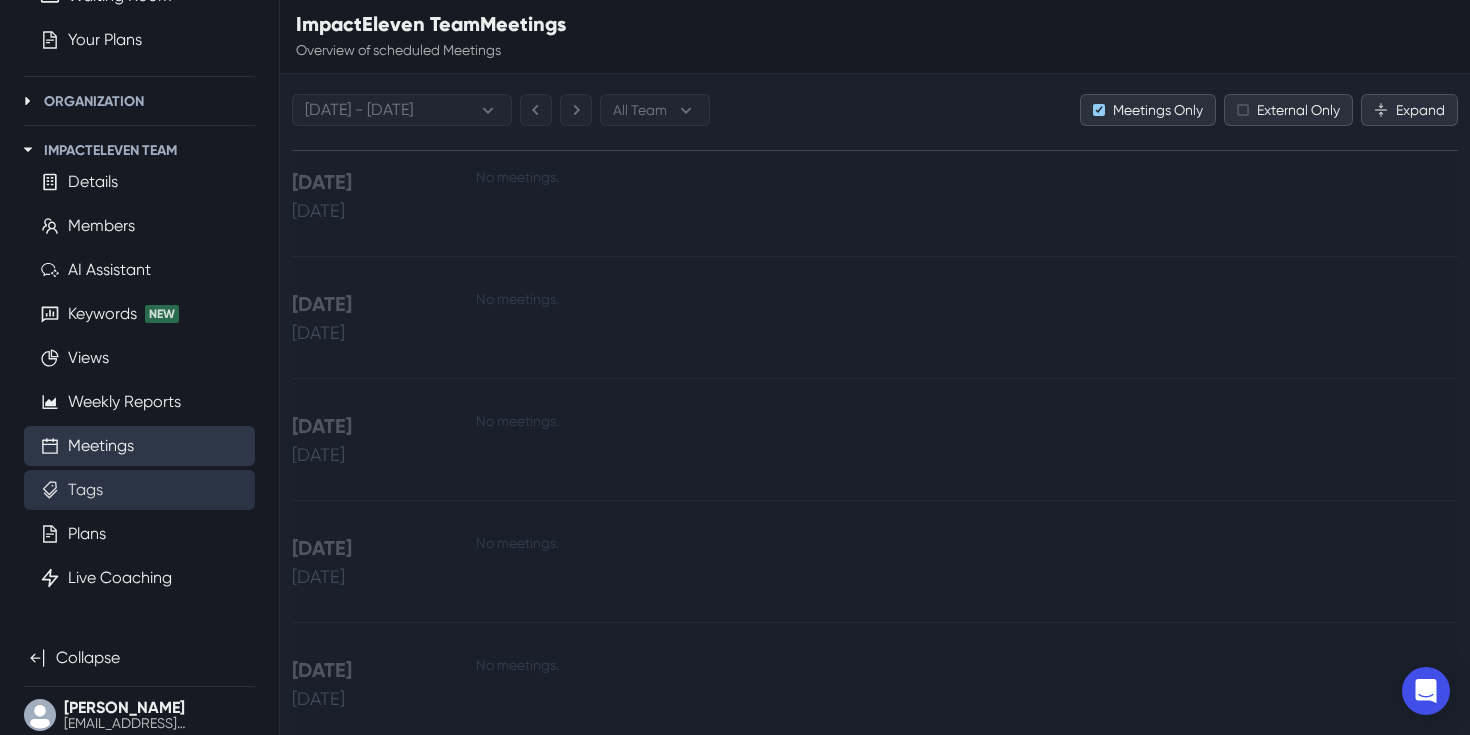 click on "Tags" at bounding box center [85, 490] 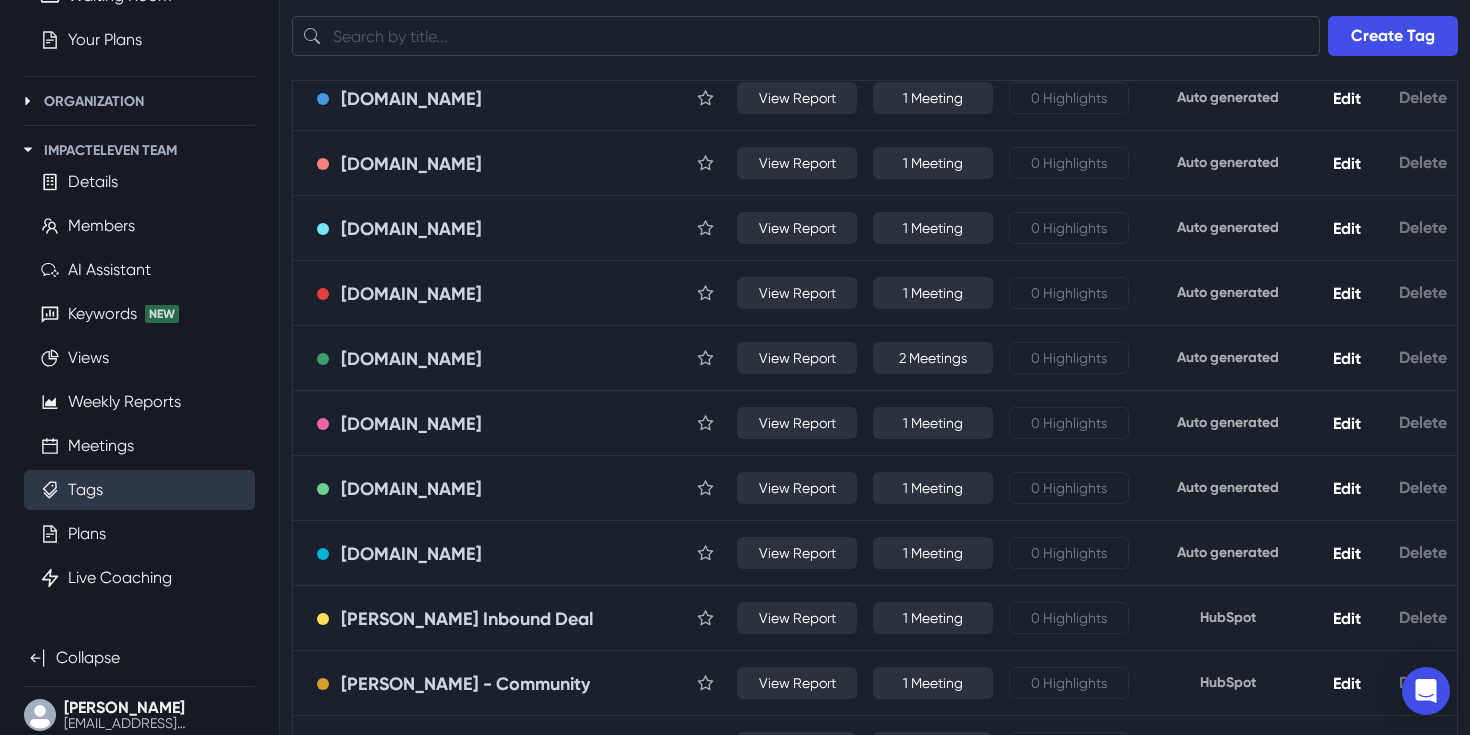 scroll, scrollTop: 1475, scrollLeft: 0, axis: vertical 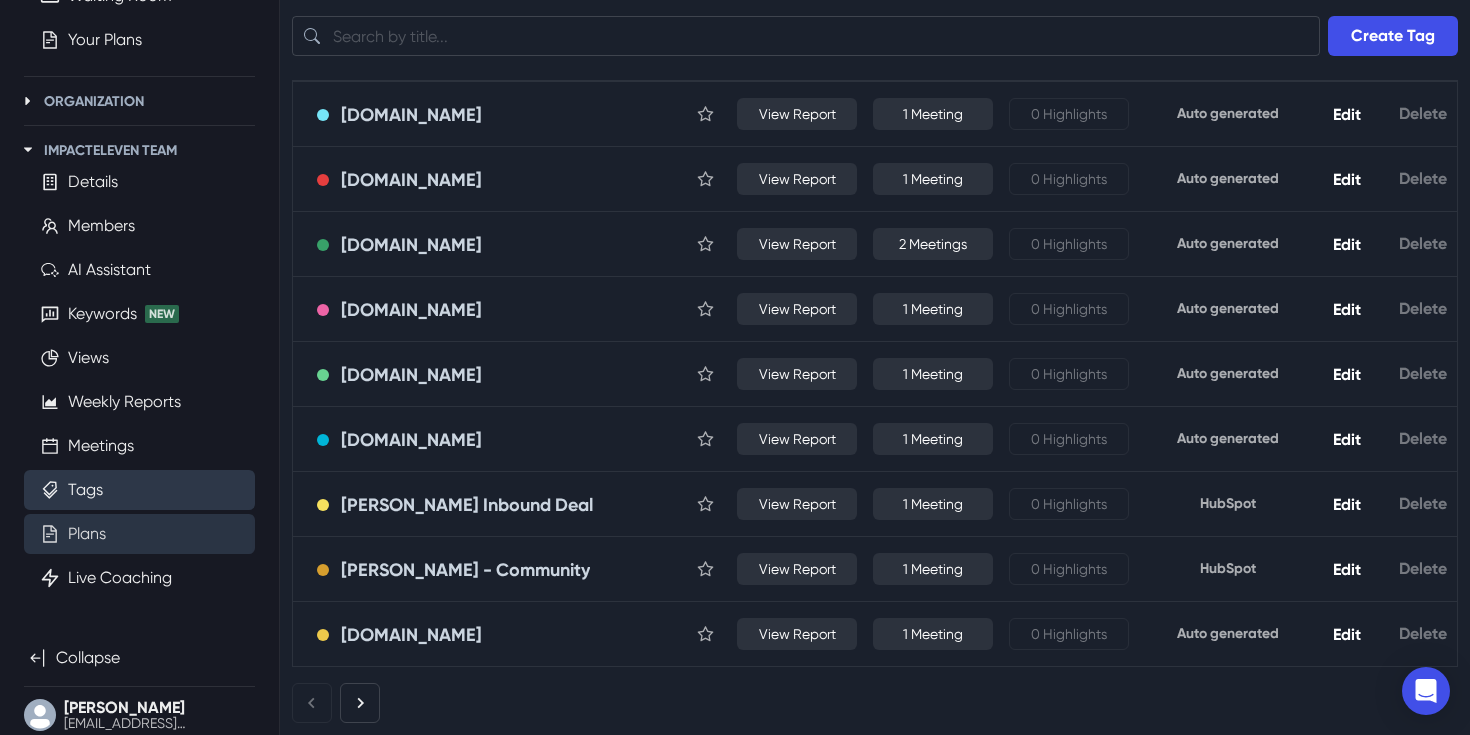 click on "Plans" at bounding box center [87, 534] 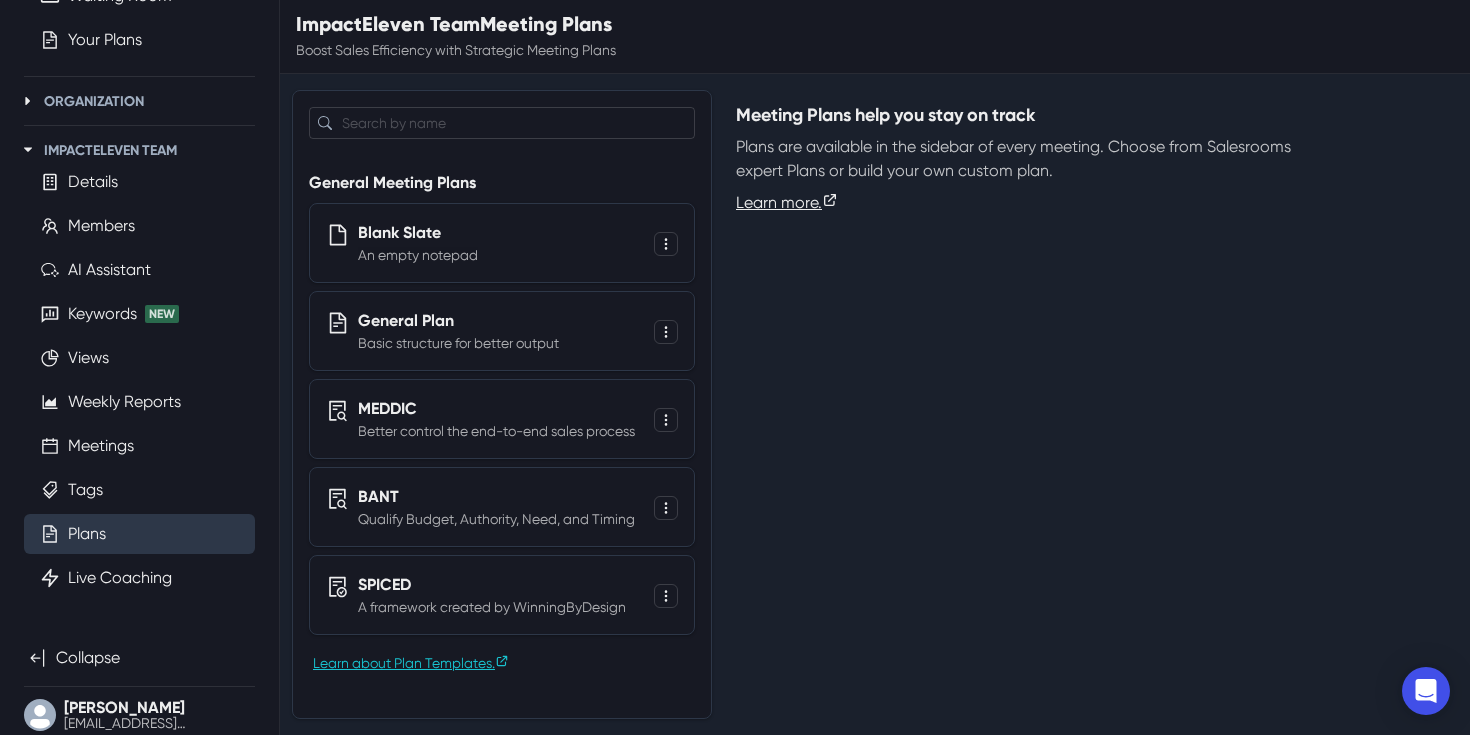 scroll, scrollTop: 0, scrollLeft: 0, axis: both 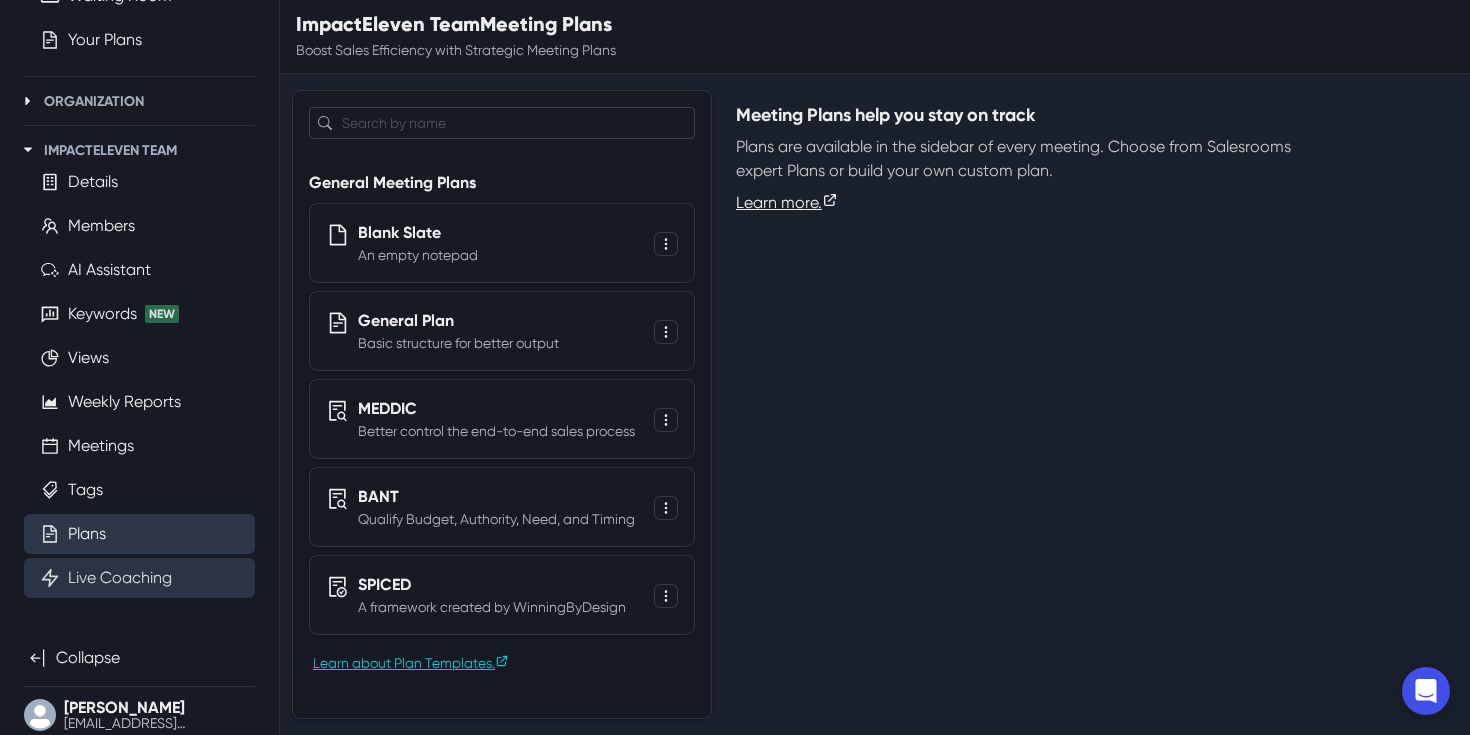 click on "Live Coaching" at bounding box center (120, 578) 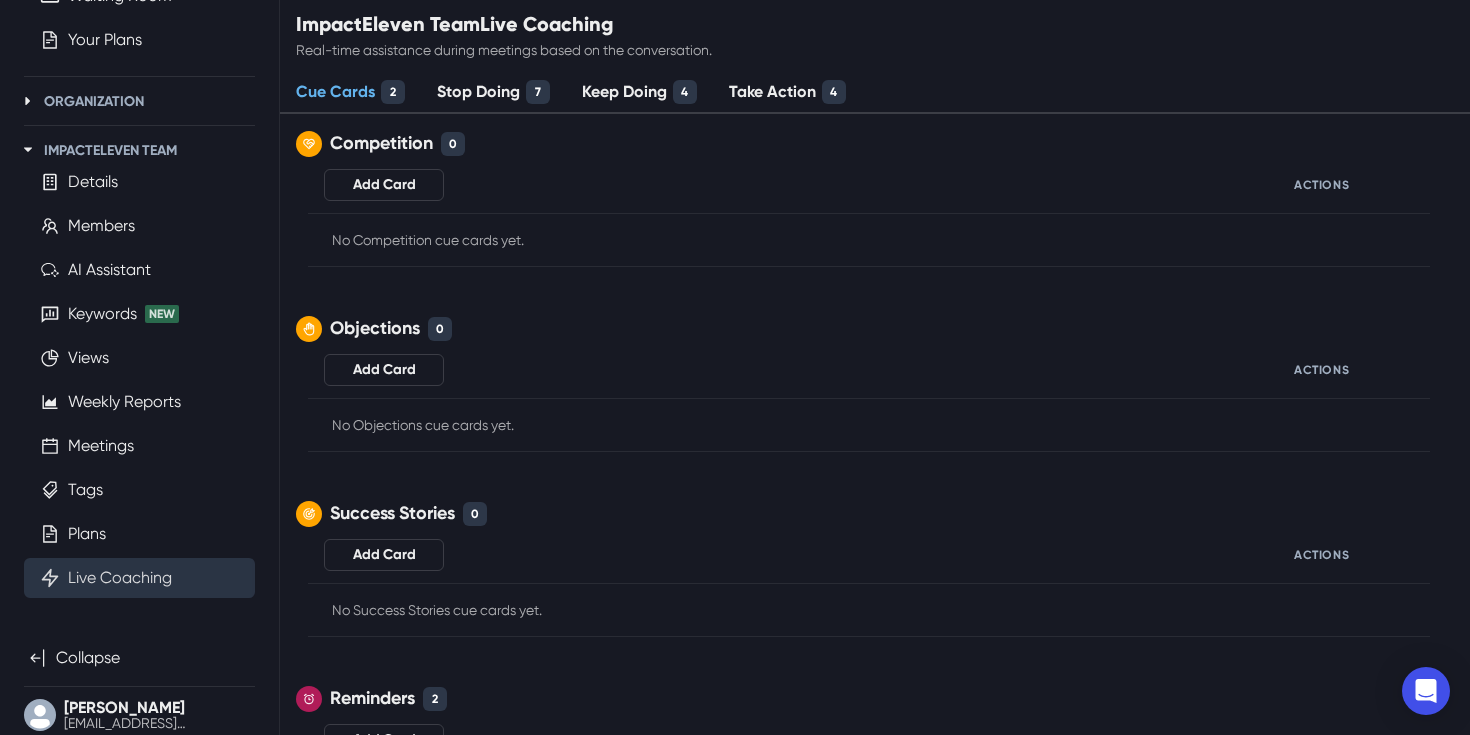 scroll, scrollTop: 284, scrollLeft: 0, axis: vertical 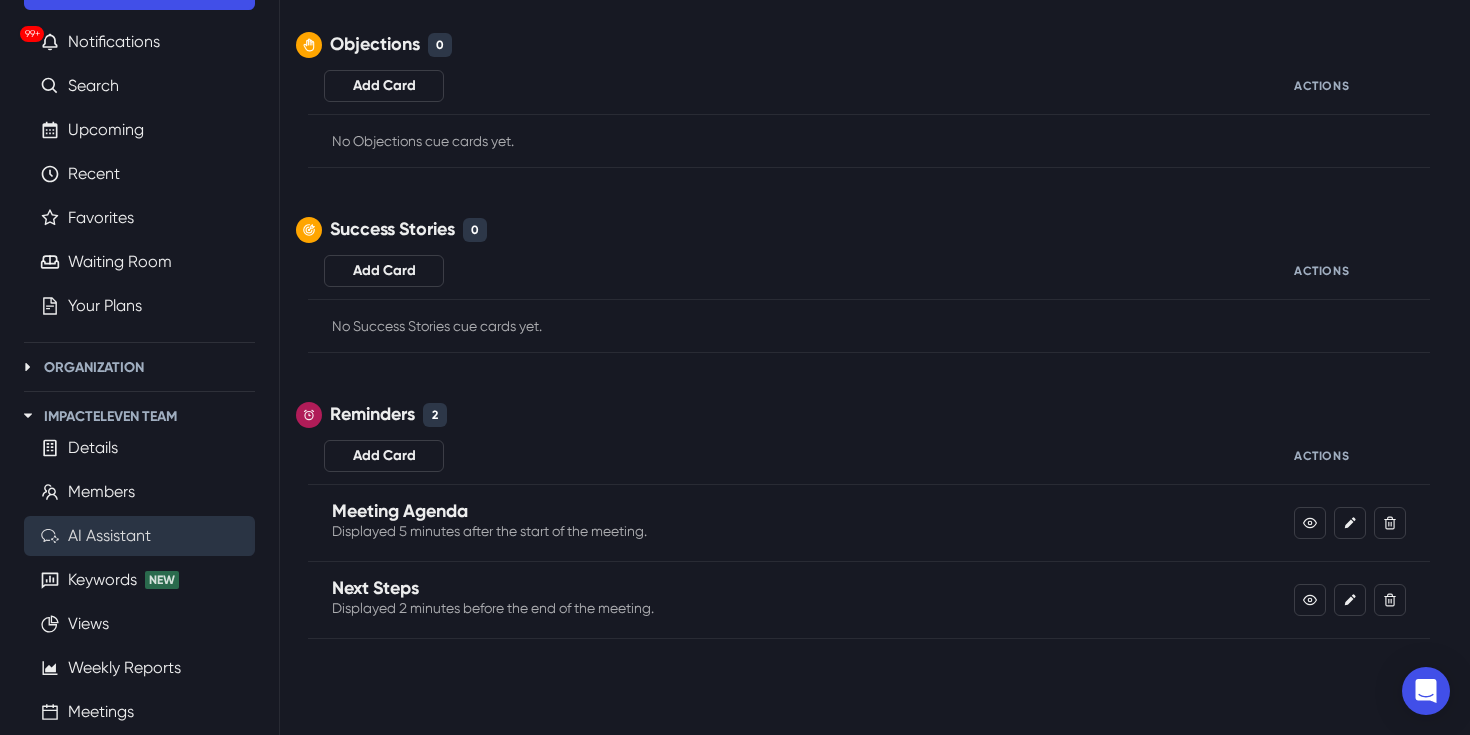 click on "AI Assistant" at bounding box center [109, 536] 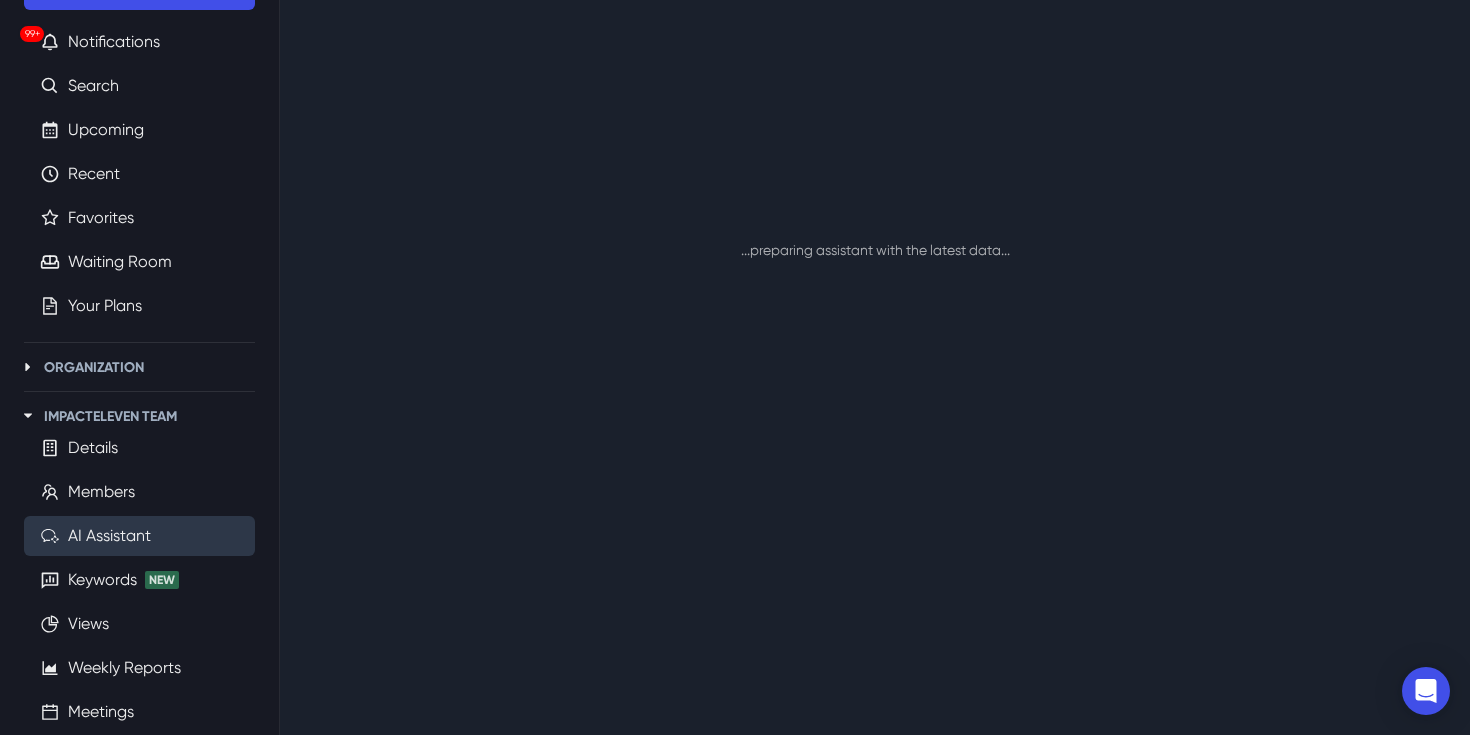 scroll, scrollTop: 0, scrollLeft: 0, axis: both 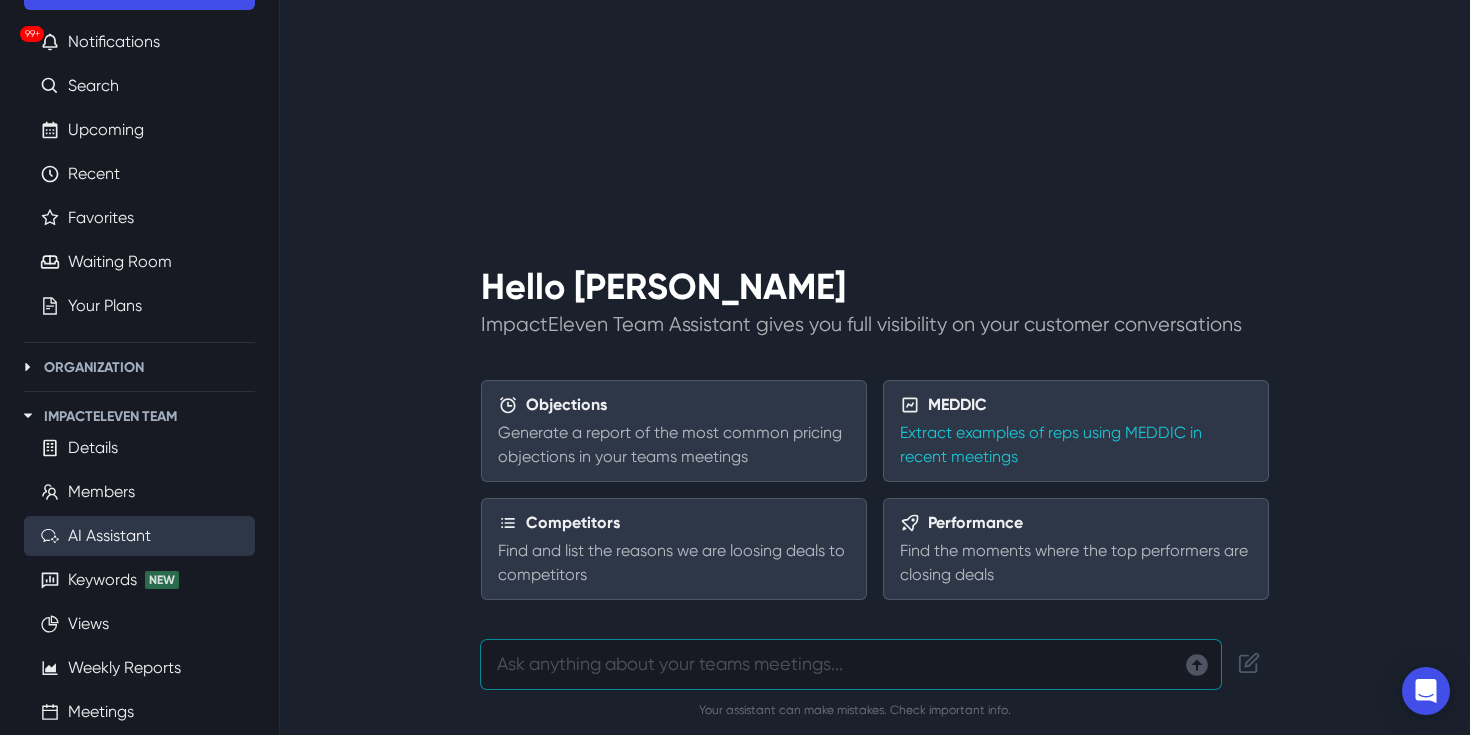 click on "MEDDIC" at bounding box center (957, 405) 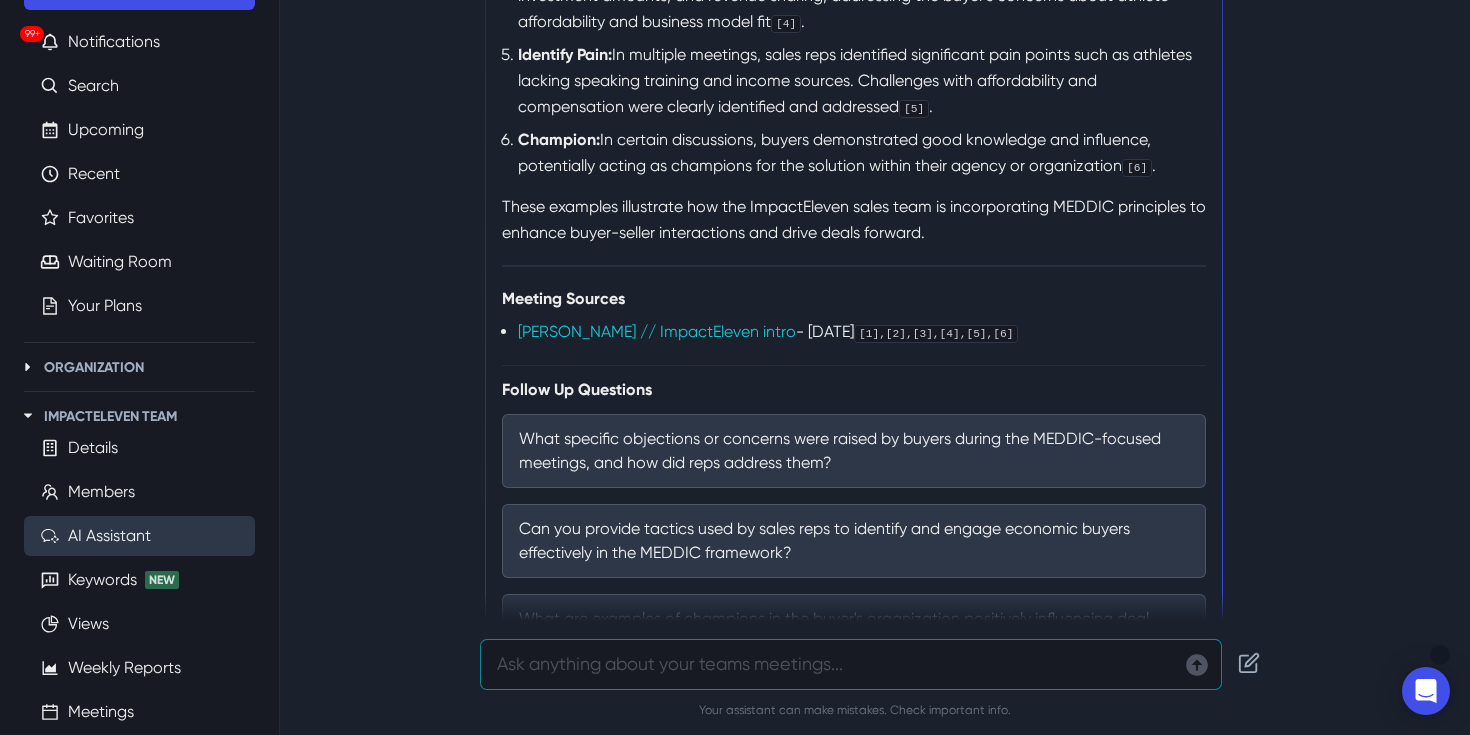scroll, scrollTop: 683, scrollLeft: 0, axis: vertical 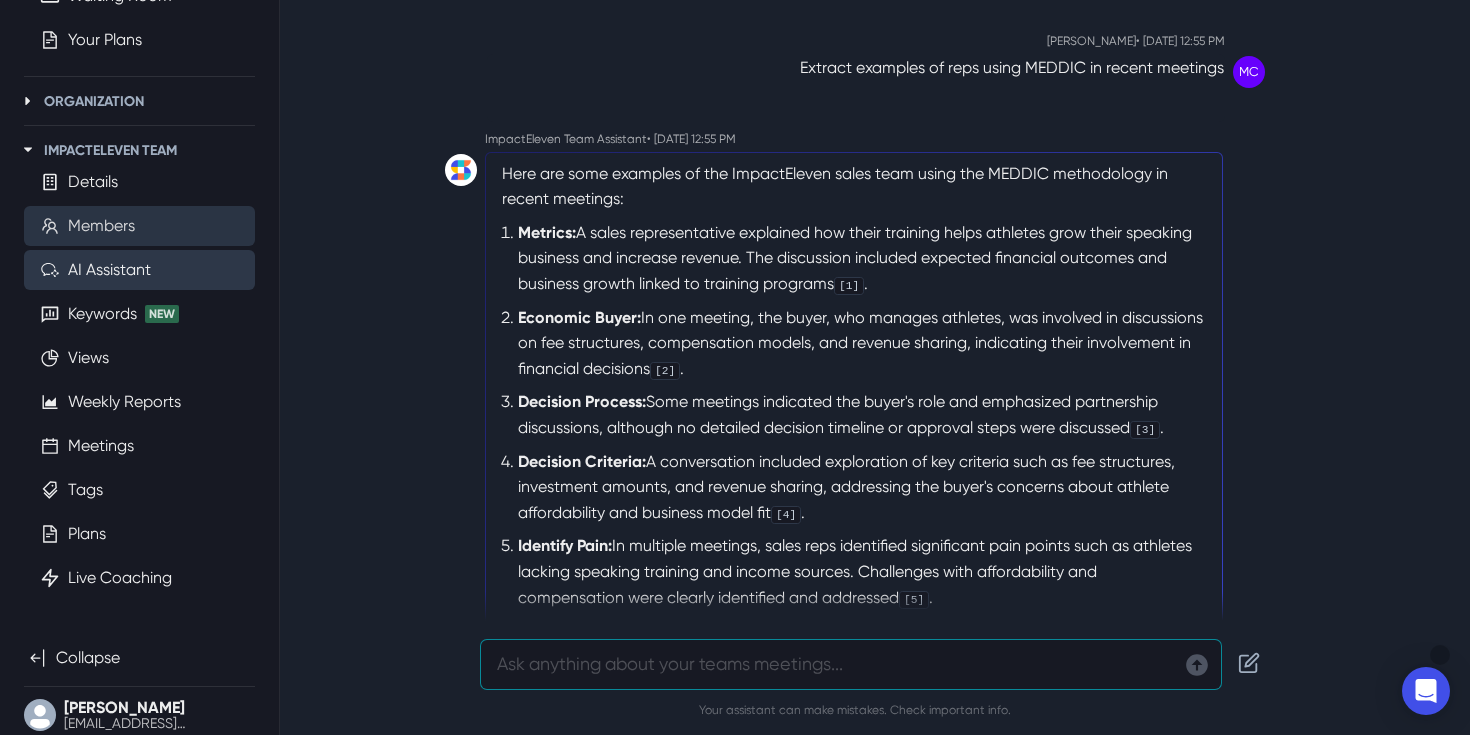 click on "Members" at bounding box center [101, 226] 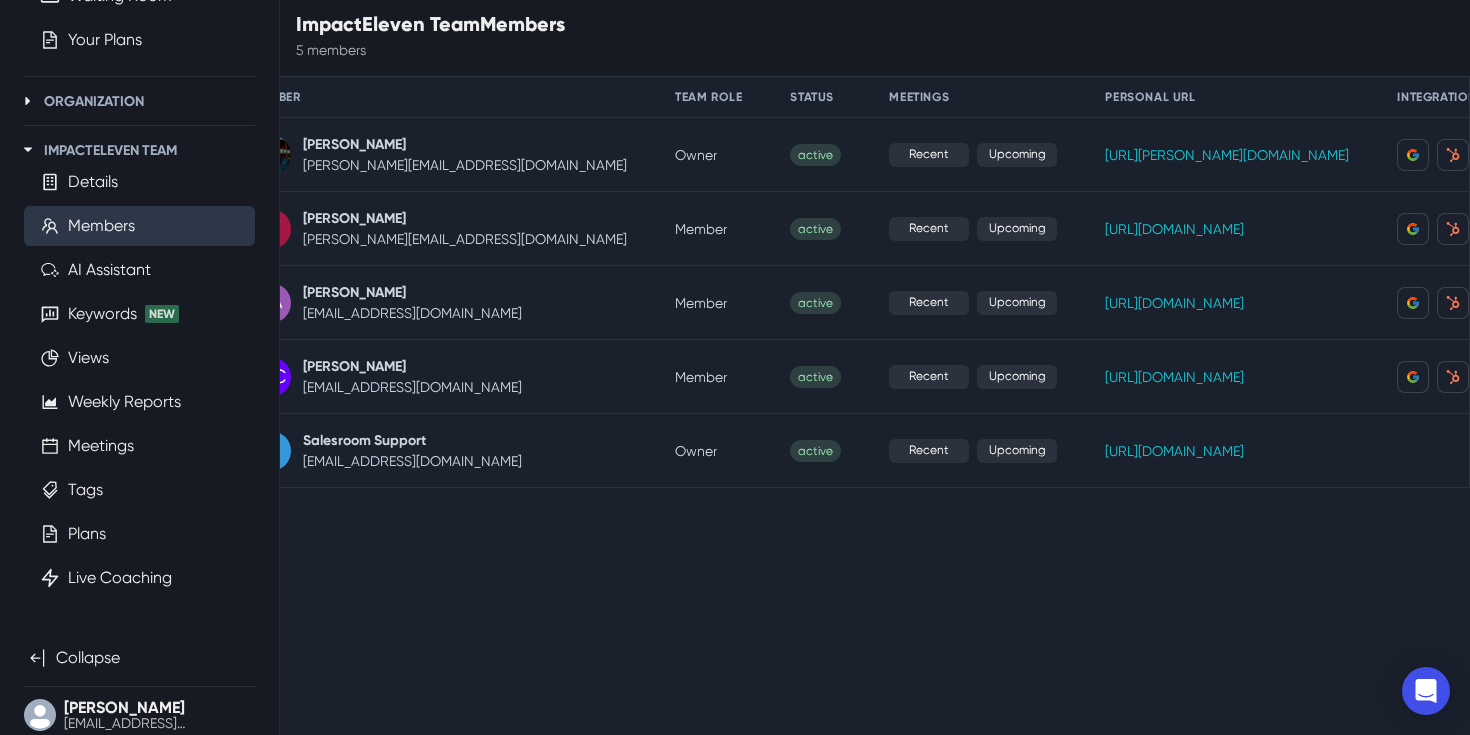 scroll, scrollTop: 0, scrollLeft: 0, axis: both 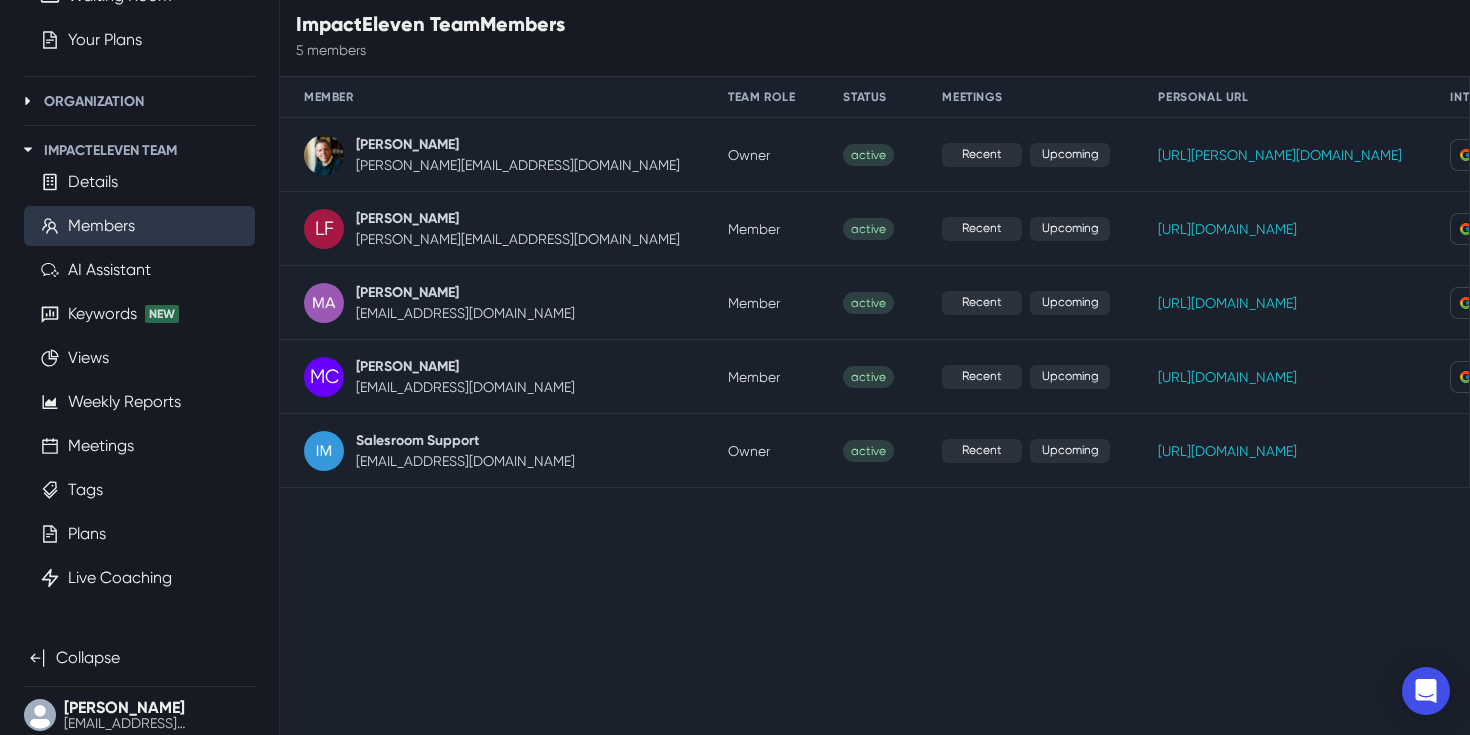 click on "[PERSON_NAME]" at bounding box center [407, 292] 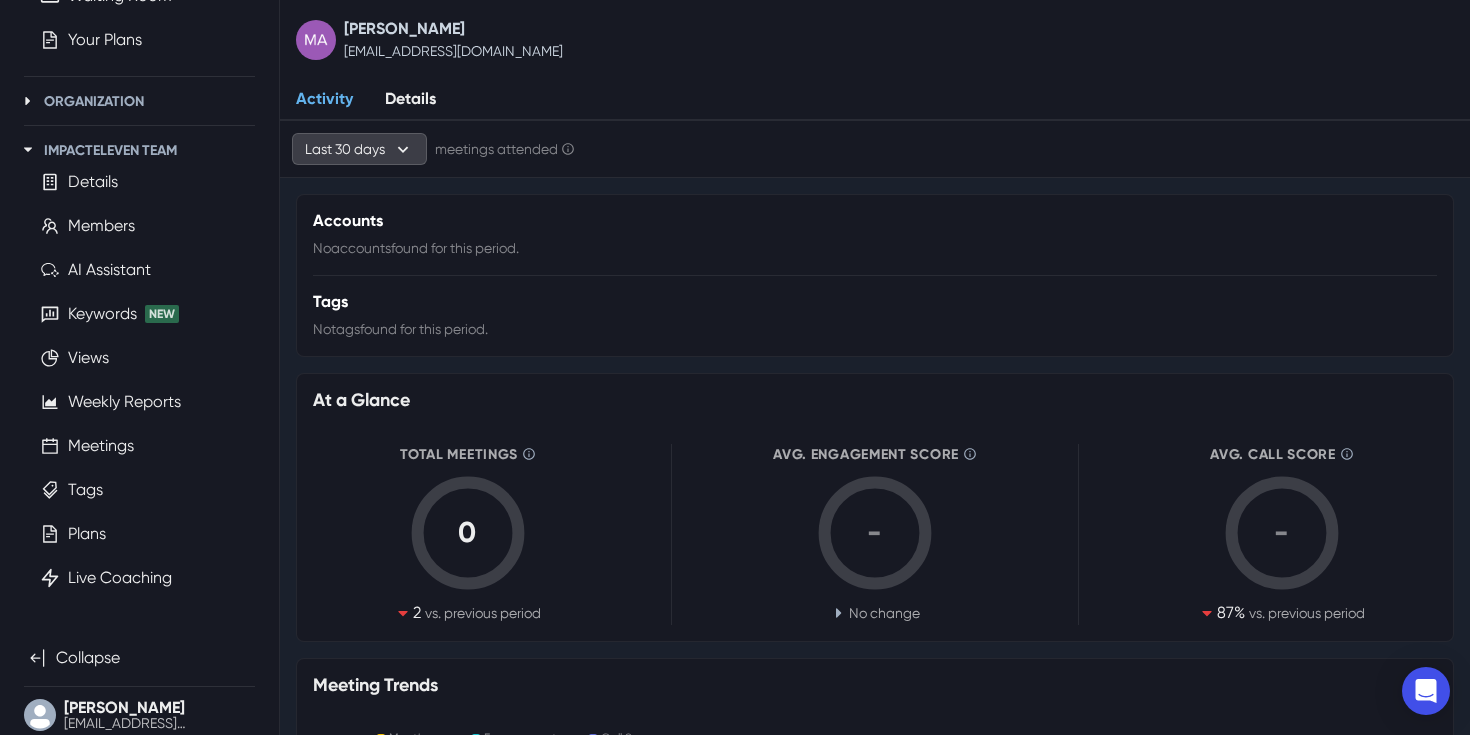 click 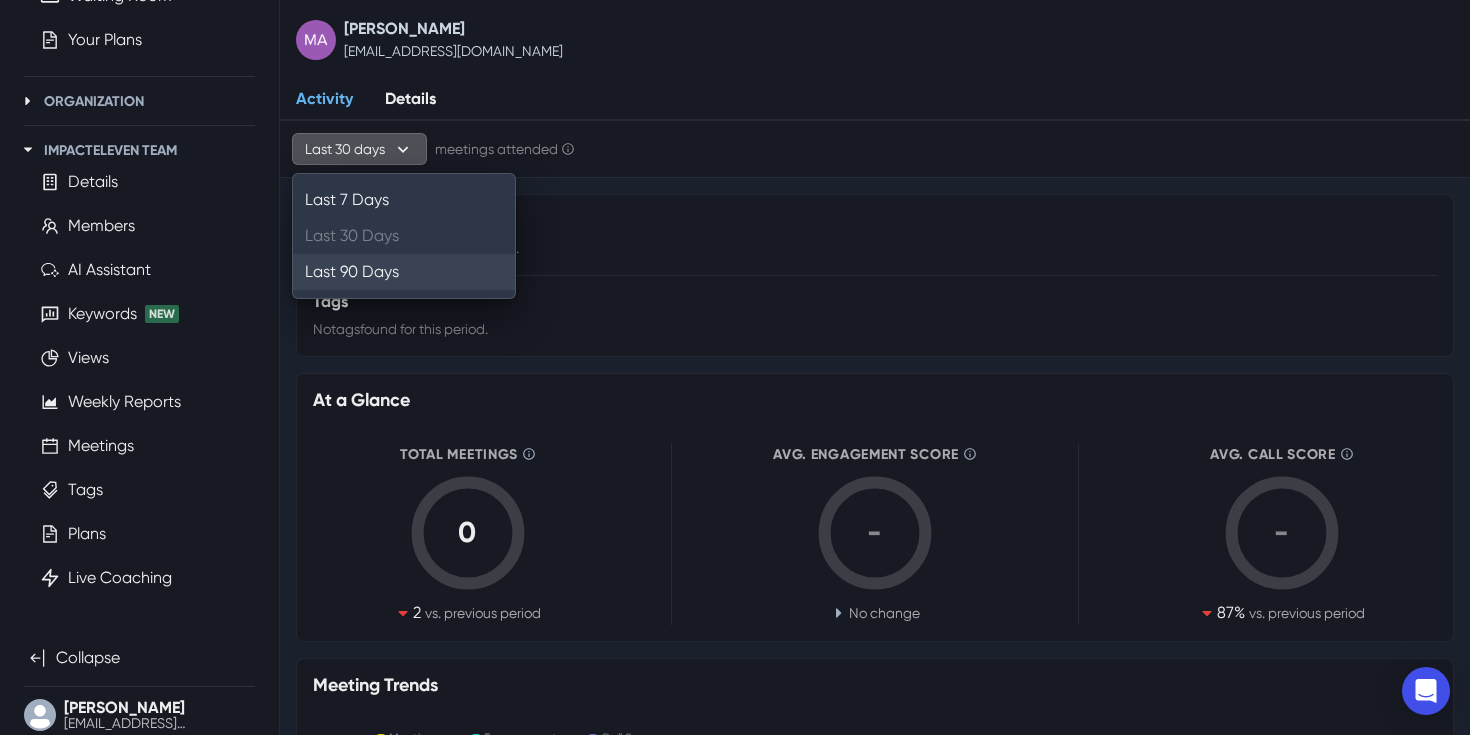 click on "Last 90 Days" at bounding box center [404, 272] 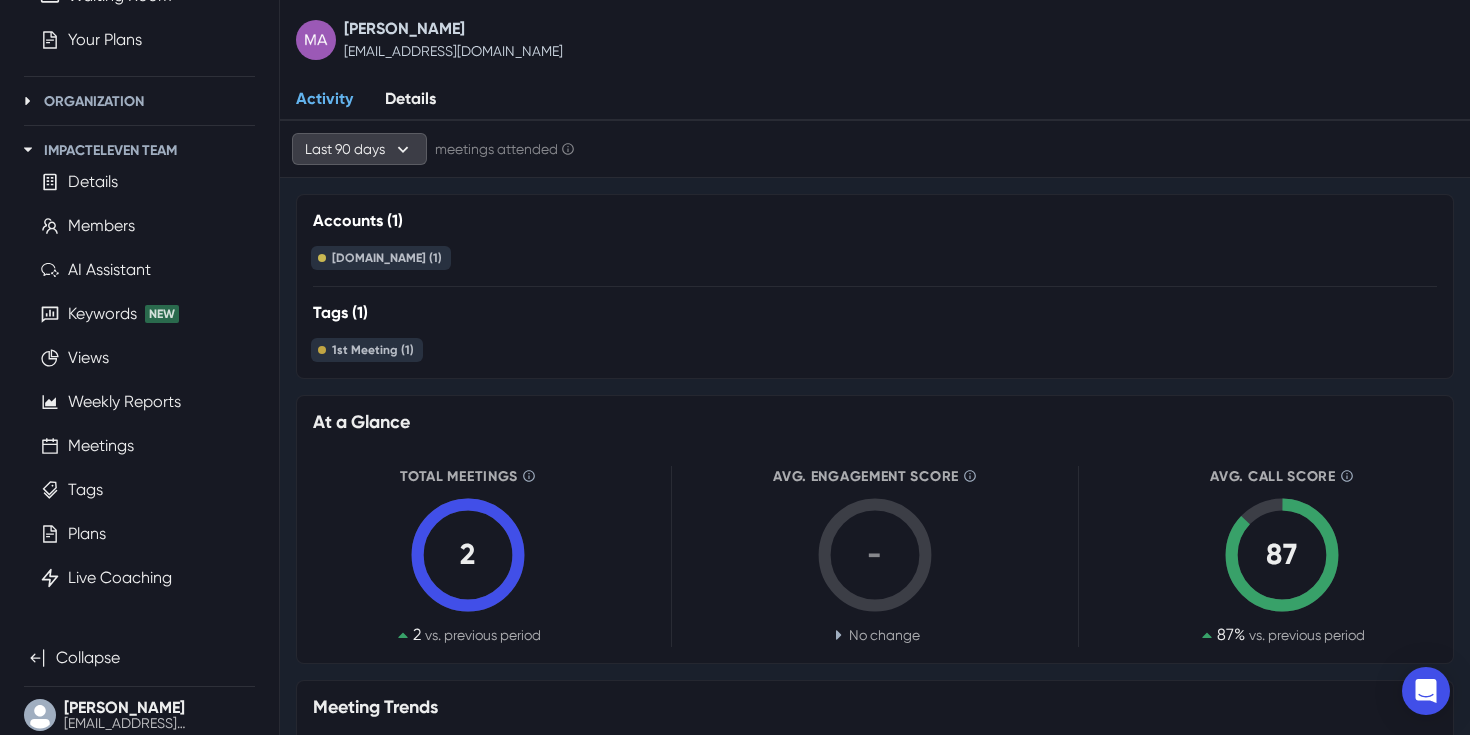 click on "Last 90 days" at bounding box center [359, 149] 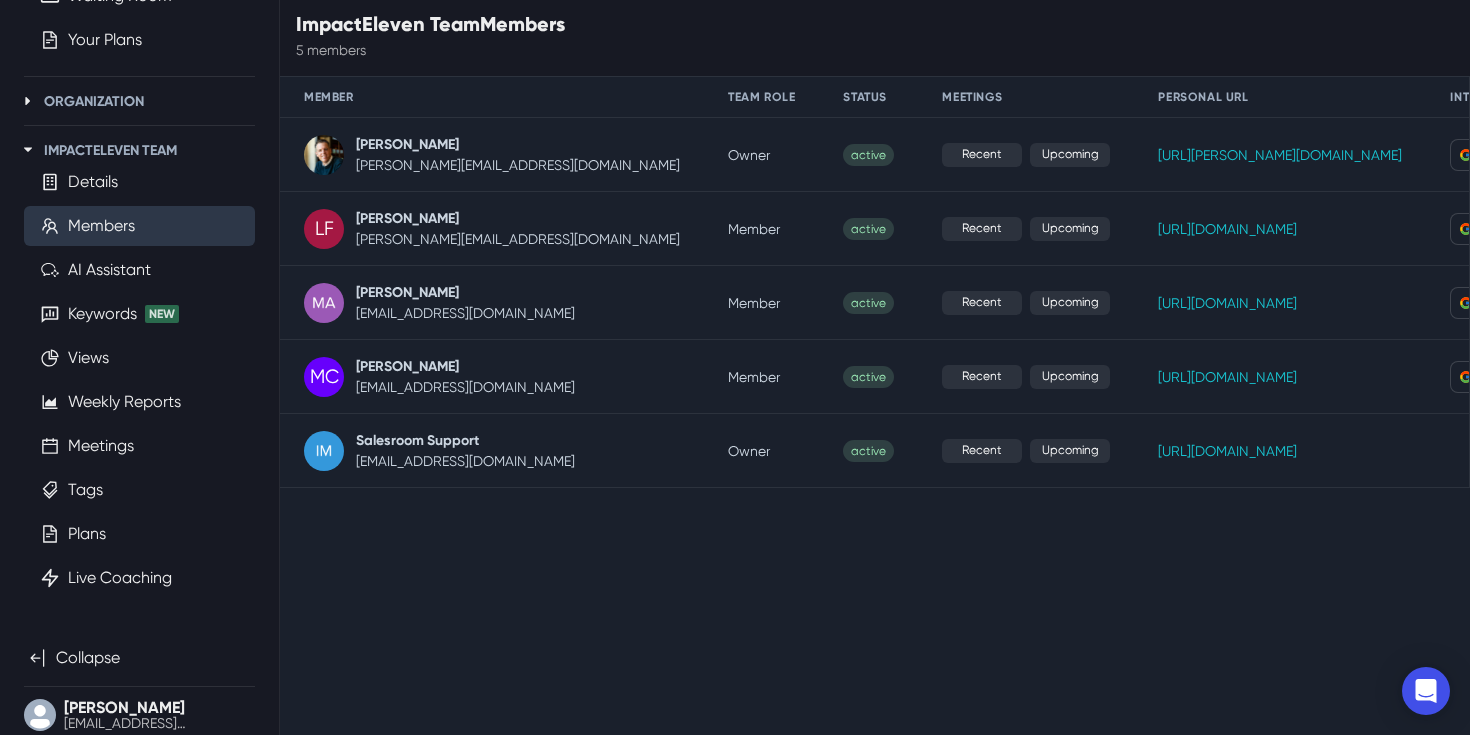 click on "[PERSON_NAME]" at bounding box center (407, 366) 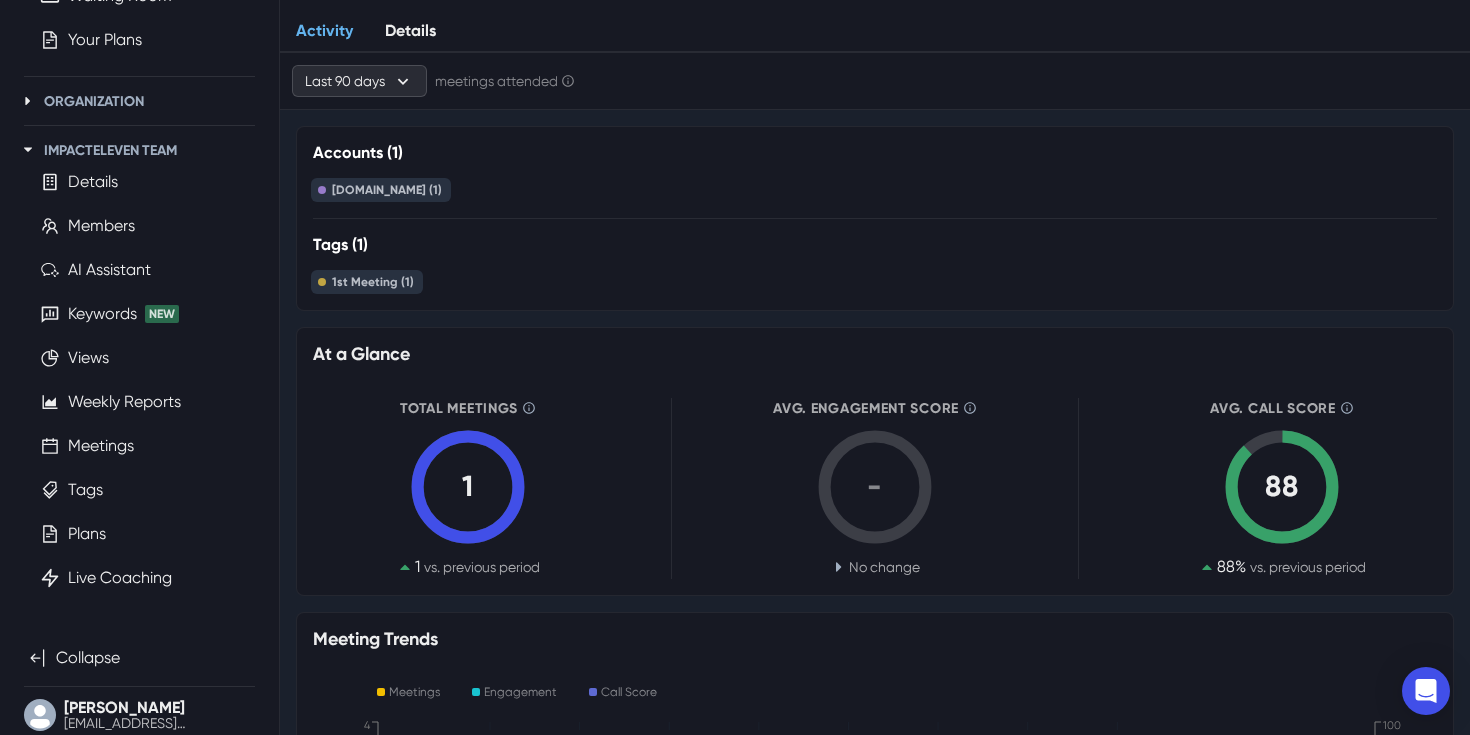 scroll, scrollTop: 71, scrollLeft: 0, axis: vertical 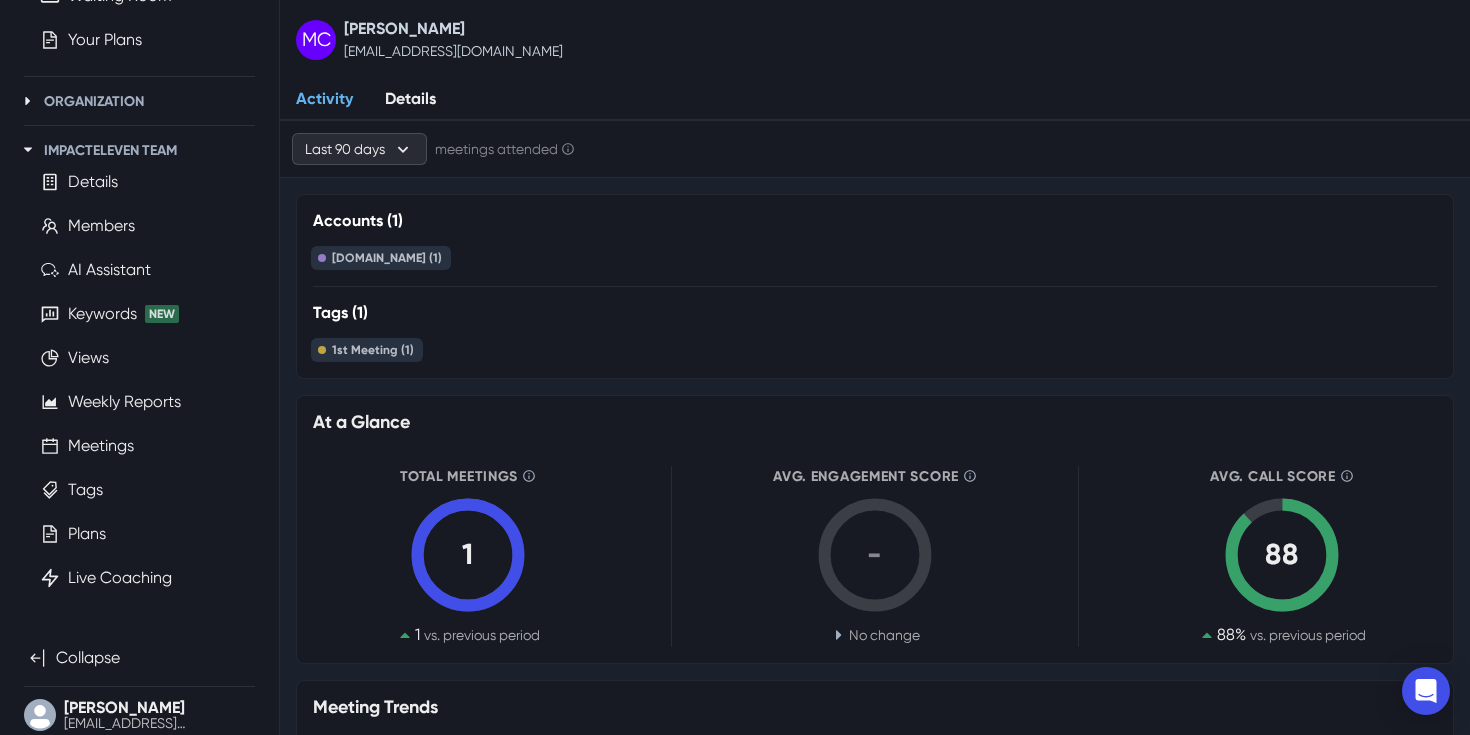 click on "MC [PERSON_NAME] [PERSON_NAME][EMAIL_ADDRESS][DOMAIN_NAME] Activity Details" at bounding box center (875, 60) 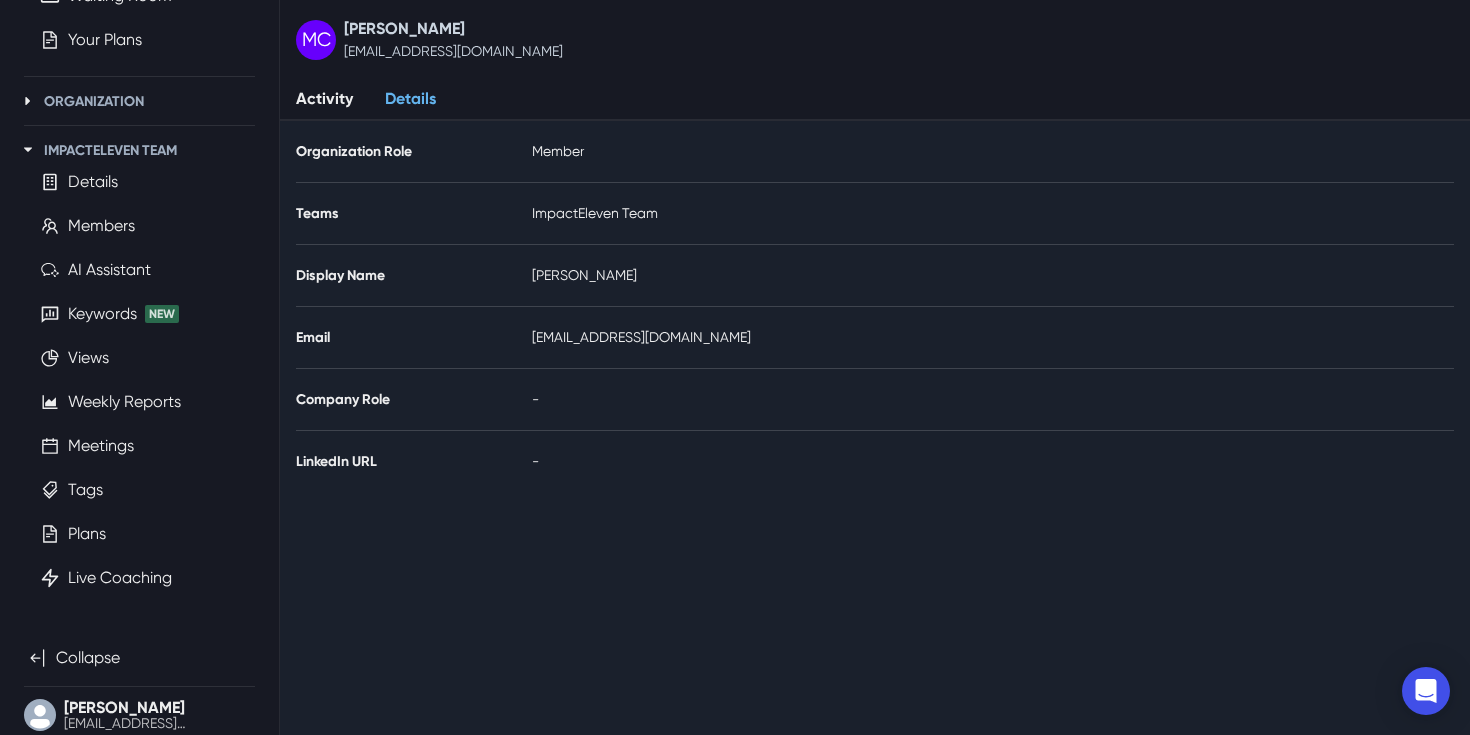click on "Activity" at bounding box center (324, 100) 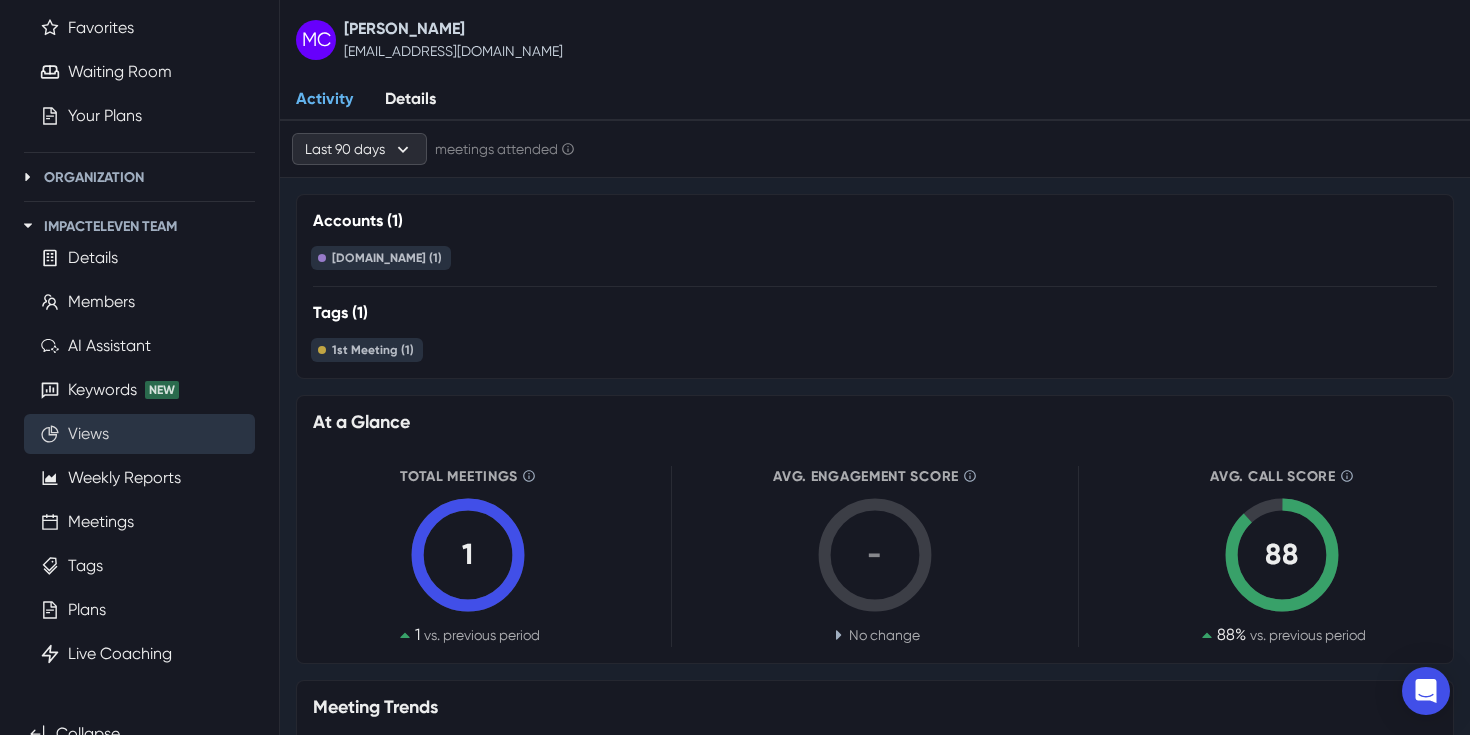 scroll, scrollTop: 368, scrollLeft: 0, axis: vertical 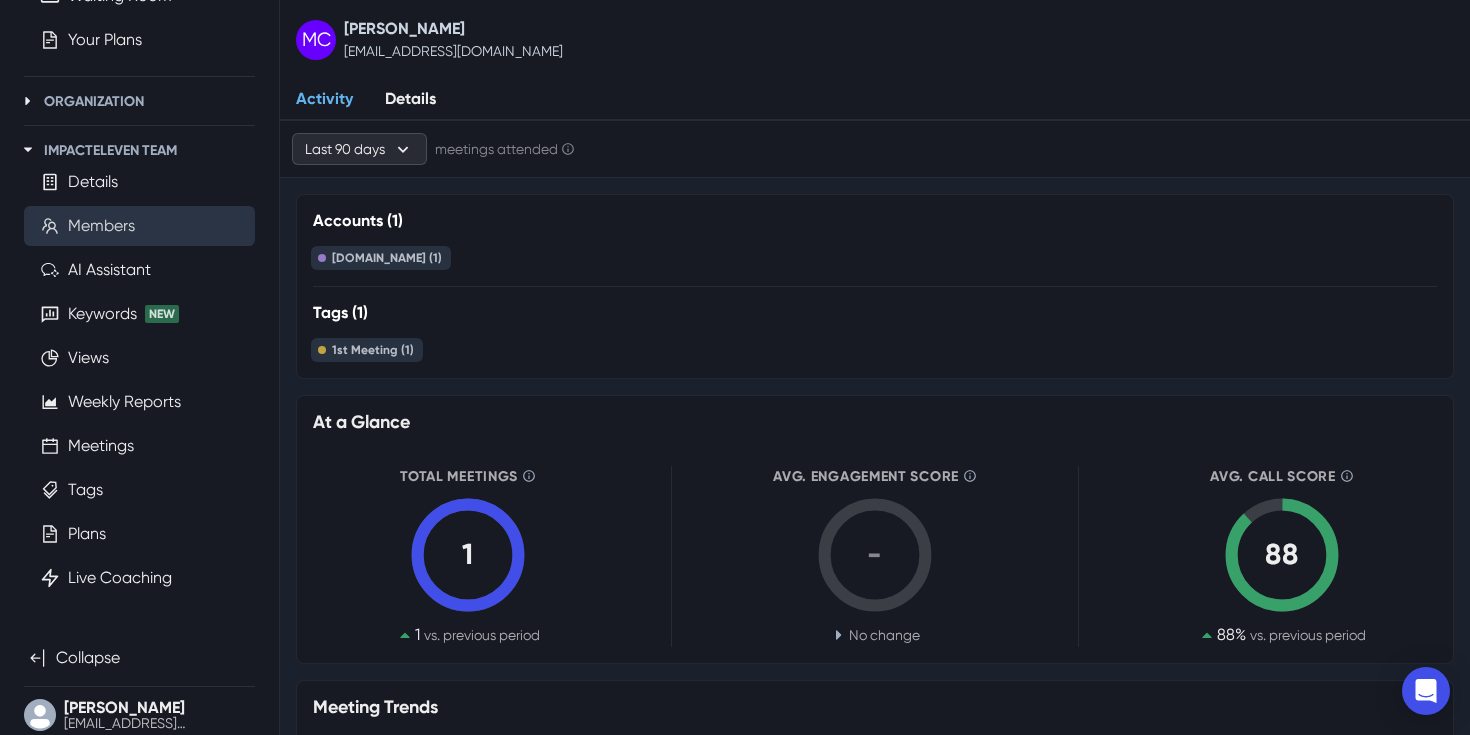 click on "Members" at bounding box center (101, 226) 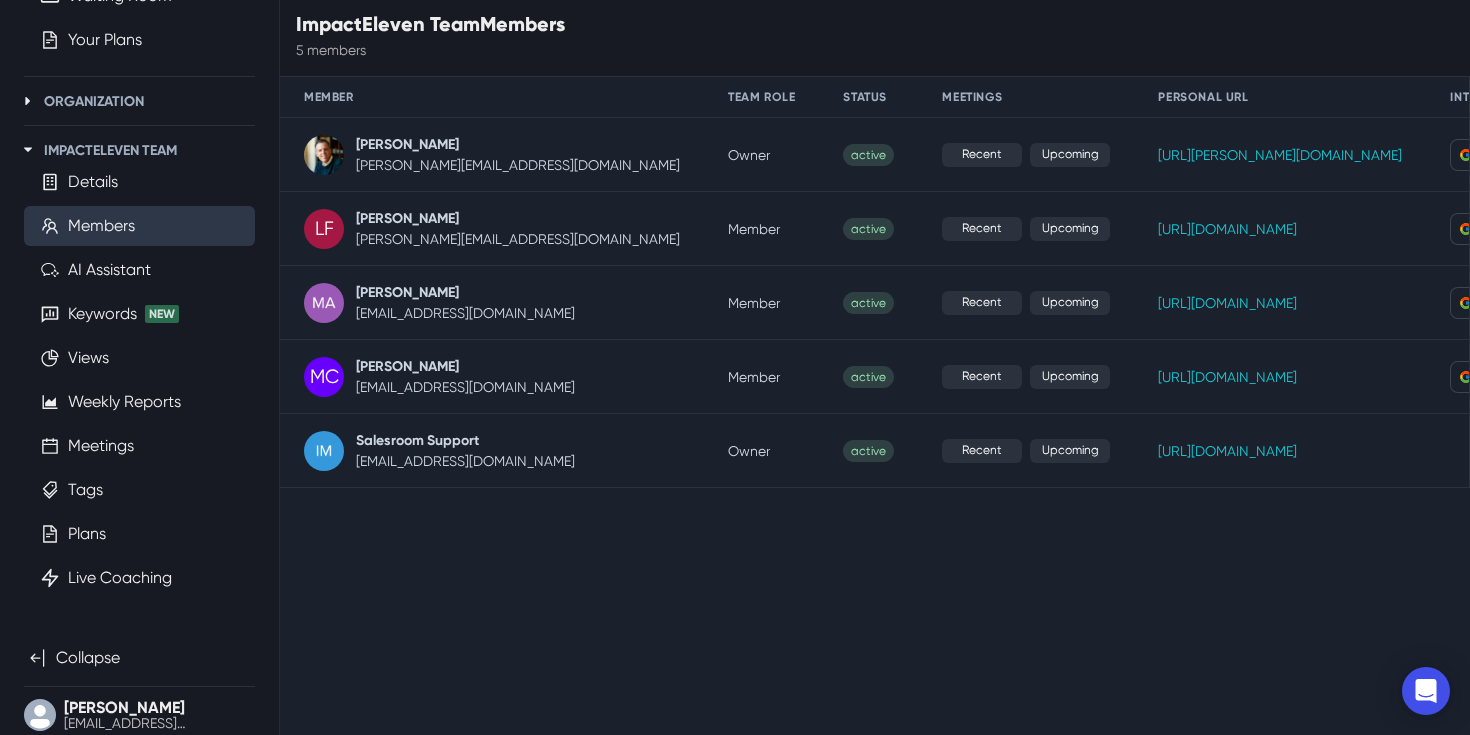 click on "[PERSON_NAME]" at bounding box center (407, 292) 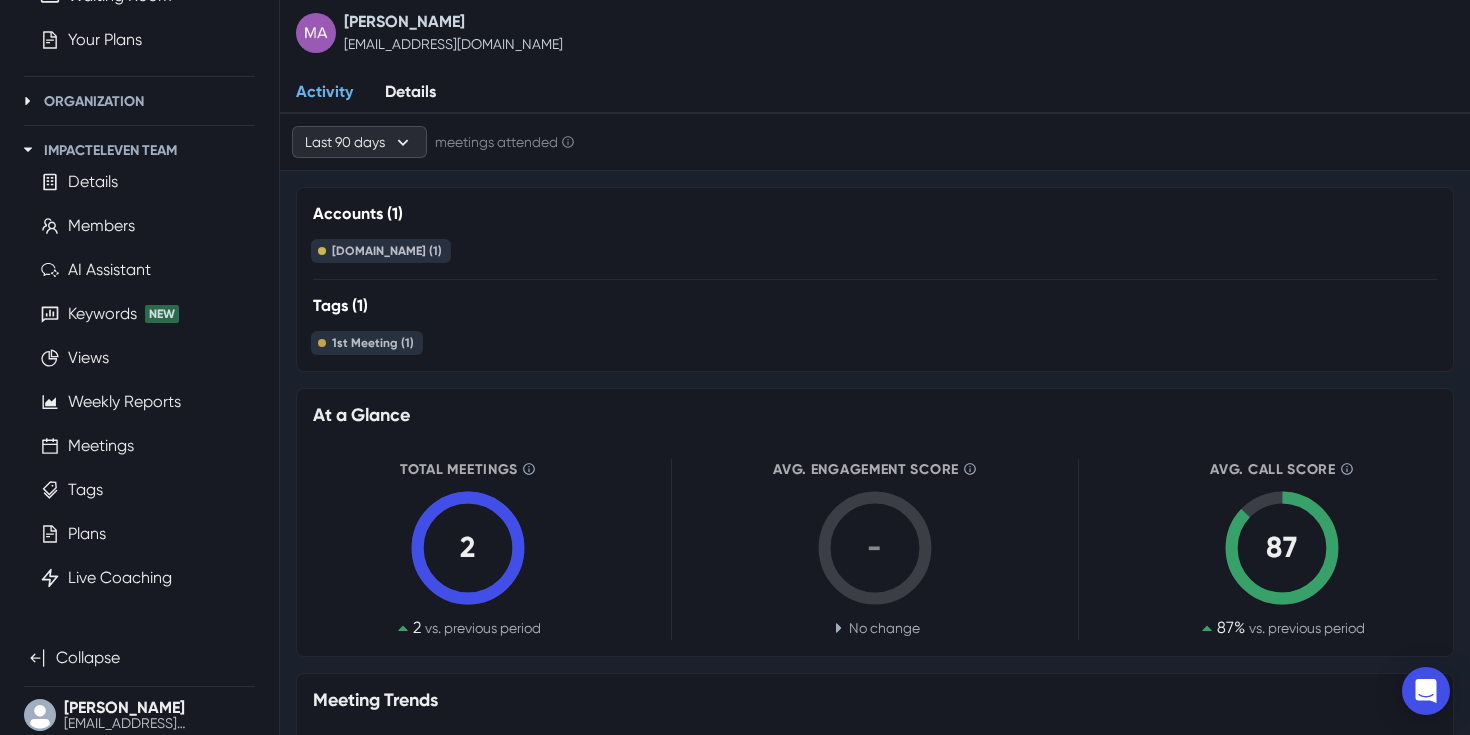 scroll, scrollTop: 0, scrollLeft: 0, axis: both 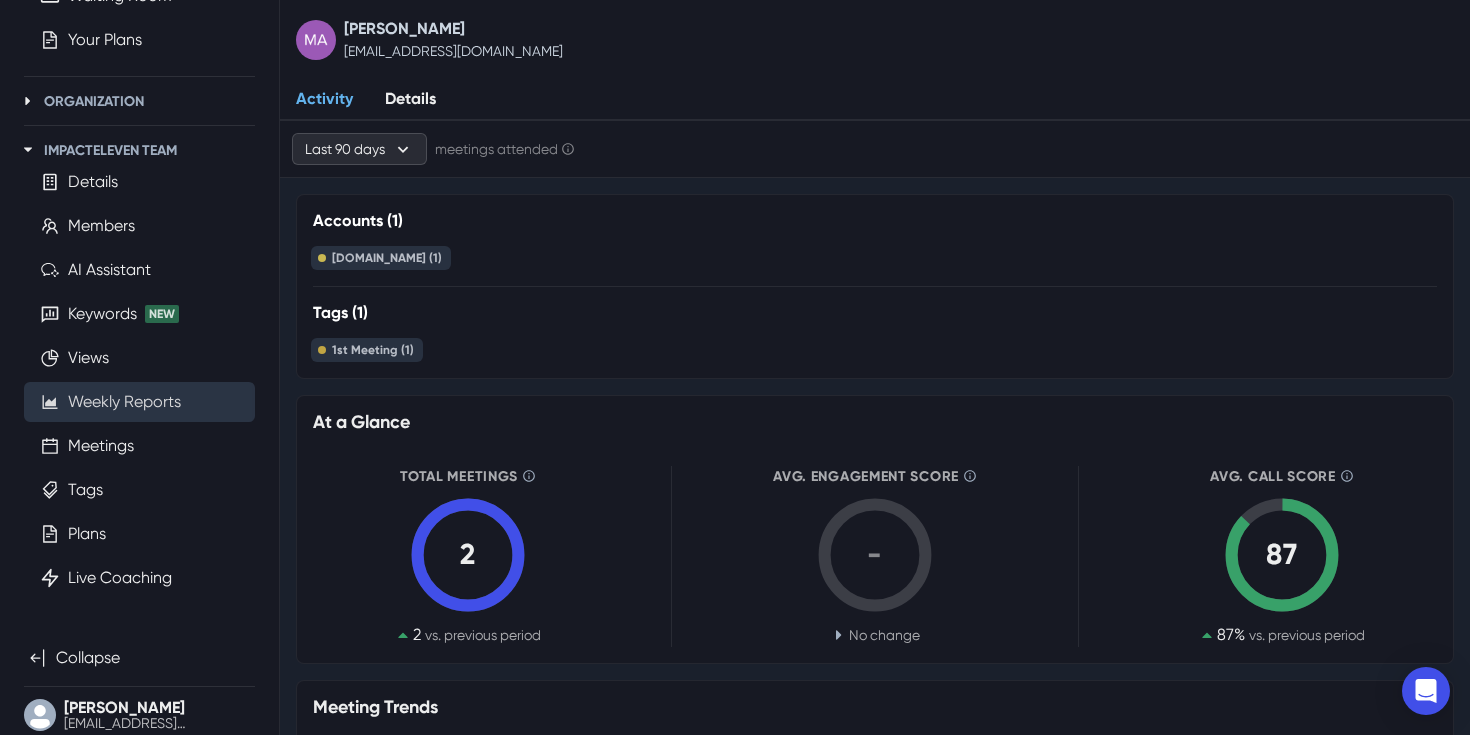 click on "Weekly Reports" at bounding box center (124, 402) 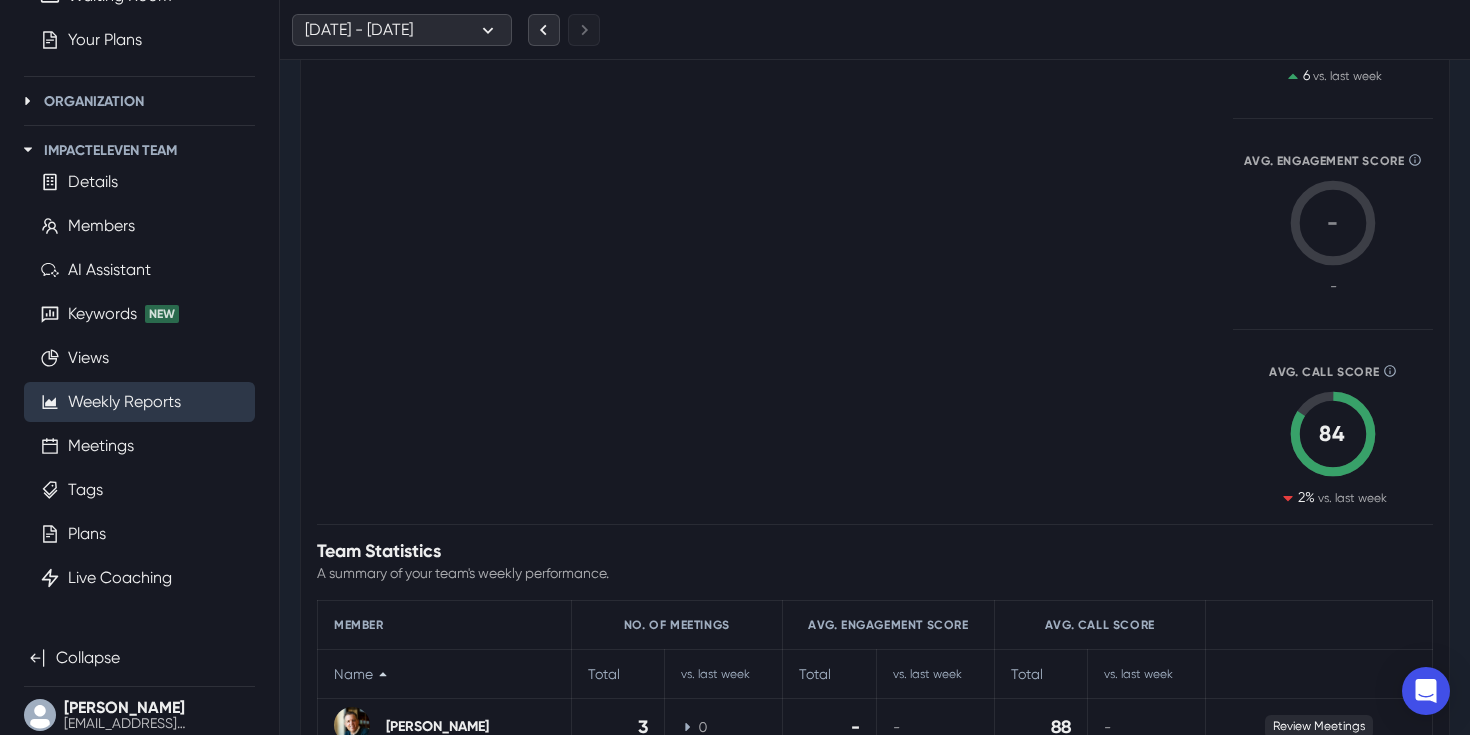 scroll, scrollTop: 0, scrollLeft: 0, axis: both 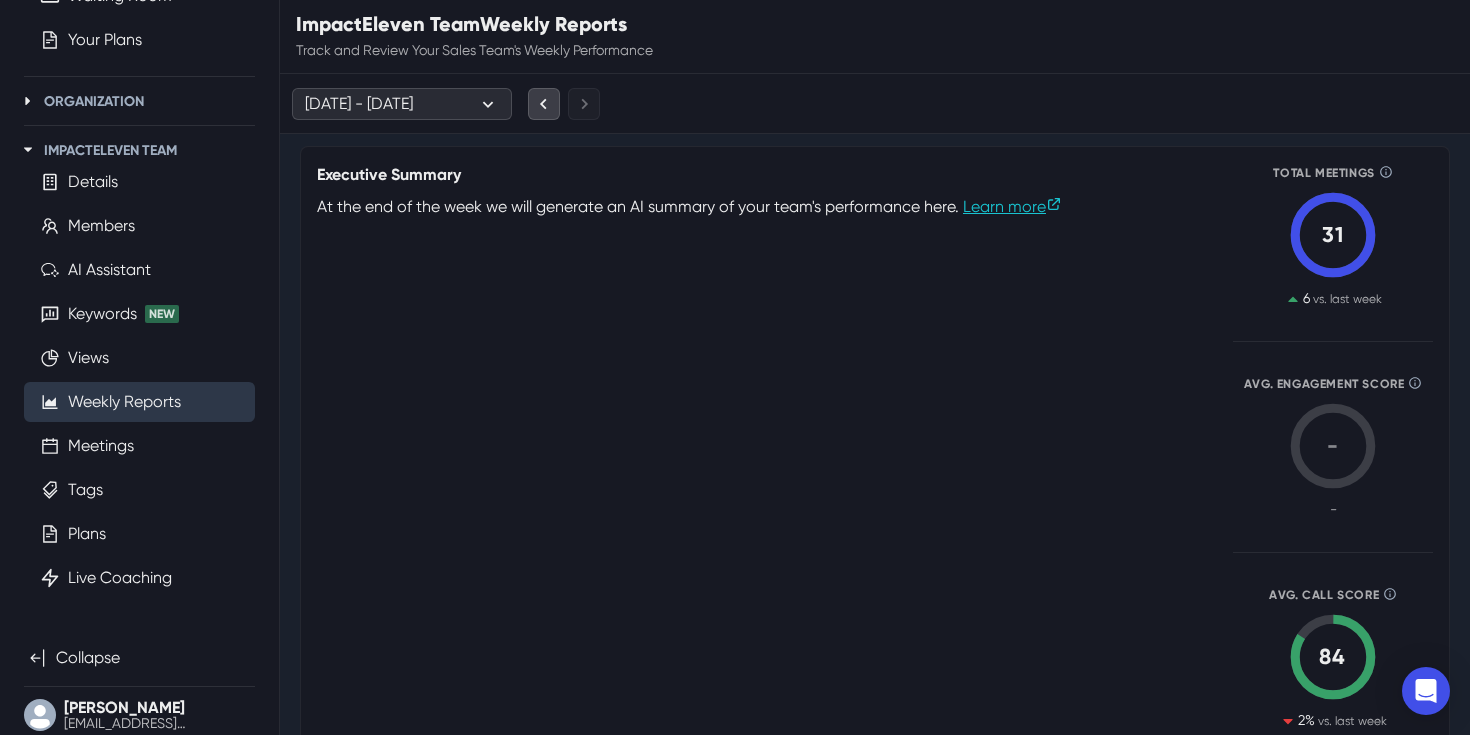 click at bounding box center (544, 104) 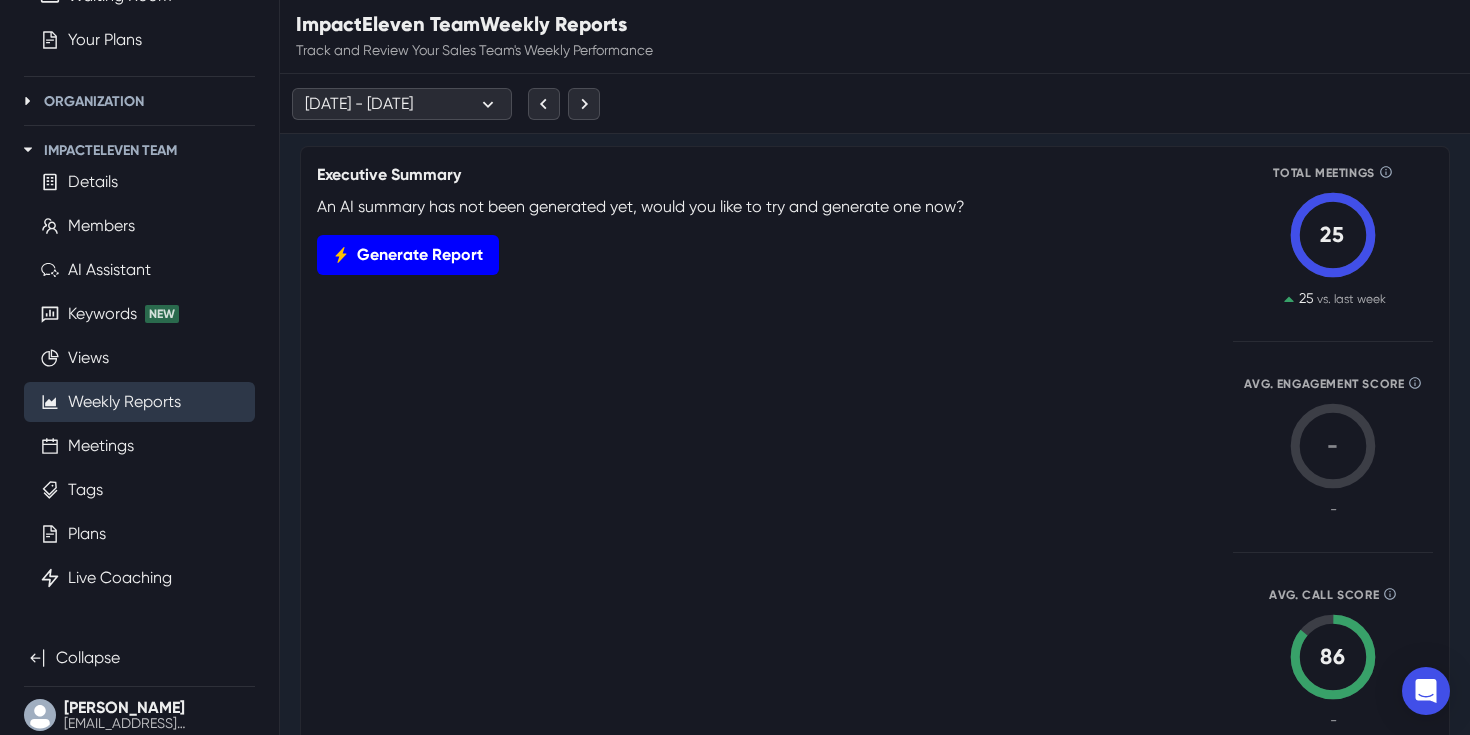 click on "Generate Report" at bounding box center (408, 255) 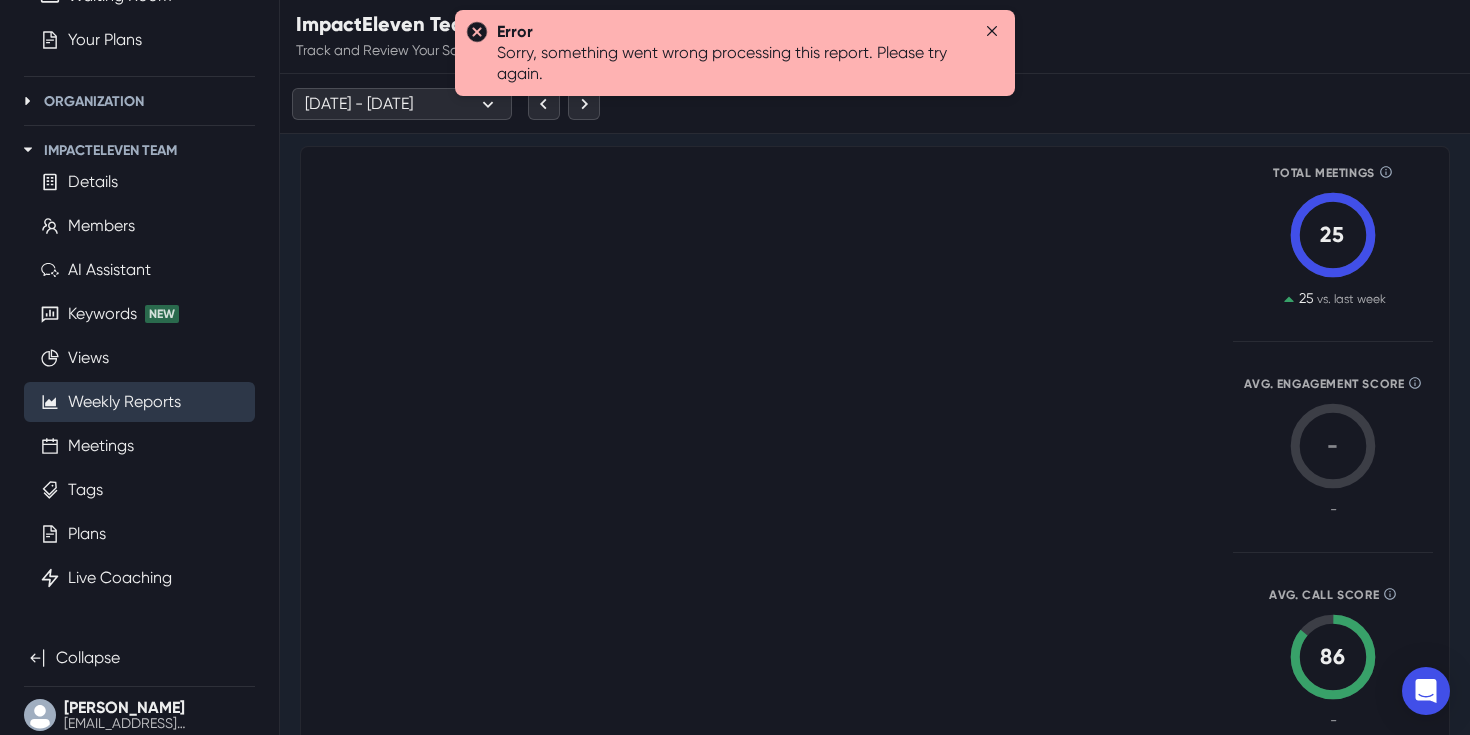 click 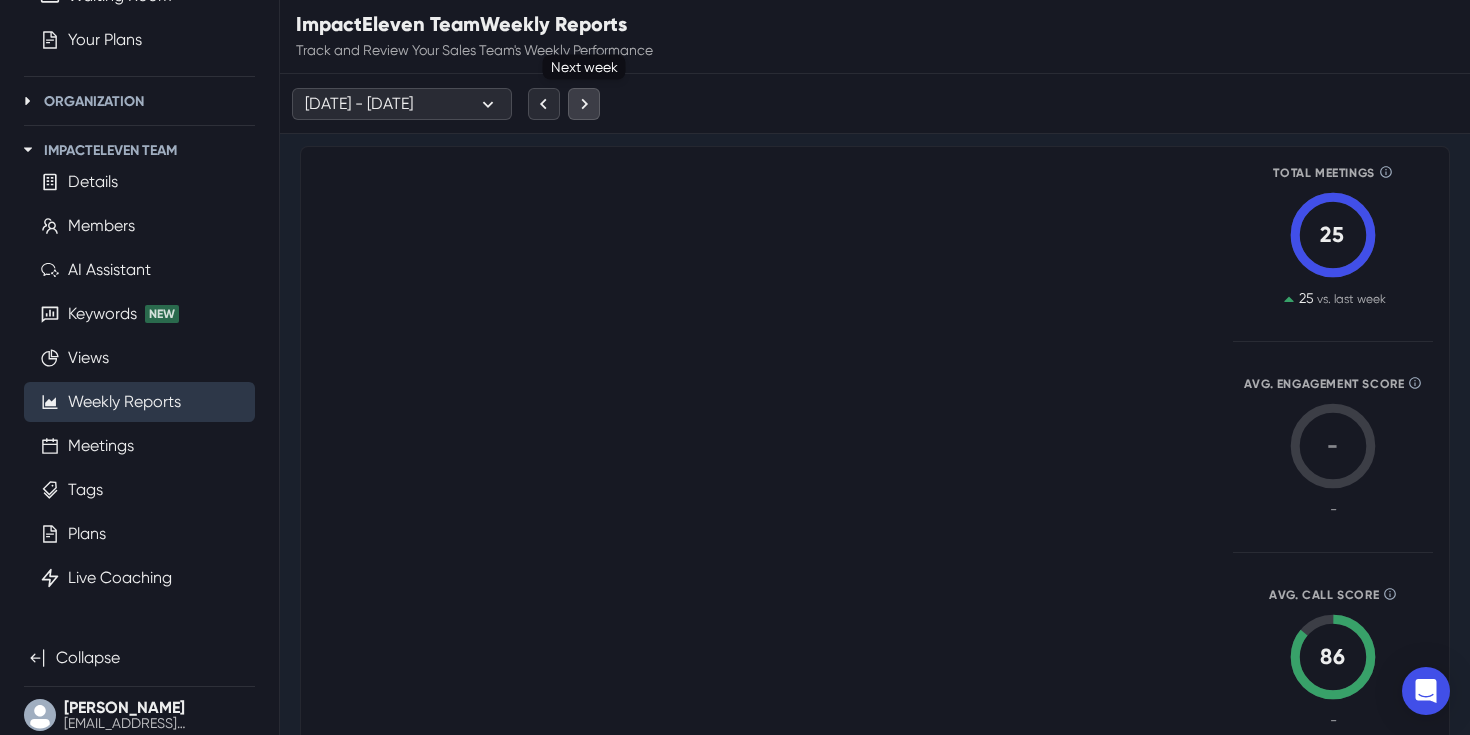 click 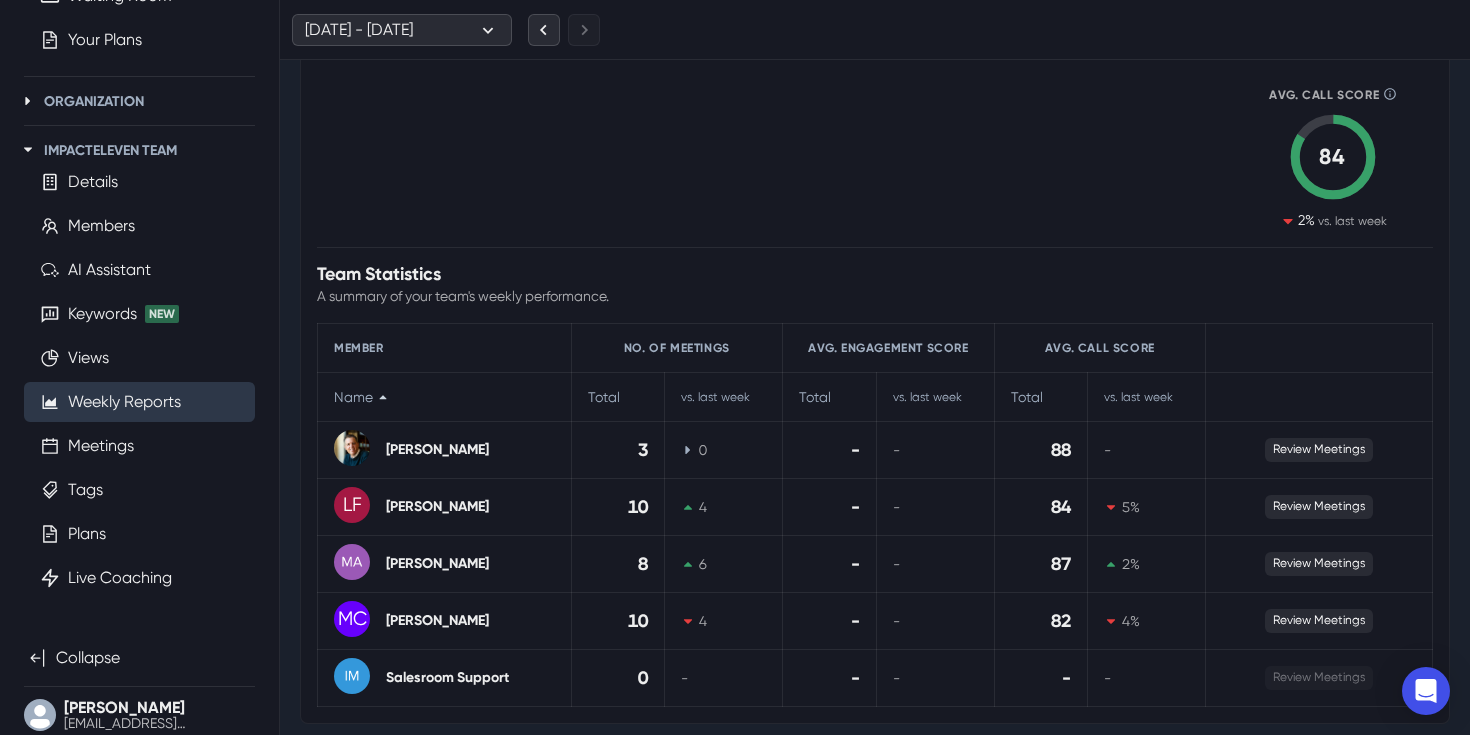 scroll, scrollTop: 0, scrollLeft: 0, axis: both 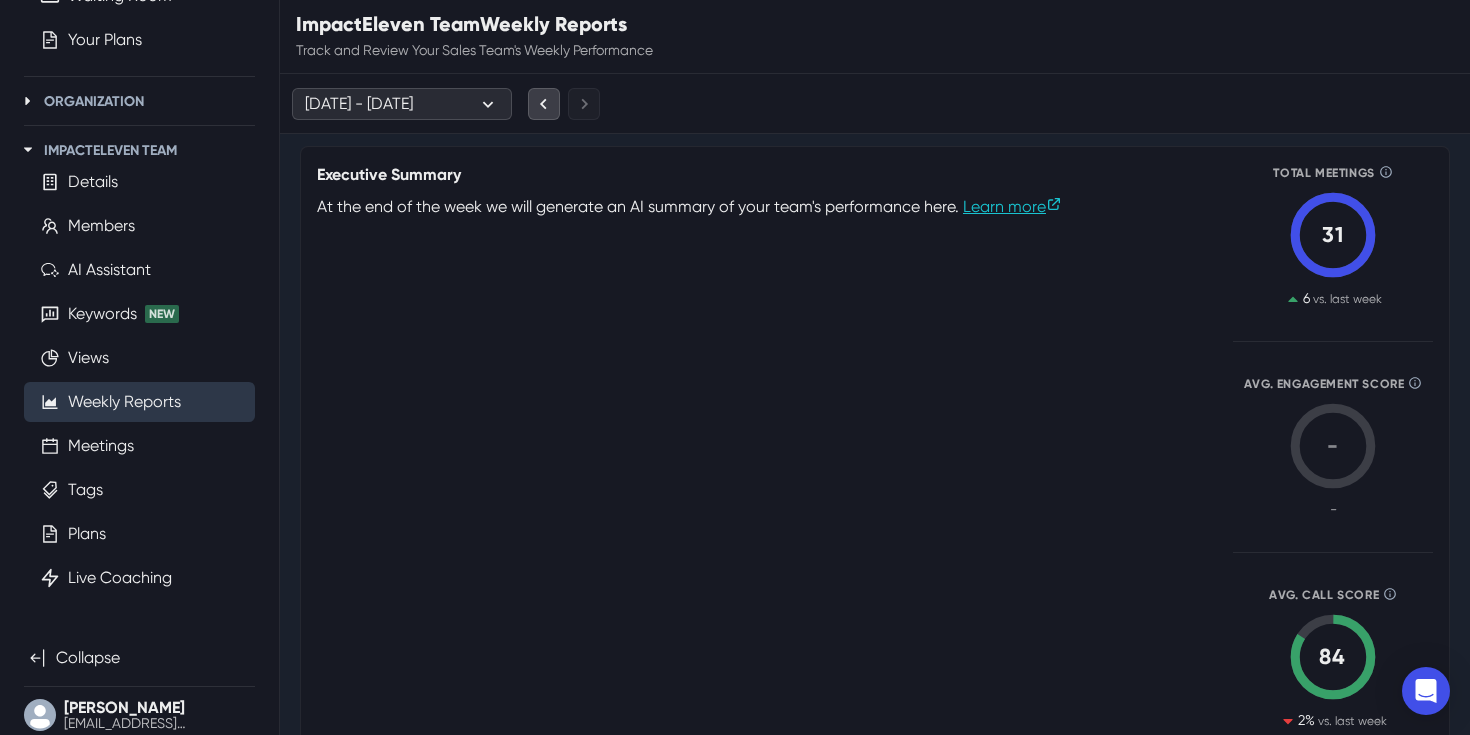 click 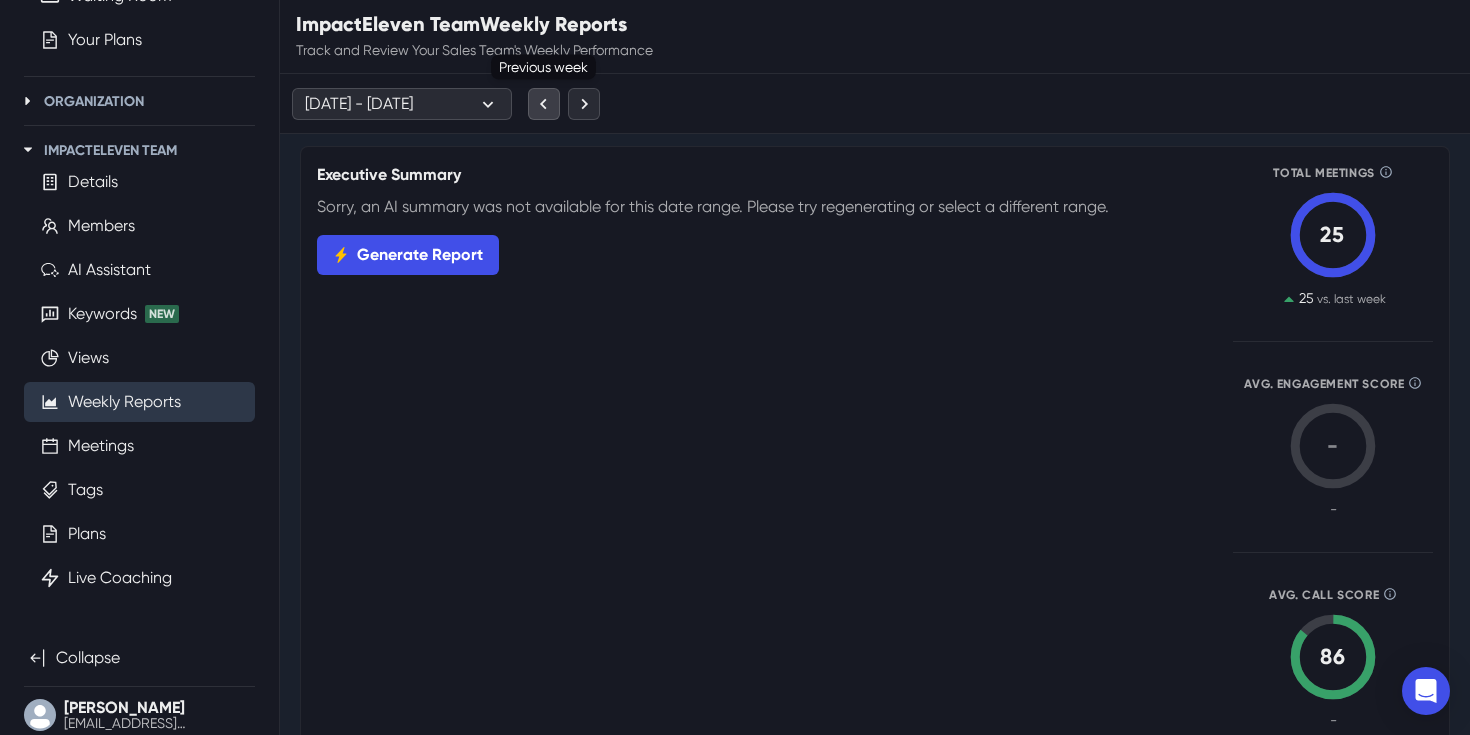 click 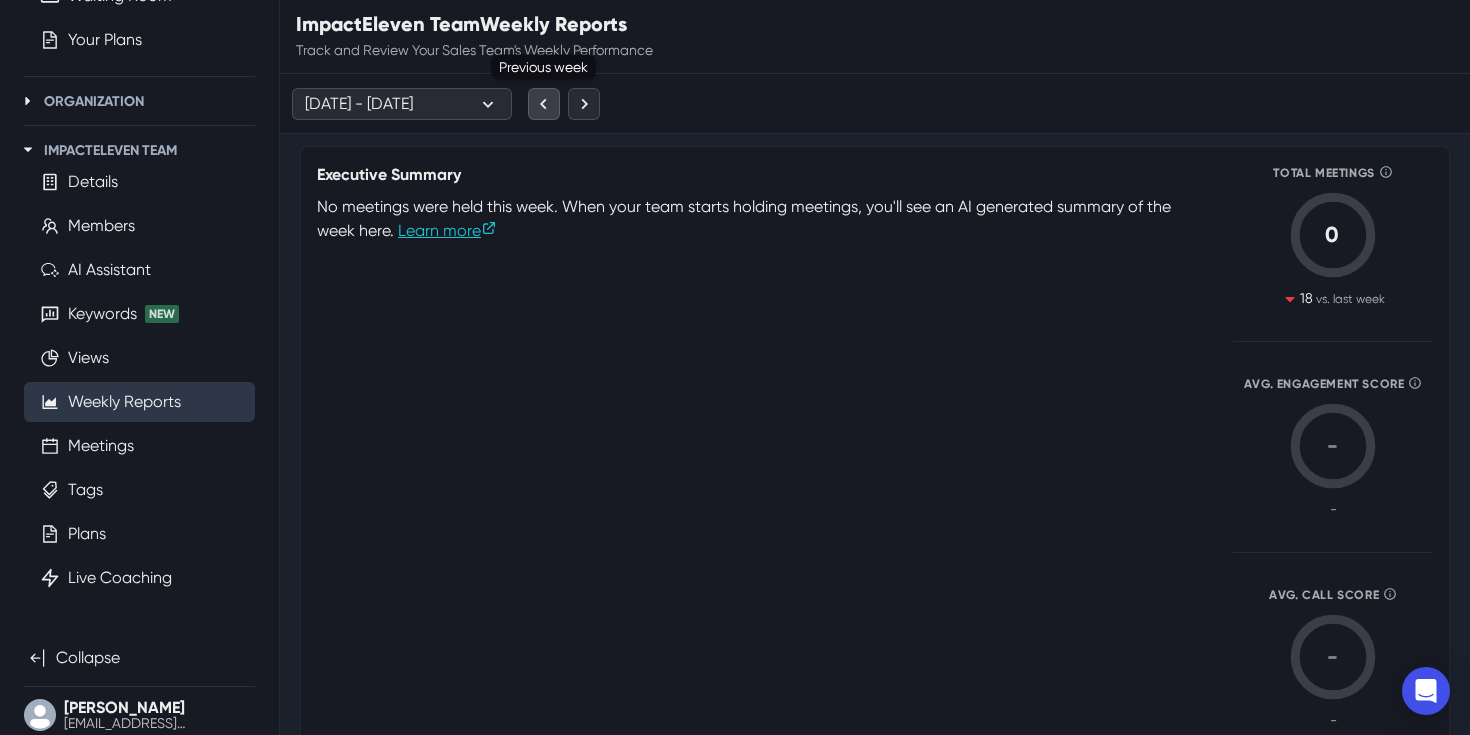 click 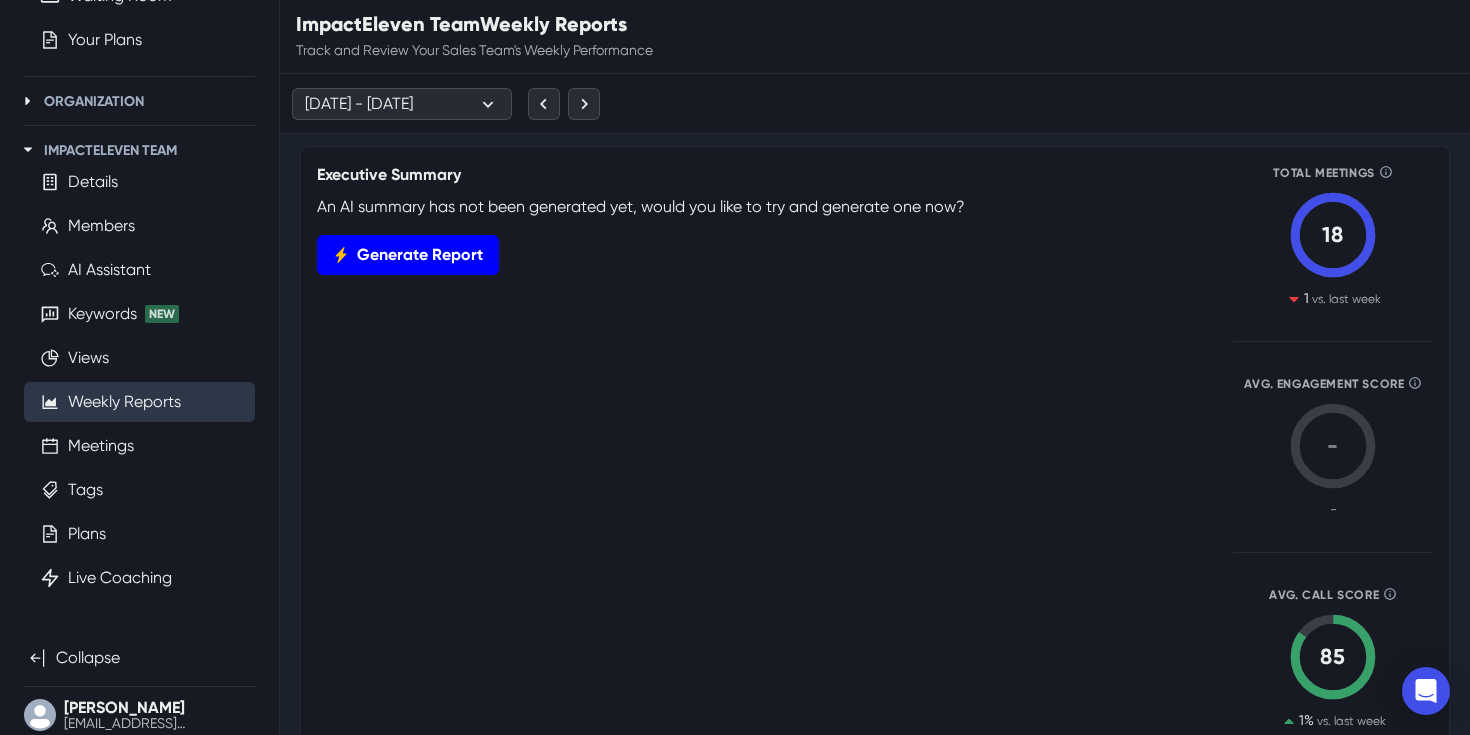 click on "Generate Report" at bounding box center (408, 255) 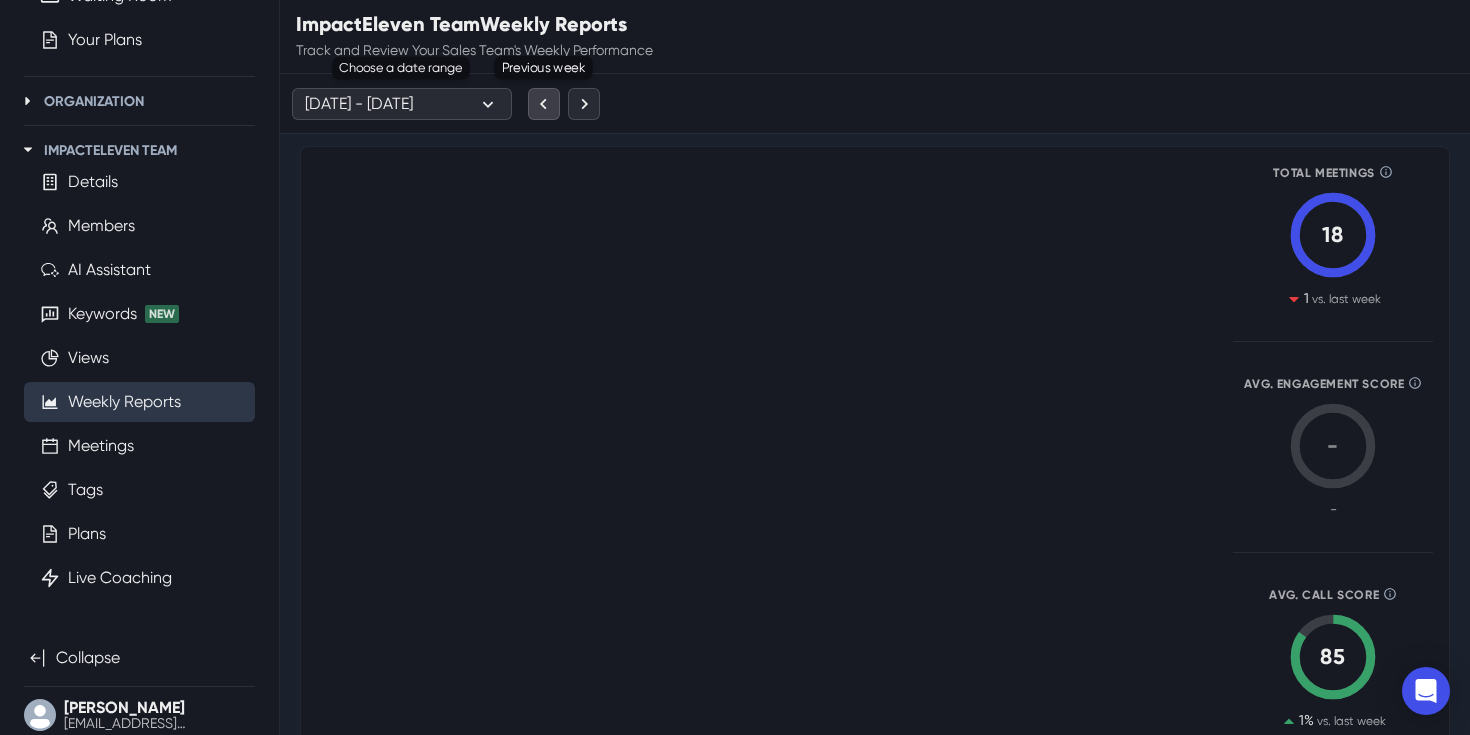 click 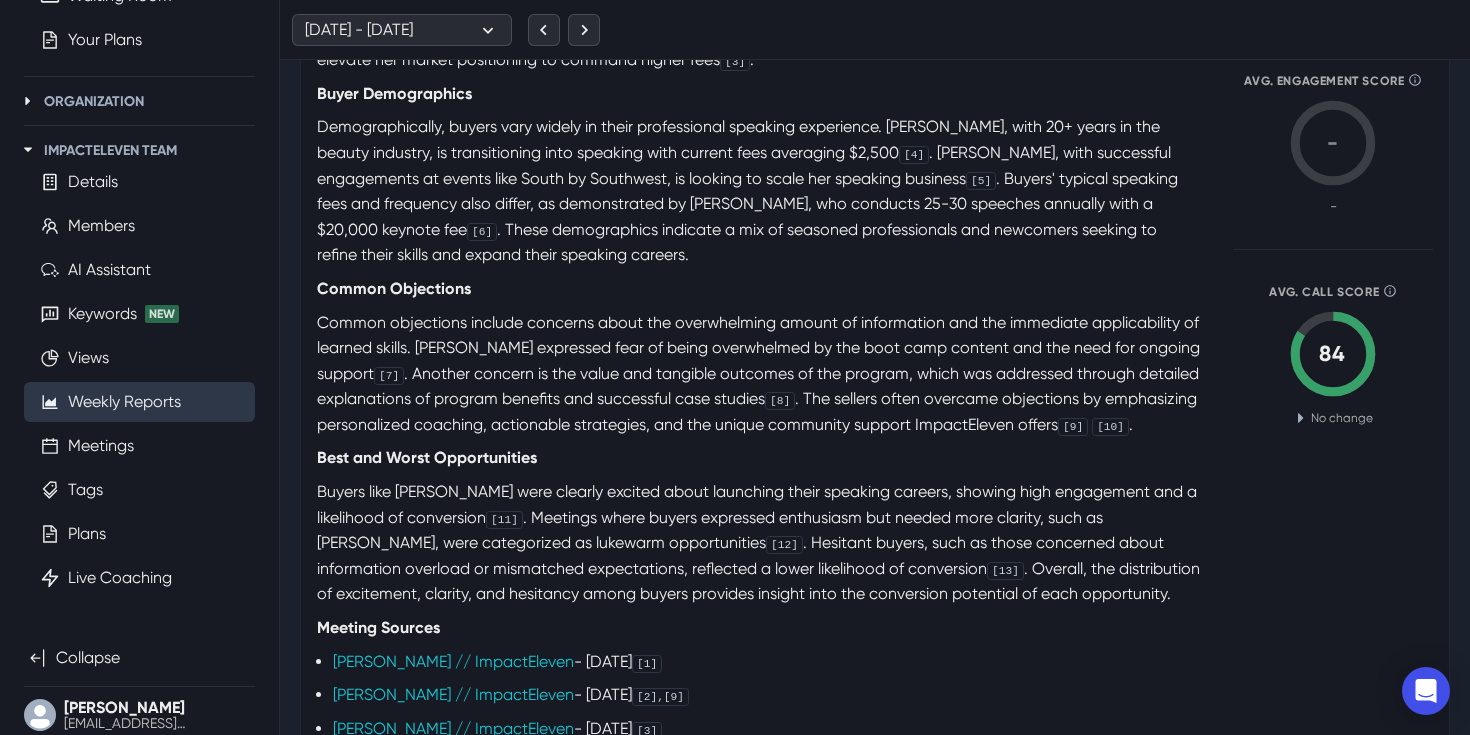 scroll, scrollTop: 320, scrollLeft: 0, axis: vertical 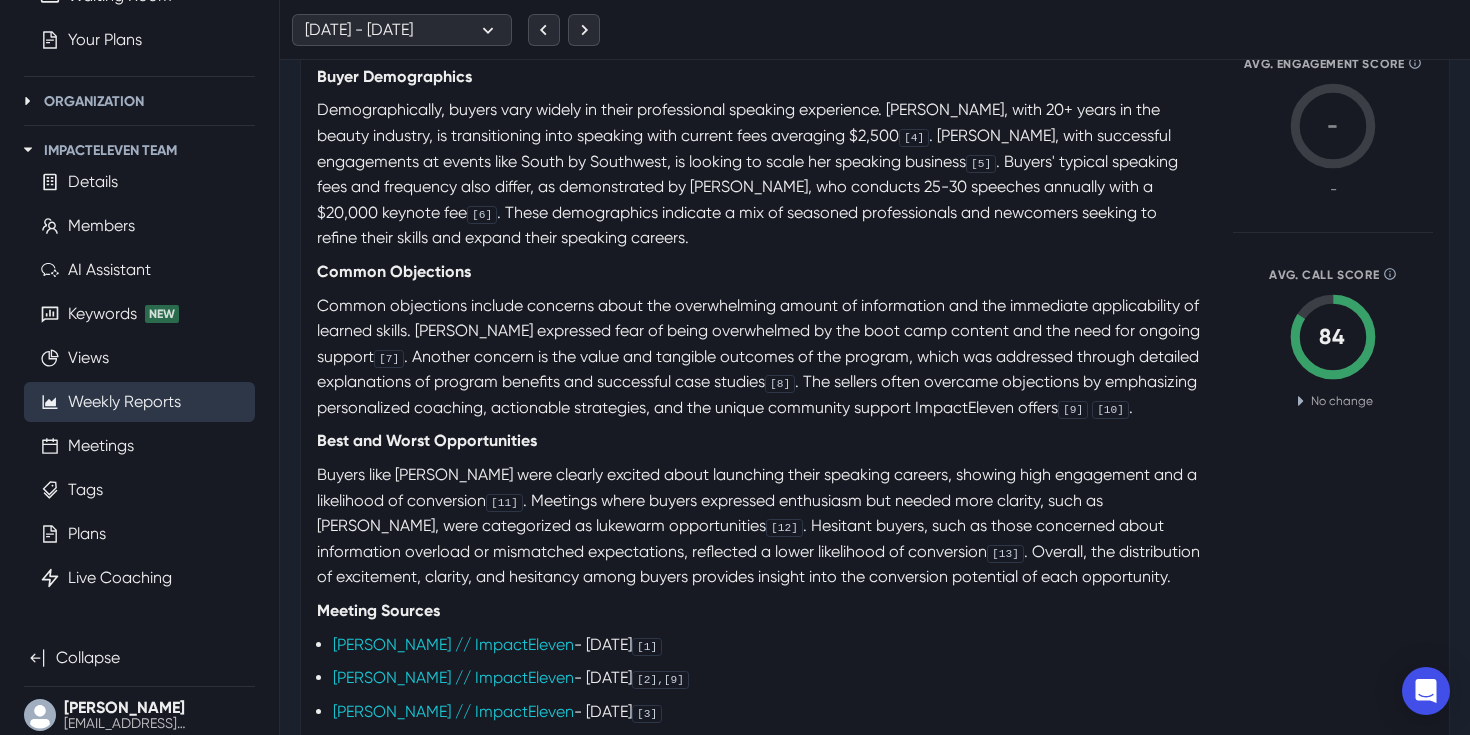 click on "[12]" at bounding box center [784, 528] 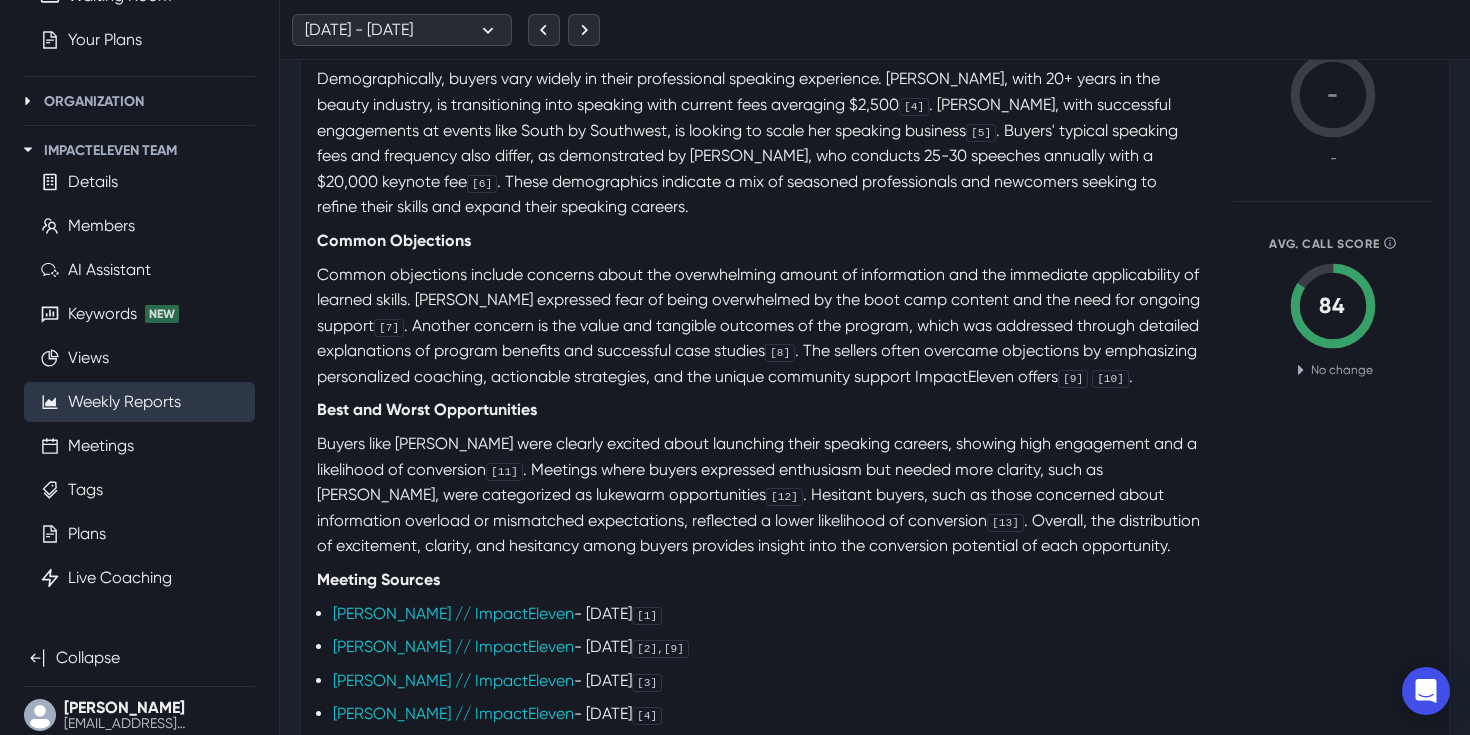 scroll, scrollTop: 357, scrollLeft: 0, axis: vertical 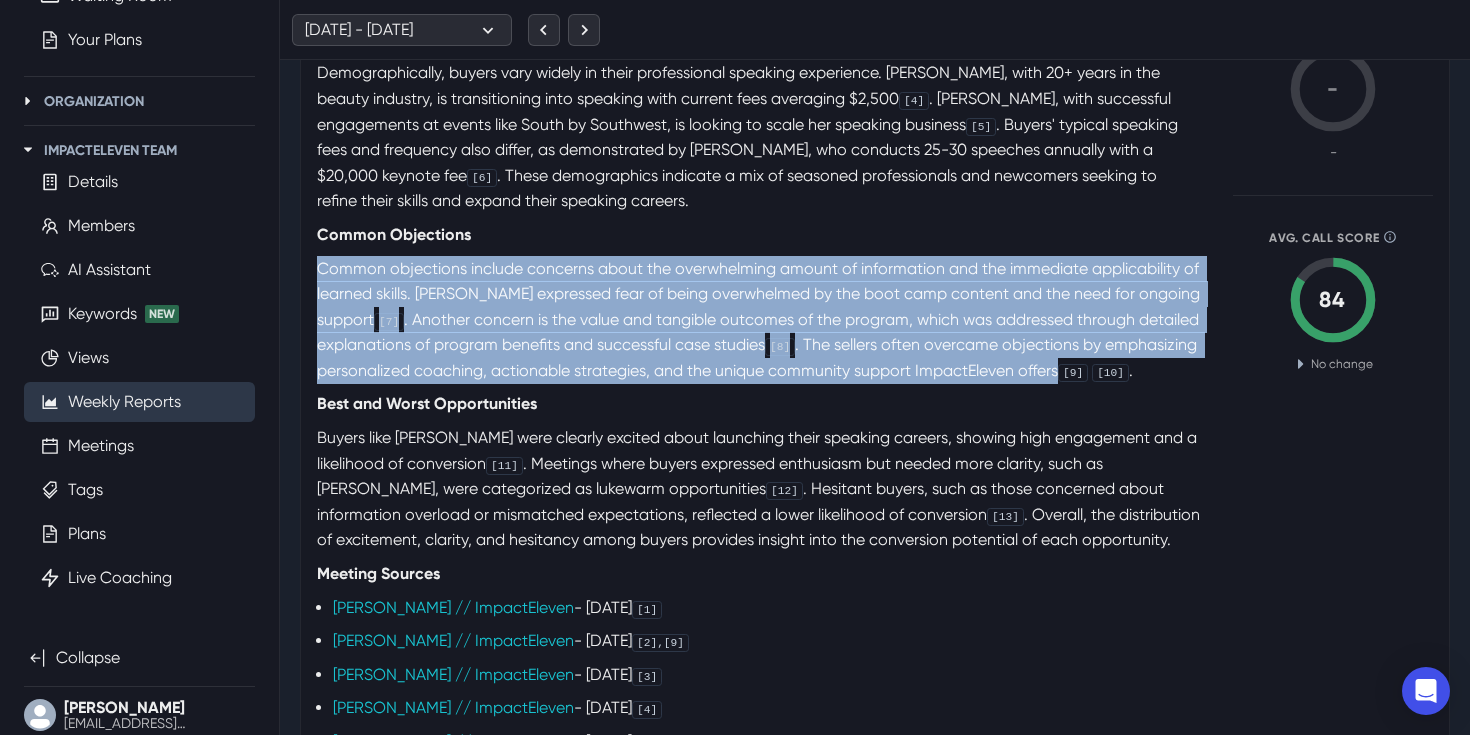 drag, startPoint x: 316, startPoint y: 273, endPoint x: 461, endPoint y: 392, distance: 187.57932 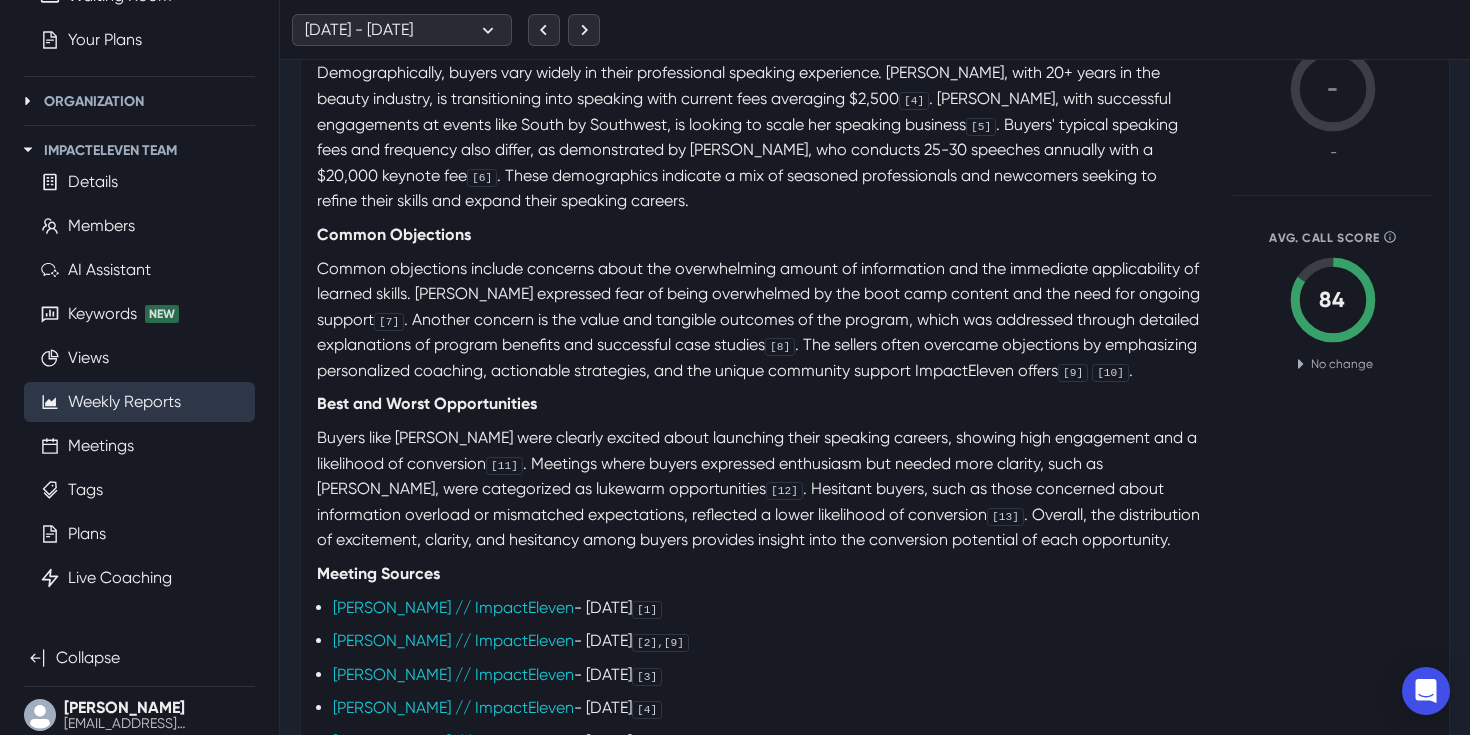 click on "Common objections include concerns about the overwhelming amount of information and the immediate applicability of learned skills. [PERSON_NAME] expressed fear of being overwhelmed by the boot camp content and the need for ongoing support  [7] . Another concern is the value and tangible outcomes of the program, which was addressed through detailed explanations of program benefits and successful case studies  [8] . The sellers often overcame objections by emphasizing personalized coaching, actionable strategies, and the unique community support ImpactEleven offers  [9]   [10] ." at bounding box center (759, 320) 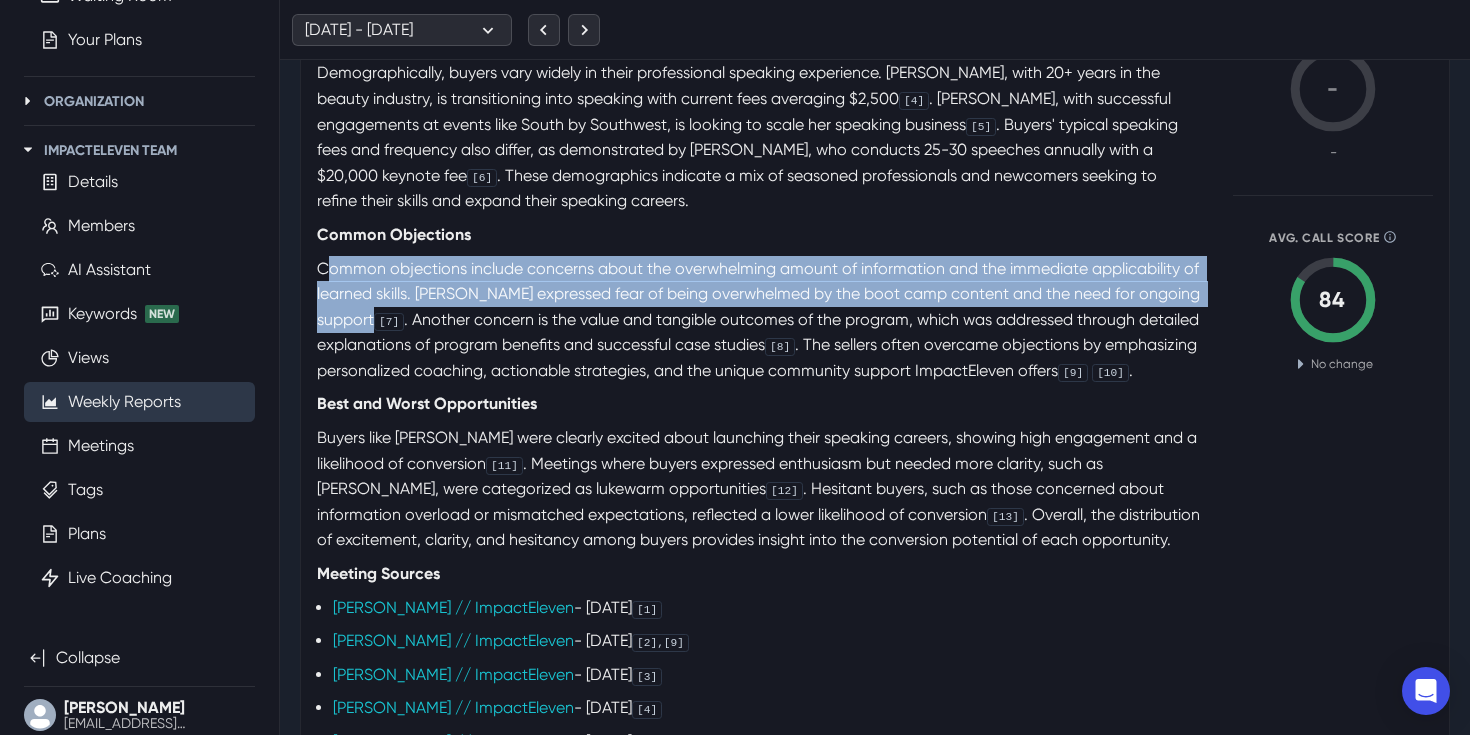drag, startPoint x: 323, startPoint y: 265, endPoint x: 437, endPoint y: 306, distance: 121.14867 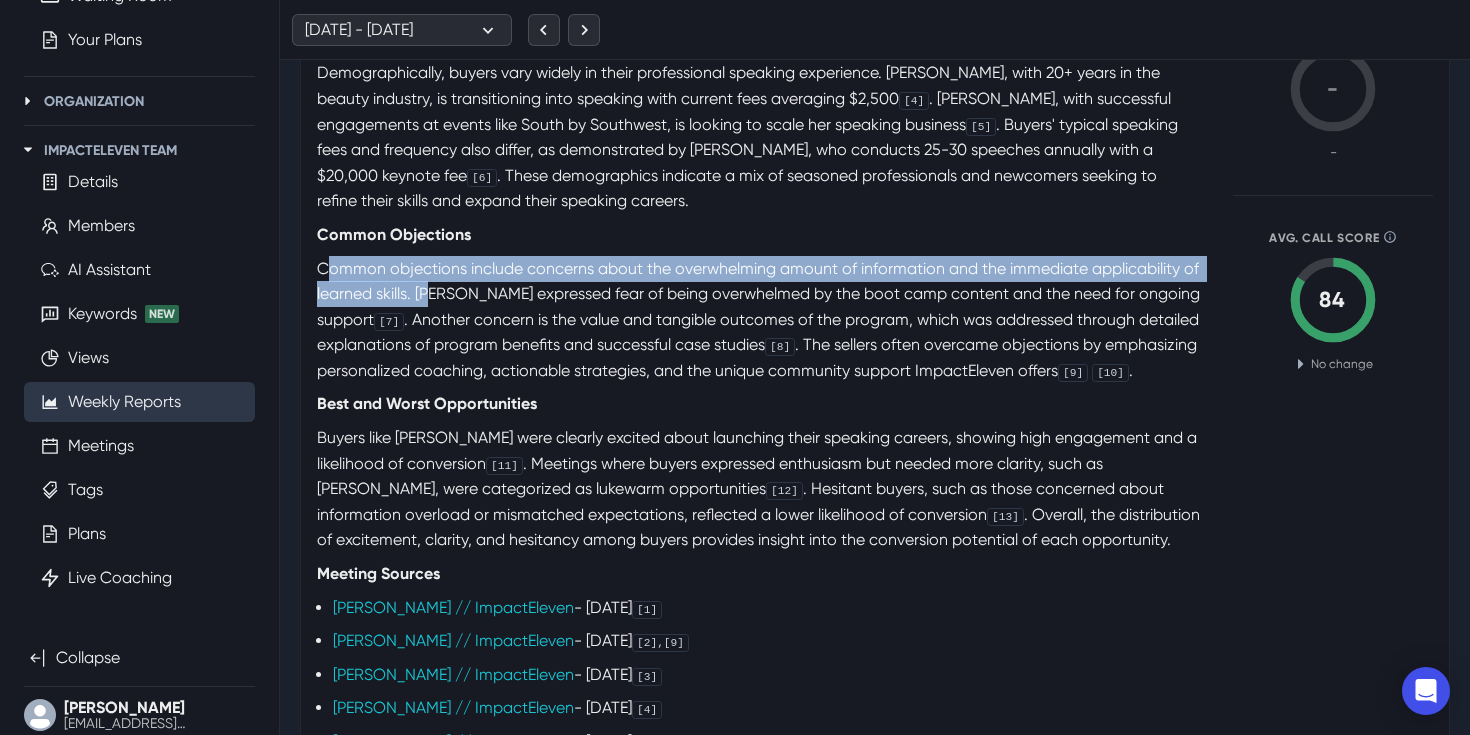 click on "Common objections include concerns about the overwhelming amount of information and the immediate applicability of learned skills. [PERSON_NAME] expressed fear of being overwhelmed by the boot camp content and the need for ongoing support  [7] . Another concern is the value and tangible outcomes of the program, which was addressed through detailed explanations of program benefits and successful case studies  [8] . The sellers often overcame objections by emphasizing personalized coaching, actionable strategies, and the unique community support ImpactEleven offers  [9]   [10] ." at bounding box center (759, 320) 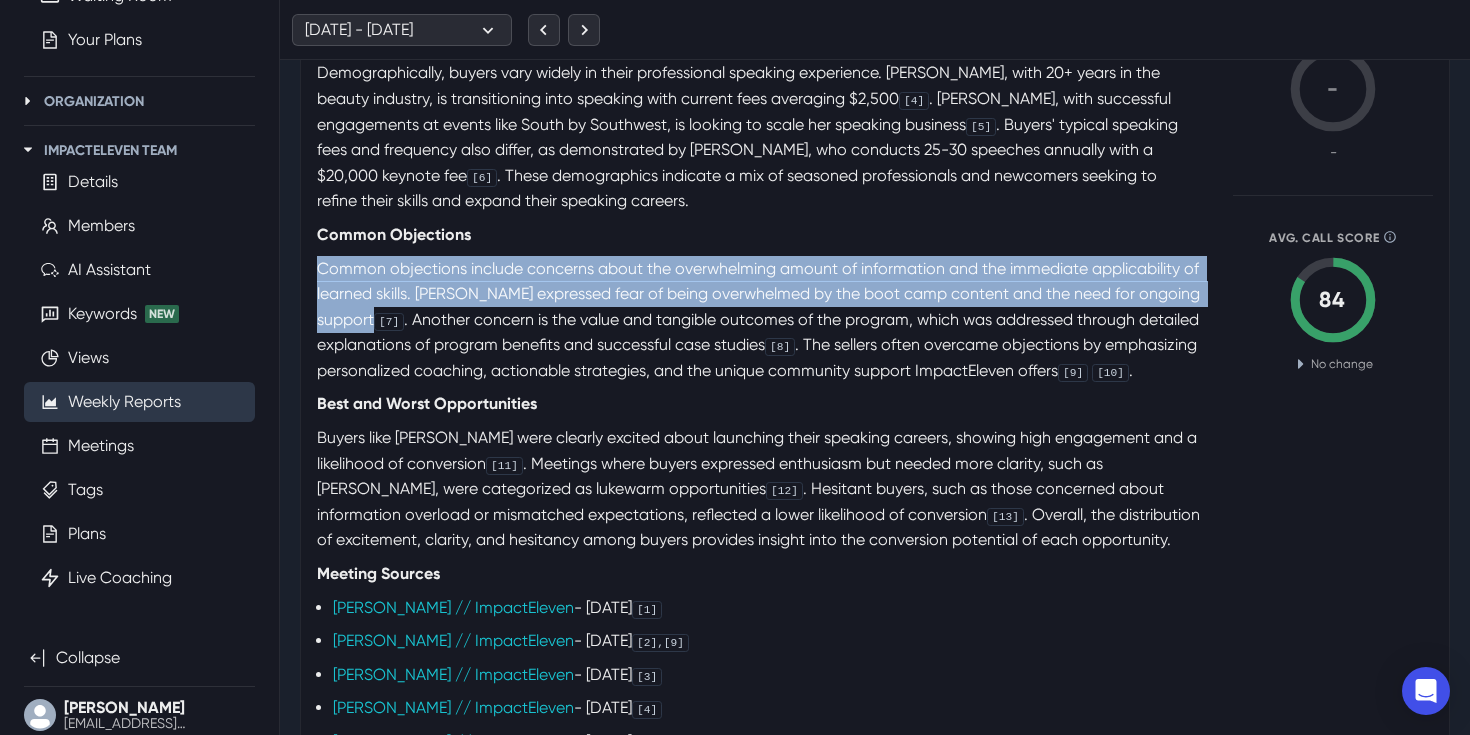 drag, startPoint x: 315, startPoint y: 267, endPoint x: 434, endPoint y: 321, distance: 130.679 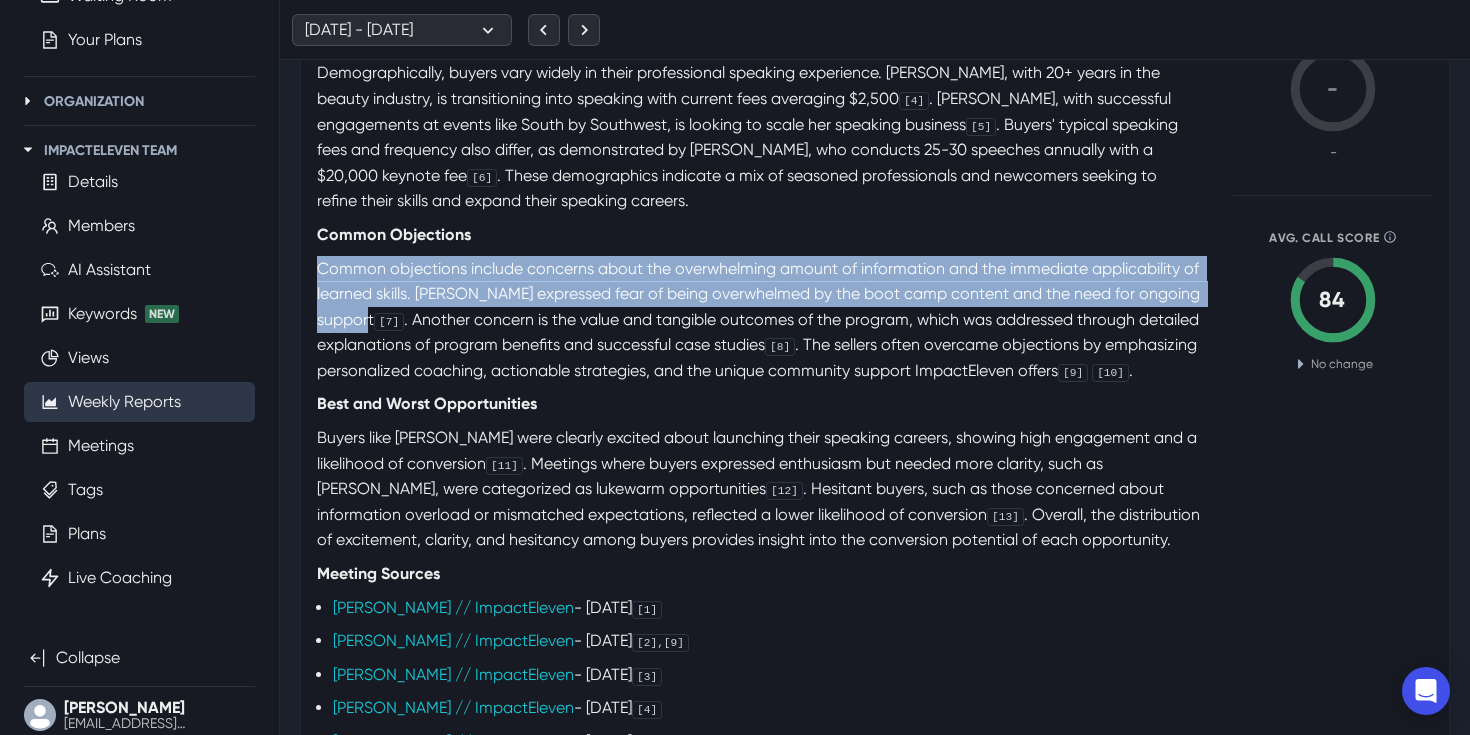 copy on "Common objections include concerns about the overwhelming amount of information and the immediate applicability of learned skills. [PERSON_NAME] expressed fear of being overwhelmed by the boot camp content and the need for ongoing suppor" 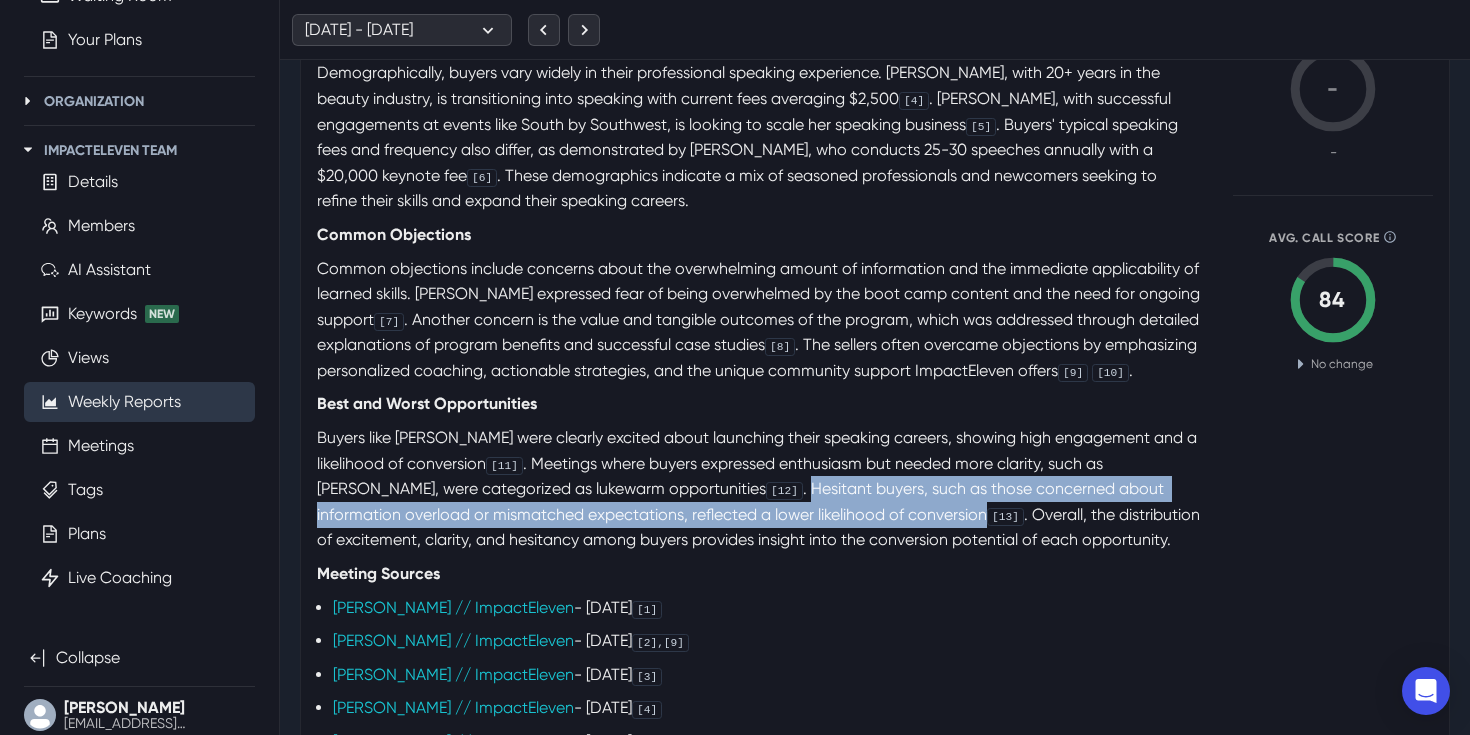drag, startPoint x: 764, startPoint y: 520, endPoint x: 983, endPoint y: 537, distance: 219.65883 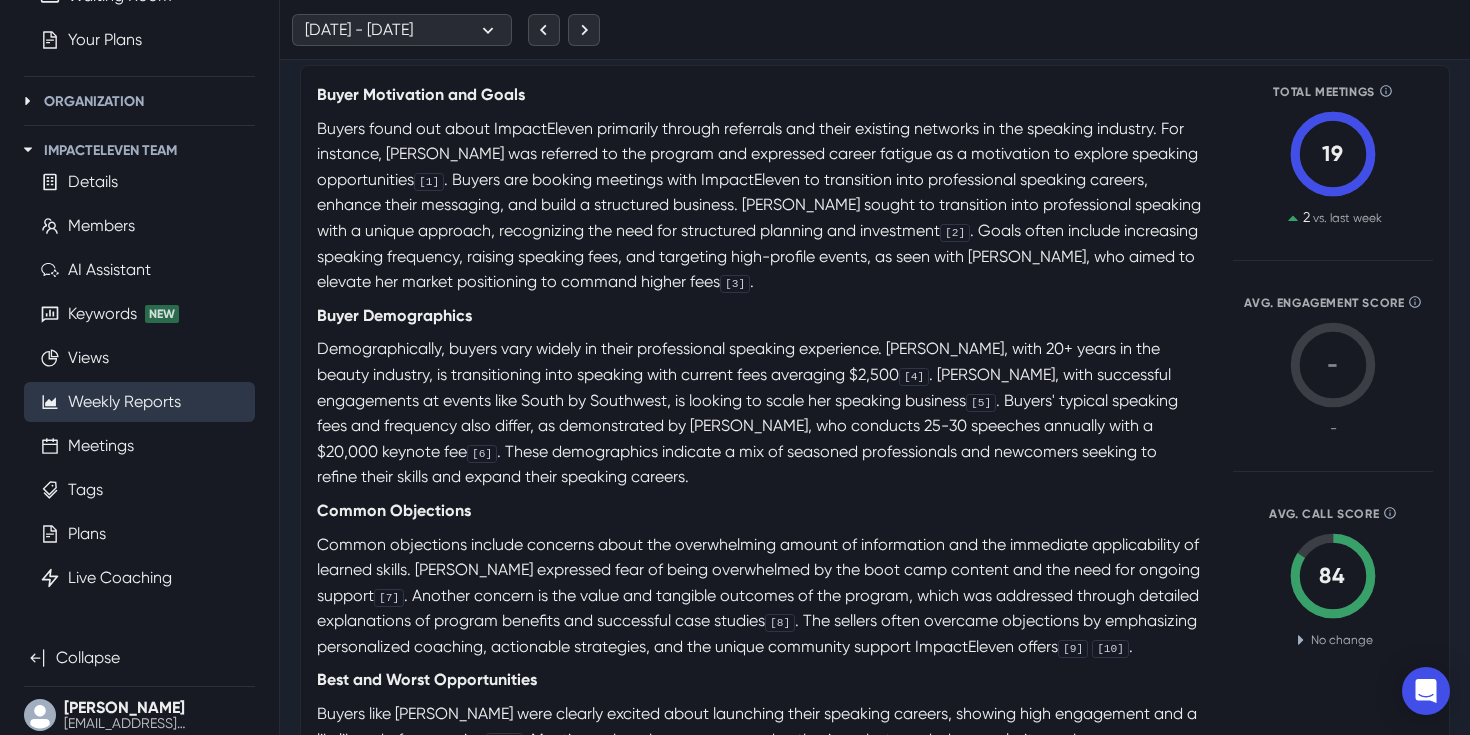 scroll, scrollTop: 0, scrollLeft: 0, axis: both 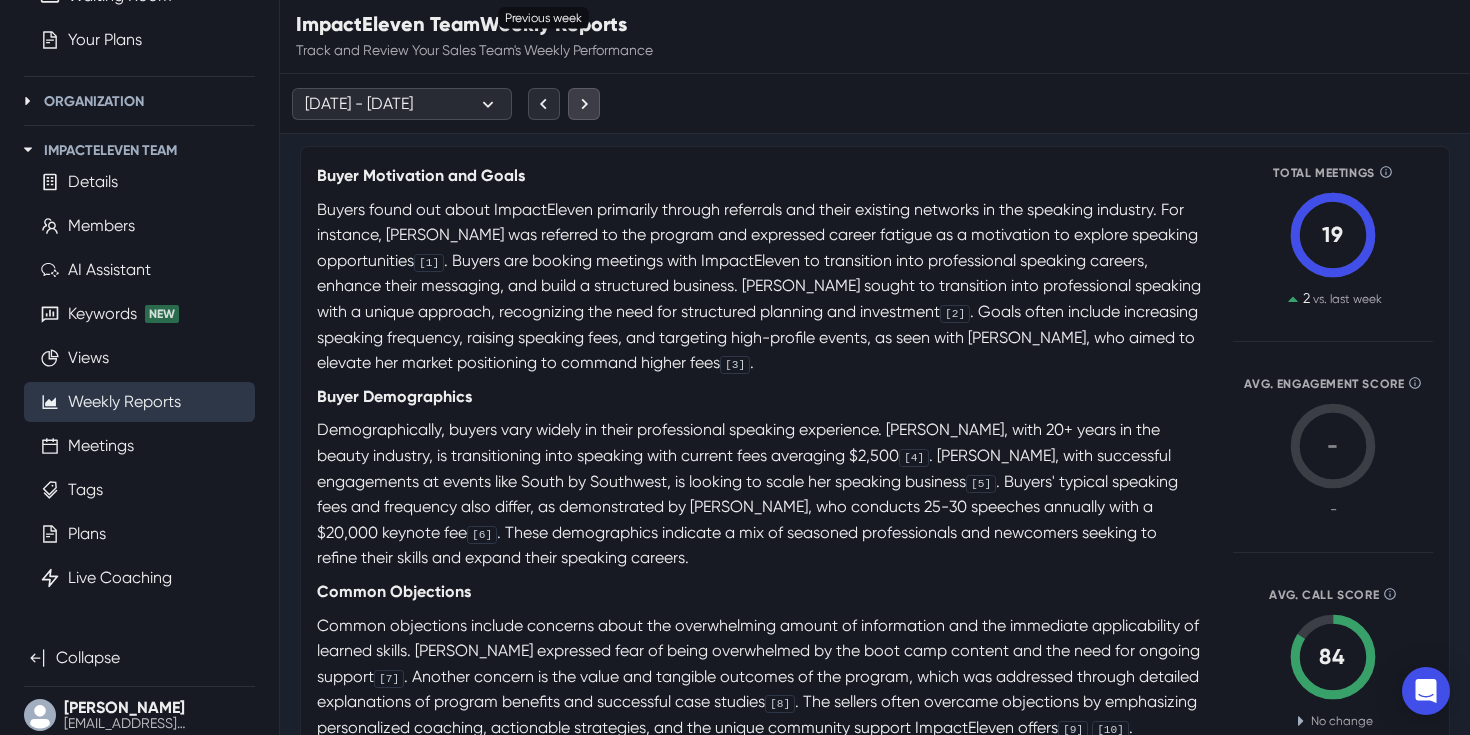 click 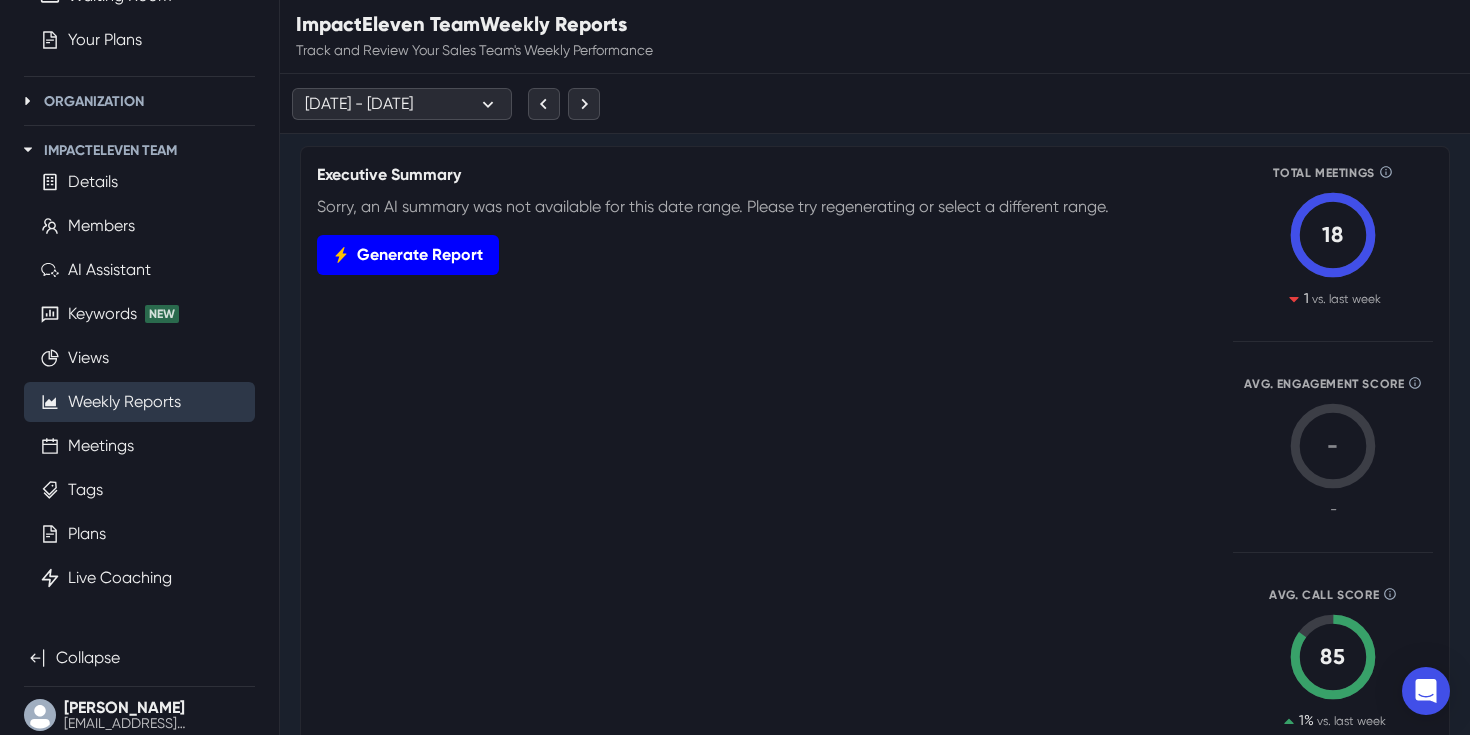 click on "Generate Report" at bounding box center [408, 255] 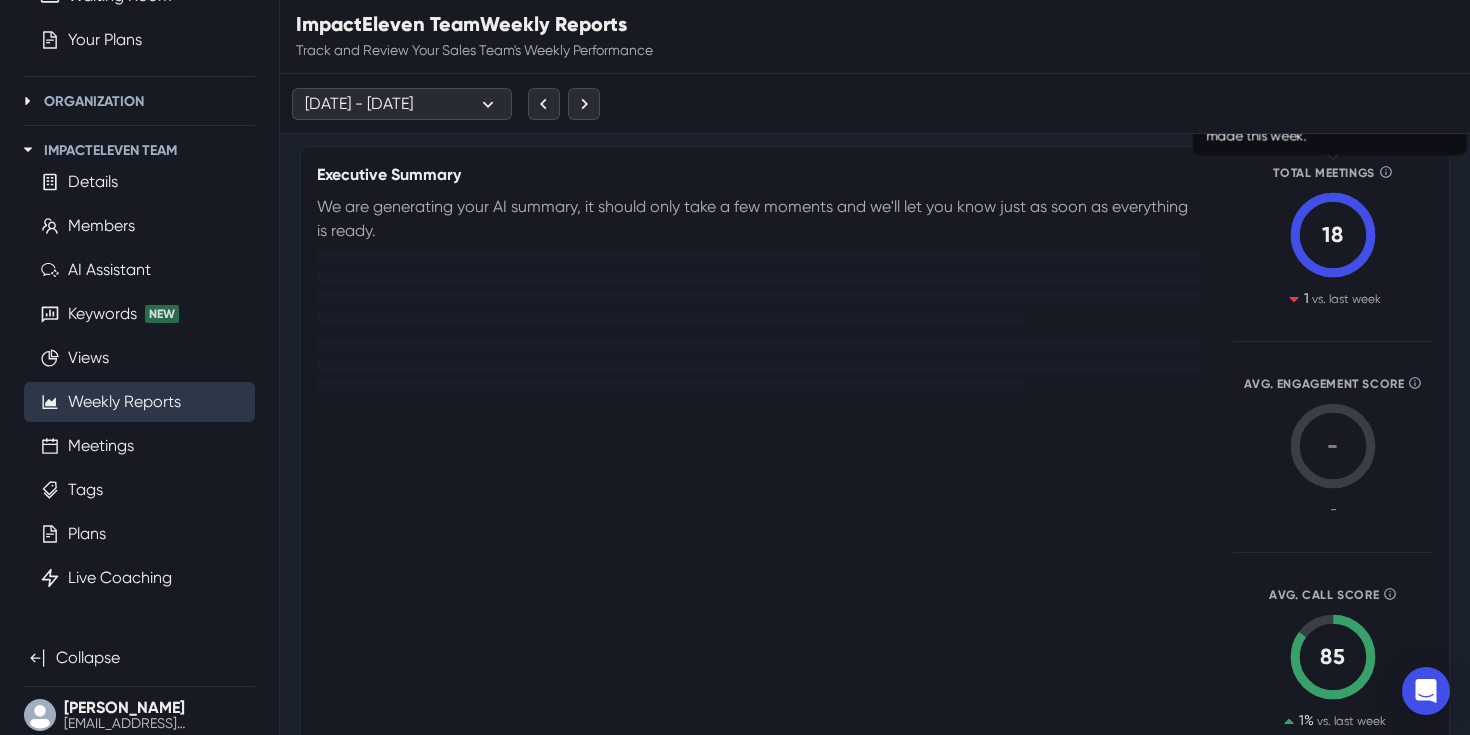 click on "Total Meetings" at bounding box center (1333, 172) 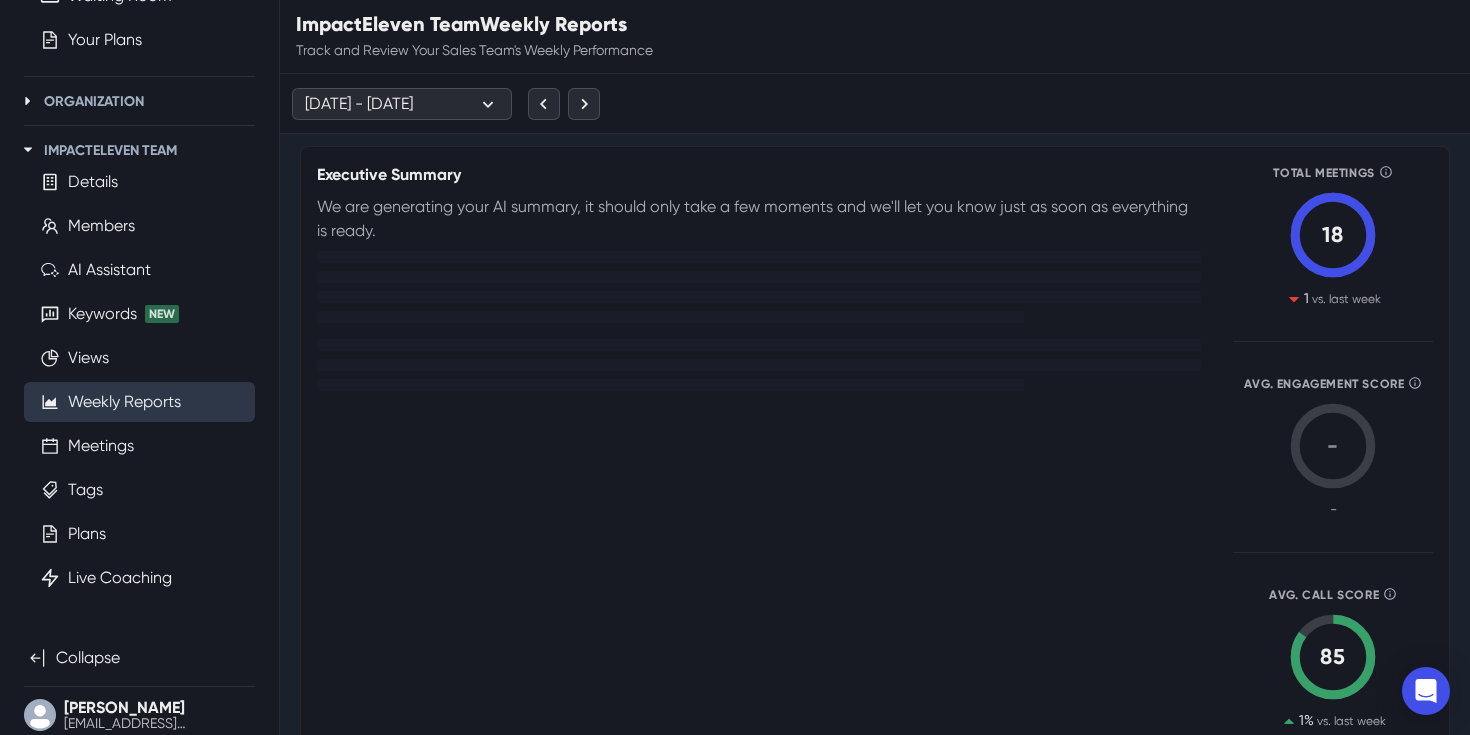 click on "Total Meetings   The total number of customer meetings made this week. 18 1   vs. last week Avg. Engagement Score   The average engagement score for all customer meetings this week.  Learn more  - - Avg. Call Score   The average call score for all customer meetings this week.  Learn more  85 1 %   vs. last week Executive Summary We are generating your AI summary, it should only take a few moments and we'll let you know just as soon as everything is ready." at bounding box center (875, 455) 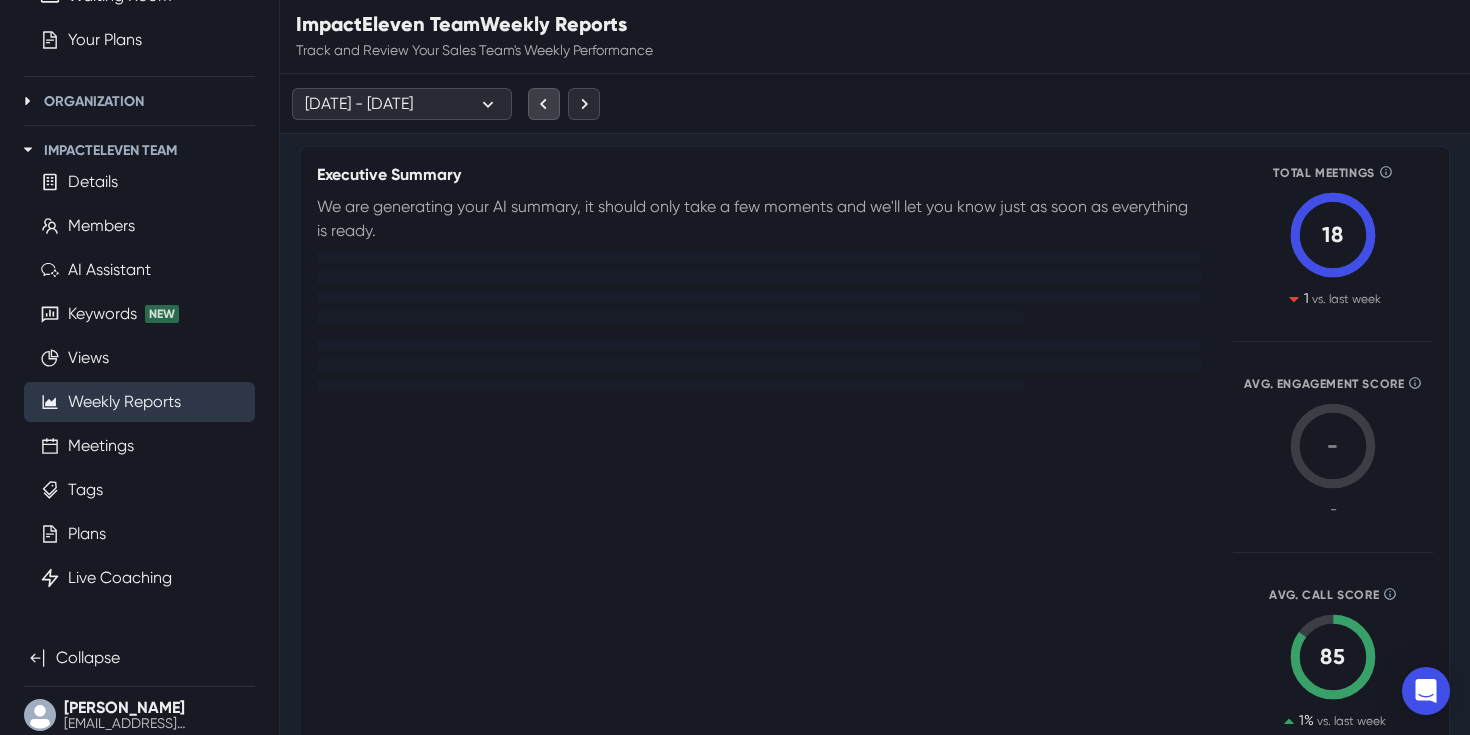 click 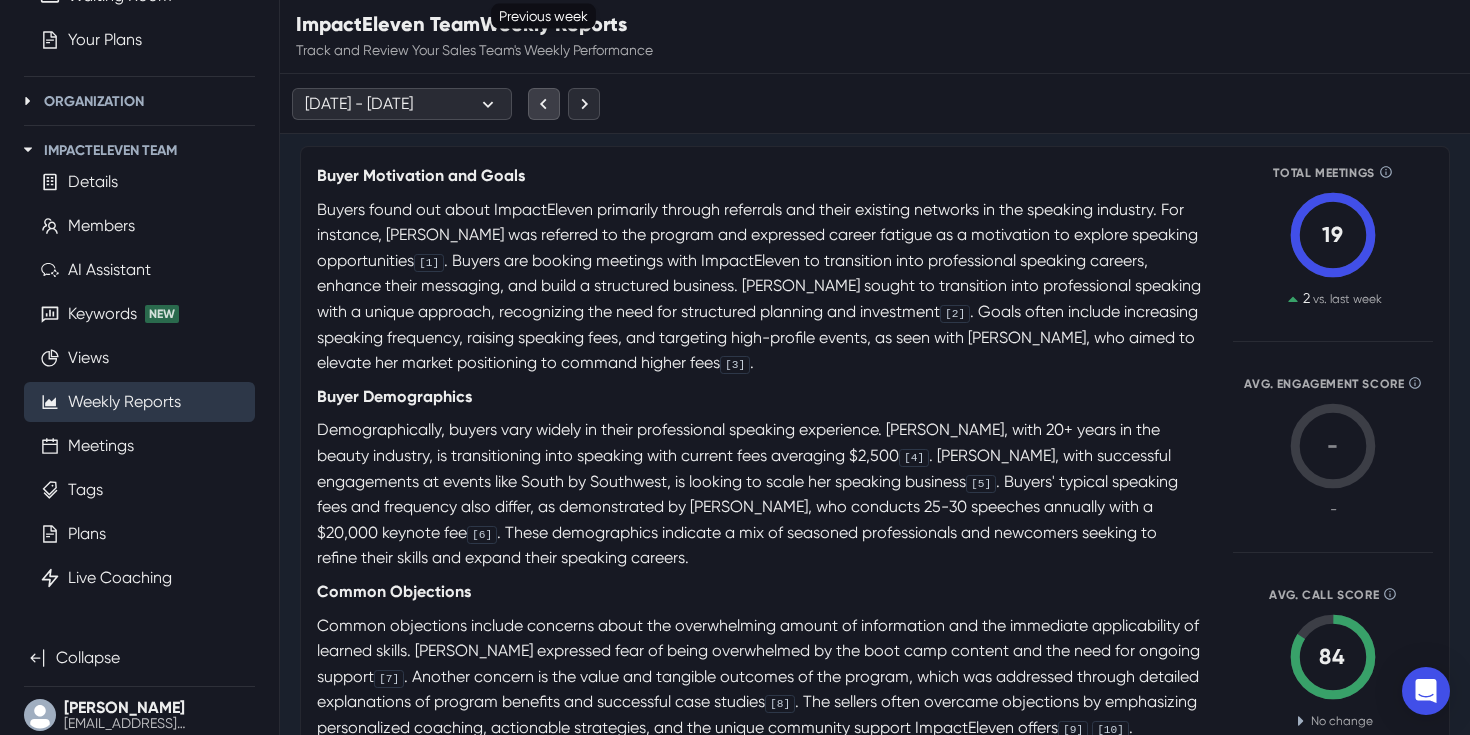 click 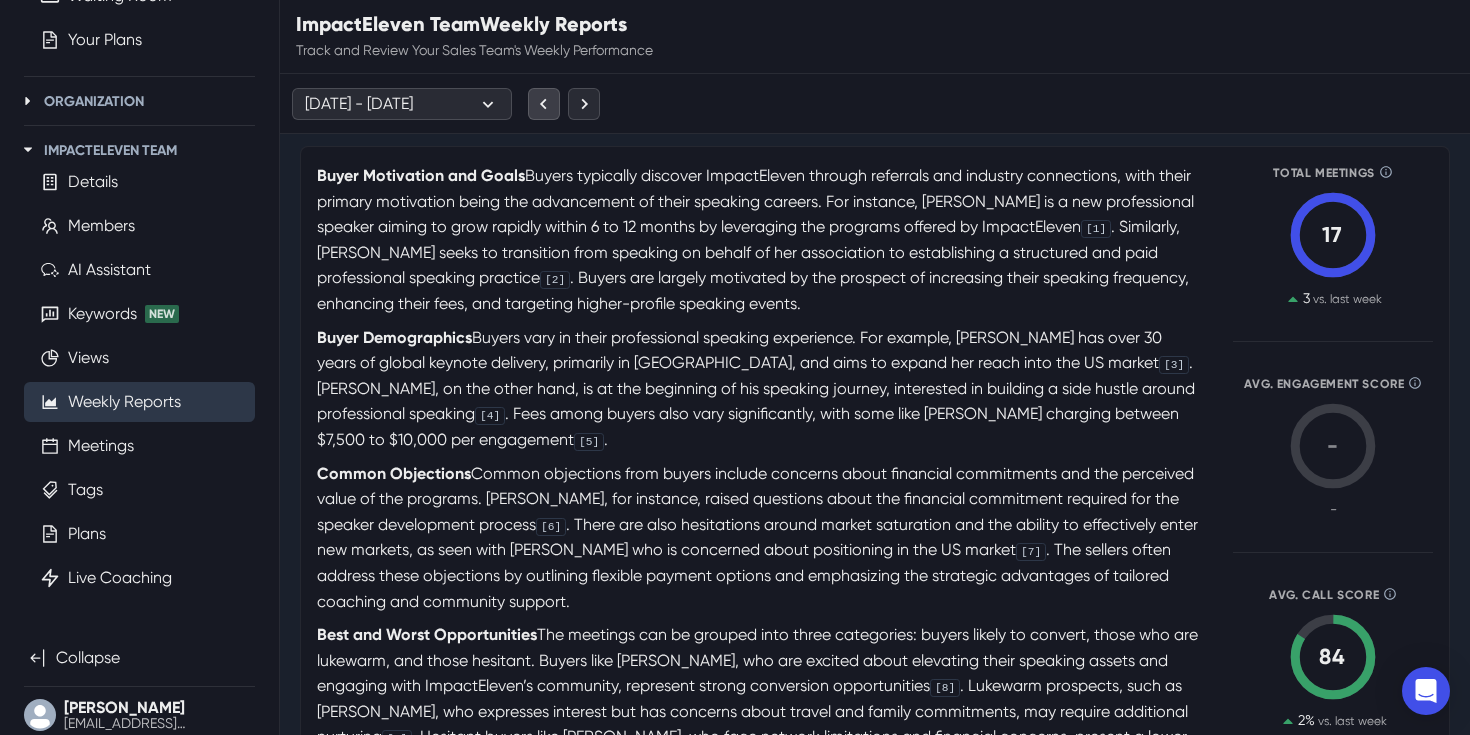 click 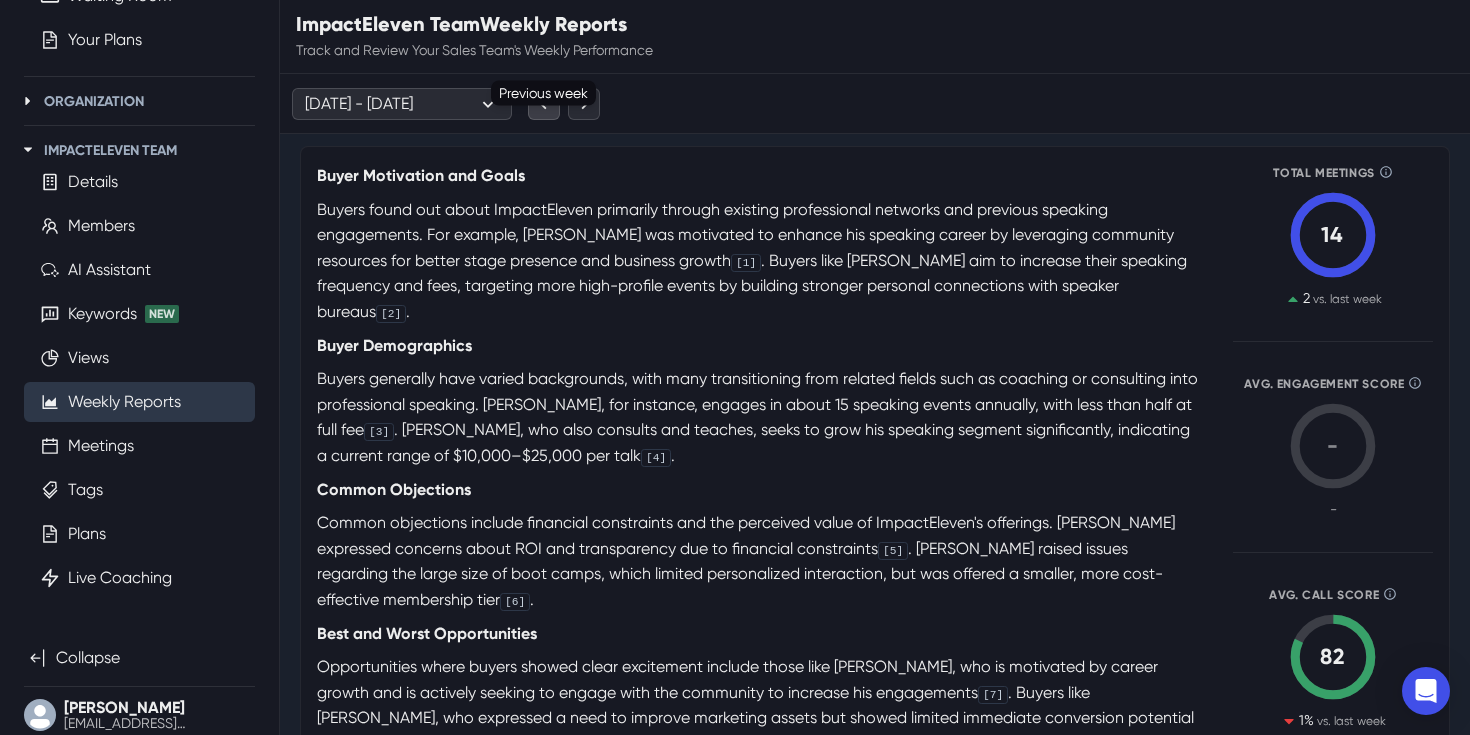 click 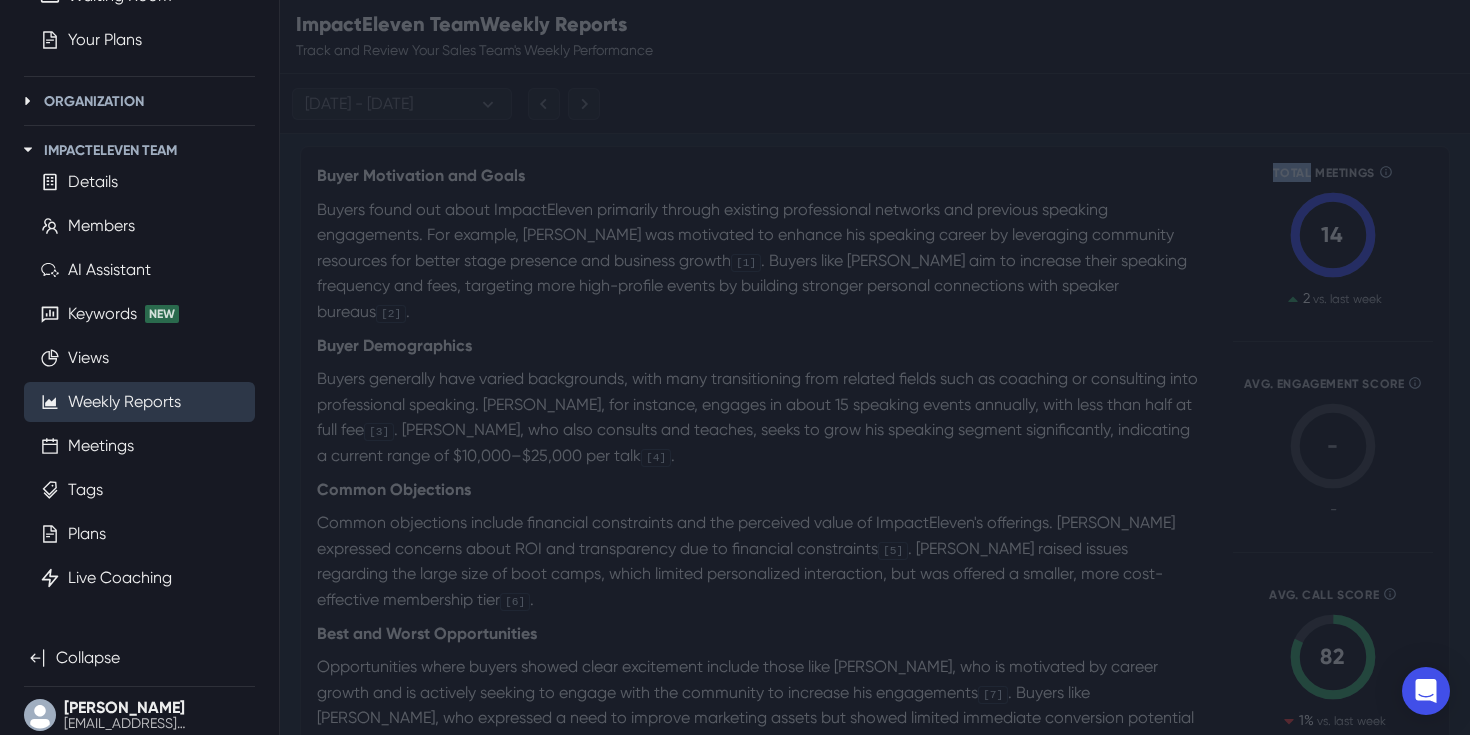 click on "Loading..." at bounding box center (735, 200) 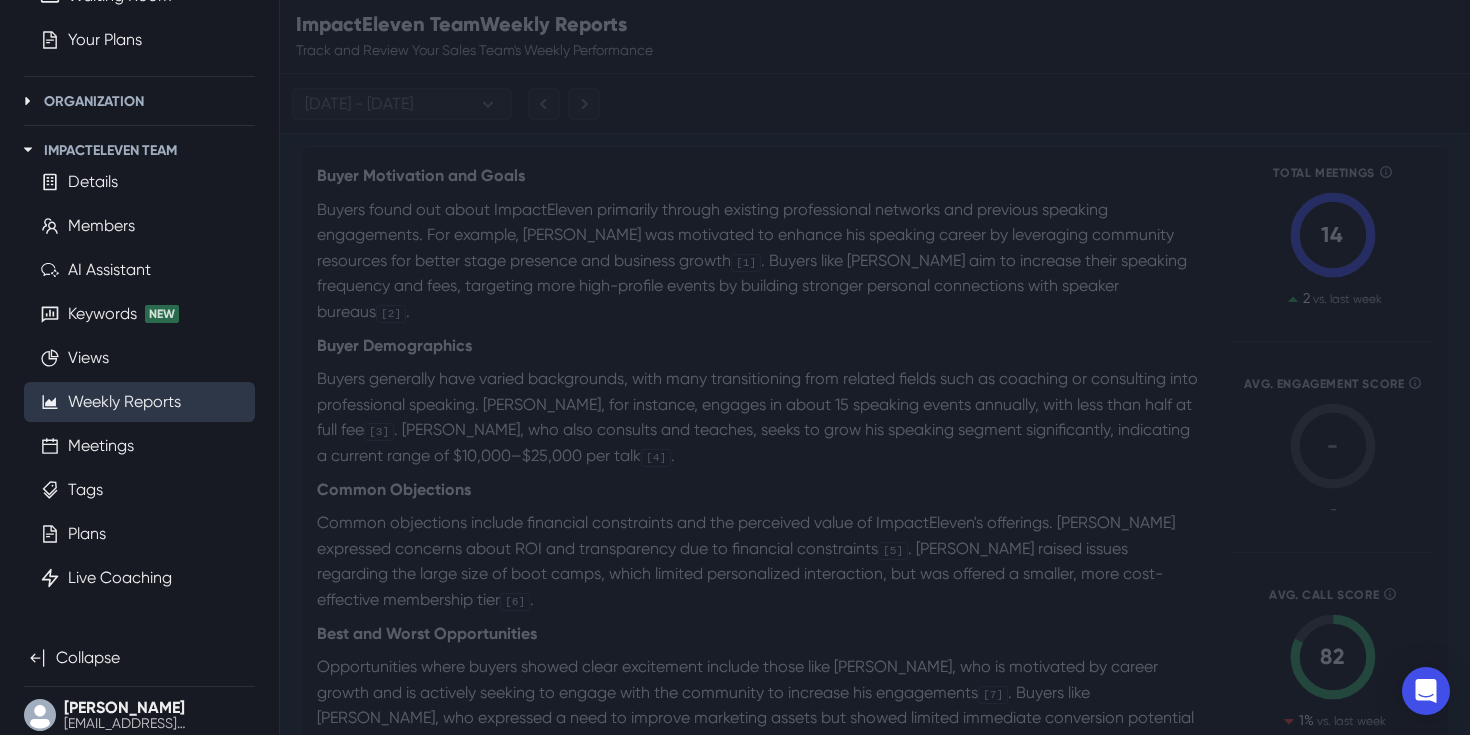 click 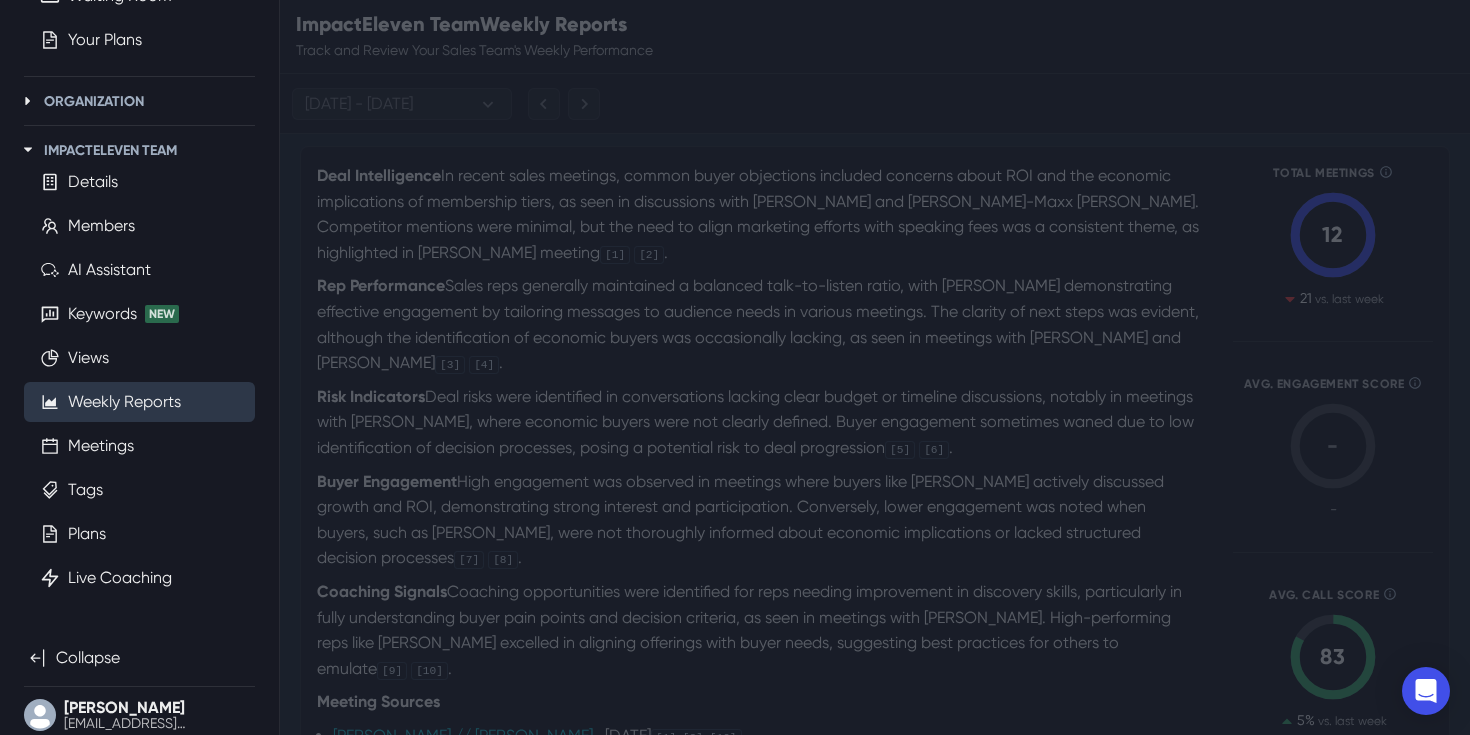 click on "Loading..." at bounding box center (735, 200) 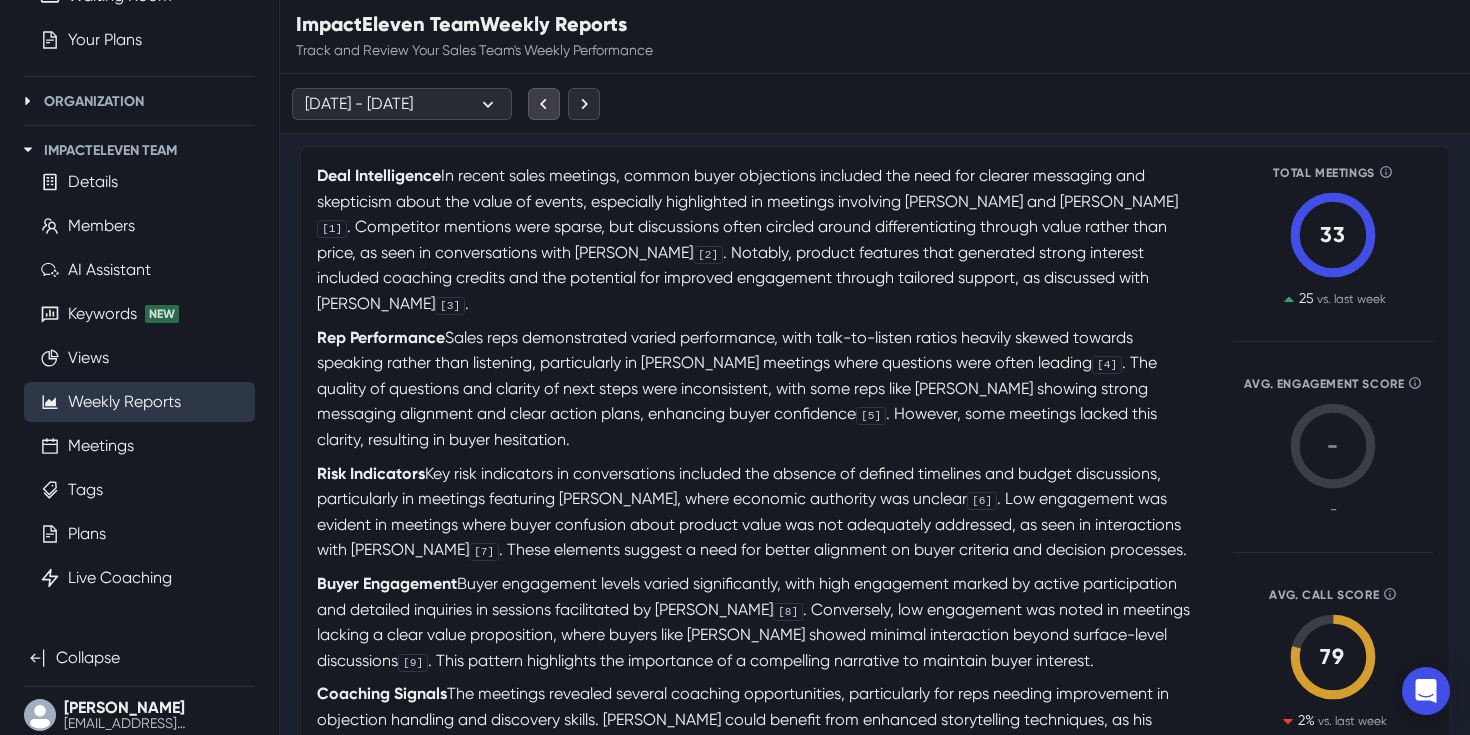 click 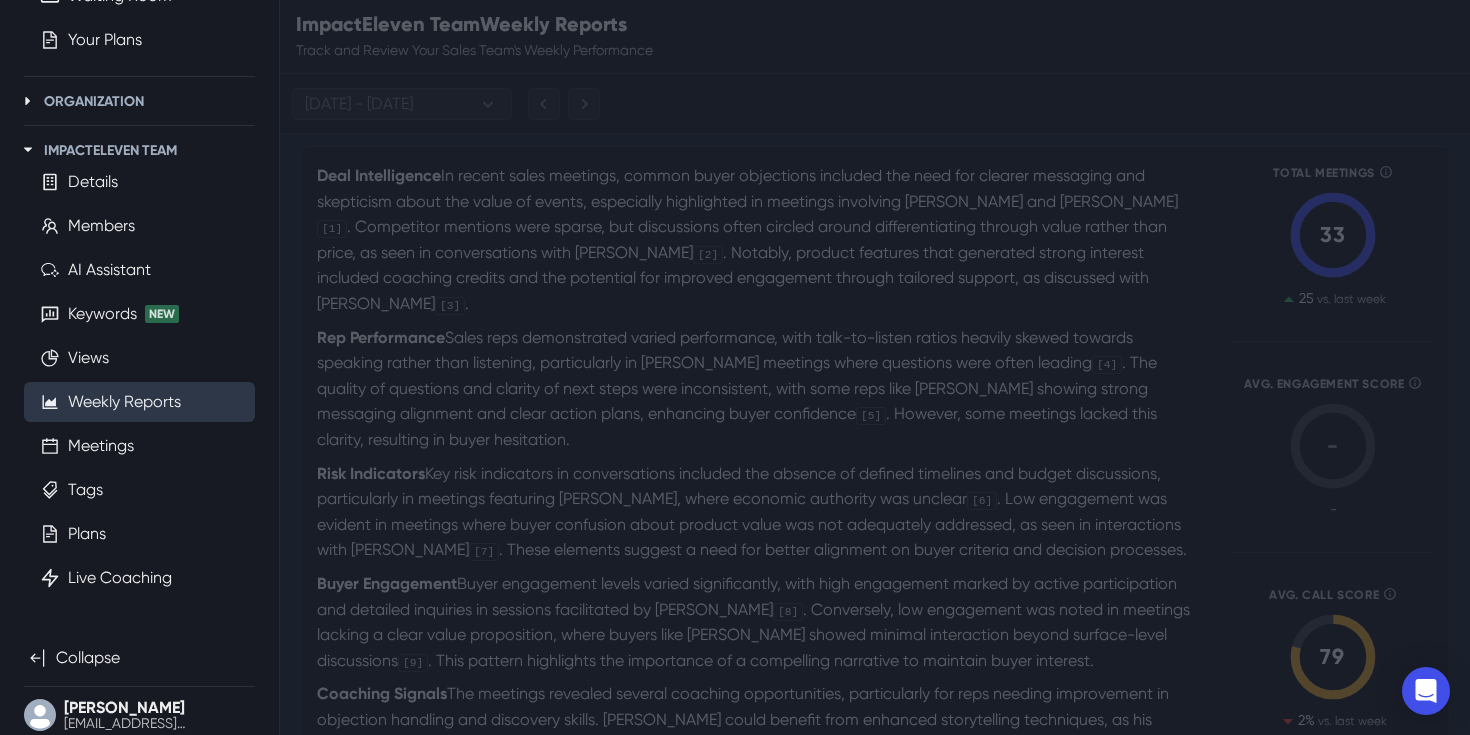 click on "Loading..." at bounding box center (735, 200) 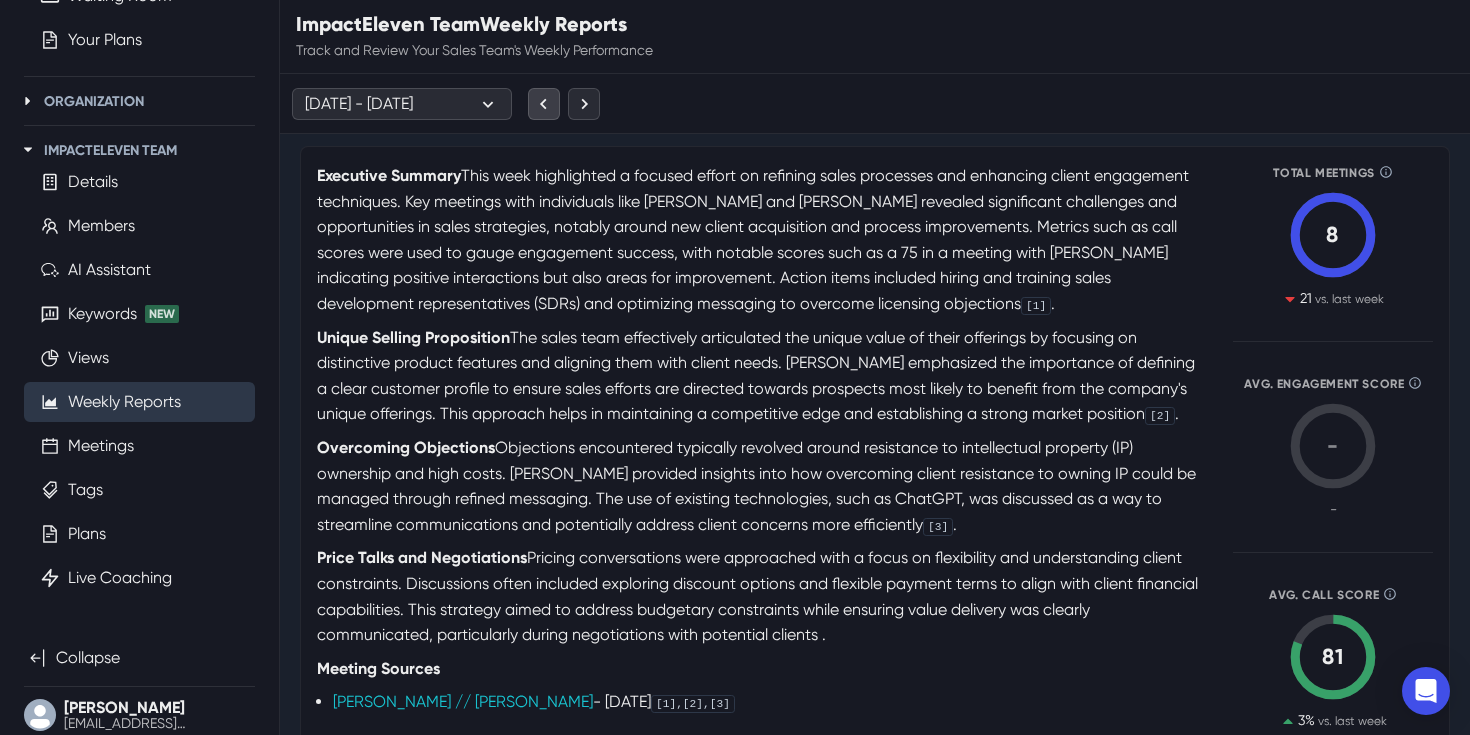 click 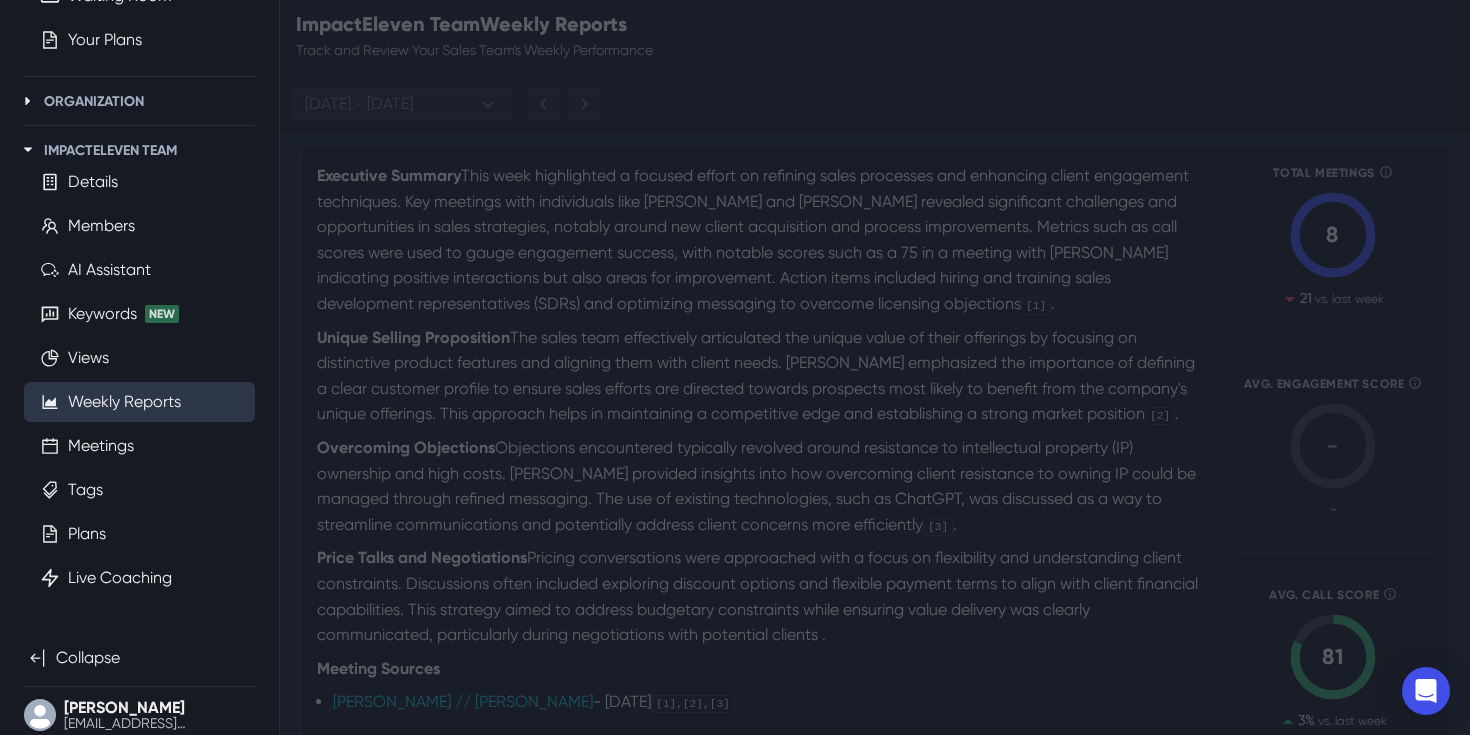 click on "Loading..." at bounding box center [735, 200] 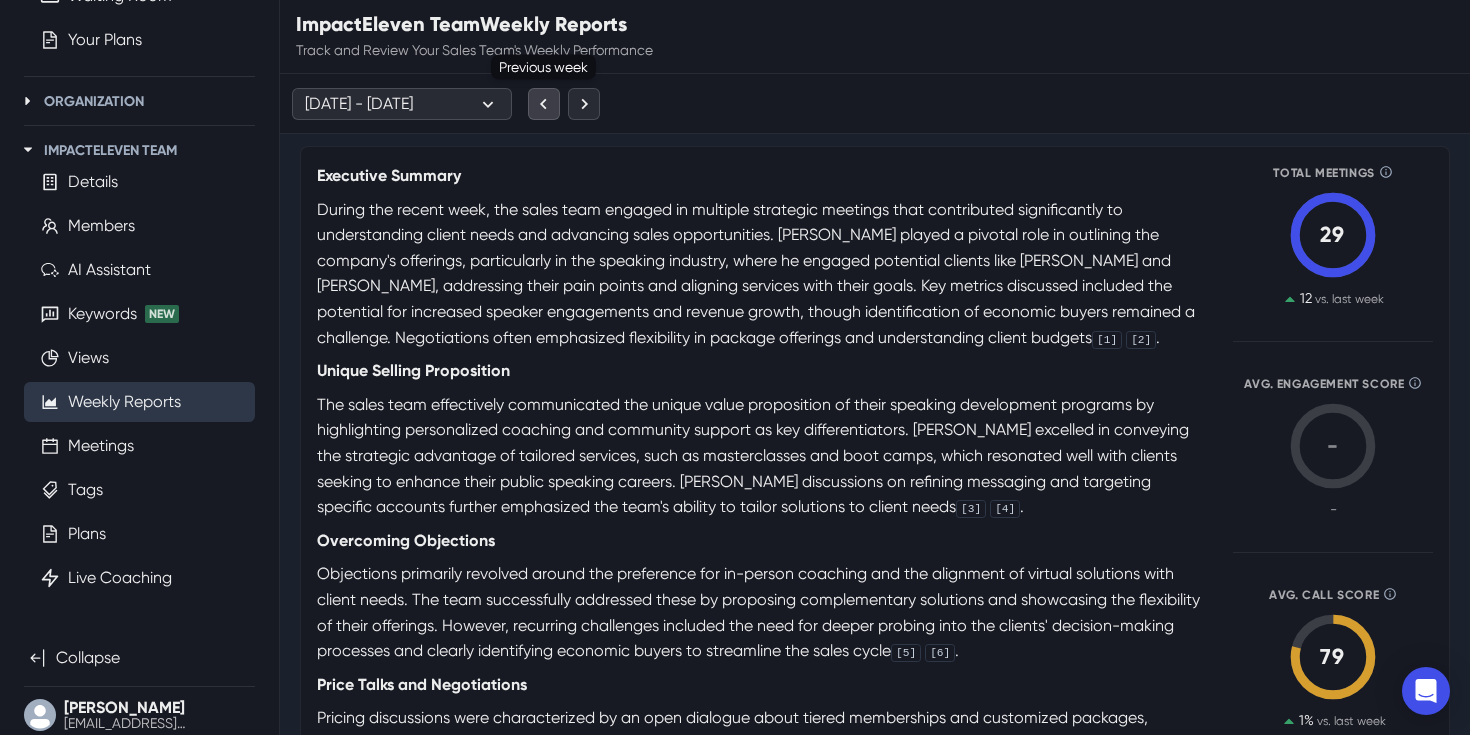 click 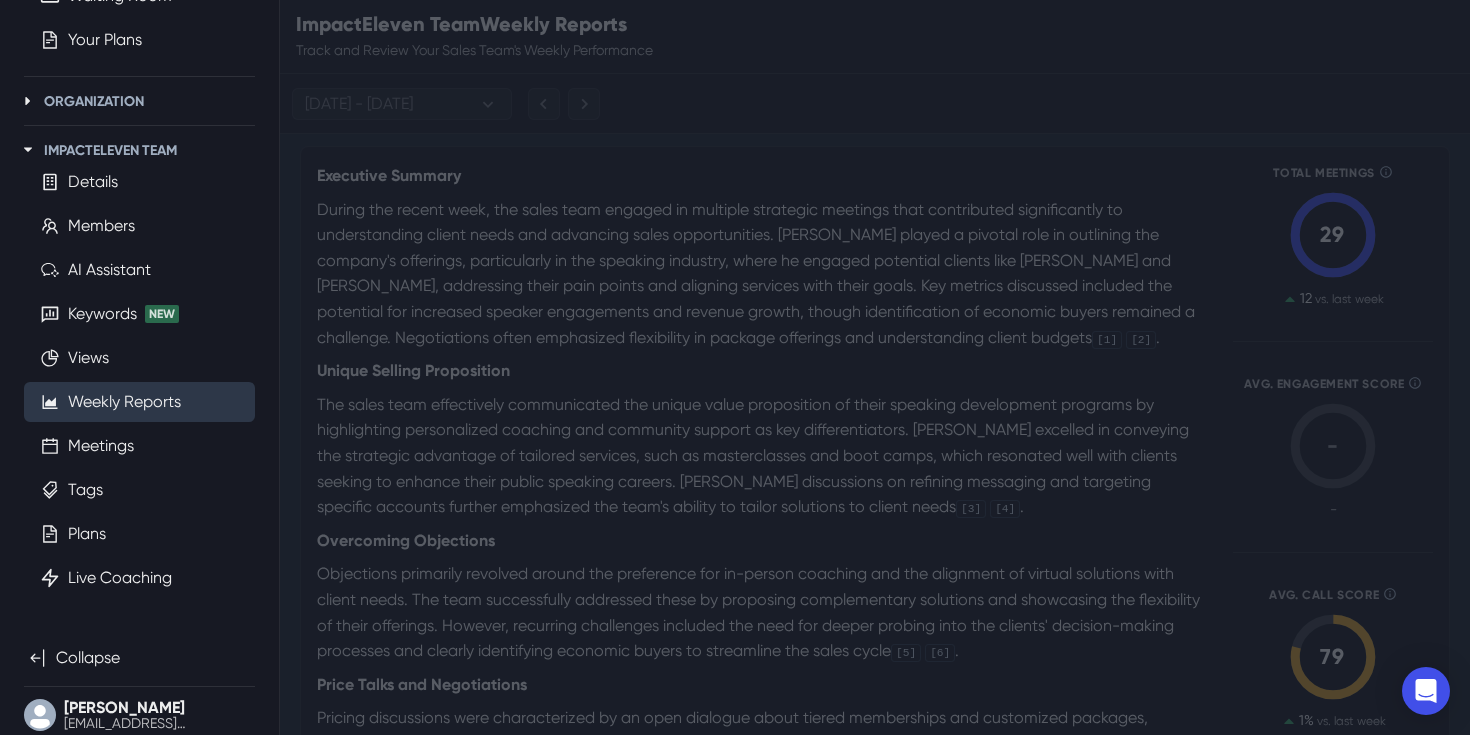 click on "Loading..." at bounding box center (735, 200) 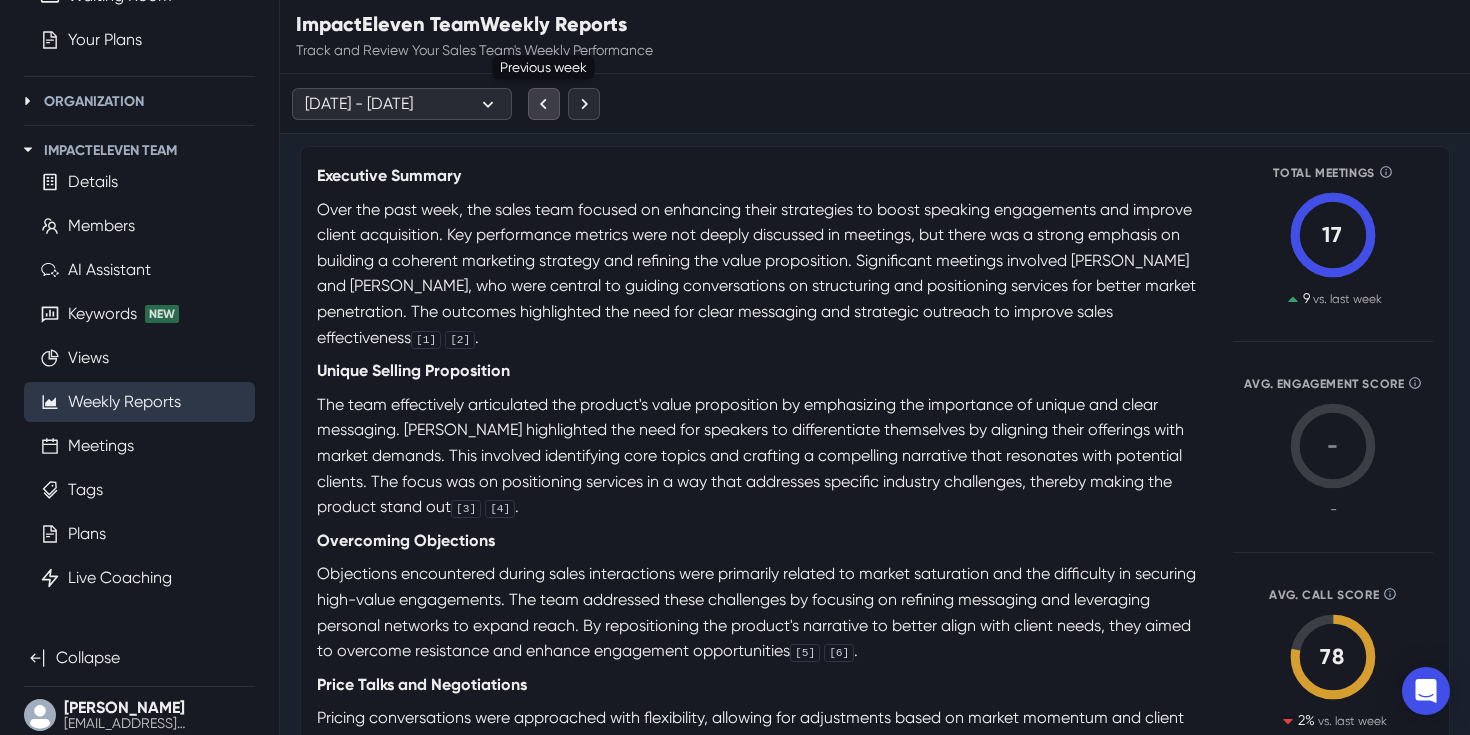 click 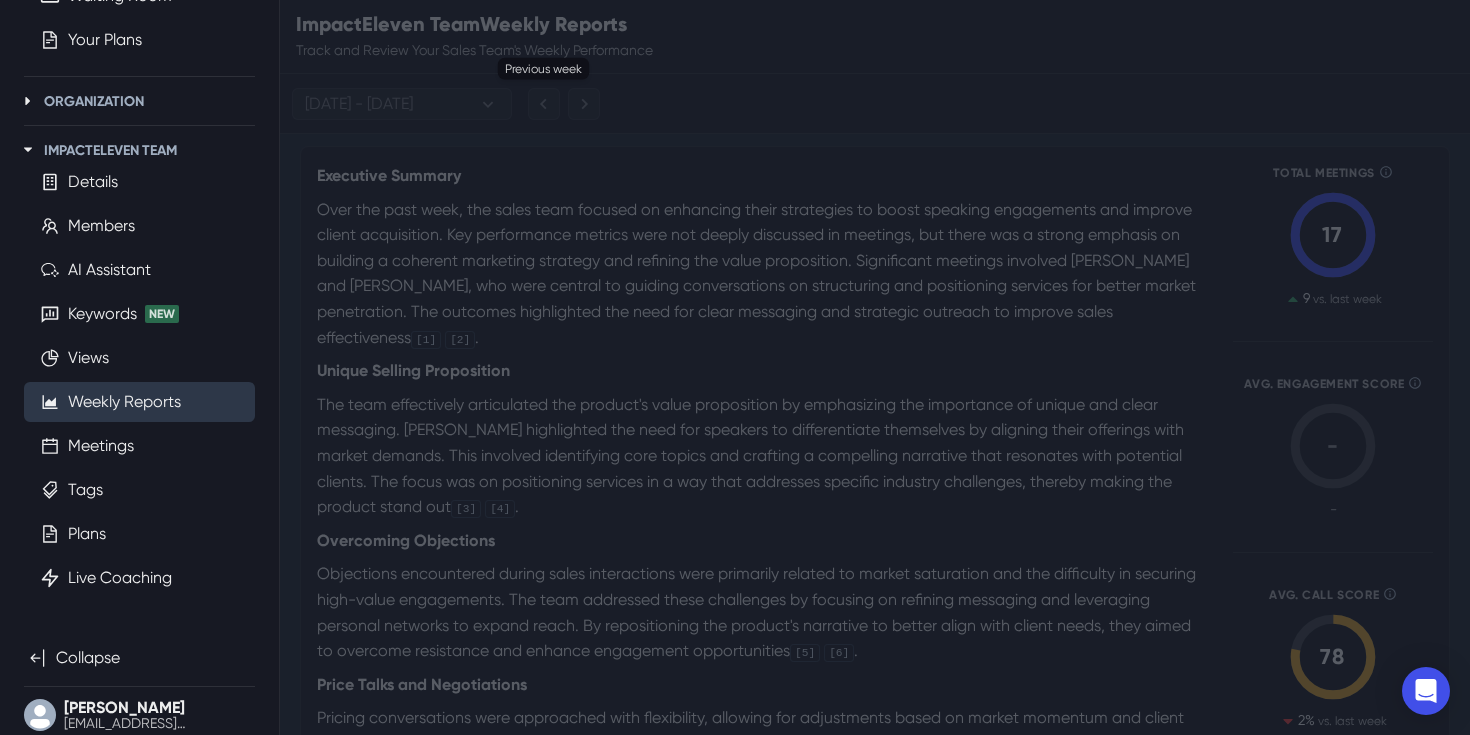 click on "Loading..." at bounding box center (735, 200) 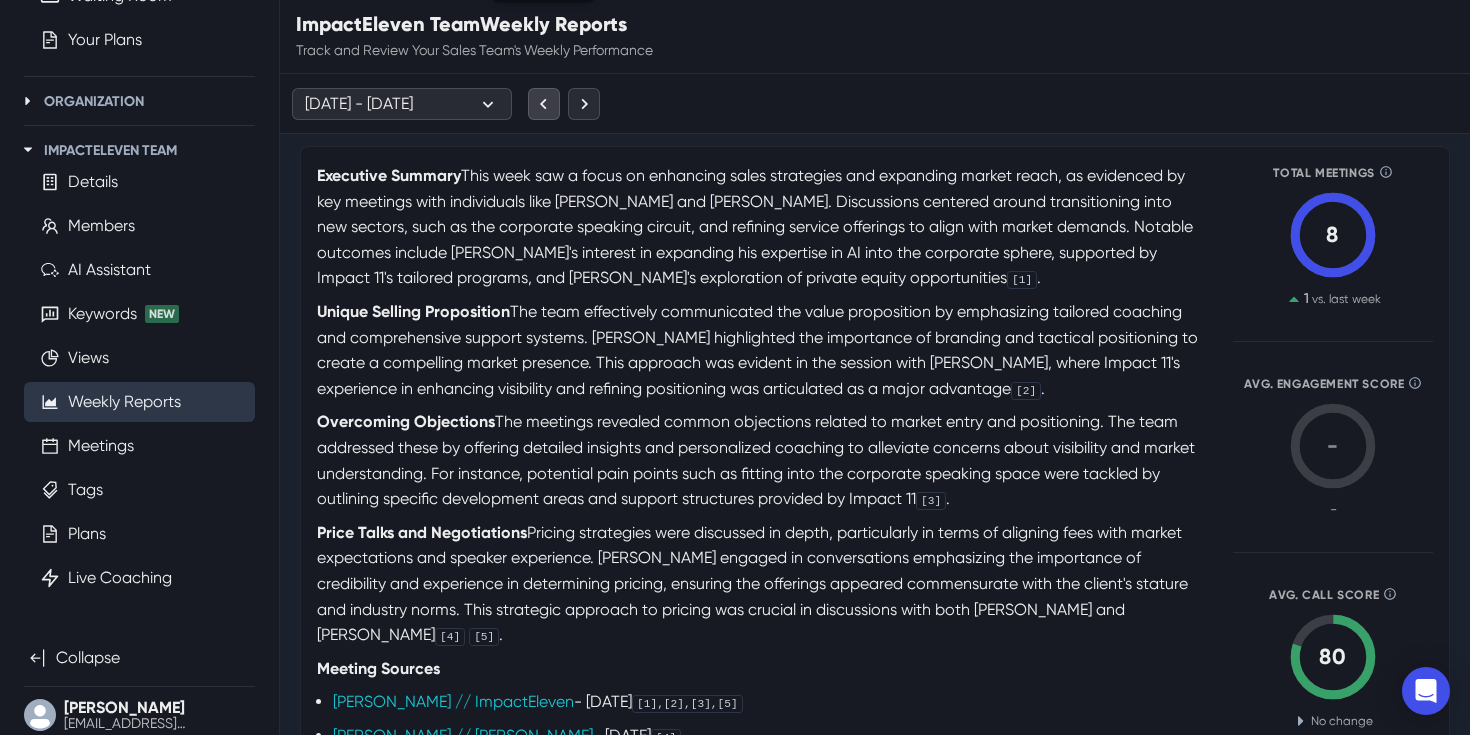 click 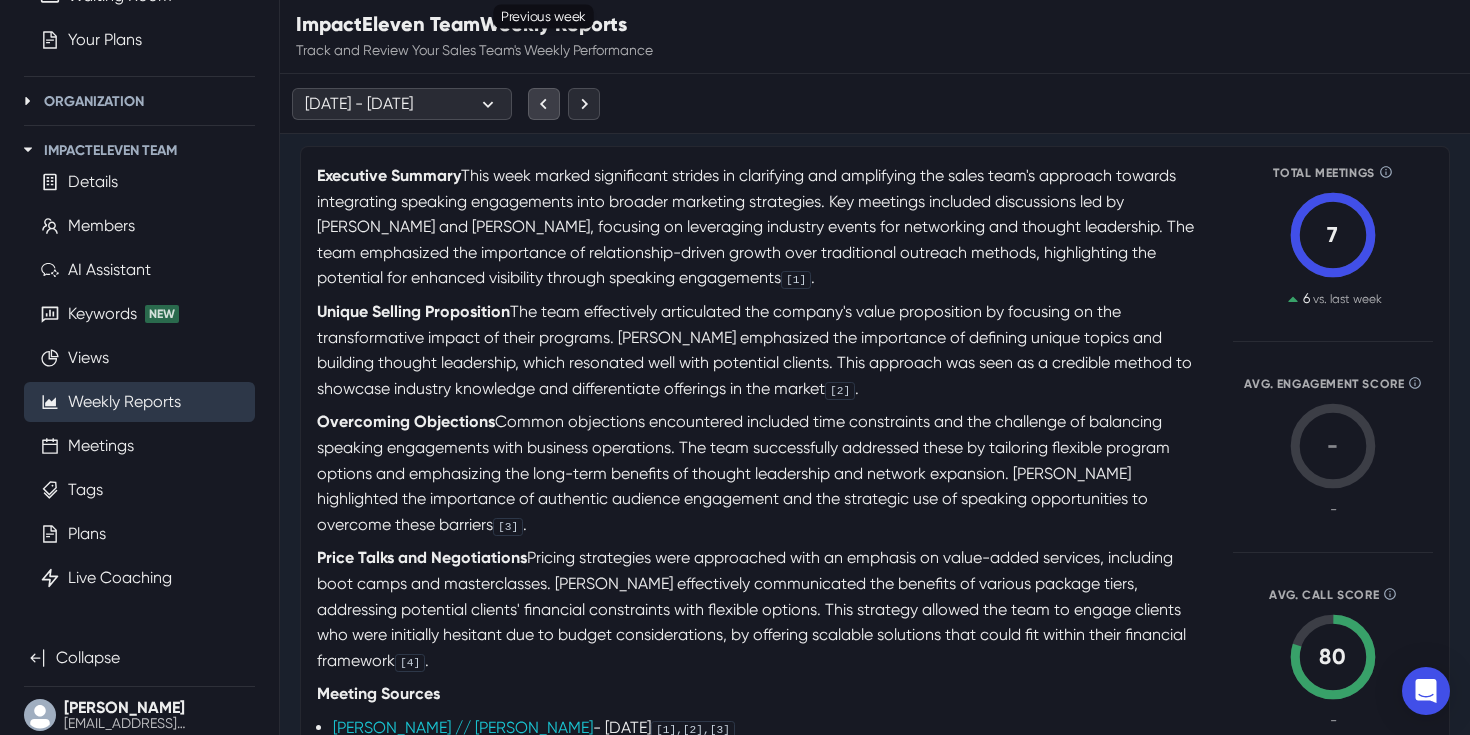 click 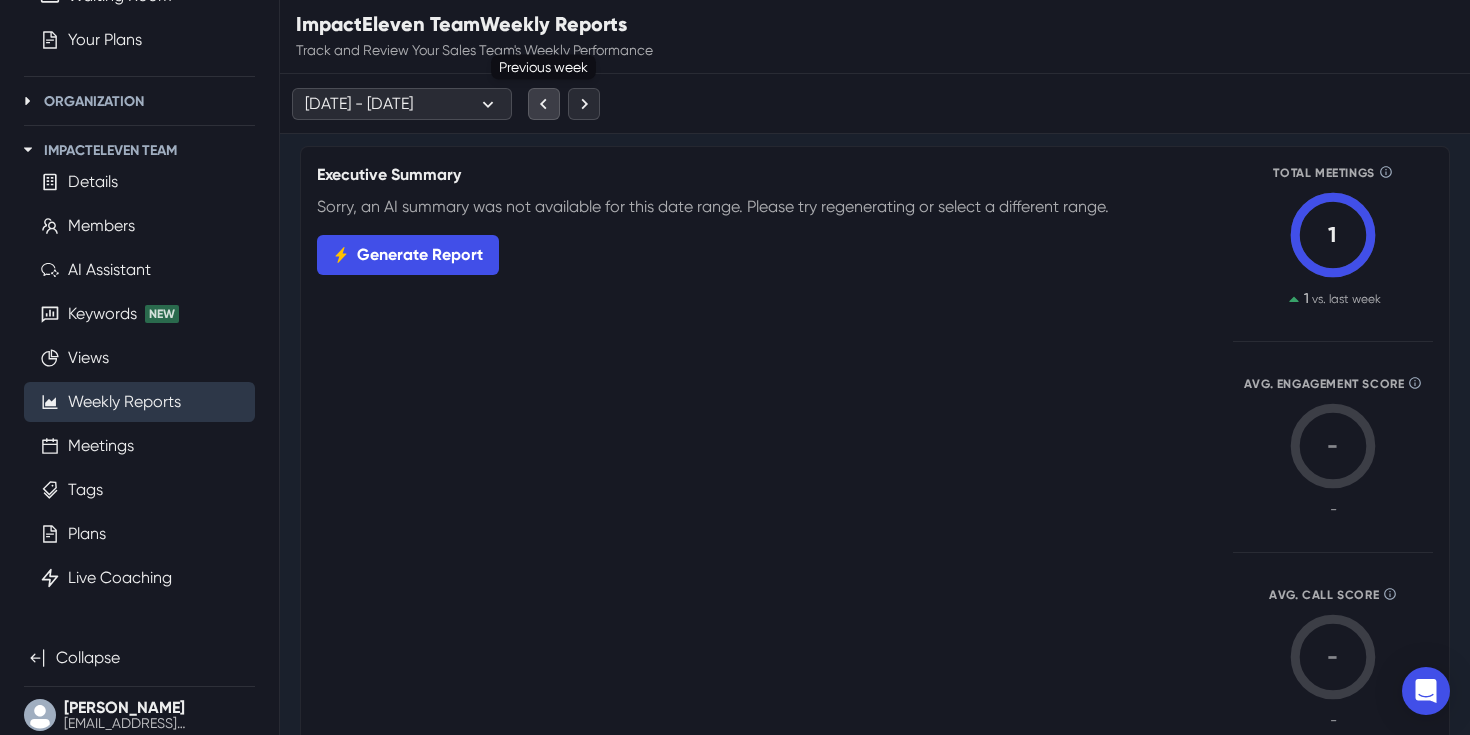 click 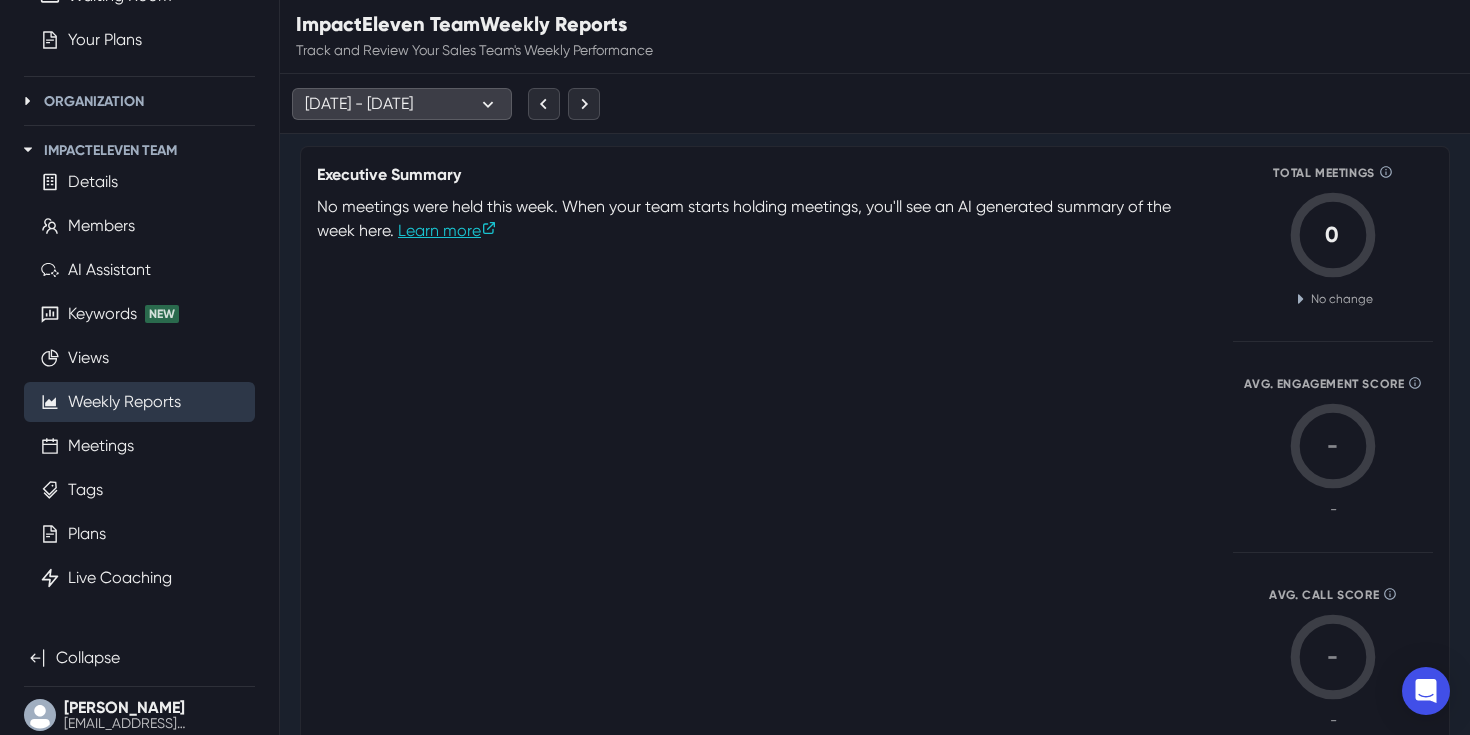 click 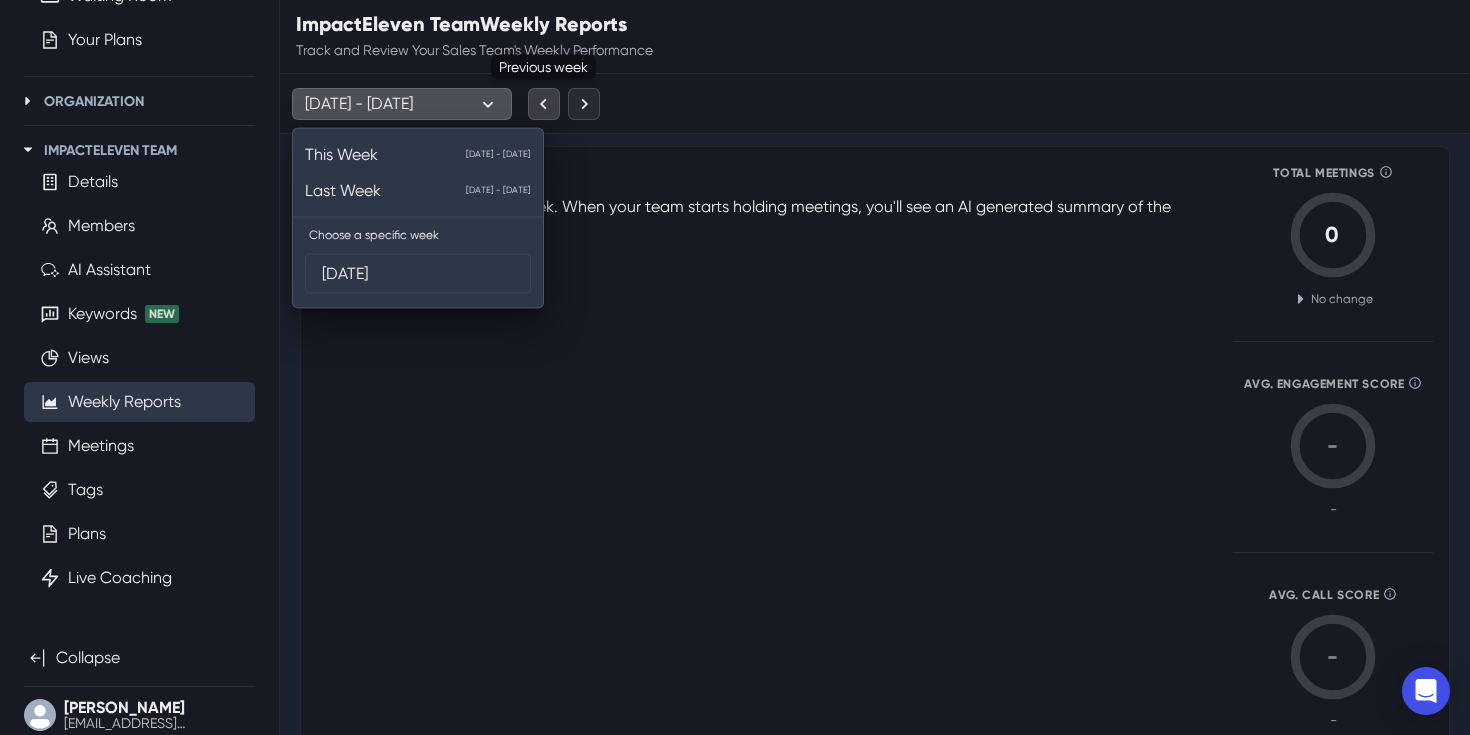 click 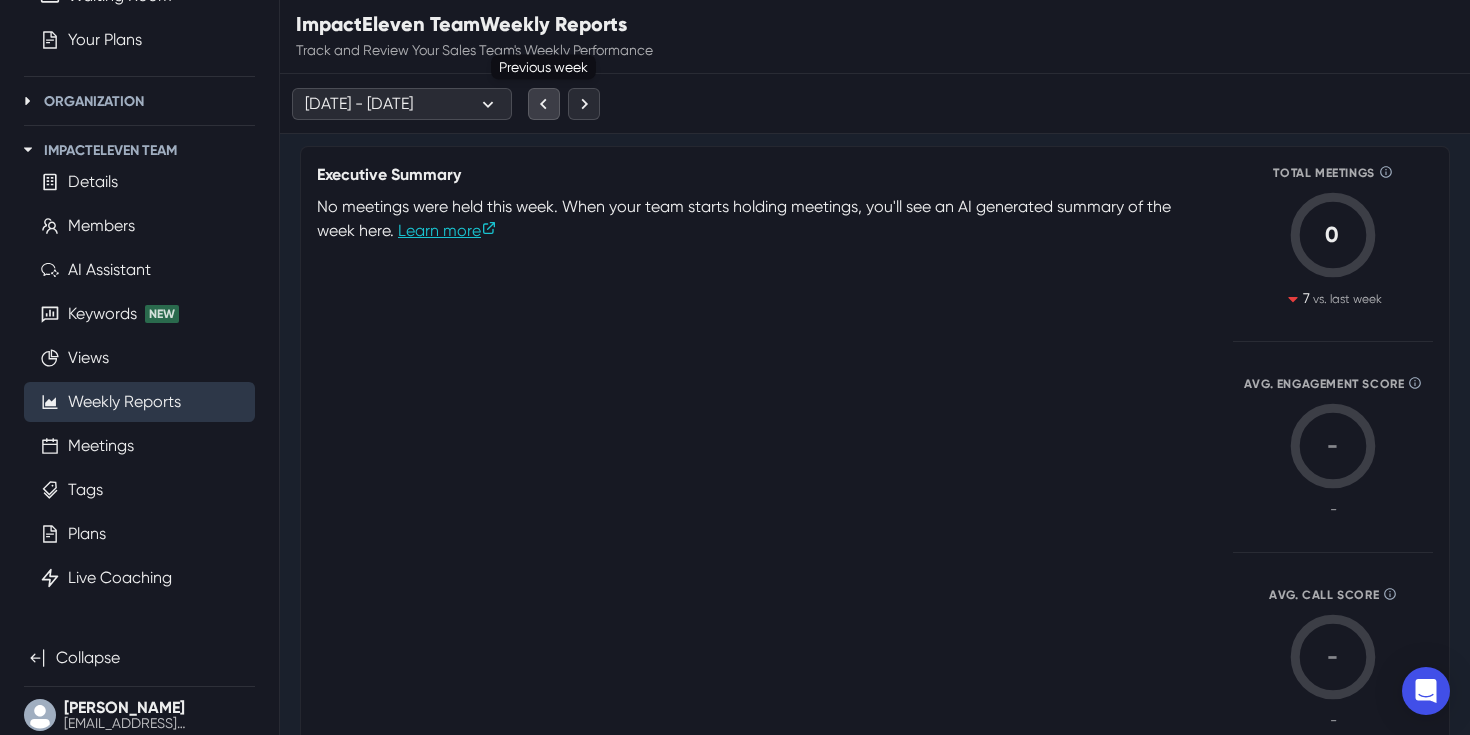 click 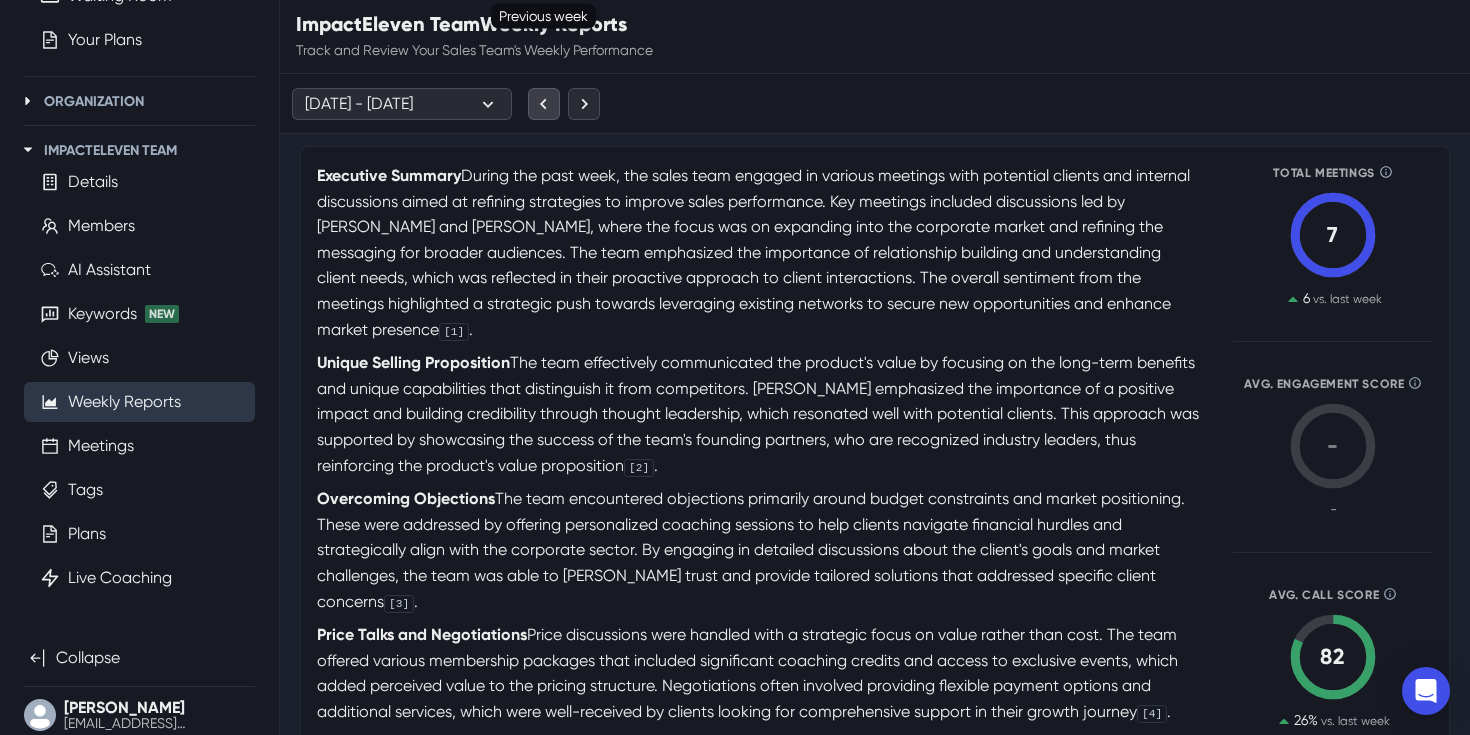 click 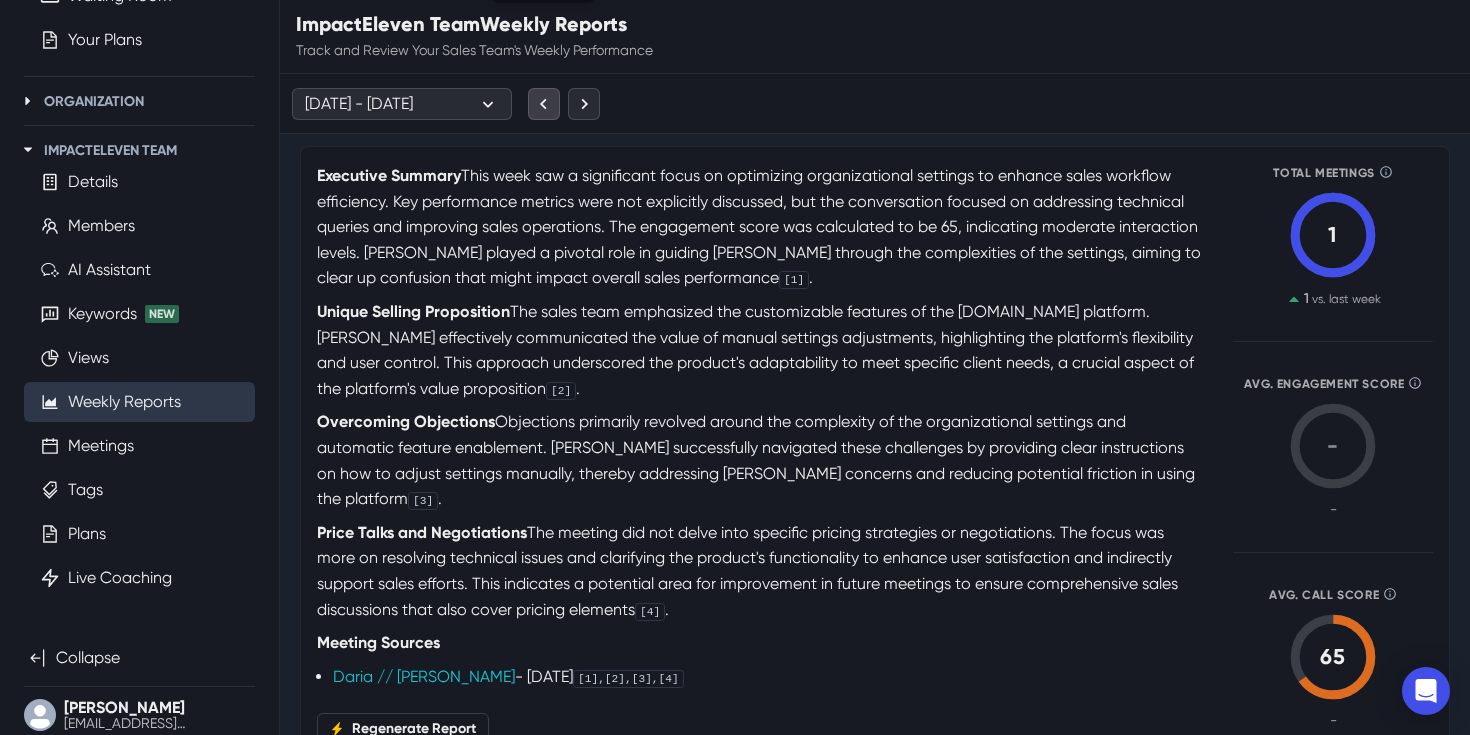 click 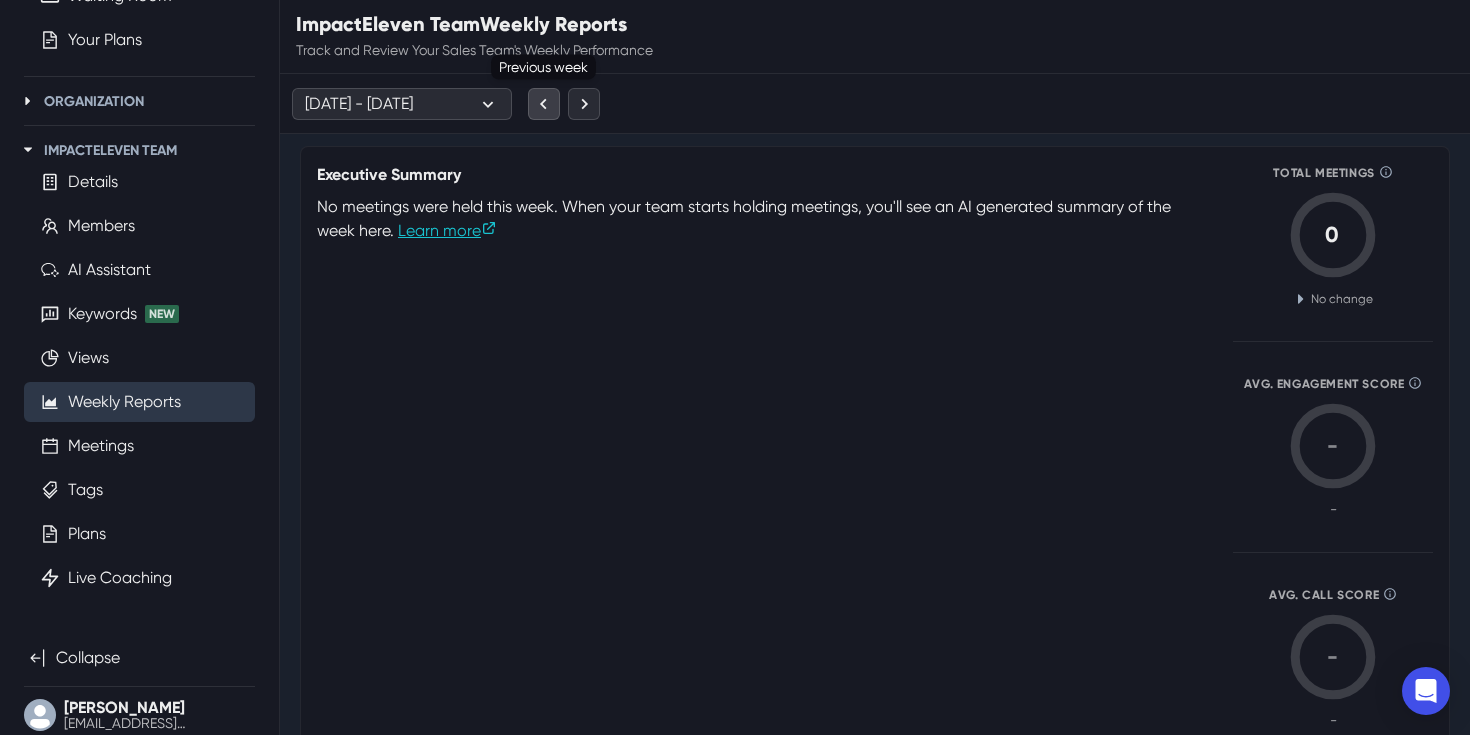 click at bounding box center (544, 104) 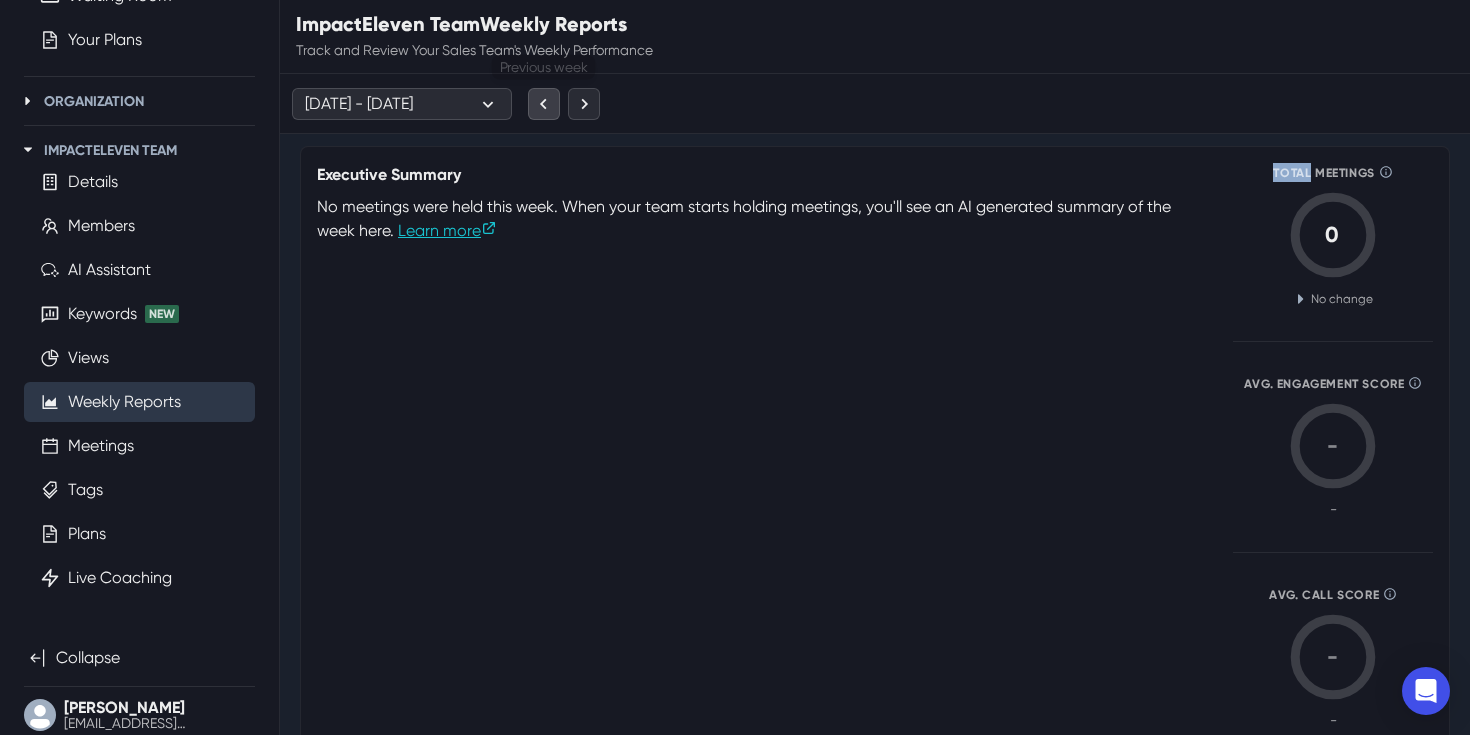 click at bounding box center [544, 104] 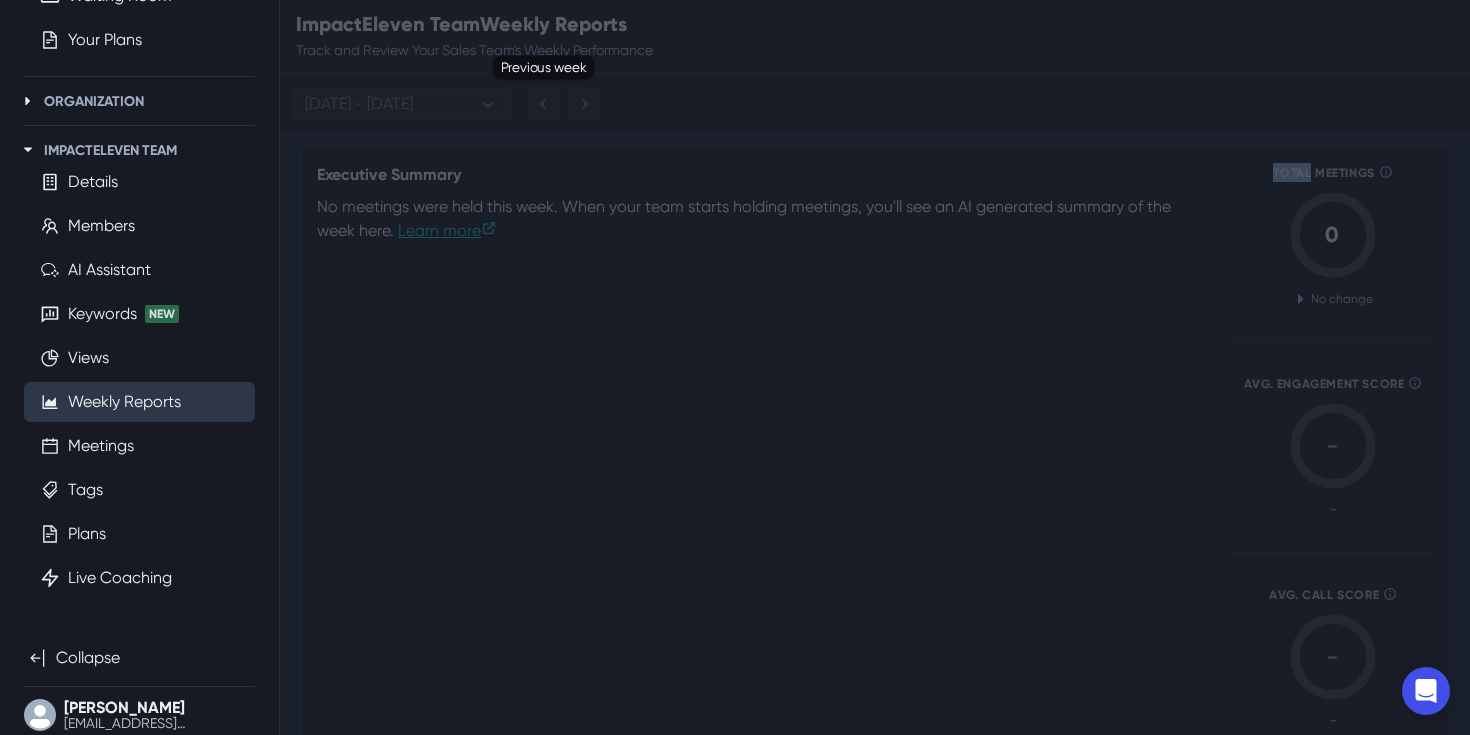 click at bounding box center (544, 104) 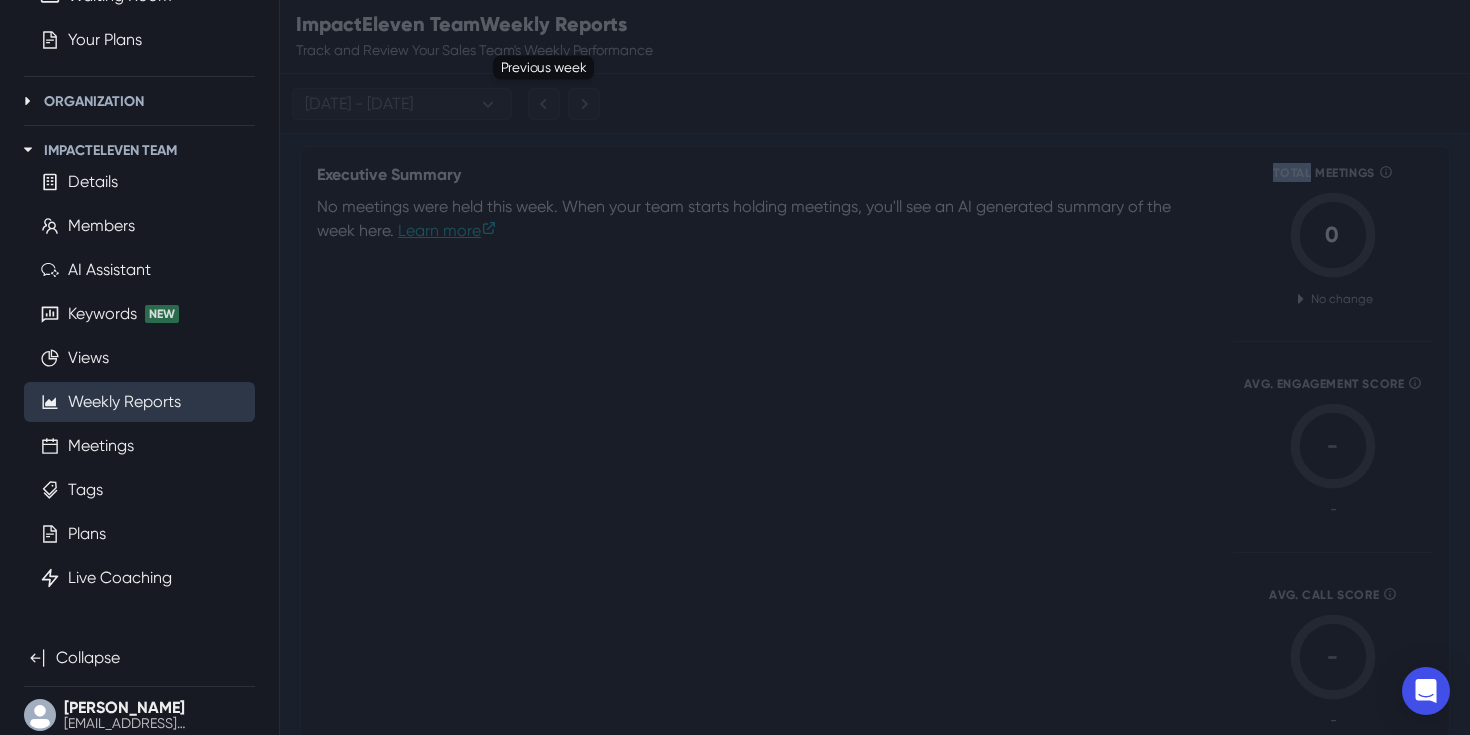 click at bounding box center [544, 104] 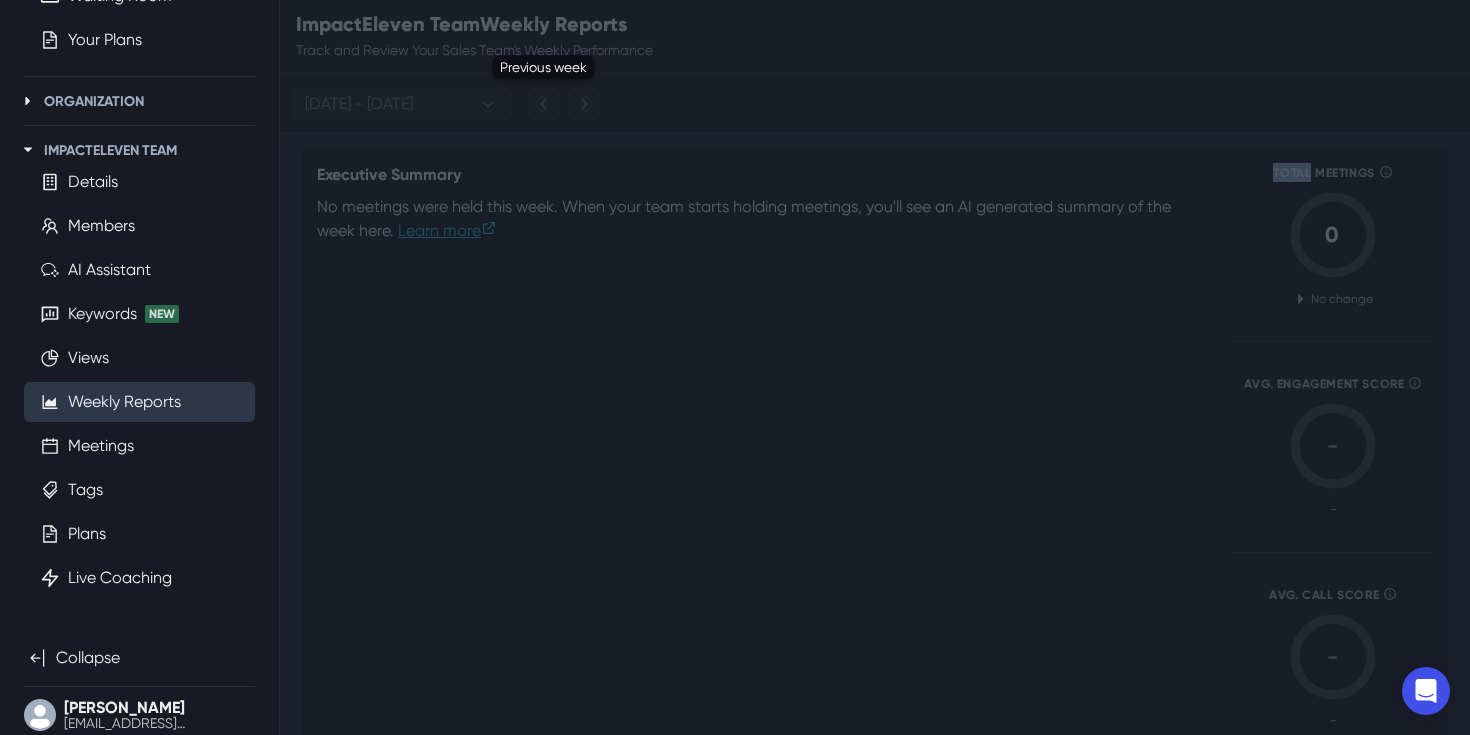 click at bounding box center (544, 104) 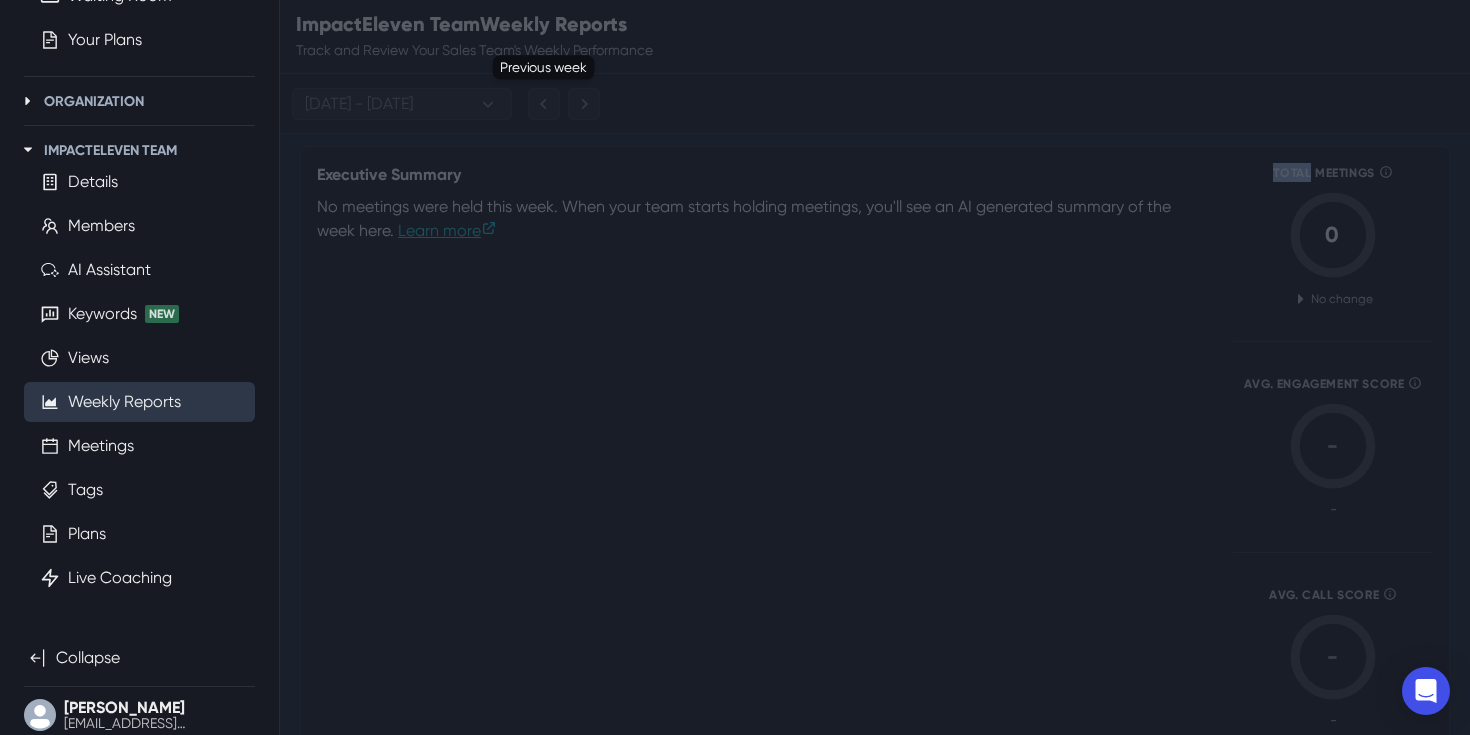 click at bounding box center (544, 104) 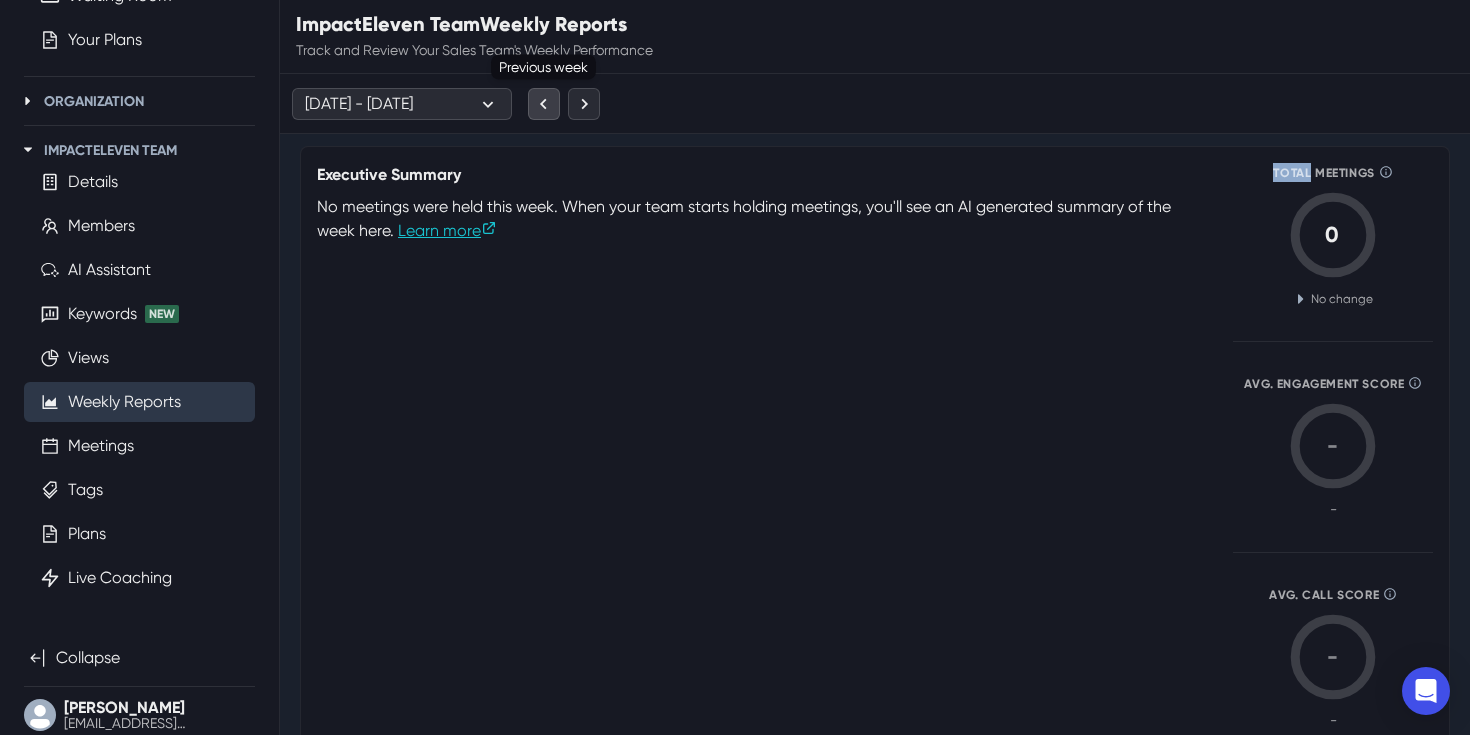click at bounding box center [544, 104] 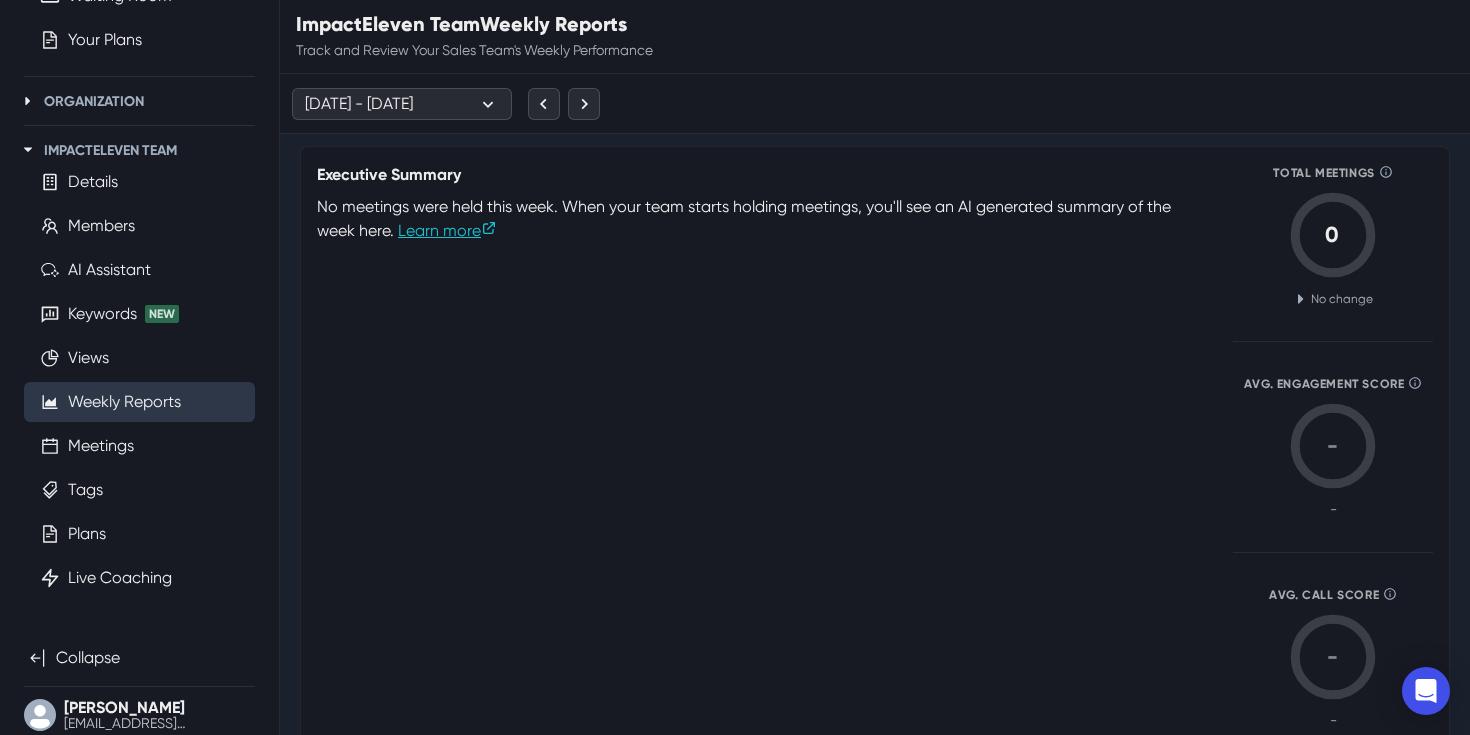 click on "[DATE] - [DATE] This Week [DATE] - [DATE] Last Week [DATE] - [DATE] Choose a specific week Date Range [DATE]" at bounding box center [446, 104] 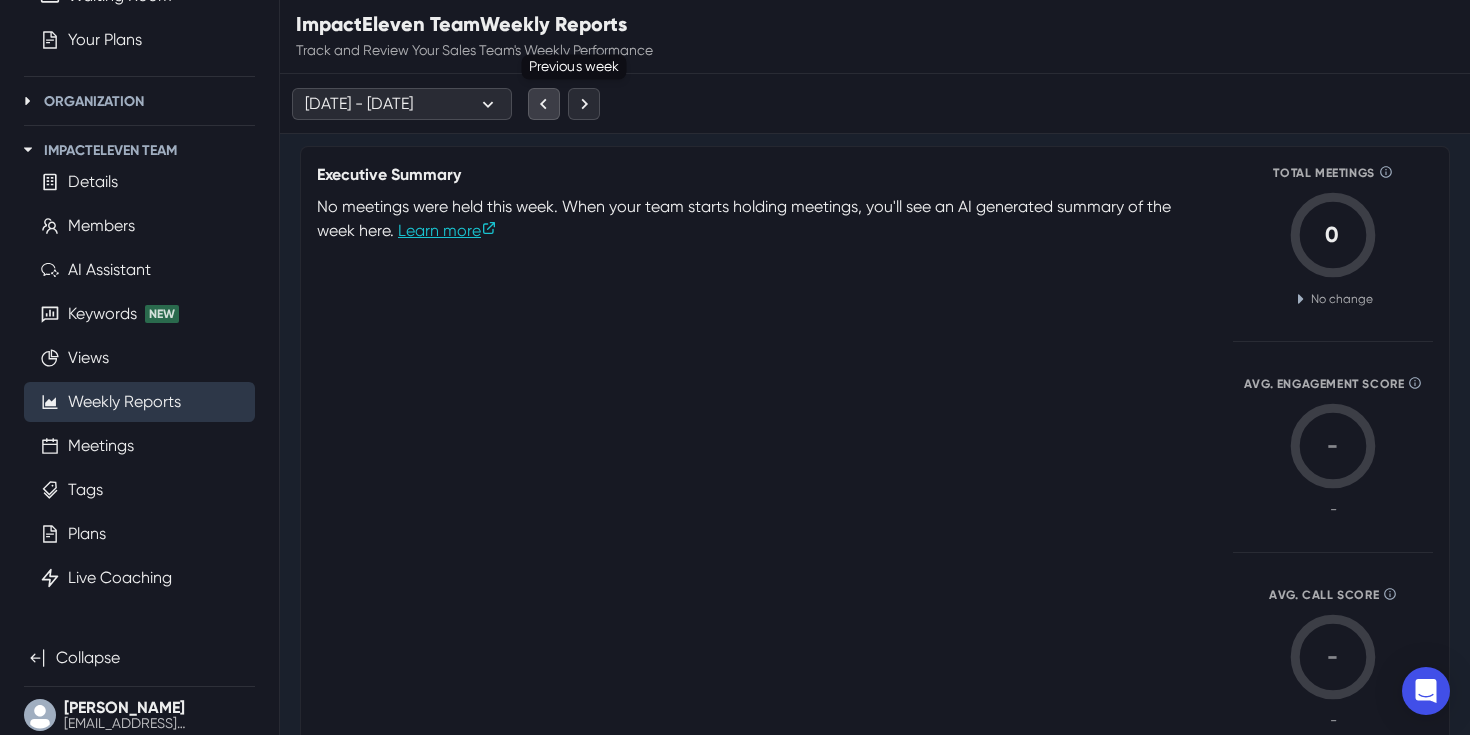 click 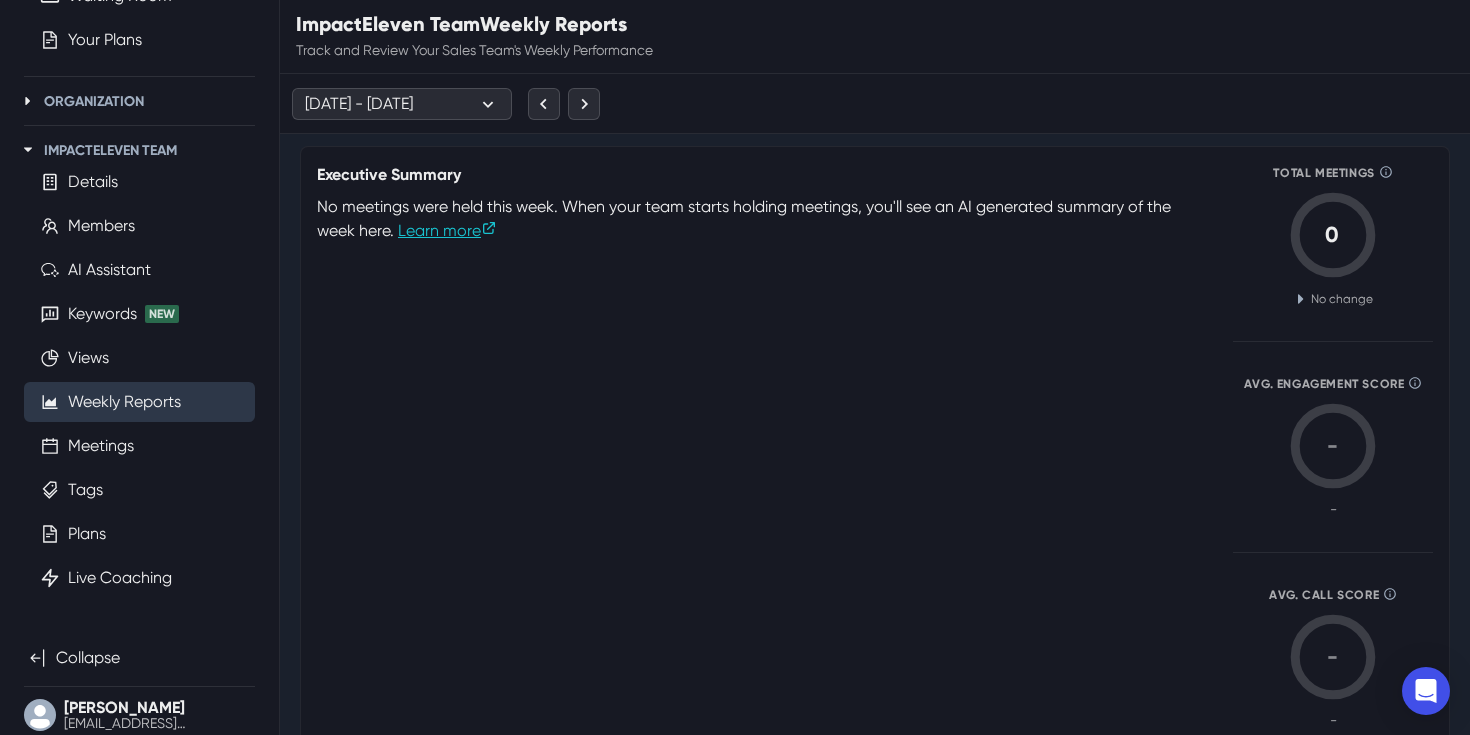 click at bounding box center [564, 104] 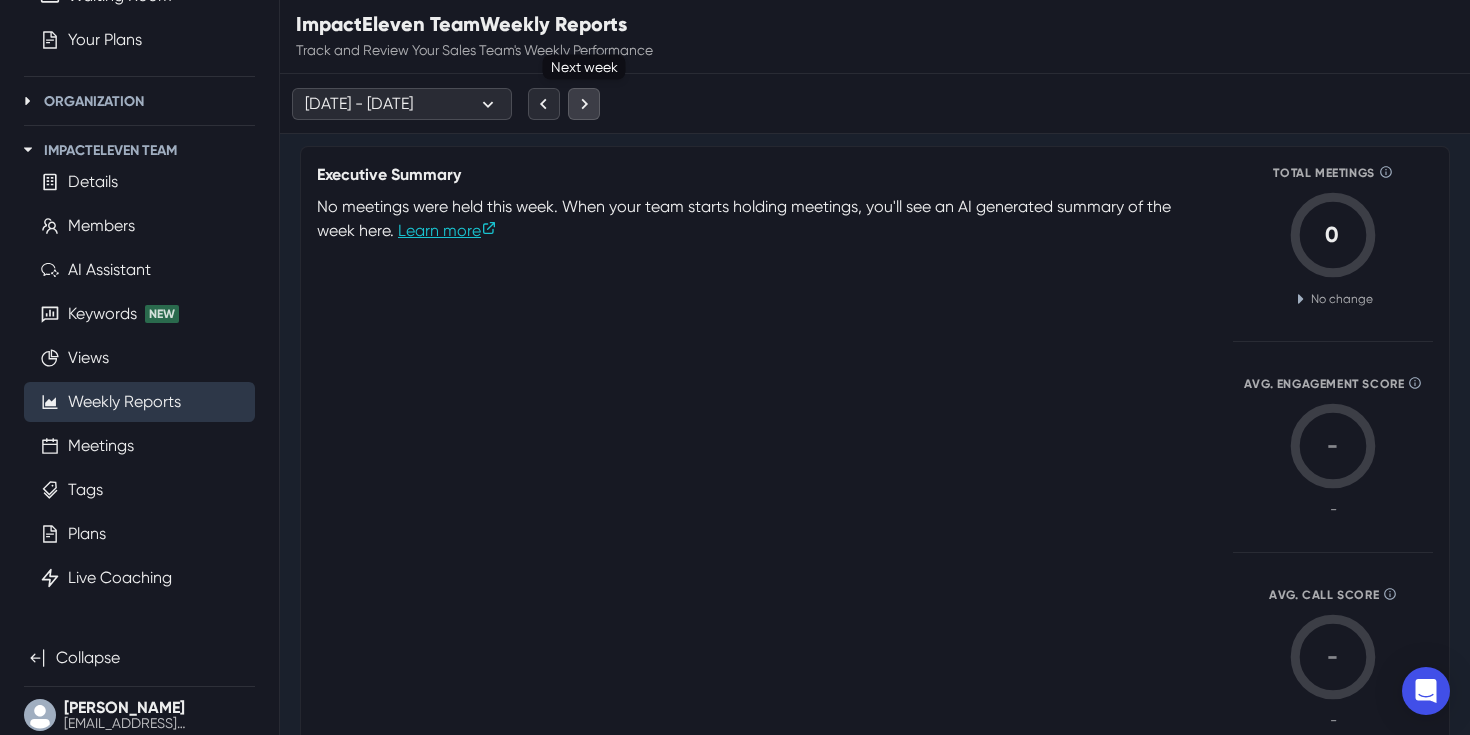 click 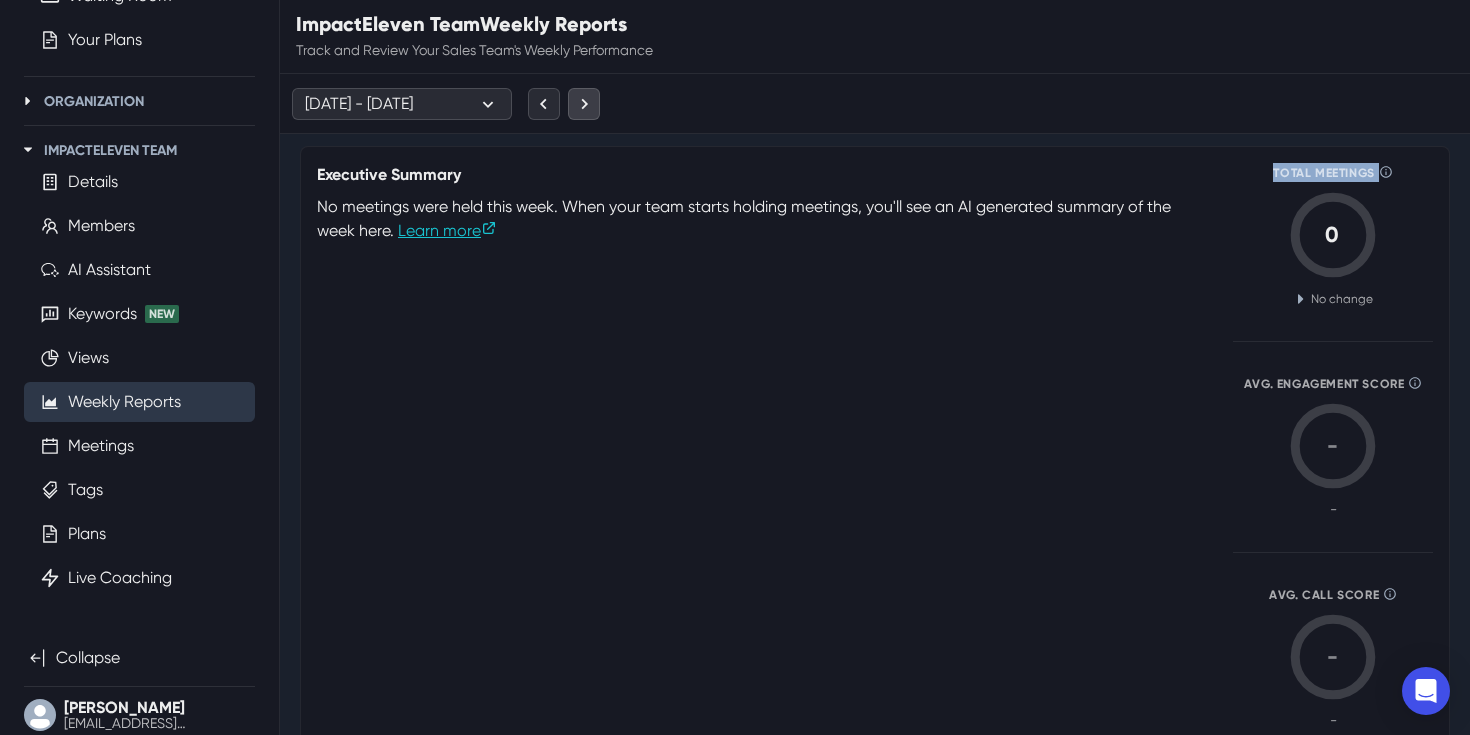 click at bounding box center [564, 104] 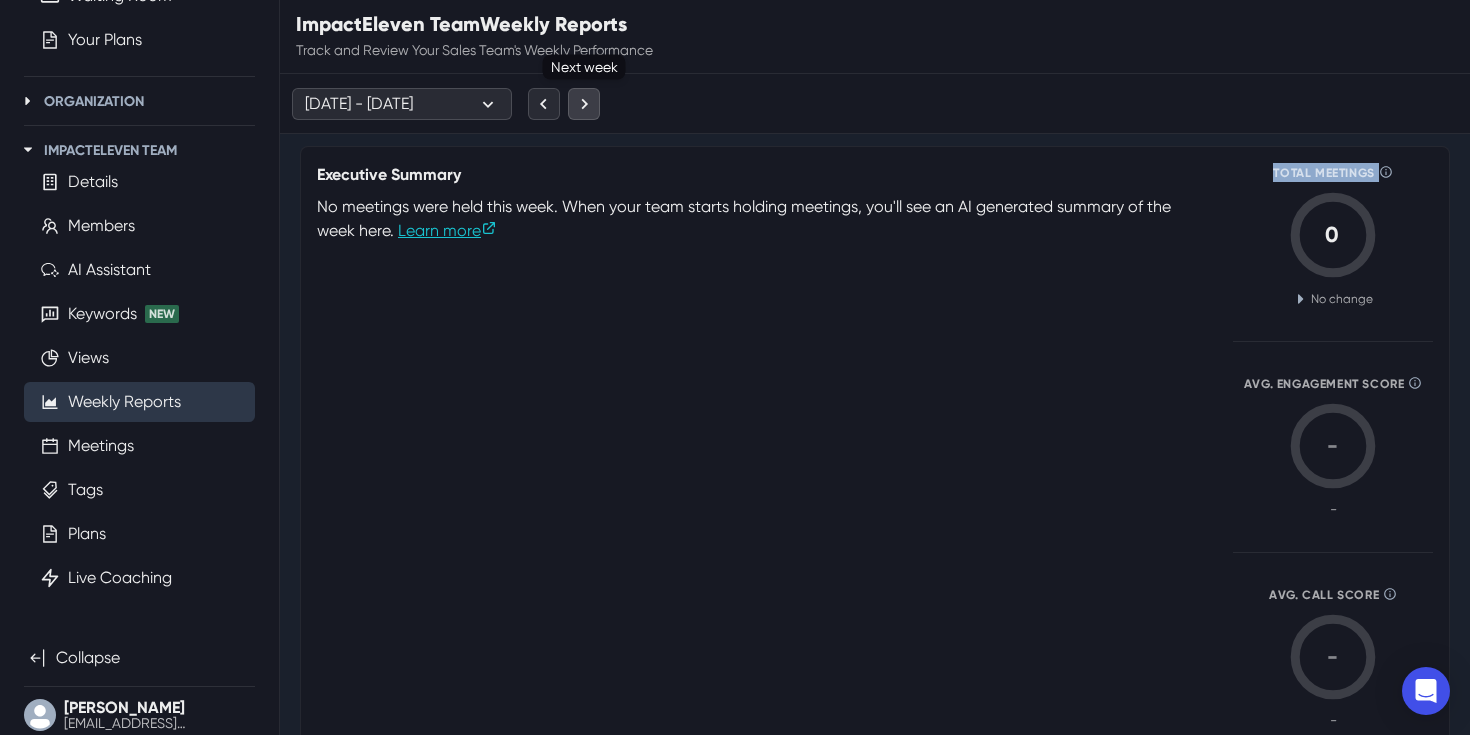 click 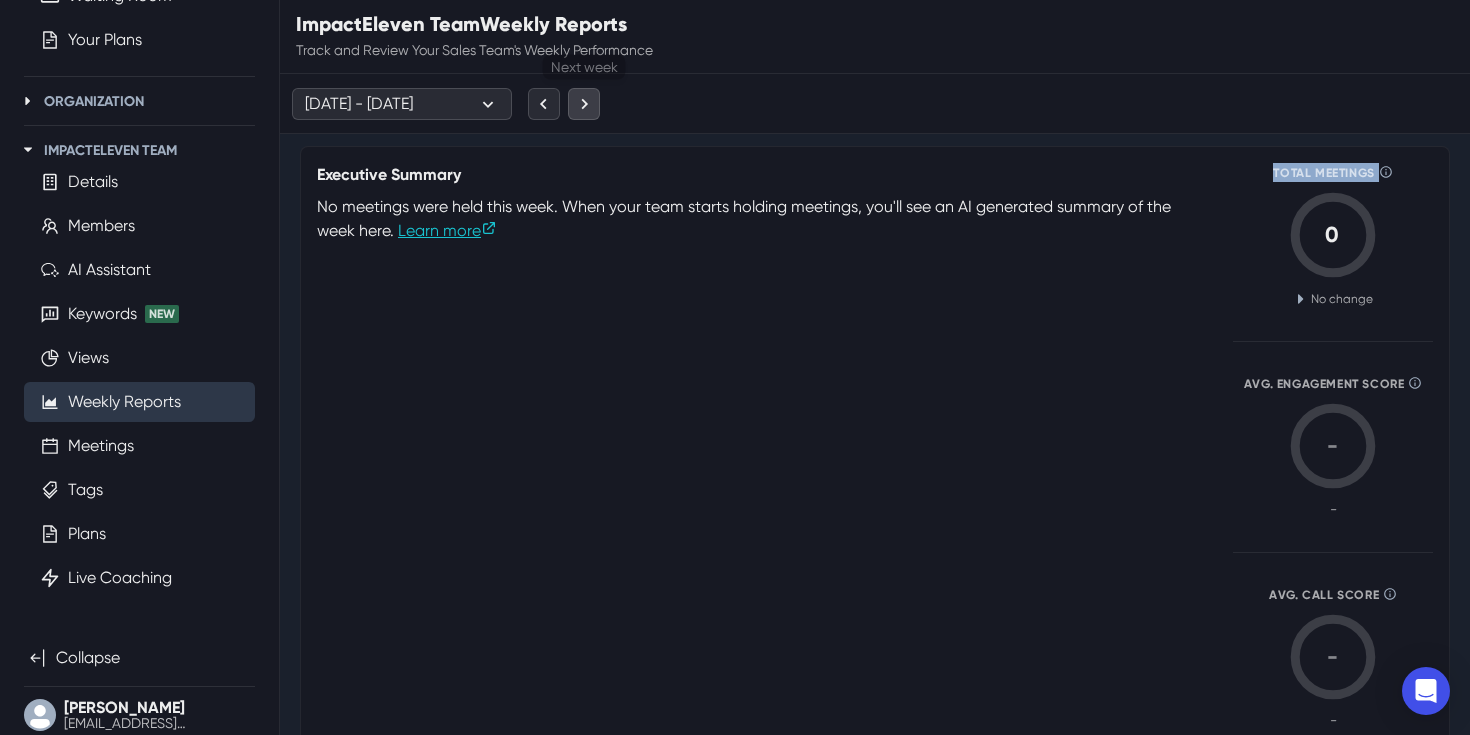 click 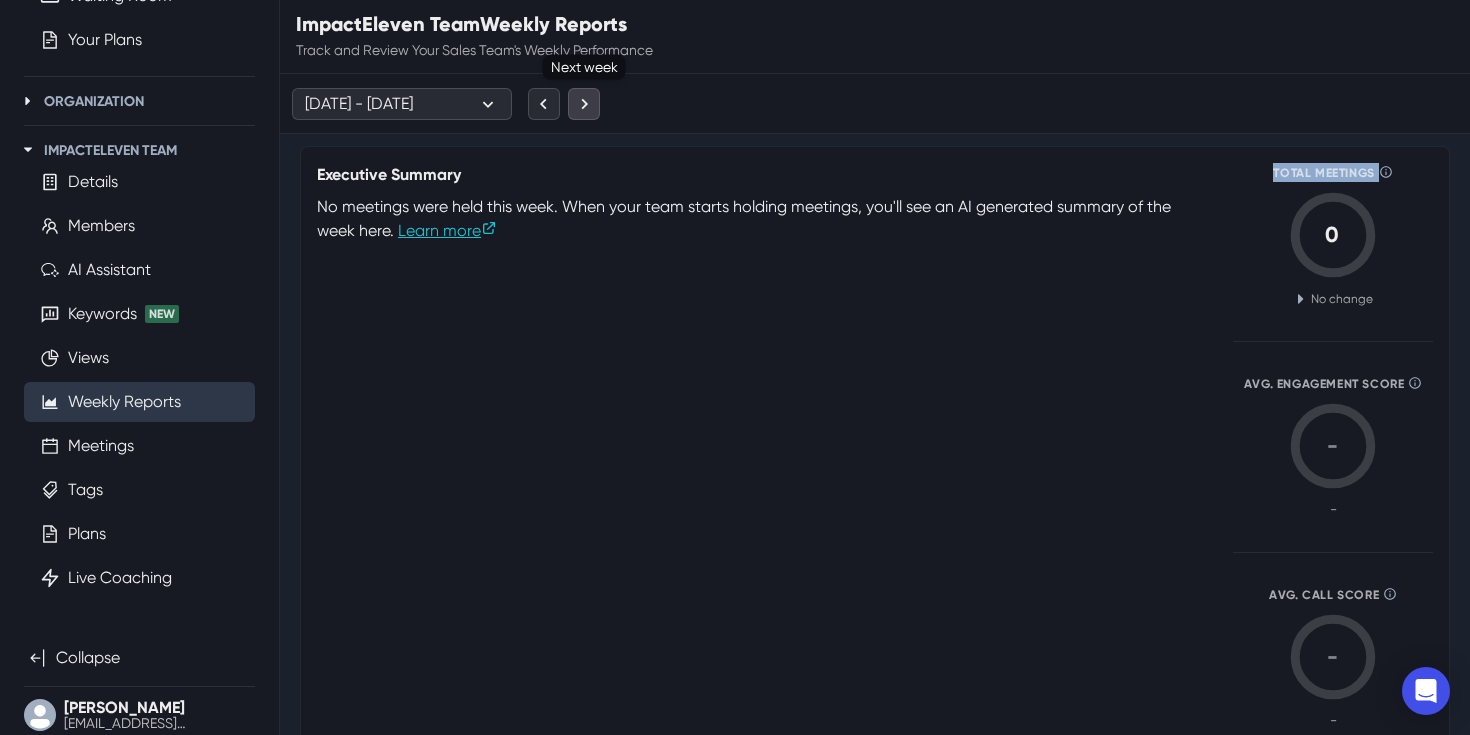 click 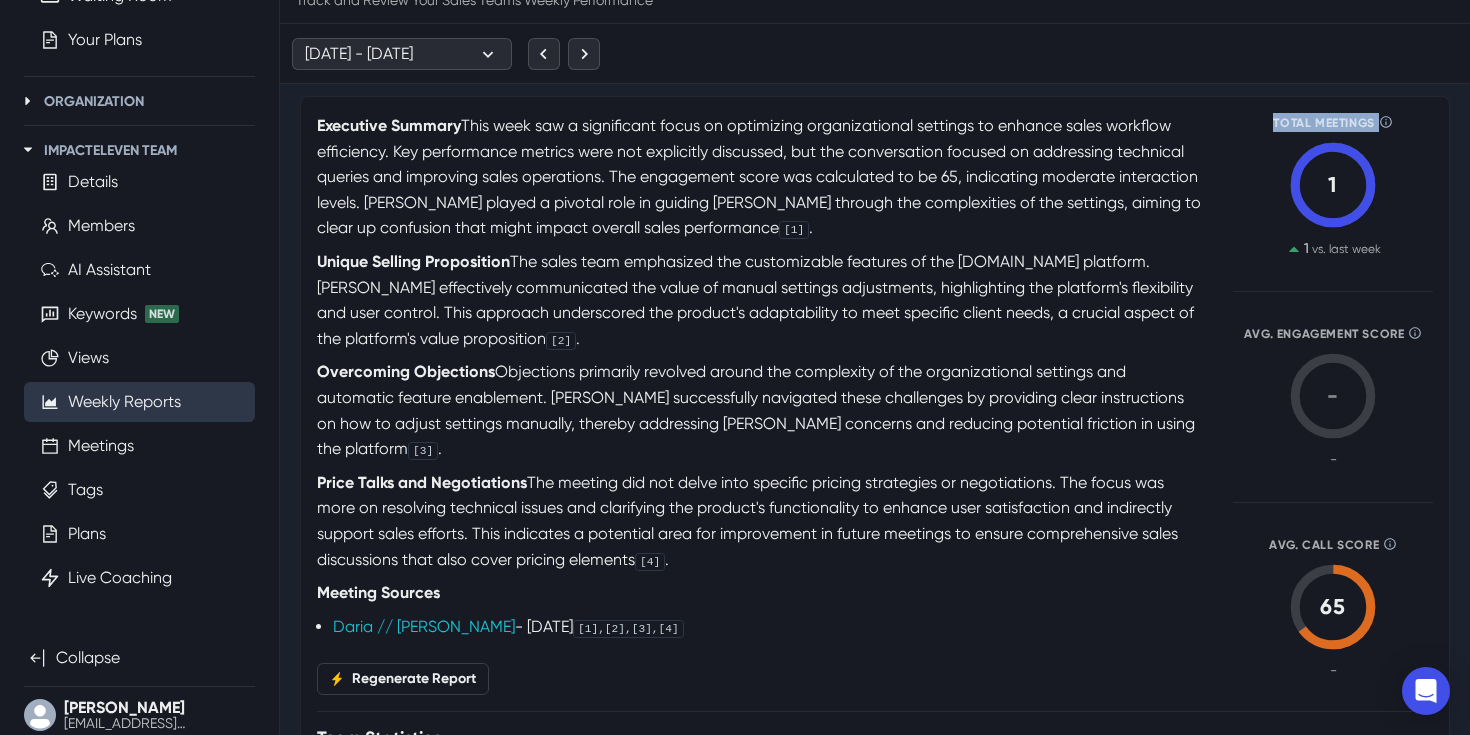 scroll, scrollTop: 52, scrollLeft: 0, axis: vertical 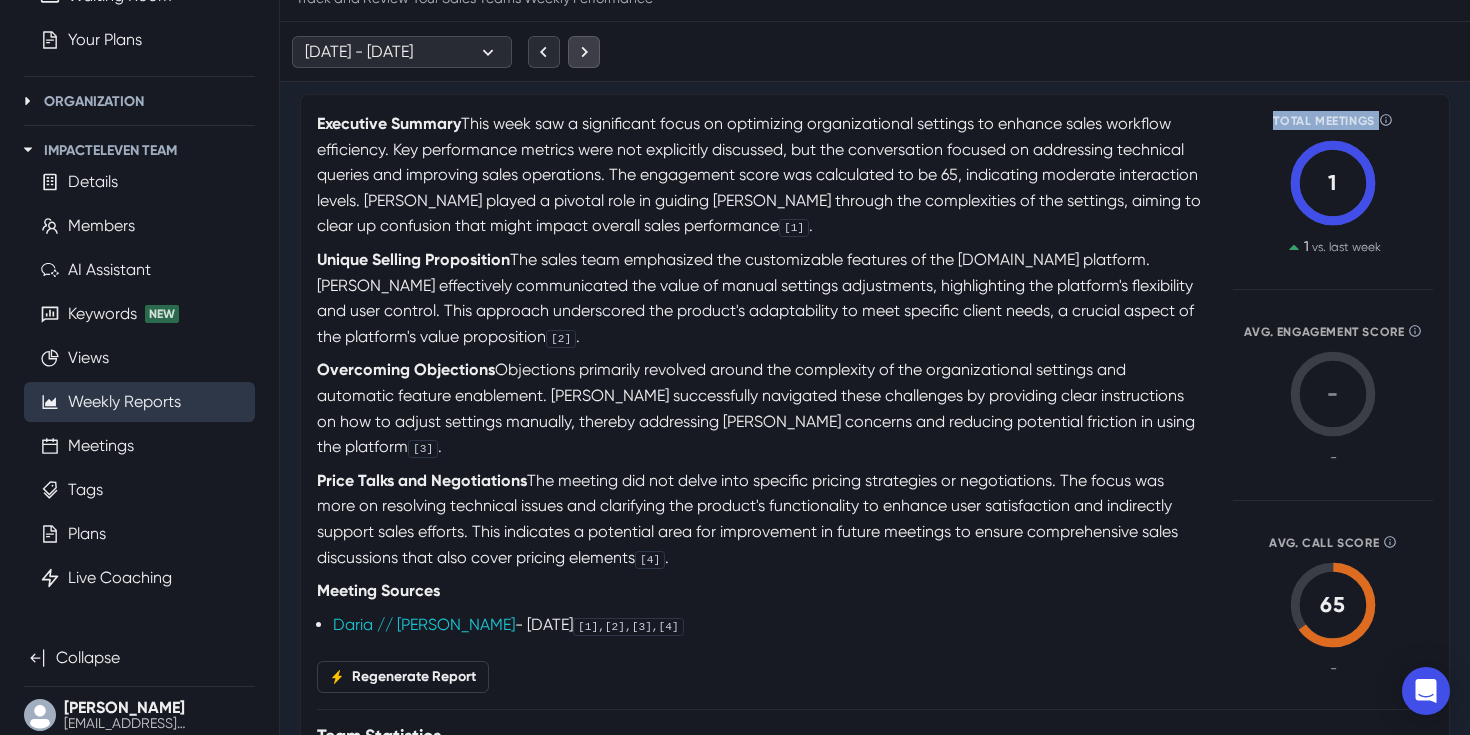 click 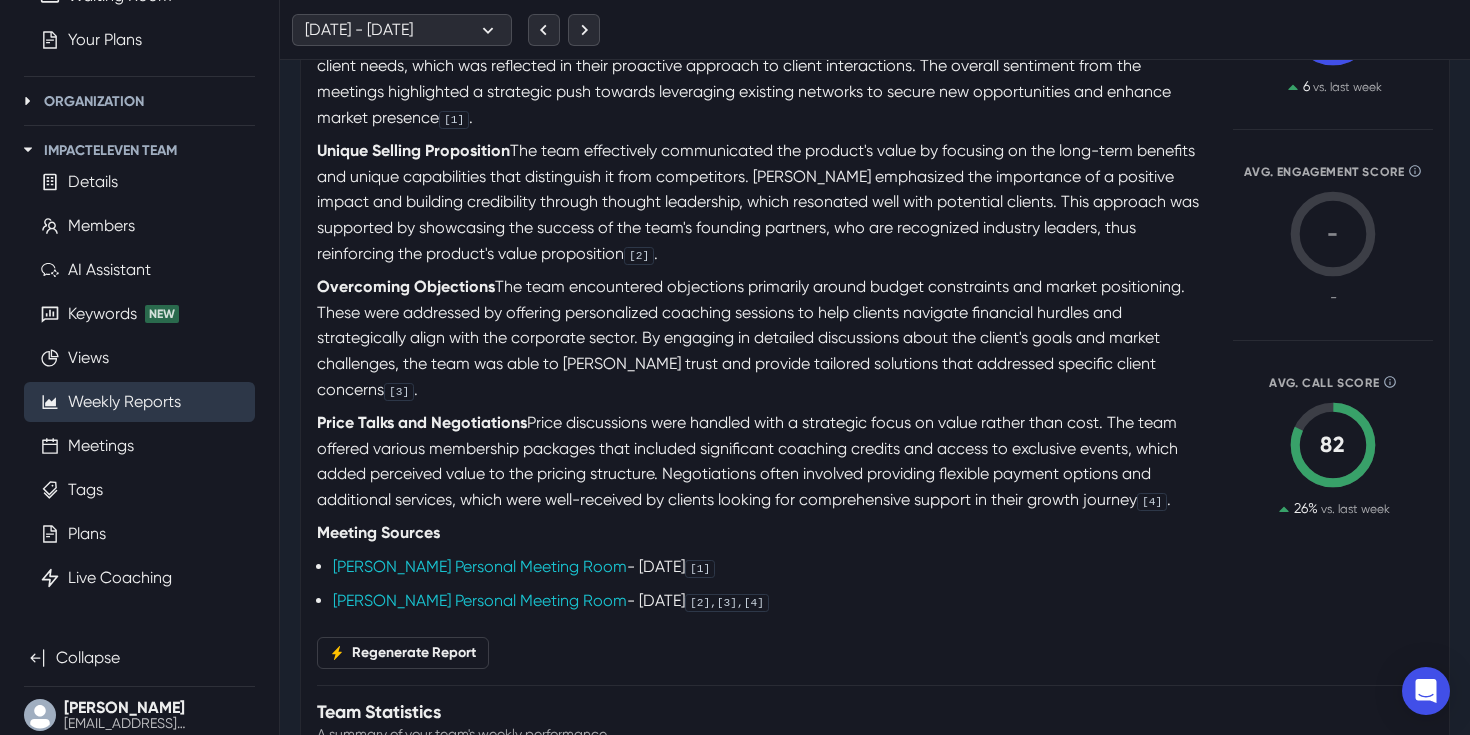 scroll, scrollTop: 215, scrollLeft: 0, axis: vertical 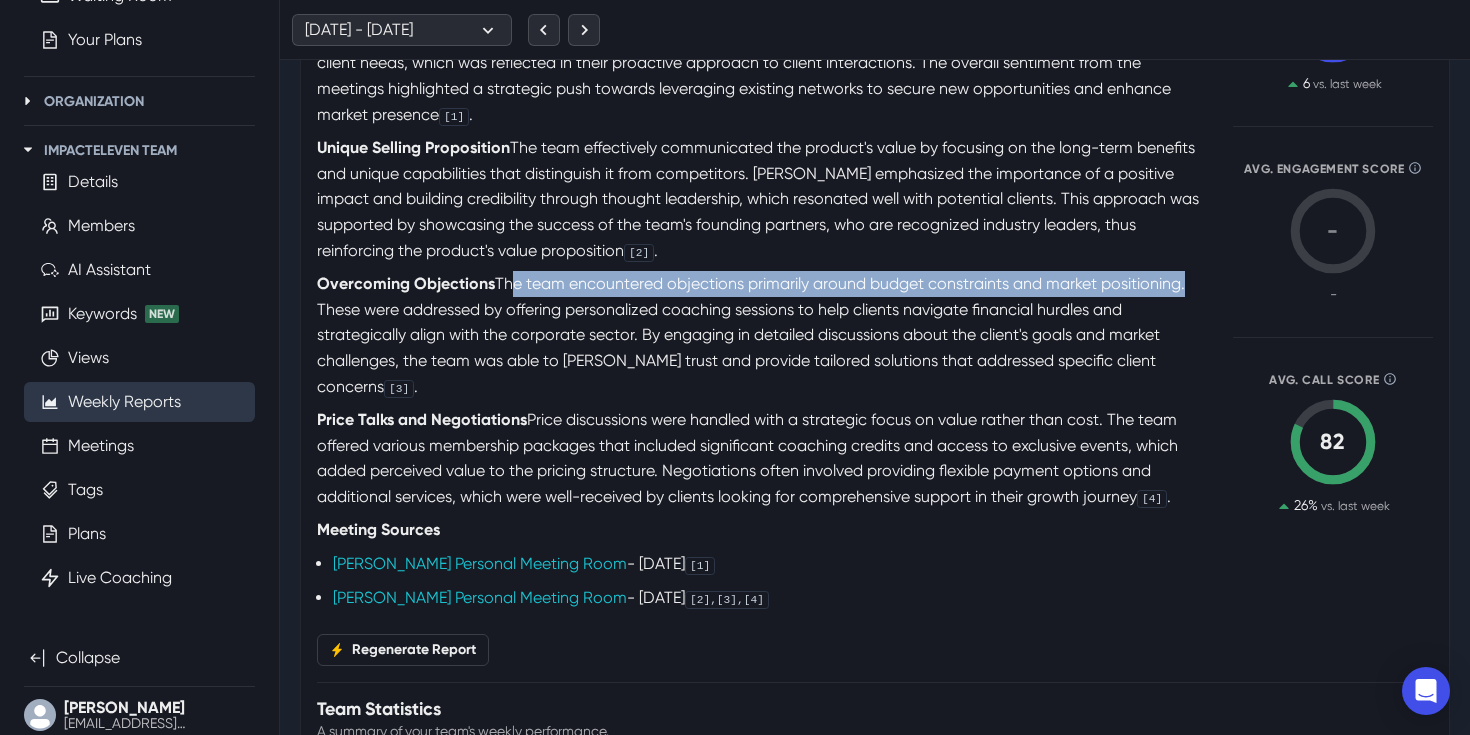 drag, startPoint x: 322, startPoint y: 338, endPoint x: 1000, endPoint y: 333, distance: 678.01843 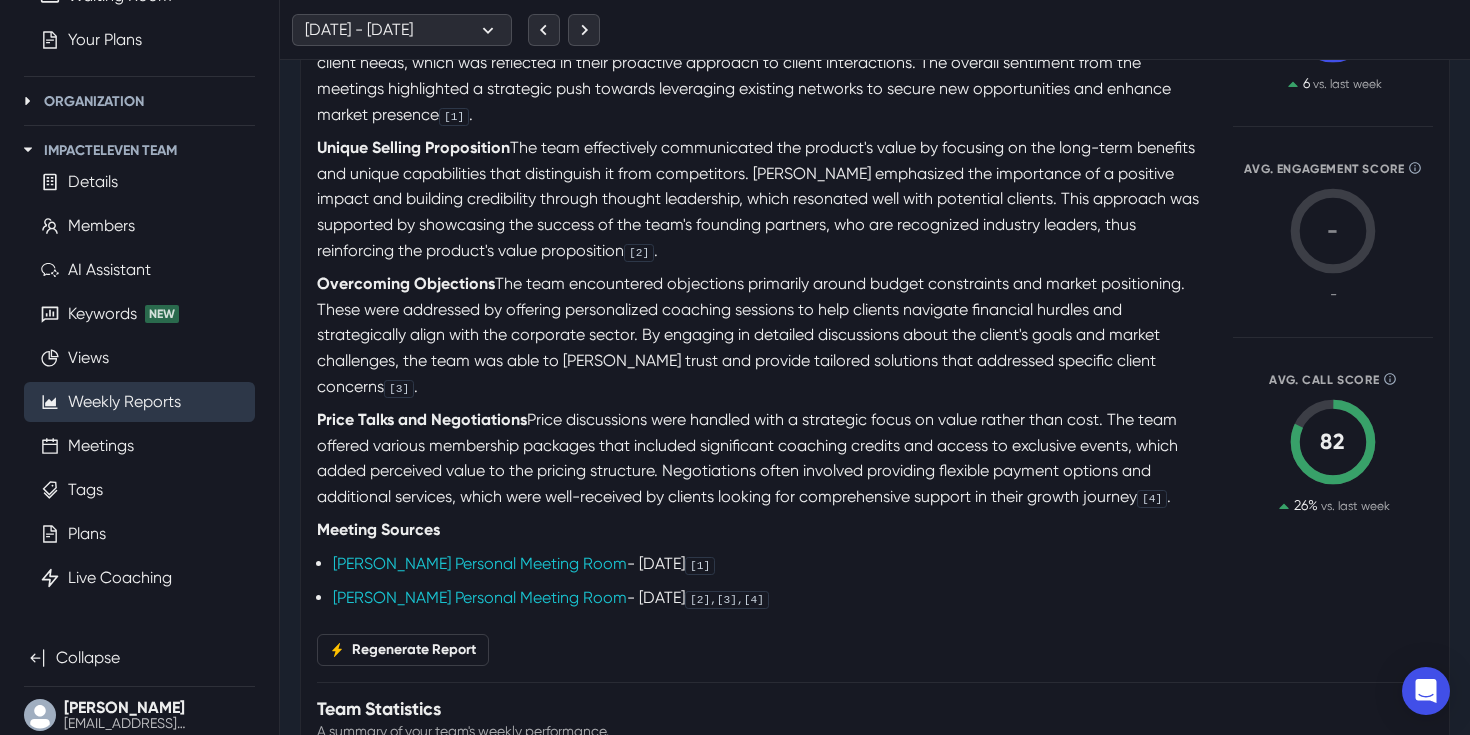 click on "Overcoming Objections
The team encountered objections primarily around budget constraints and market positioning. These were addressed by offering personalized coaching sessions to help clients navigate financial hurdles and strategically align with the corporate sector. By engaging in detailed discussions about the client's goals and market challenges, the team was able to [PERSON_NAME] trust and provide tailored solutions that addressed specific client concerns  [3] ." at bounding box center [759, 335] 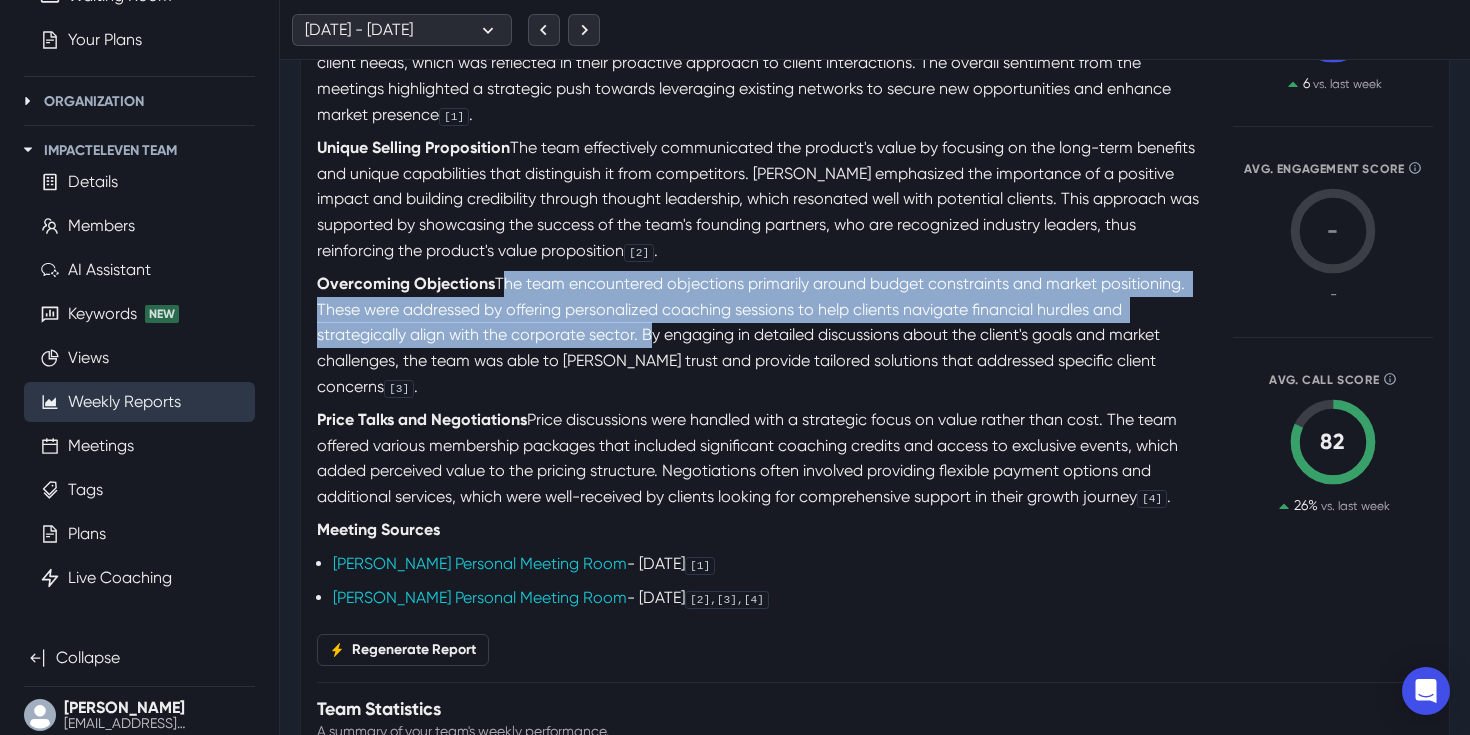 drag, startPoint x: 320, startPoint y: 337, endPoint x: 444, endPoint y: 386, distance: 133.33041 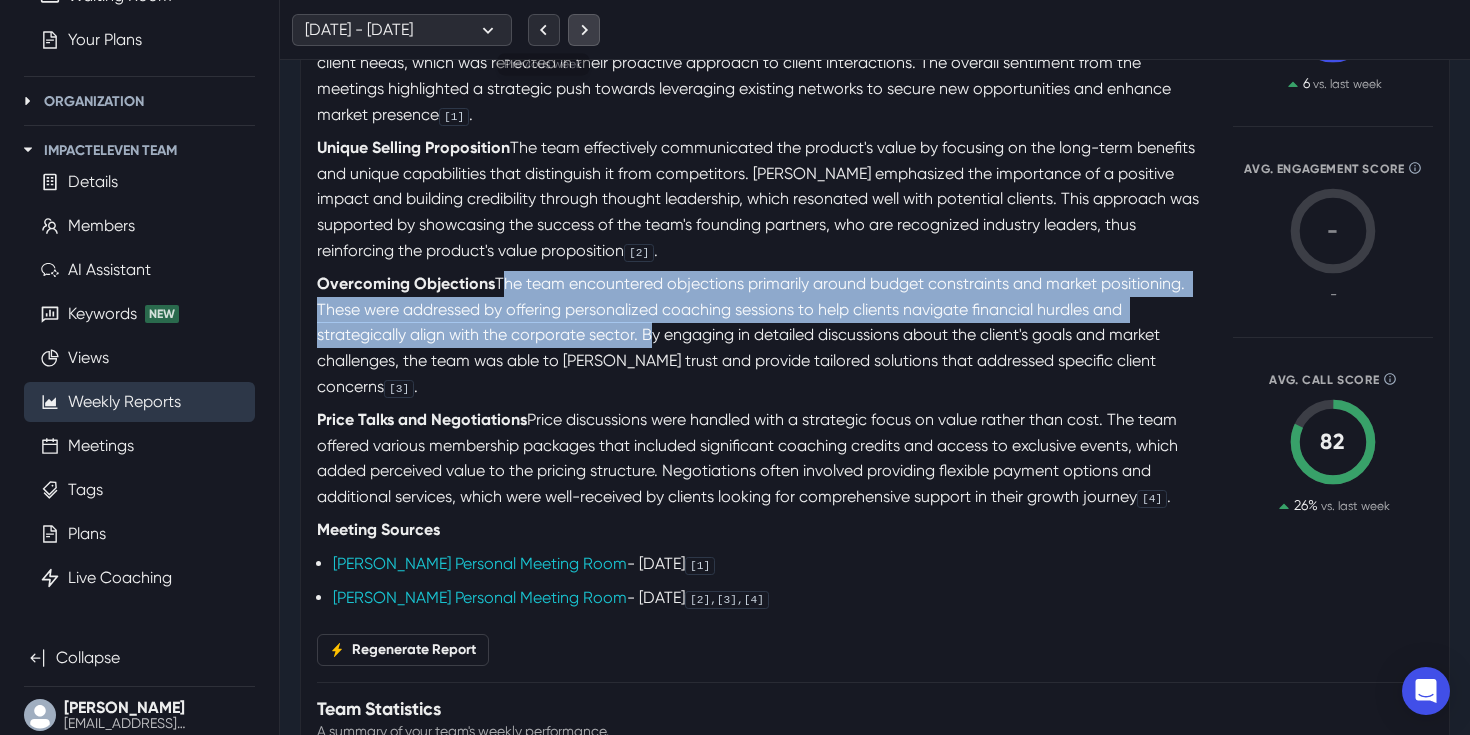 click 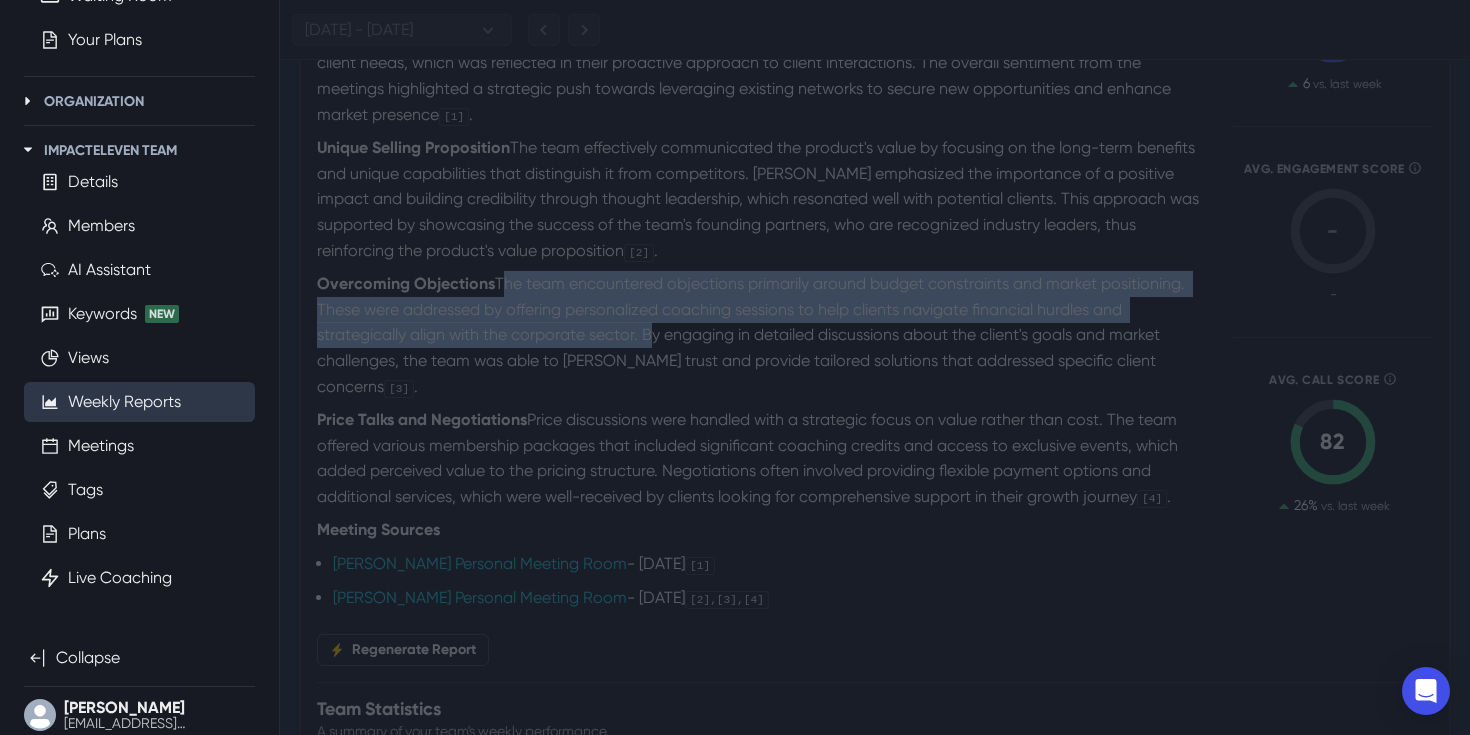 scroll, scrollTop: 0, scrollLeft: 0, axis: both 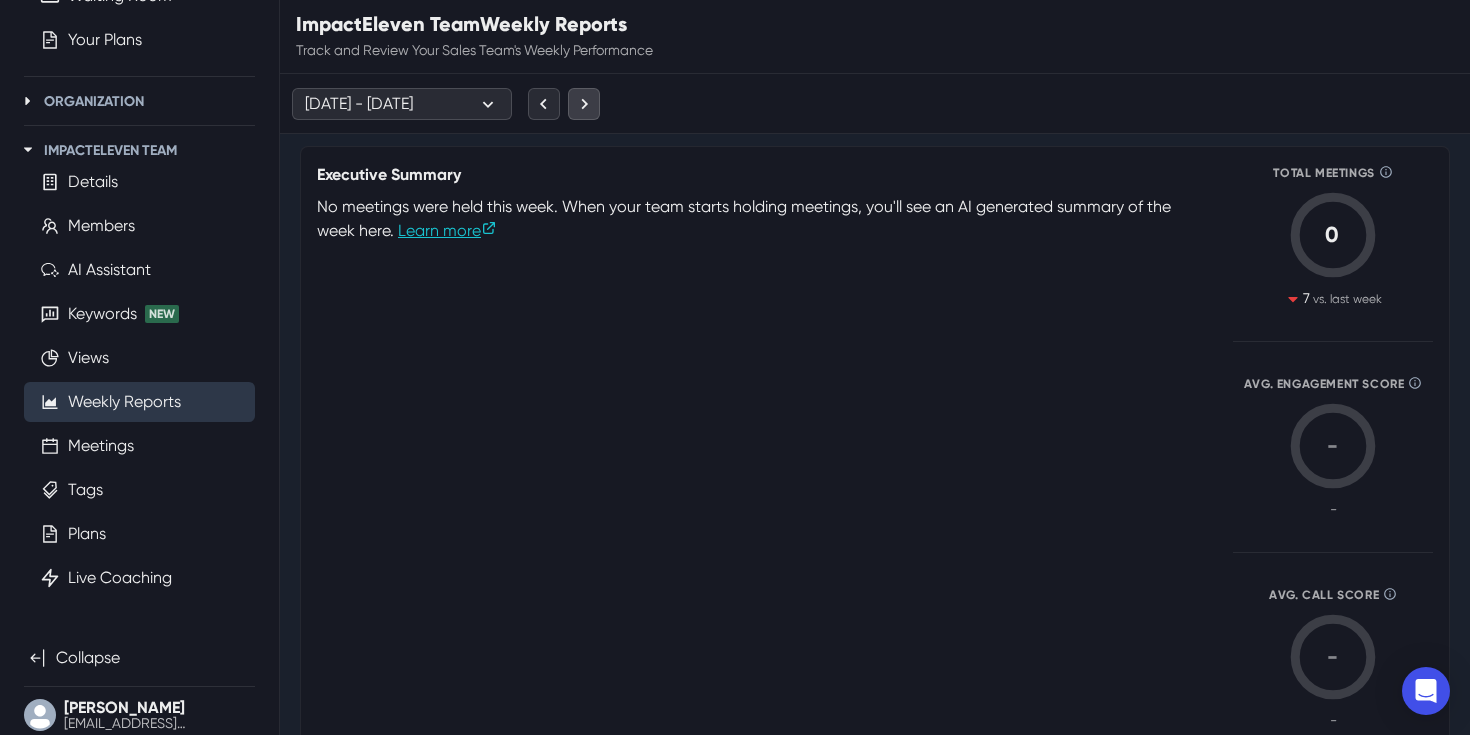 click 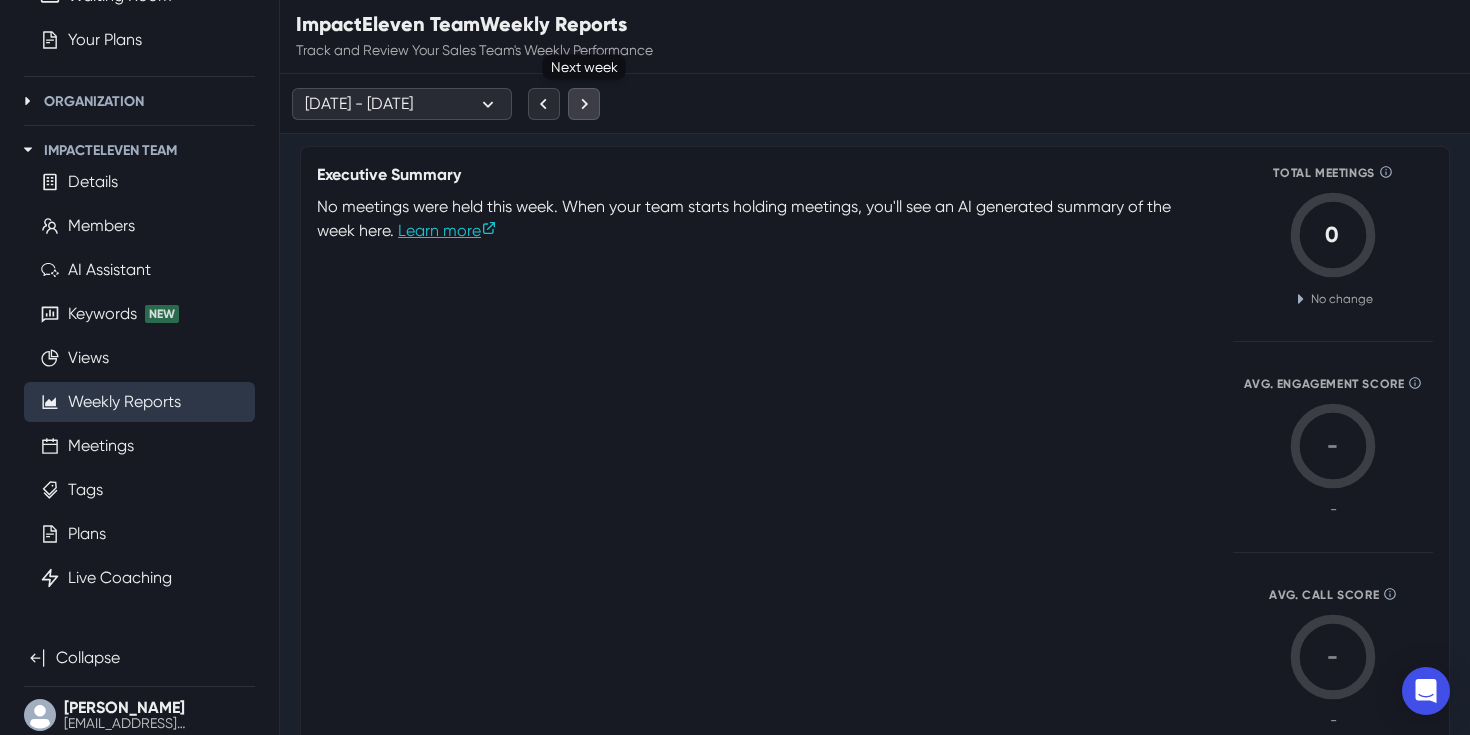 click at bounding box center [584, 104] 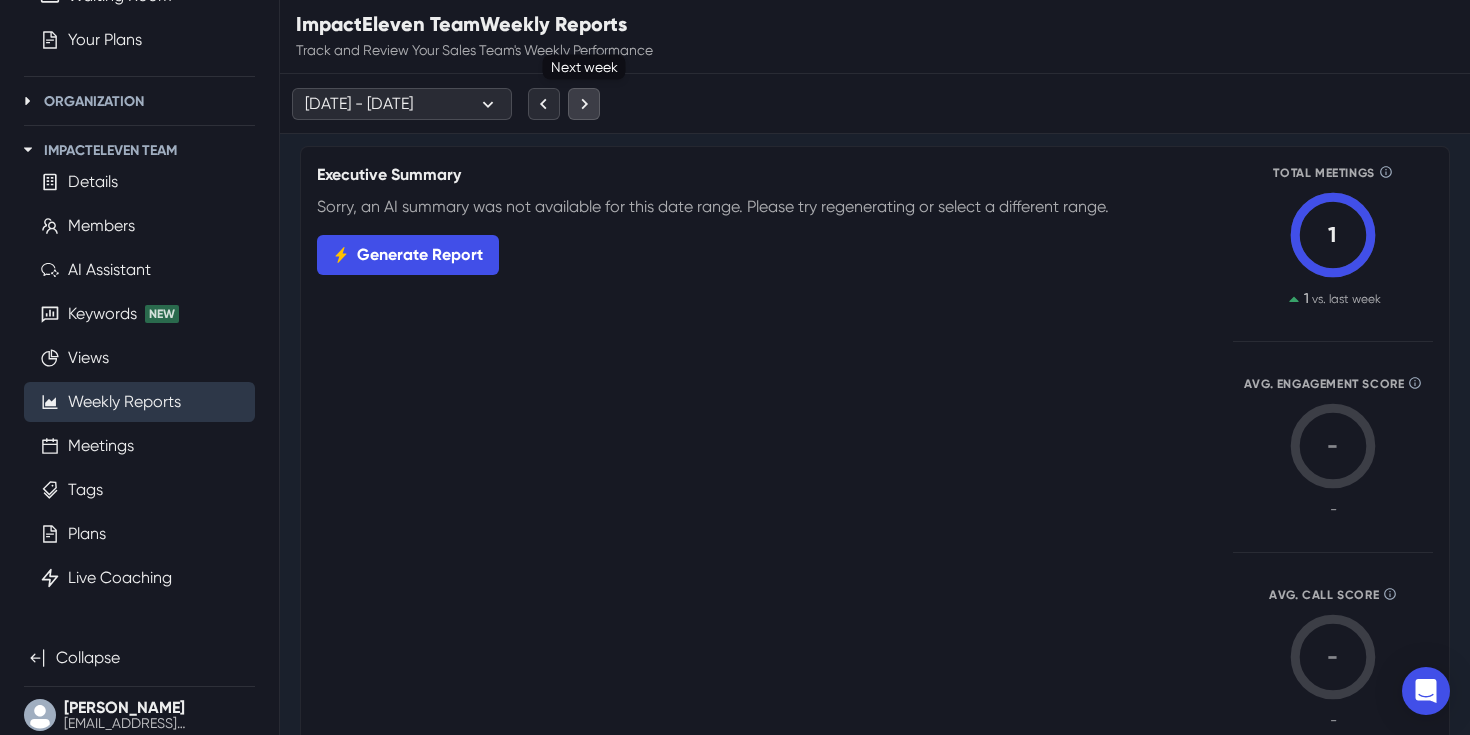 click at bounding box center (584, 104) 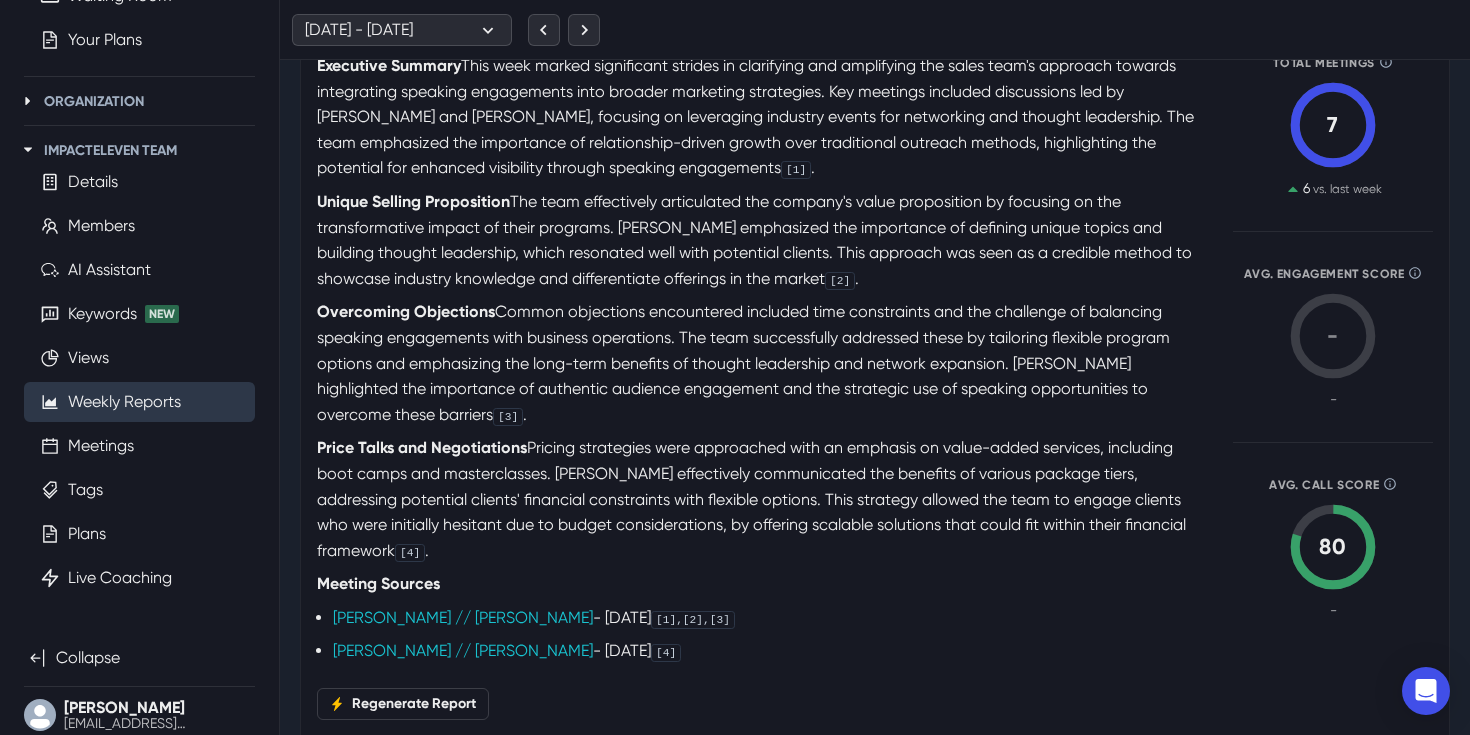 scroll, scrollTop: 112, scrollLeft: 0, axis: vertical 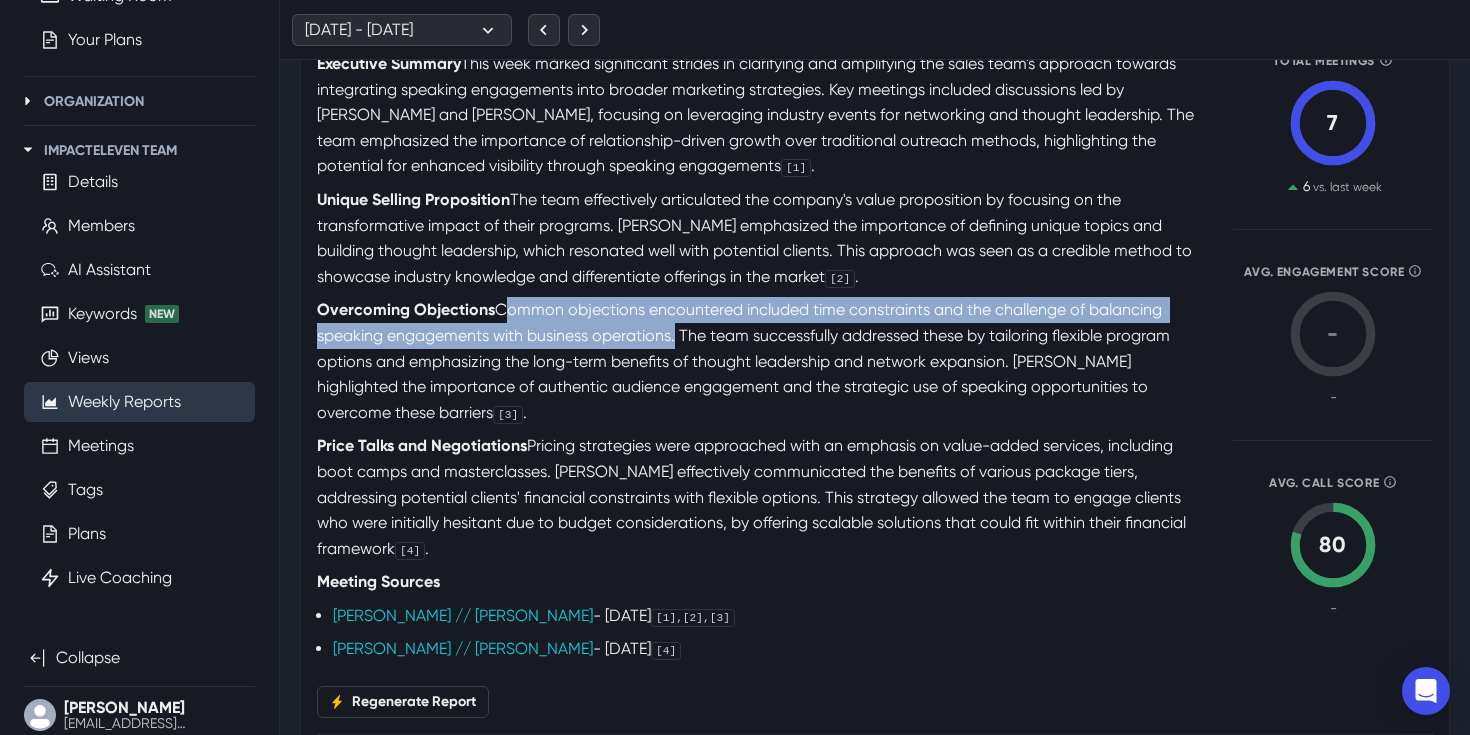 drag, startPoint x: 318, startPoint y: 389, endPoint x: 457, endPoint y: 408, distance: 140.29256 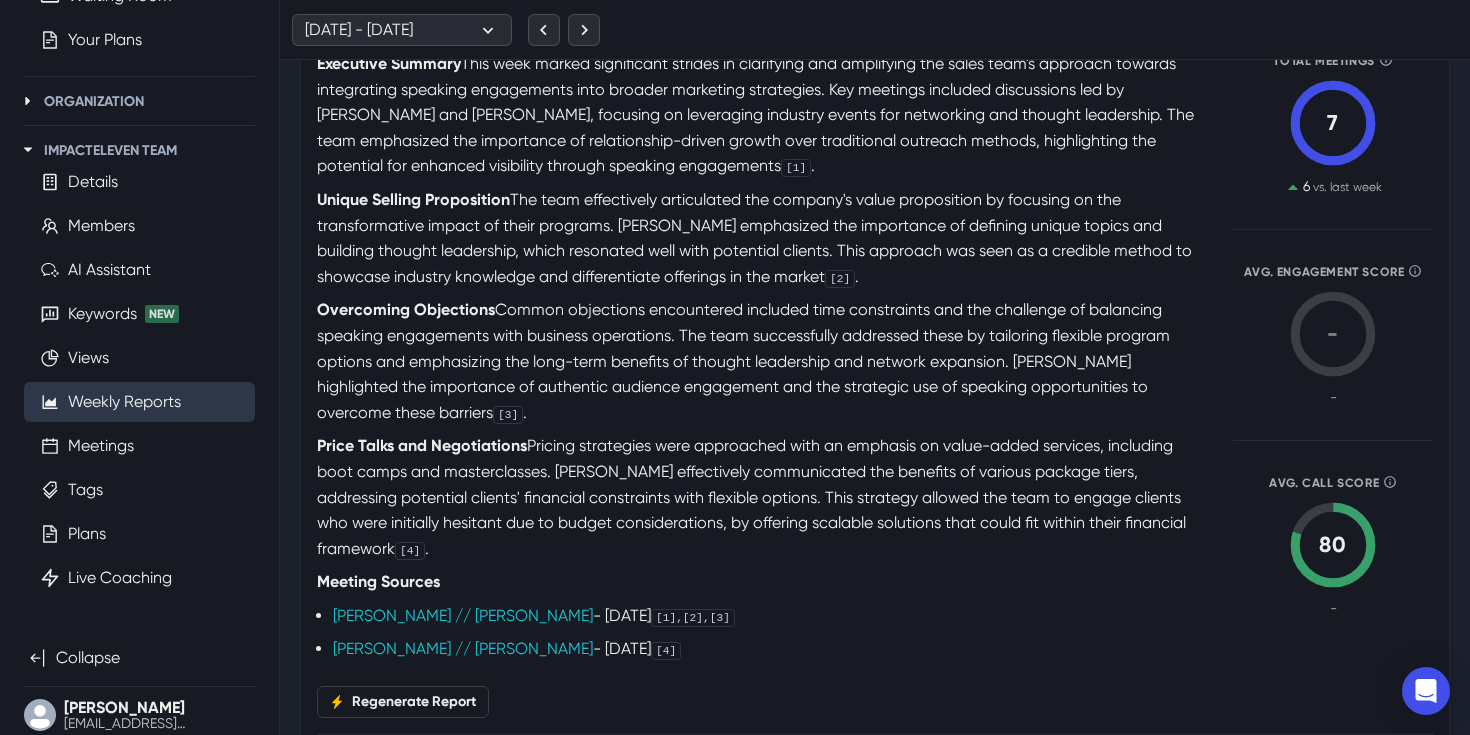 click at bounding box center [564, 30] 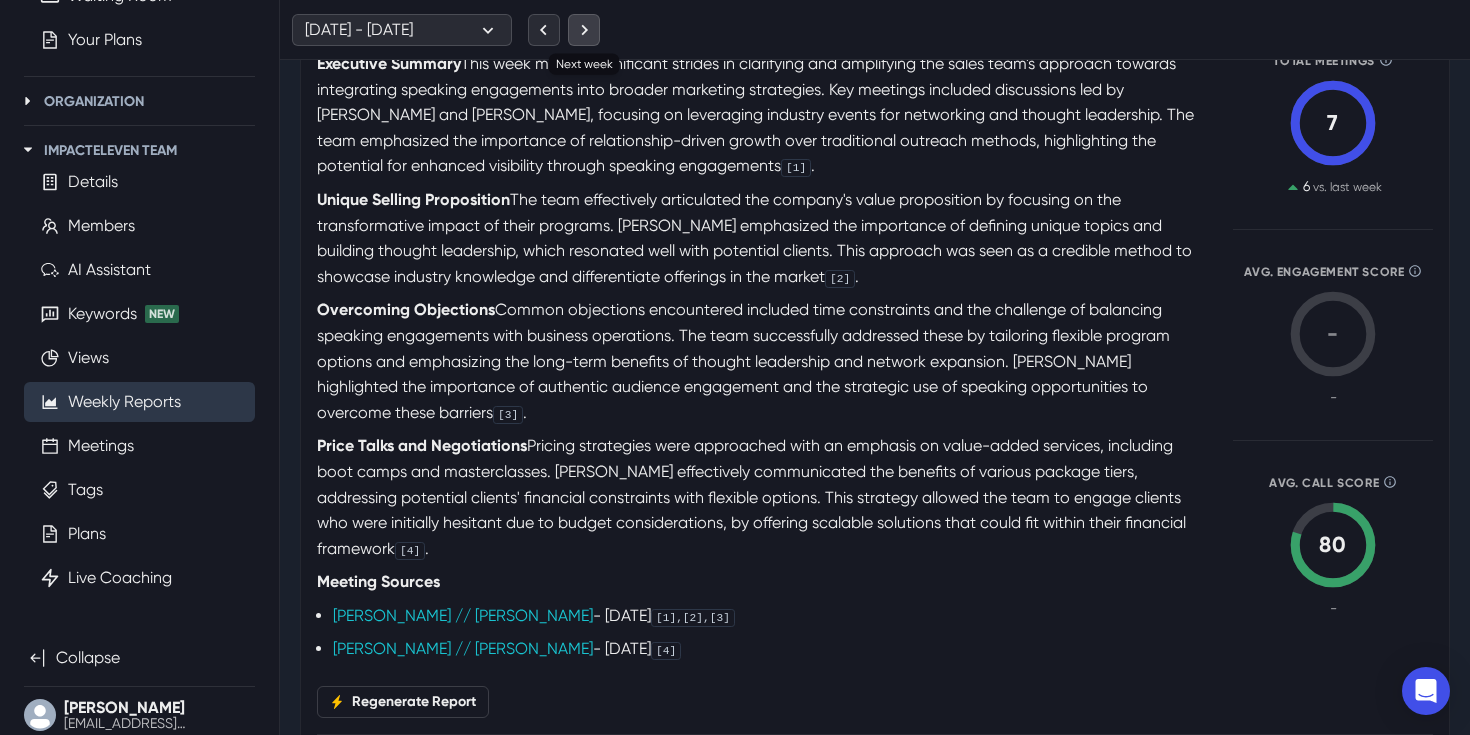 click 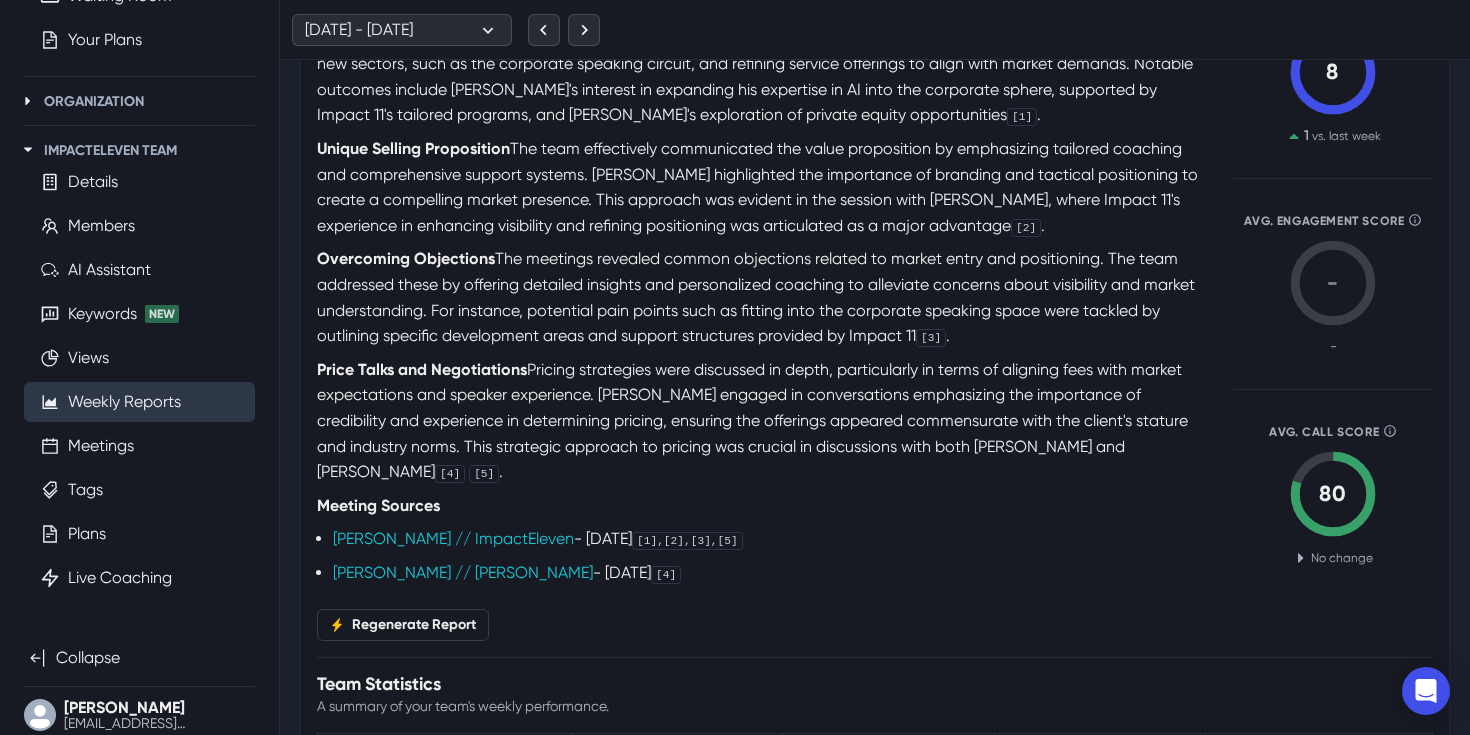 scroll, scrollTop: 165, scrollLeft: 0, axis: vertical 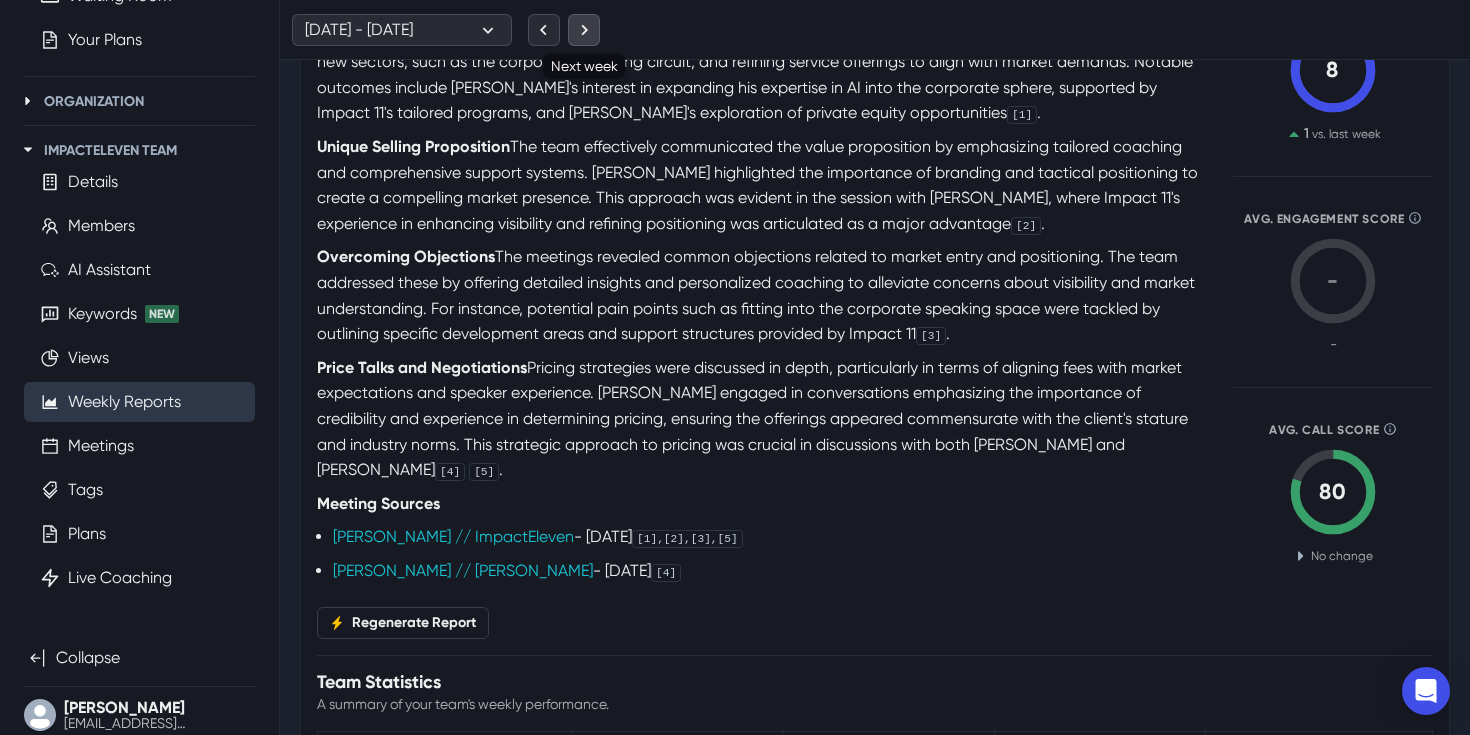 click at bounding box center (584, 30) 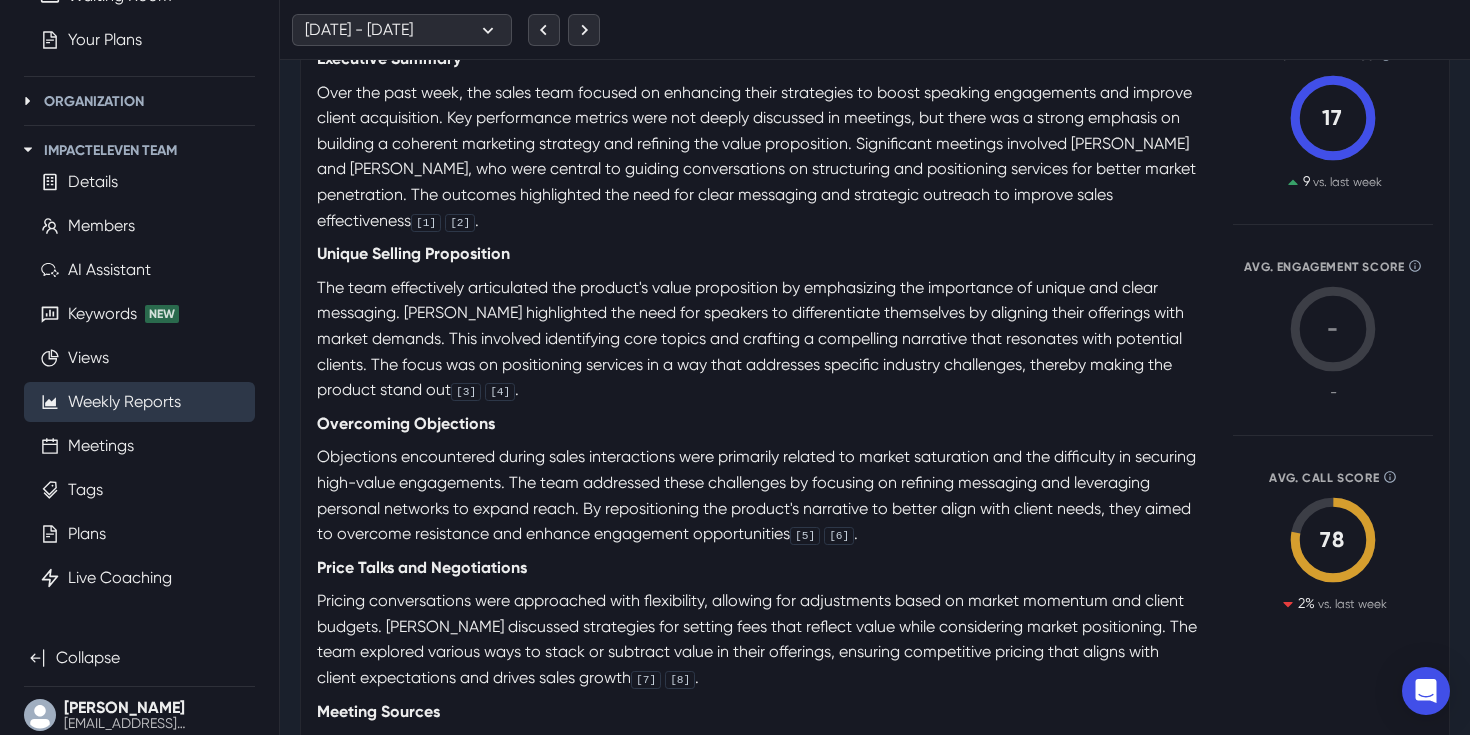 scroll, scrollTop: 122, scrollLeft: 0, axis: vertical 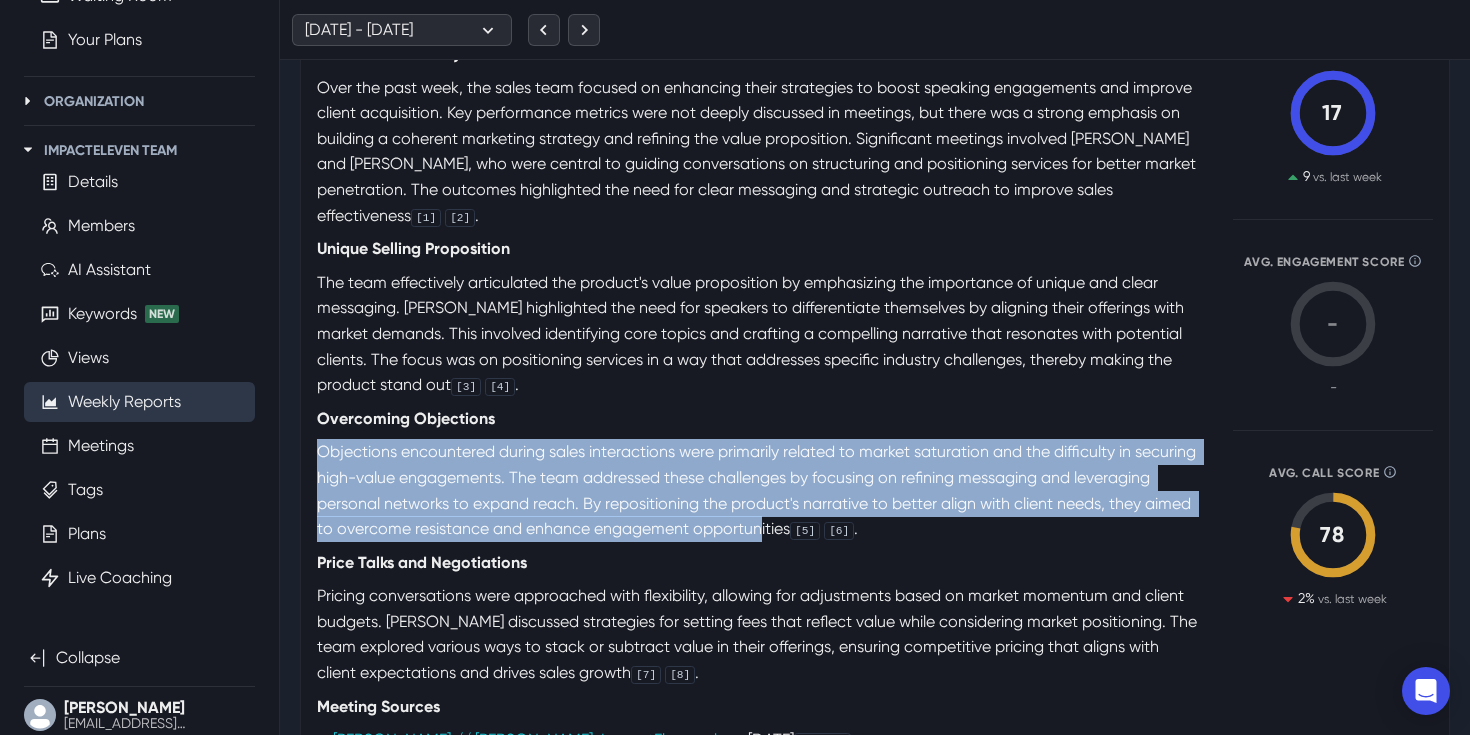 drag, startPoint x: 317, startPoint y: 453, endPoint x: 762, endPoint y: 520, distance: 450.01556 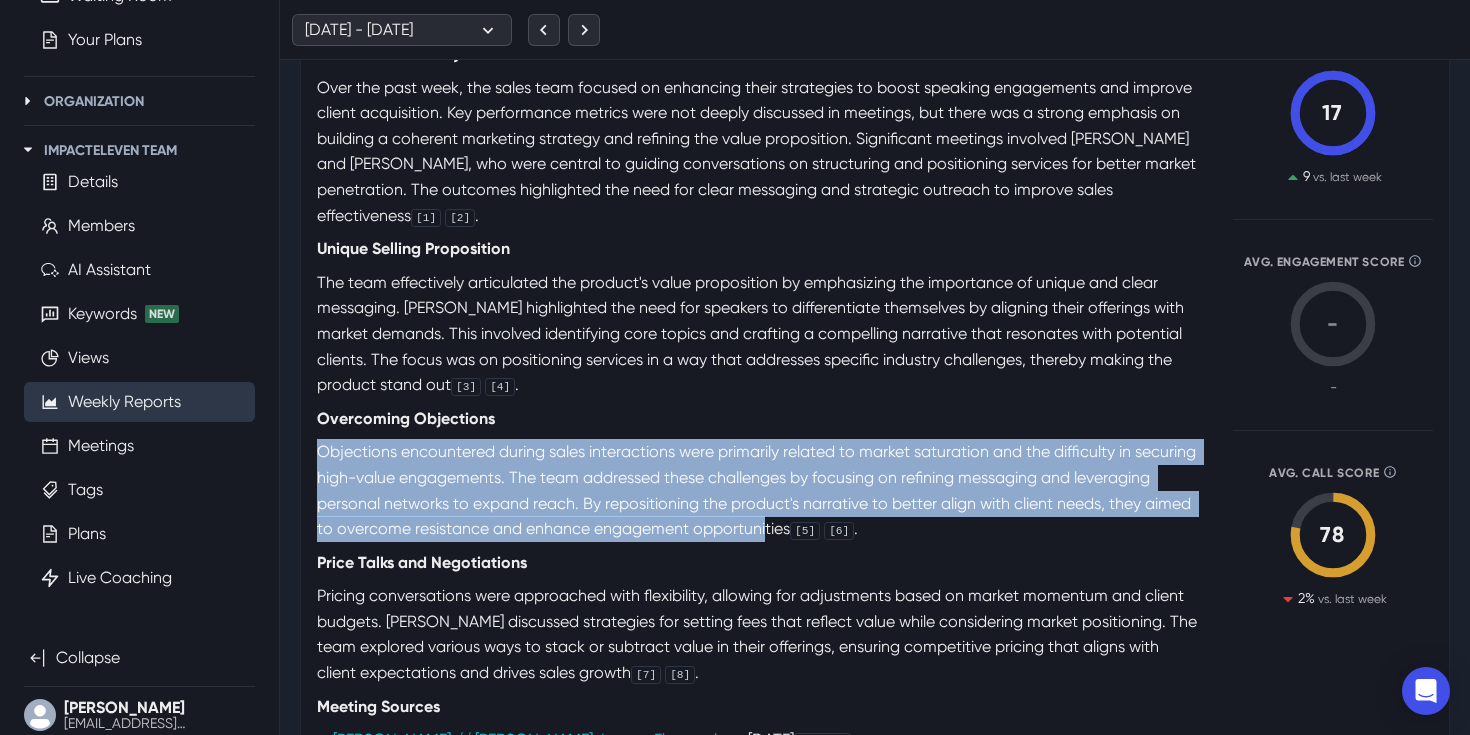 click on "Objections encountered during sales interactions were primarily related to market saturation and the difficulty in securing high-value engagements. The team addressed these challenges by focusing on refining messaging and leveraging personal networks to expand reach. By repositioning the product's narrative to better align with client needs, they aimed to overcome resistance and enhance engagement opportunities  [5]   [6] ." at bounding box center [759, 490] 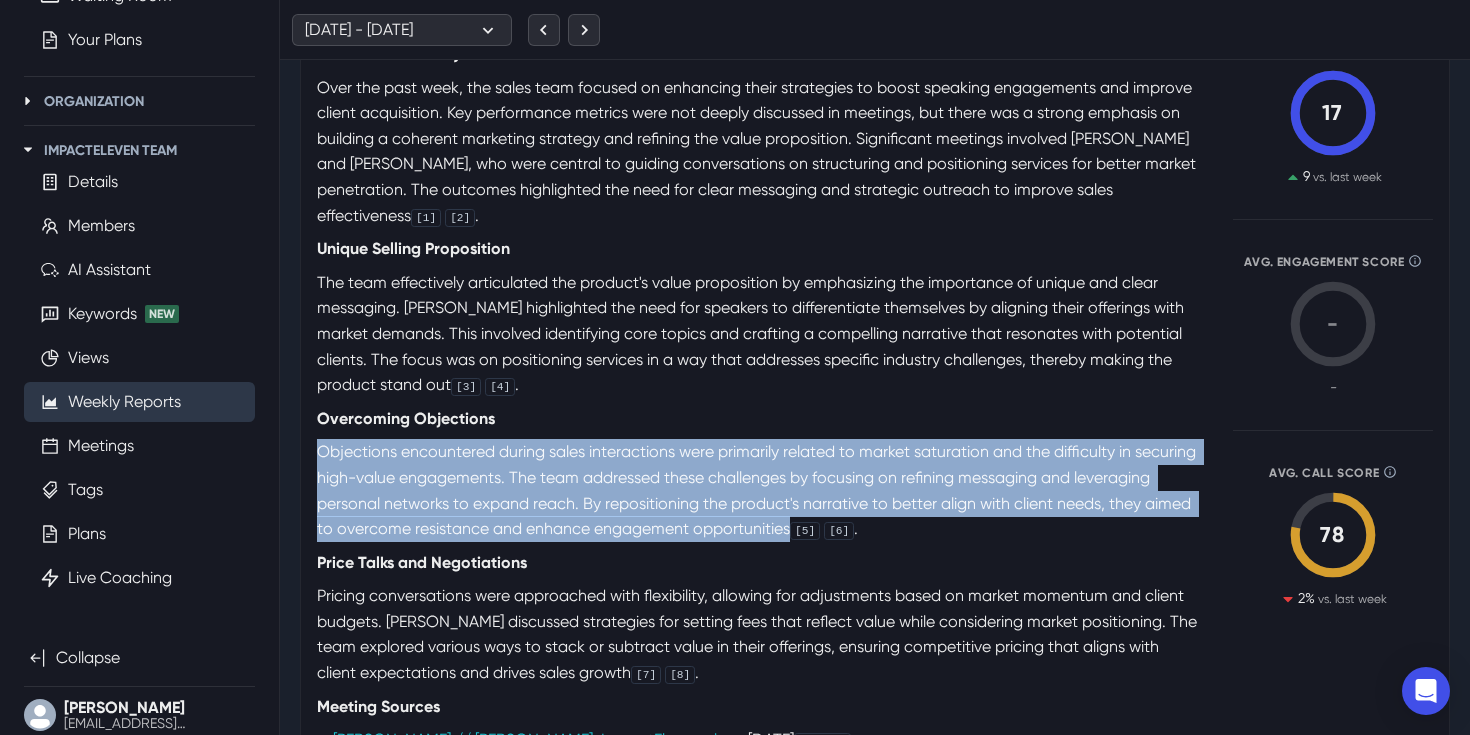 drag, startPoint x: 791, startPoint y: 528, endPoint x: 312, endPoint y: 440, distance: 487.01642 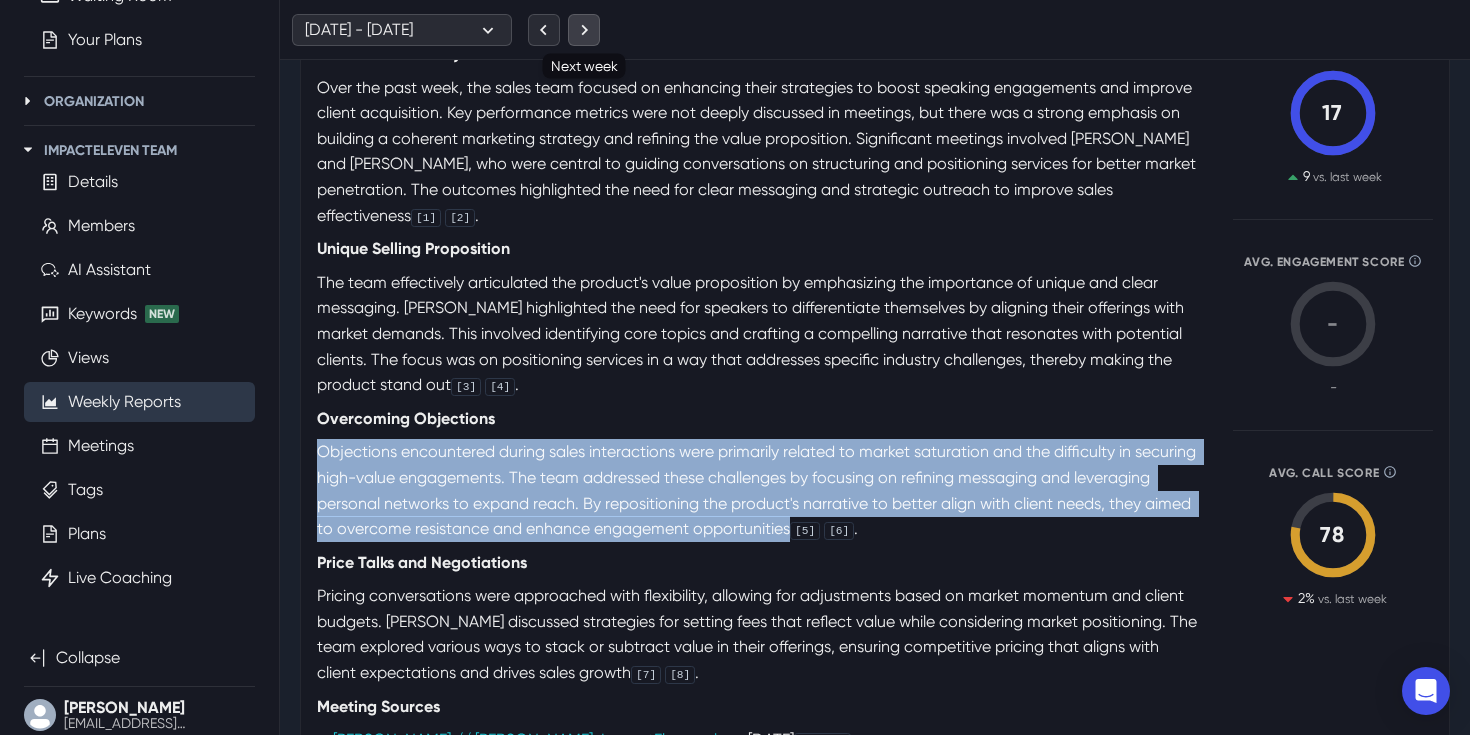 click at bounding box center [584, 30] 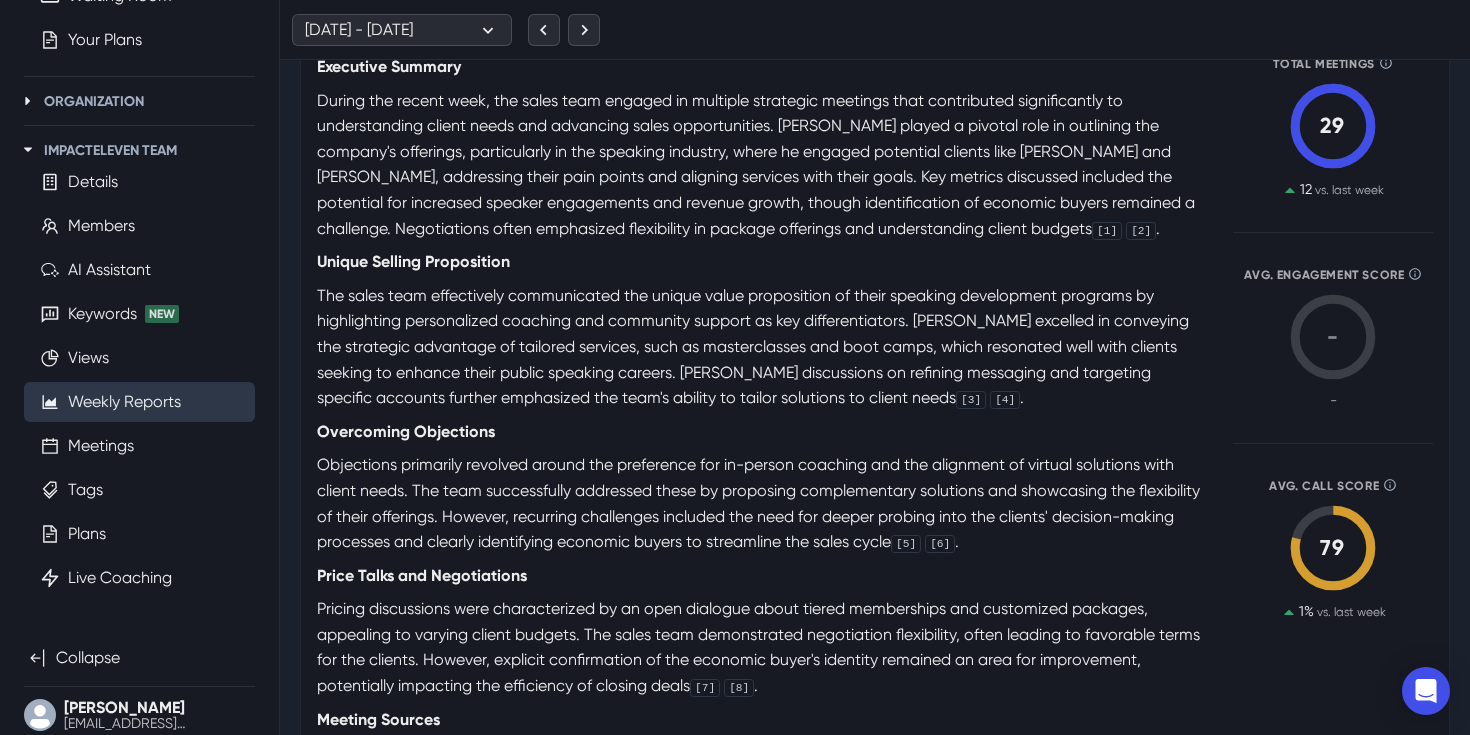 scroll, scrollTop: 112, scrollLeft: 0, axis: vertical 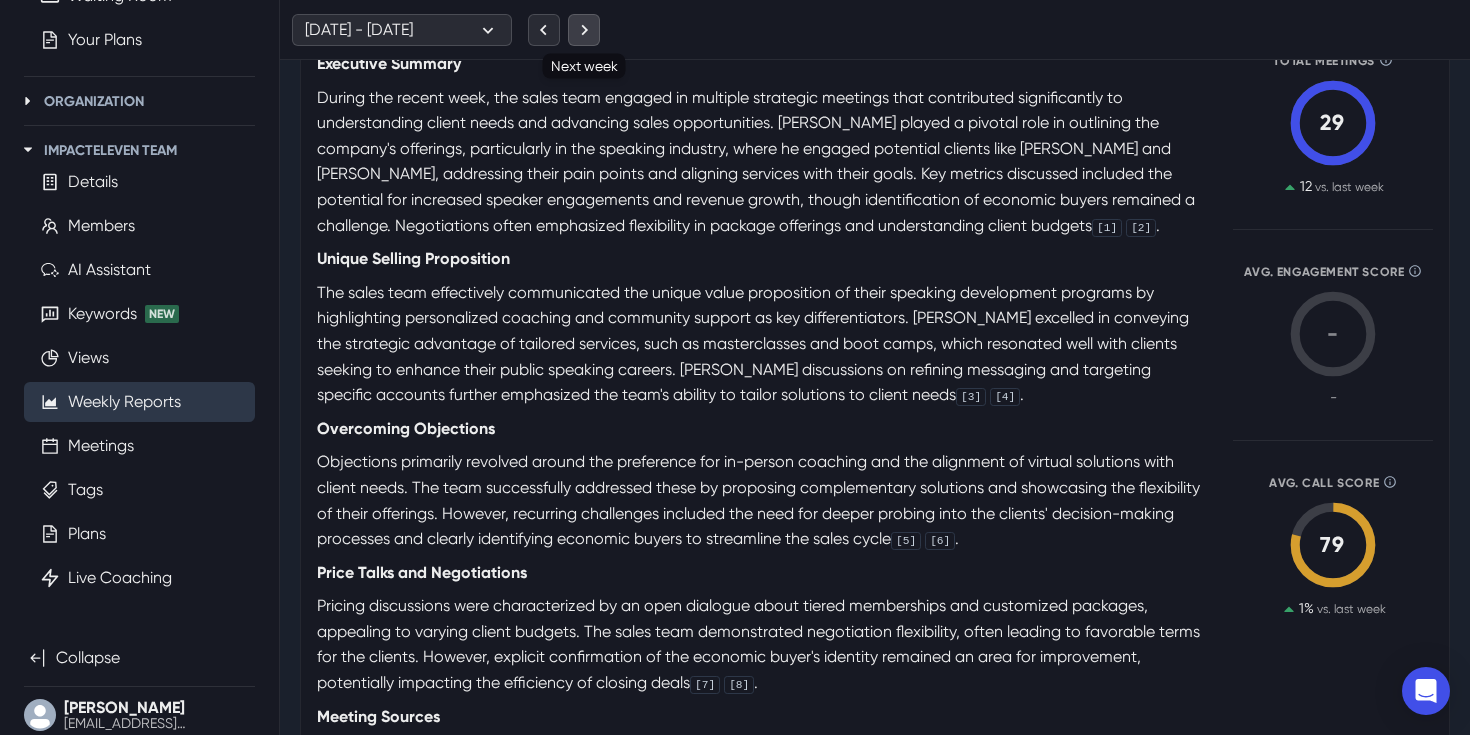 click 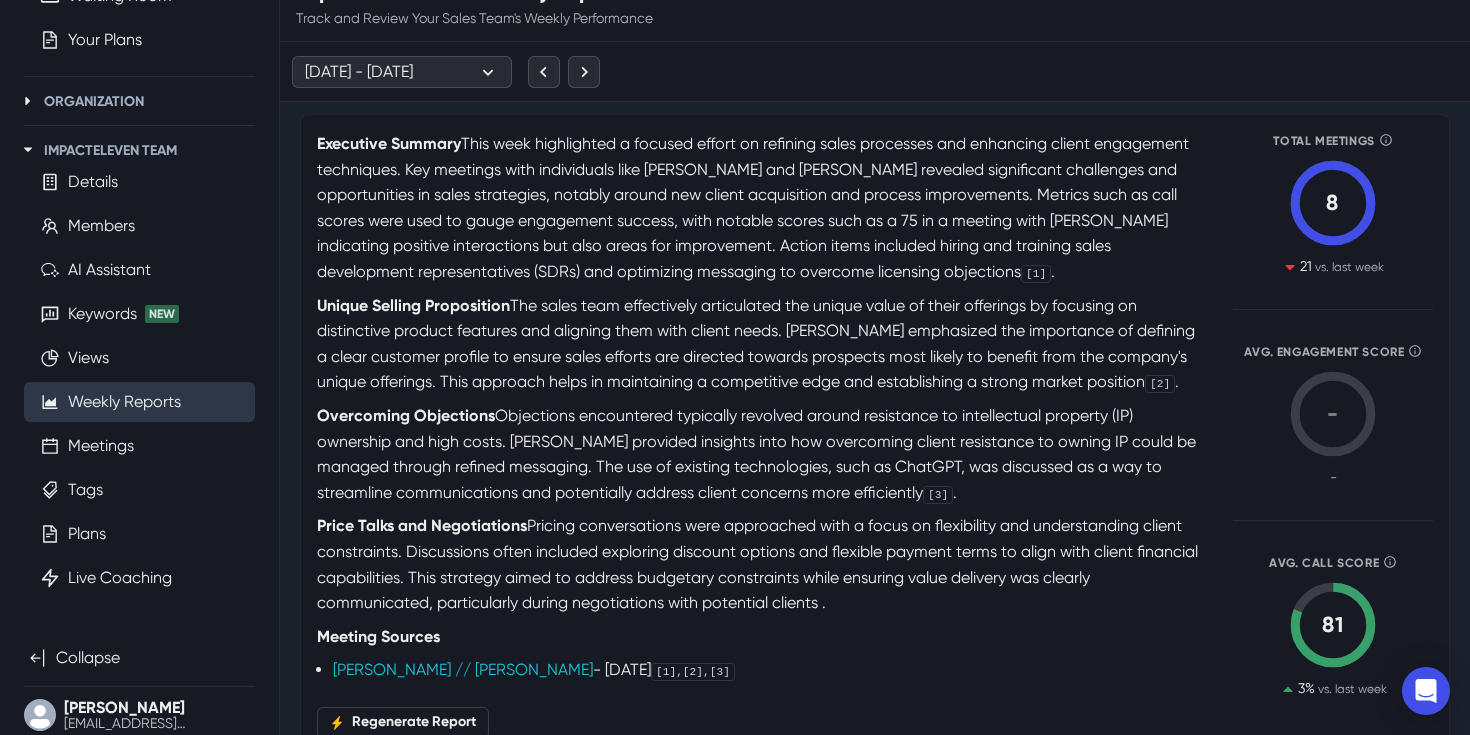 scroll, scrollTop: 31, scrollLeft: 0, axis: vertical 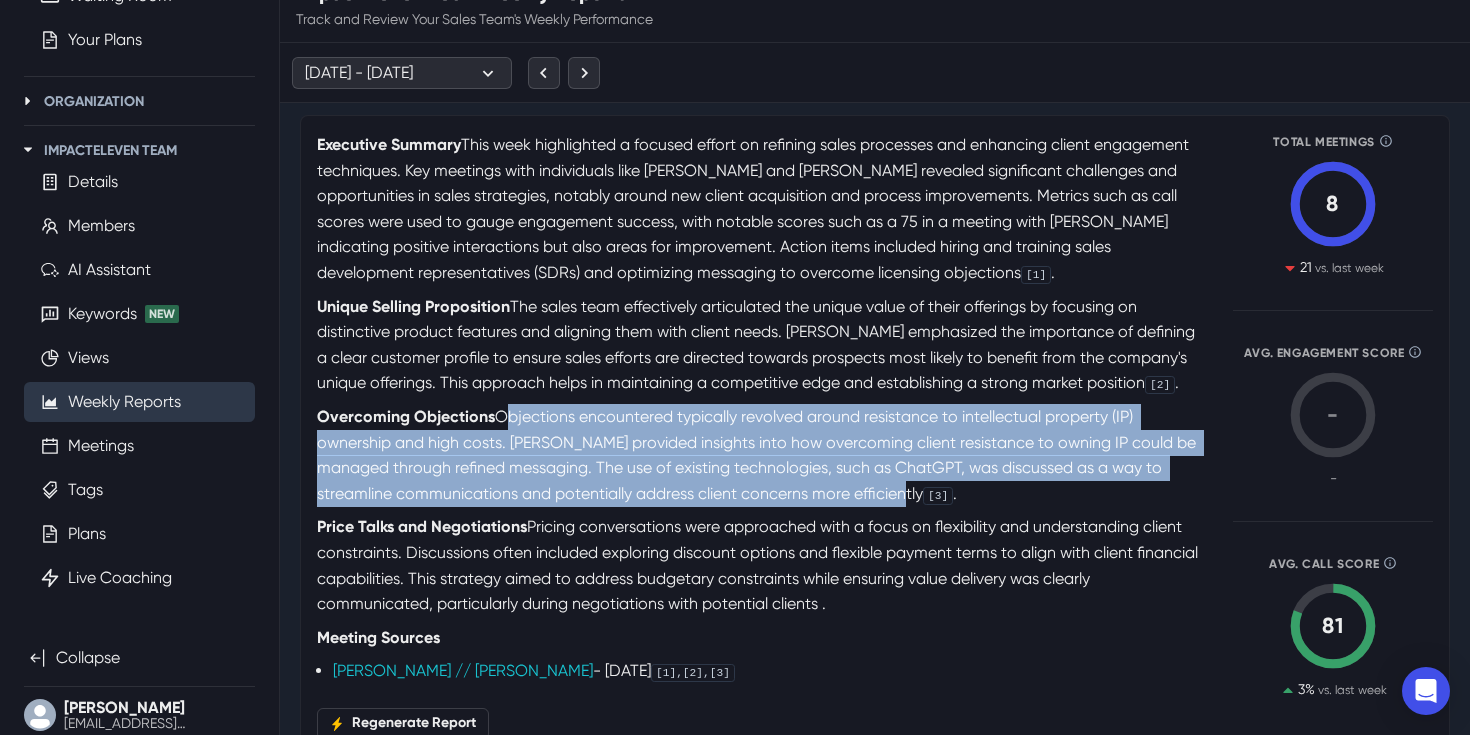 drag, startPoint x: 315, startPoint y: 492, endPoint x: 727, endPoint y: 578, distance: 420.88004 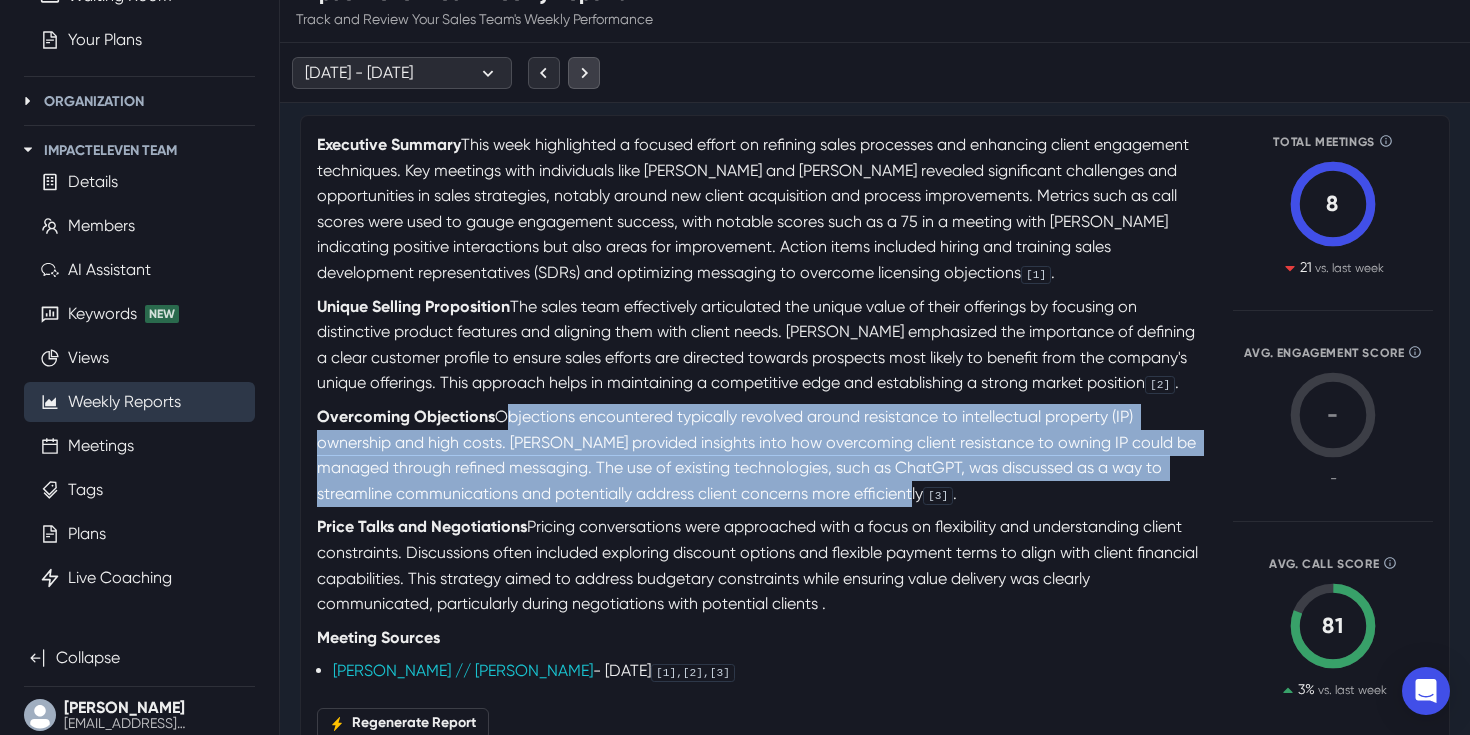 click 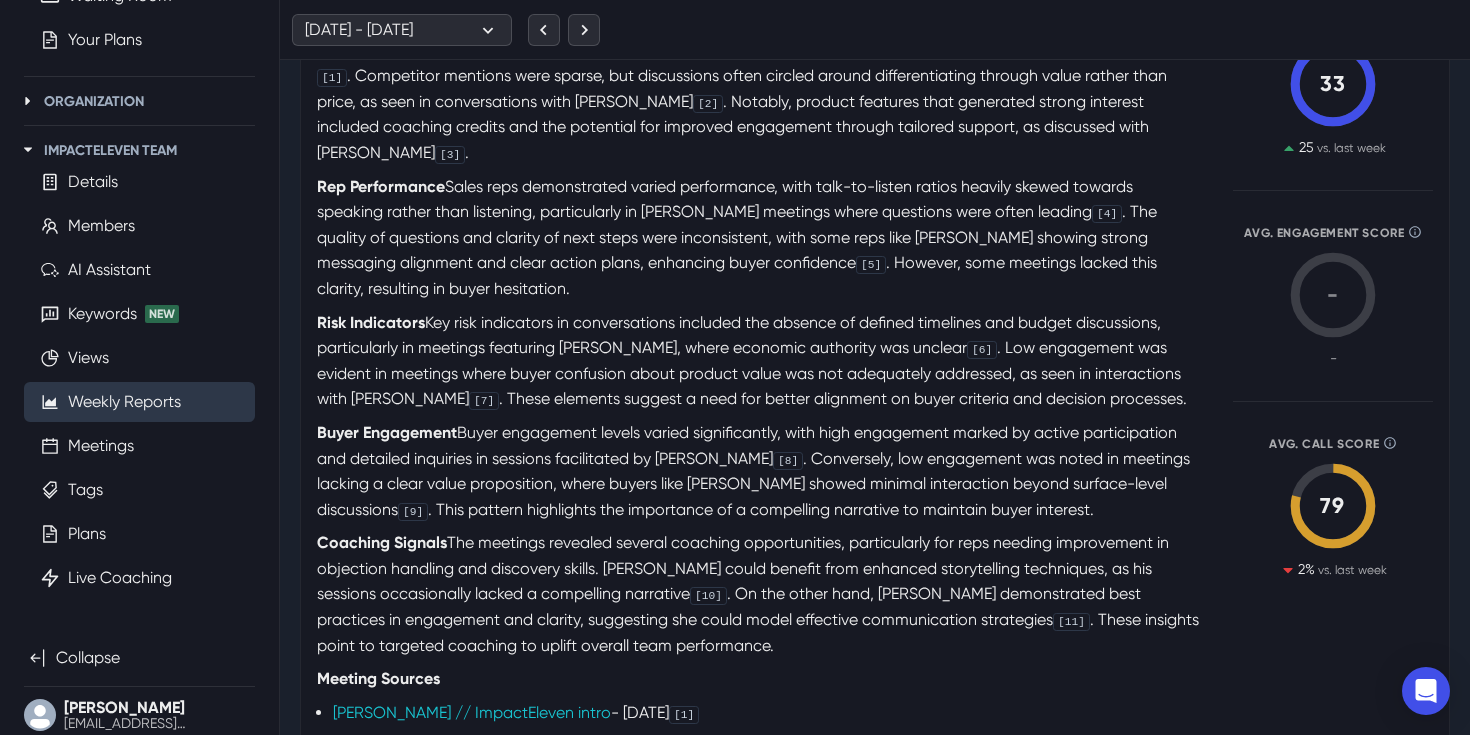 scroll, scrollTop: 0, scrollLeft: 0, axis: both 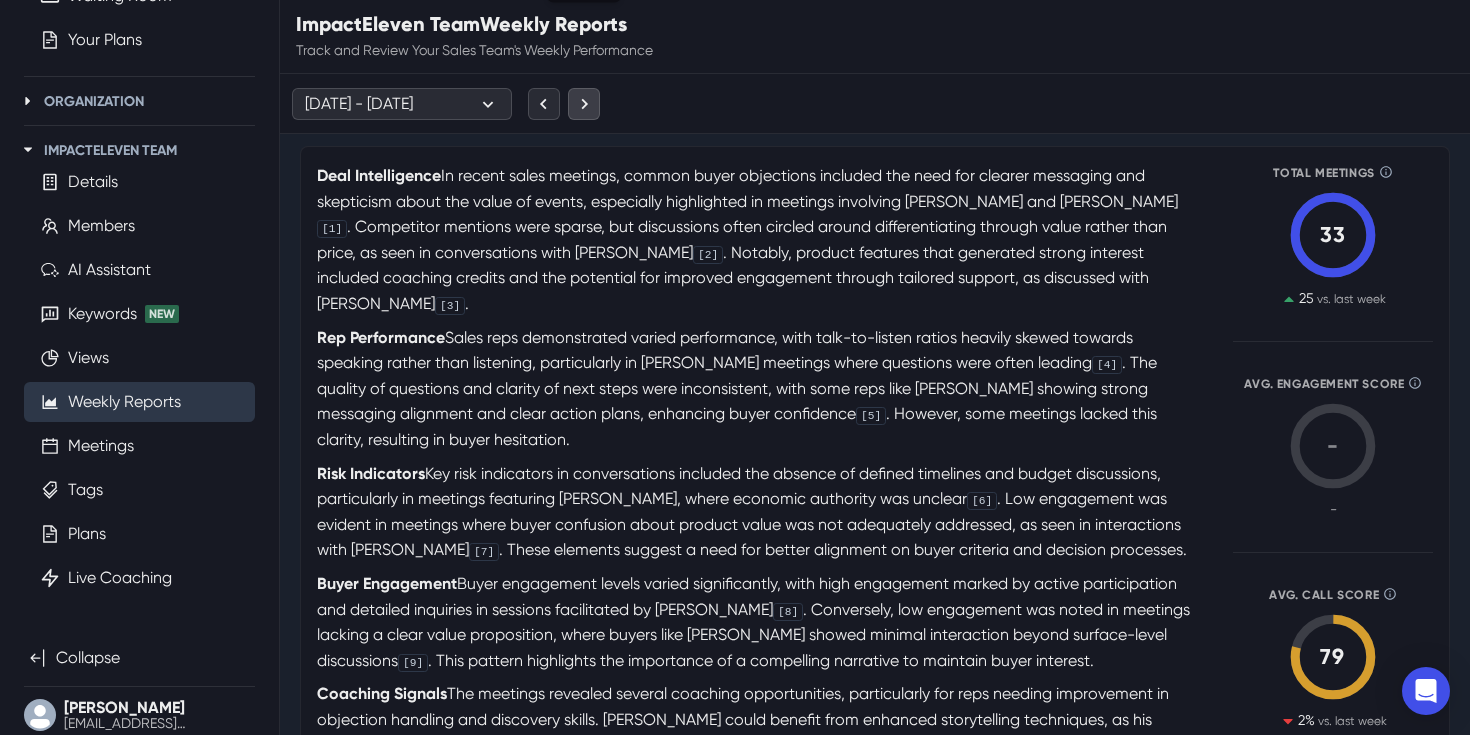 click 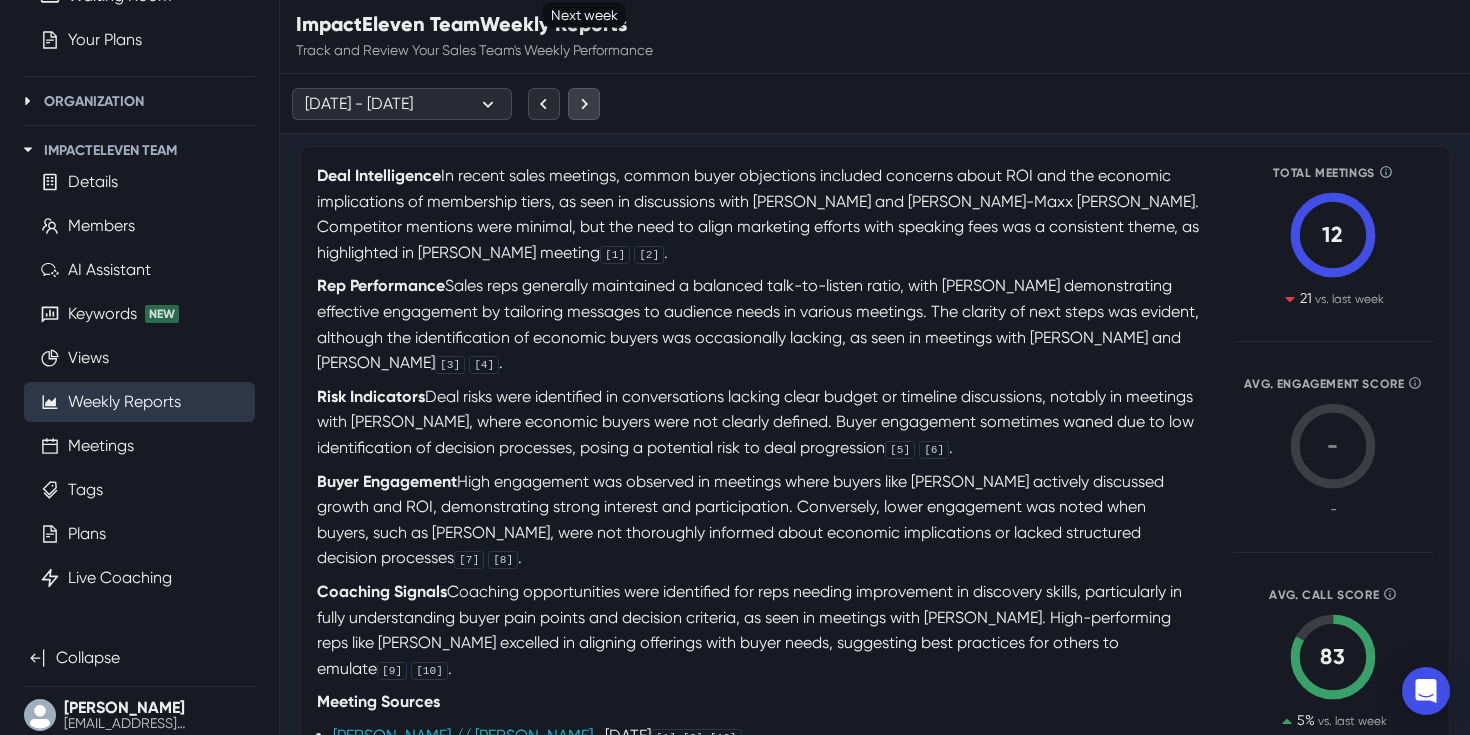 click 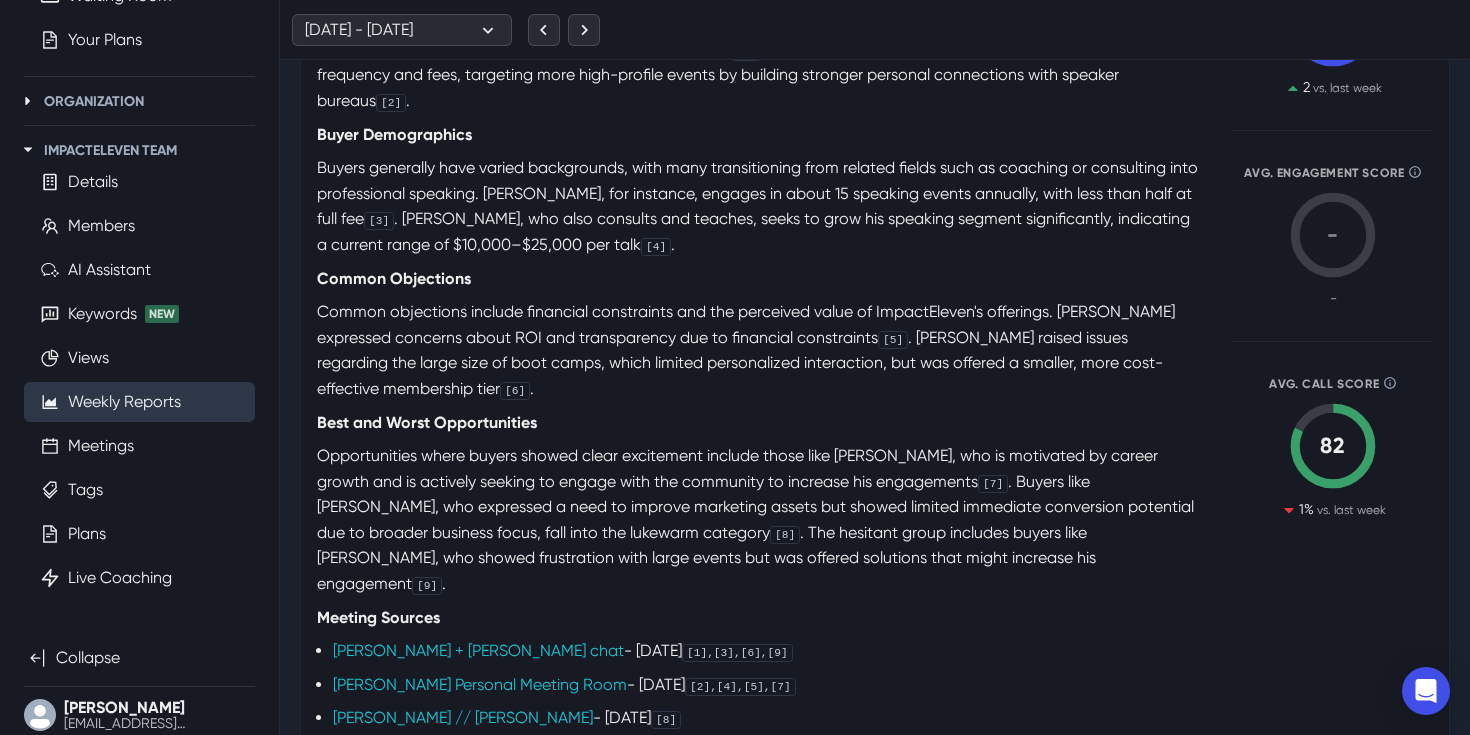 scroll, scrollTop: 240, scrollLeft: 0, axis: vertical 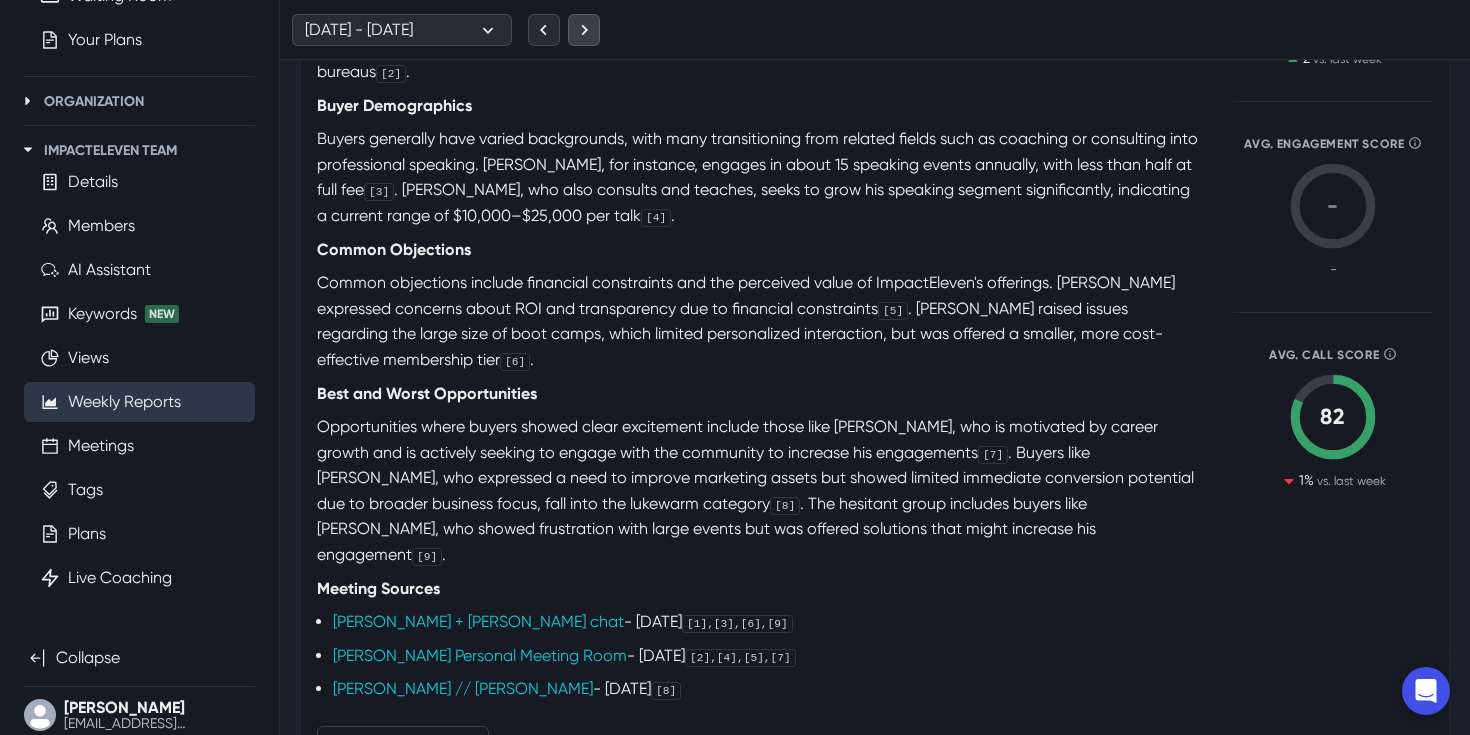 click 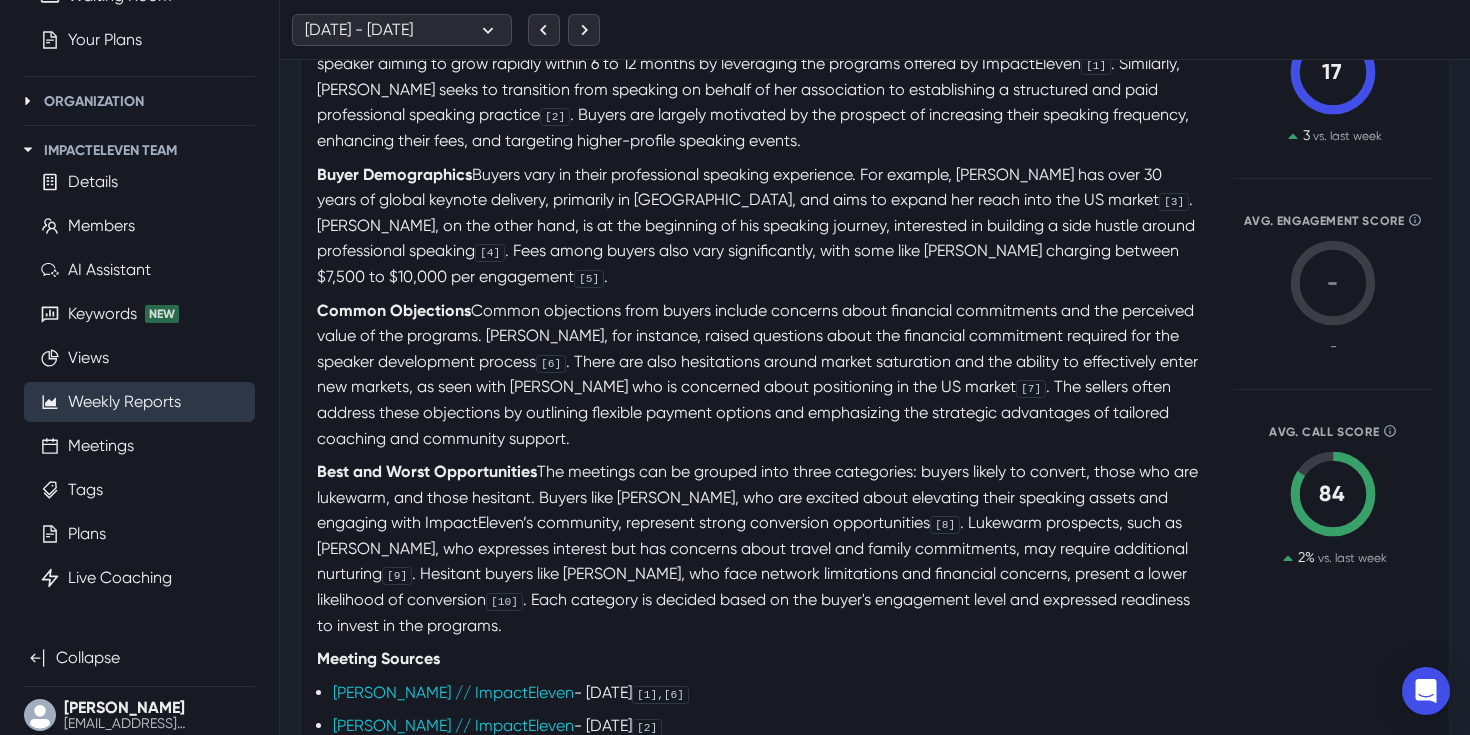 scroll, scrollTop: 176, scrollLeft: 0, axis: vertical 